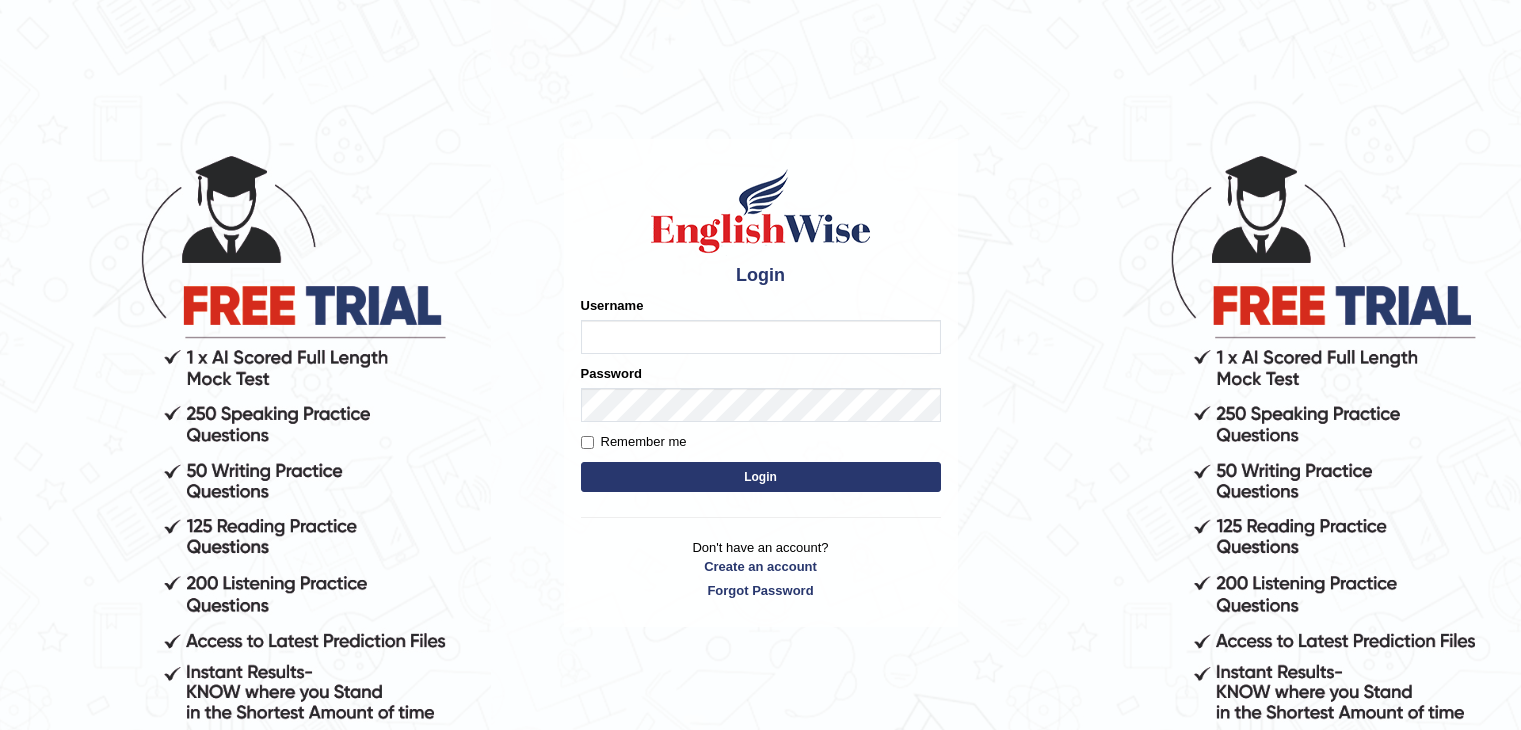 scroll, scrollTop: 0, scrollLeft: 0, axis: both 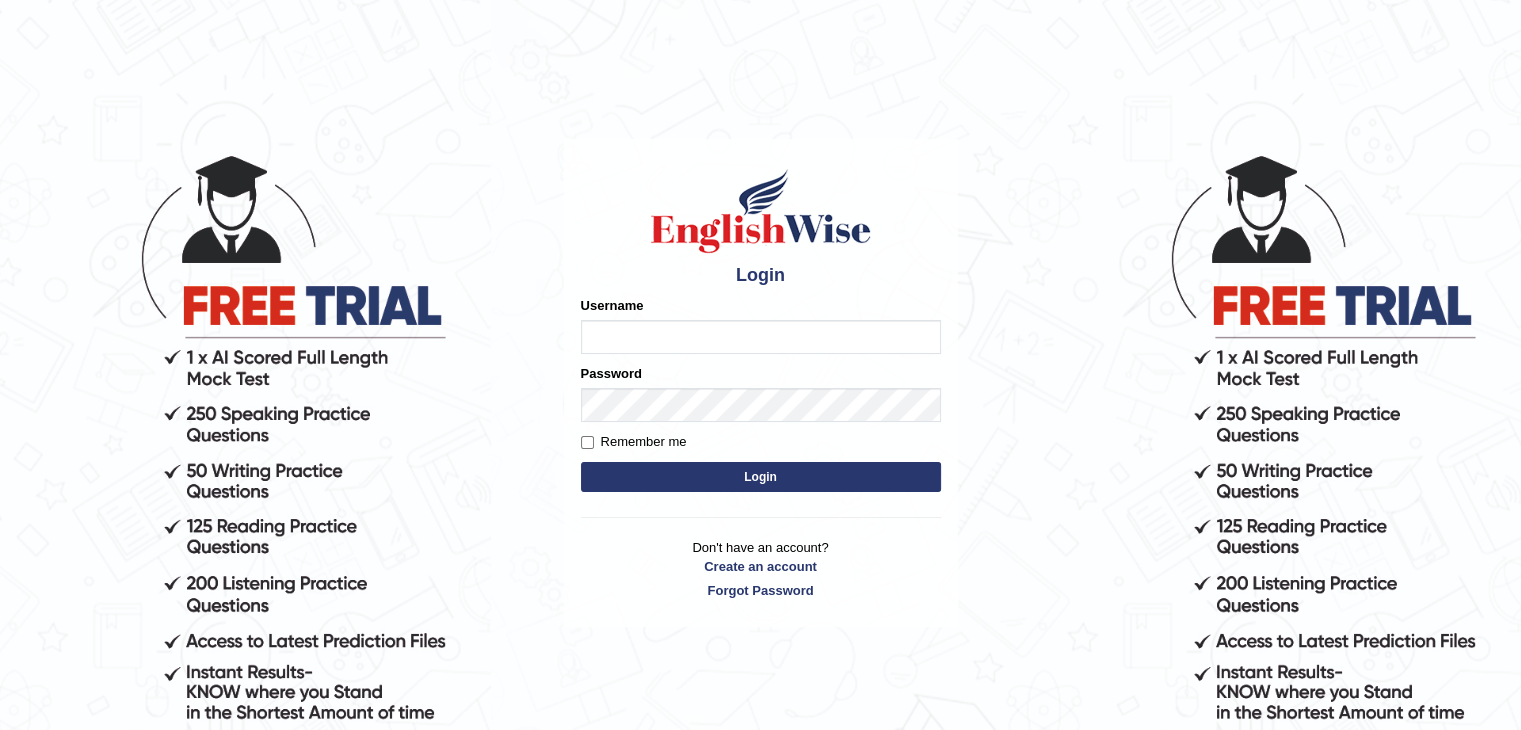 click on "Username" at bounding box center (761, 337) 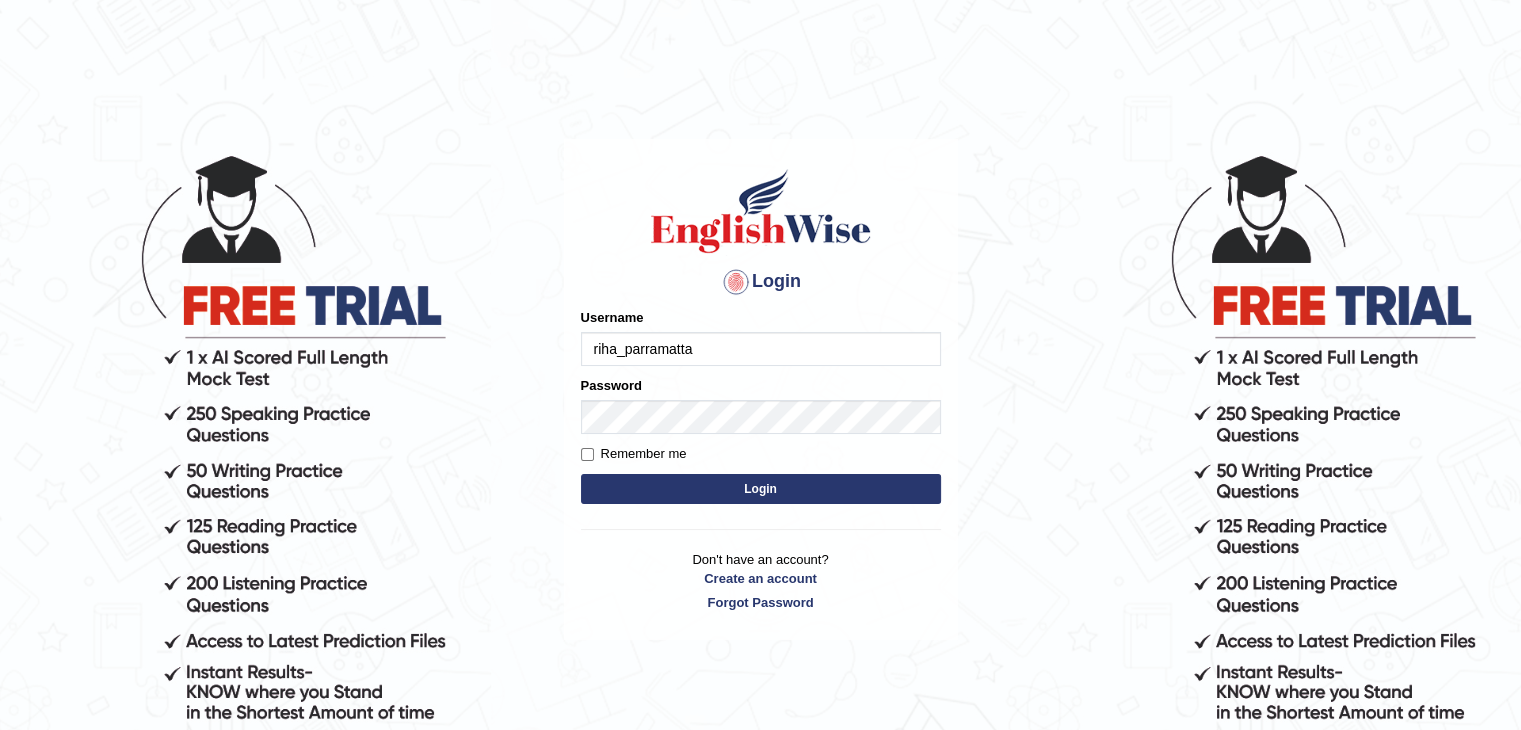 type on "riha_parramatta" 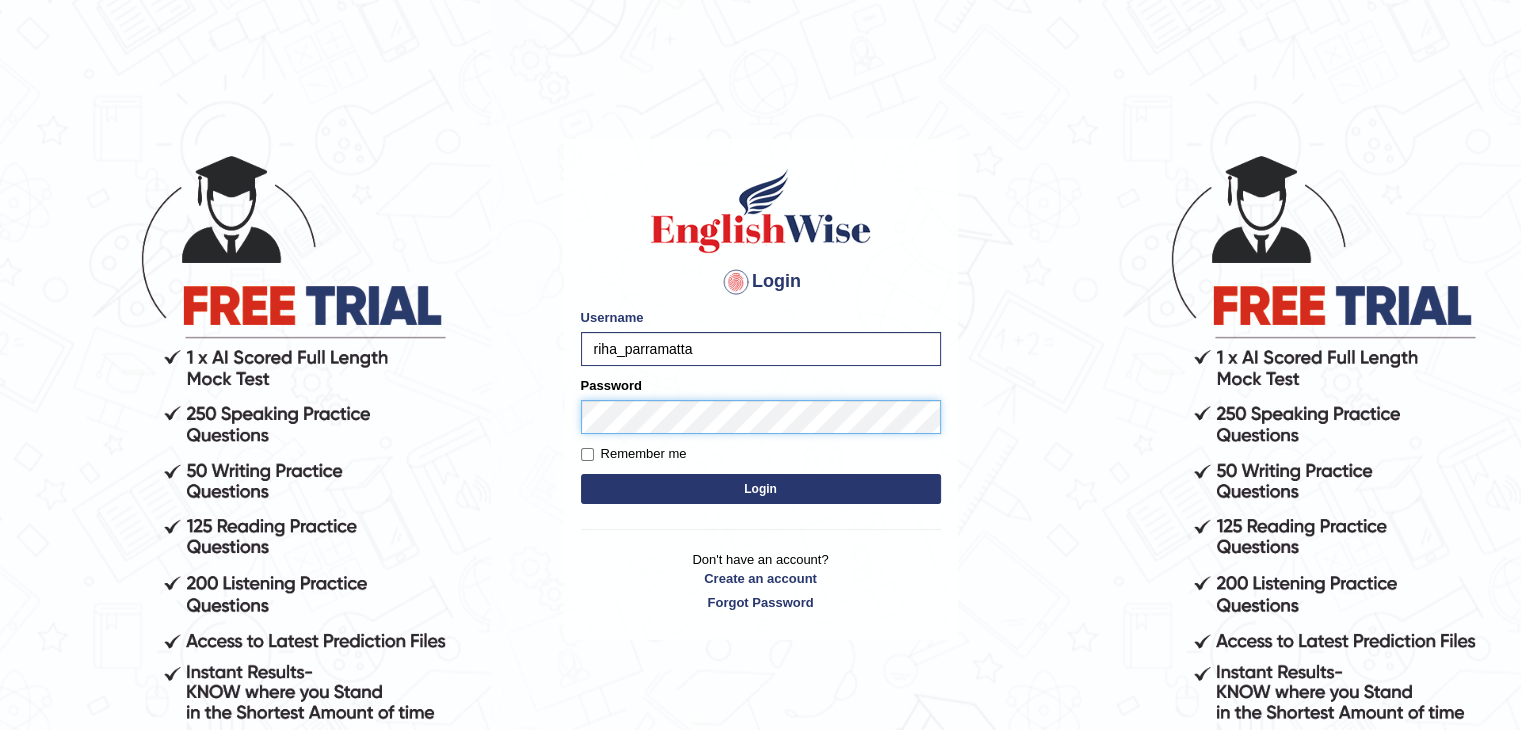 click on "Login" at bounding box center (761, 489) 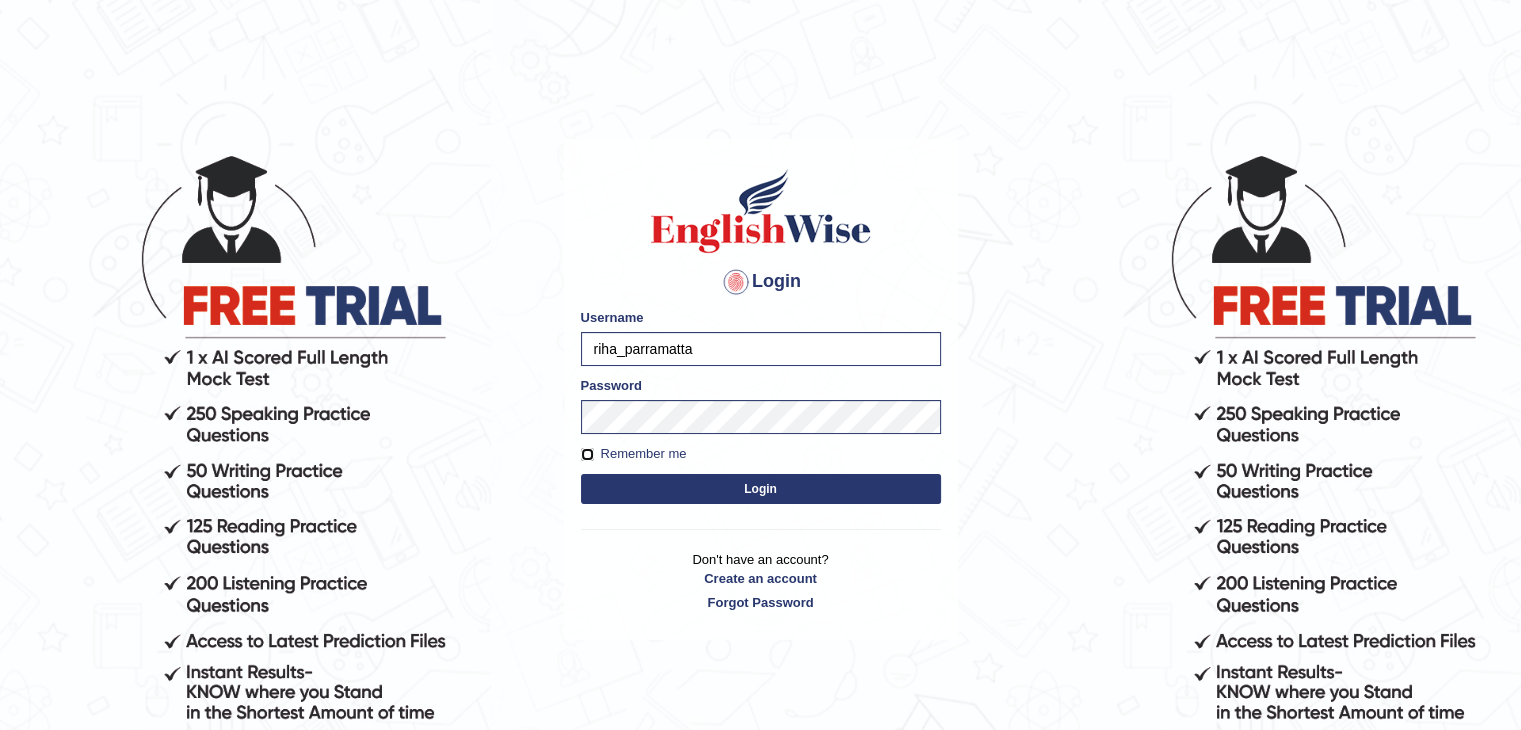click on "Remember me" at bounding box center (587, 454) 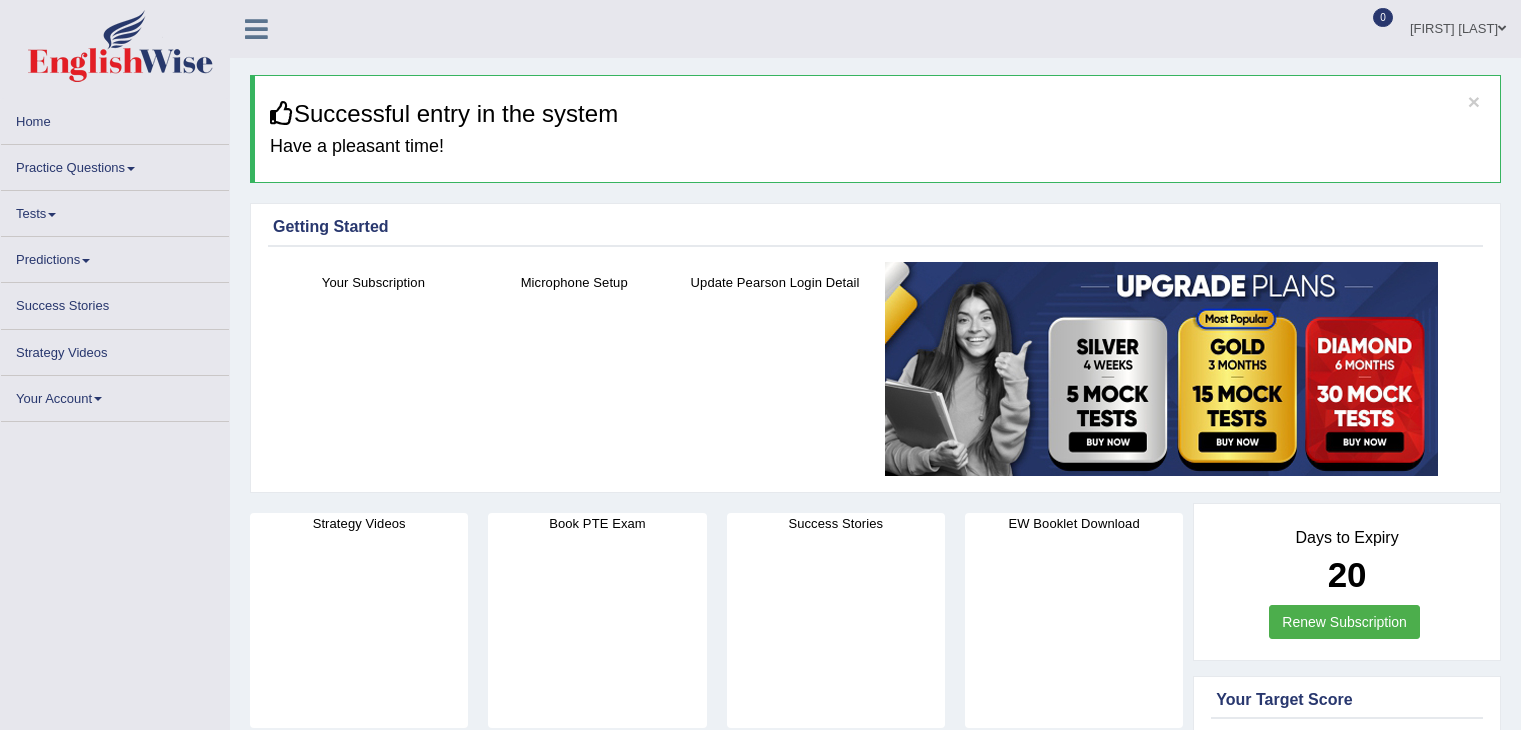 scroll, scrollTop: 0, scrollLeft: 0, axis: both 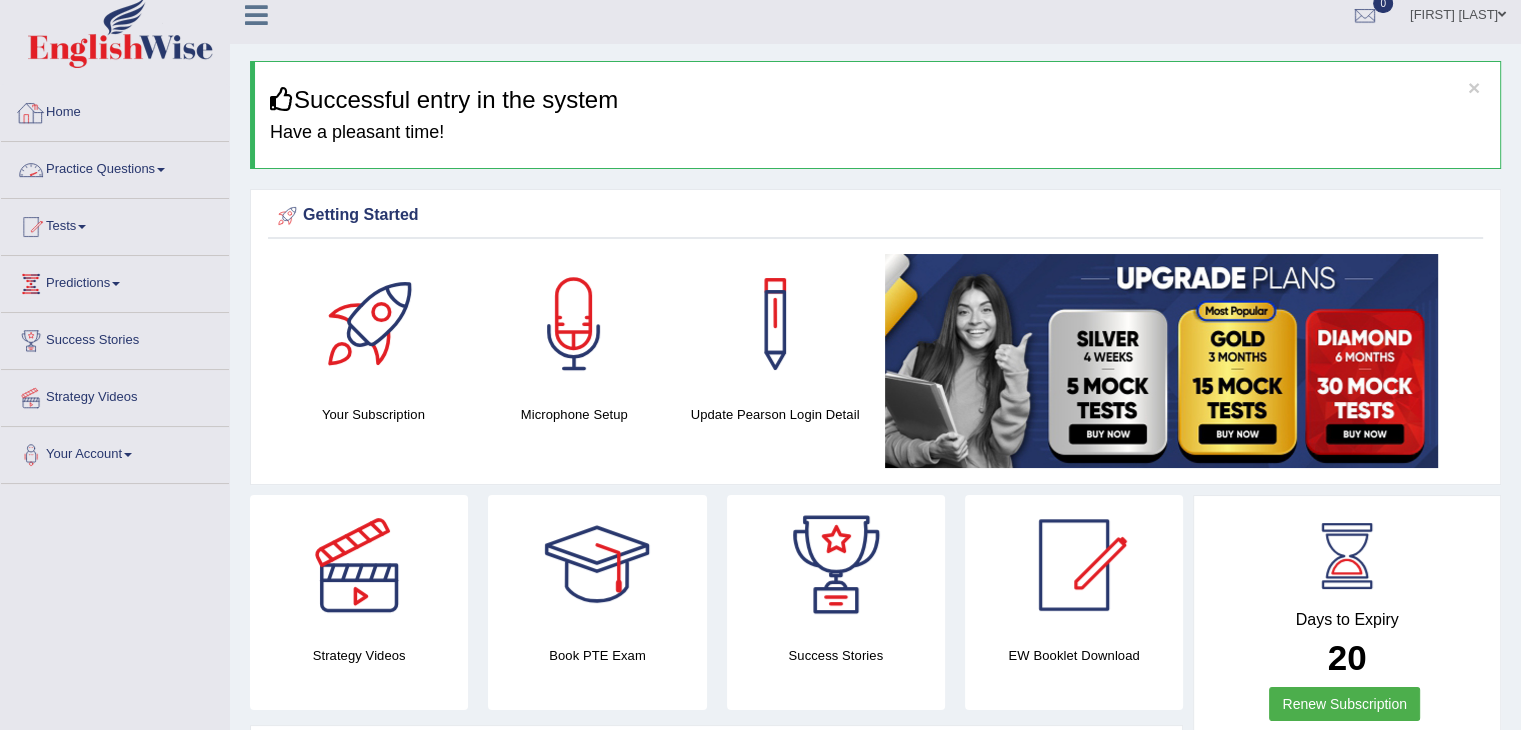 click on "Practice Questions" at bounding box center (115, 167) 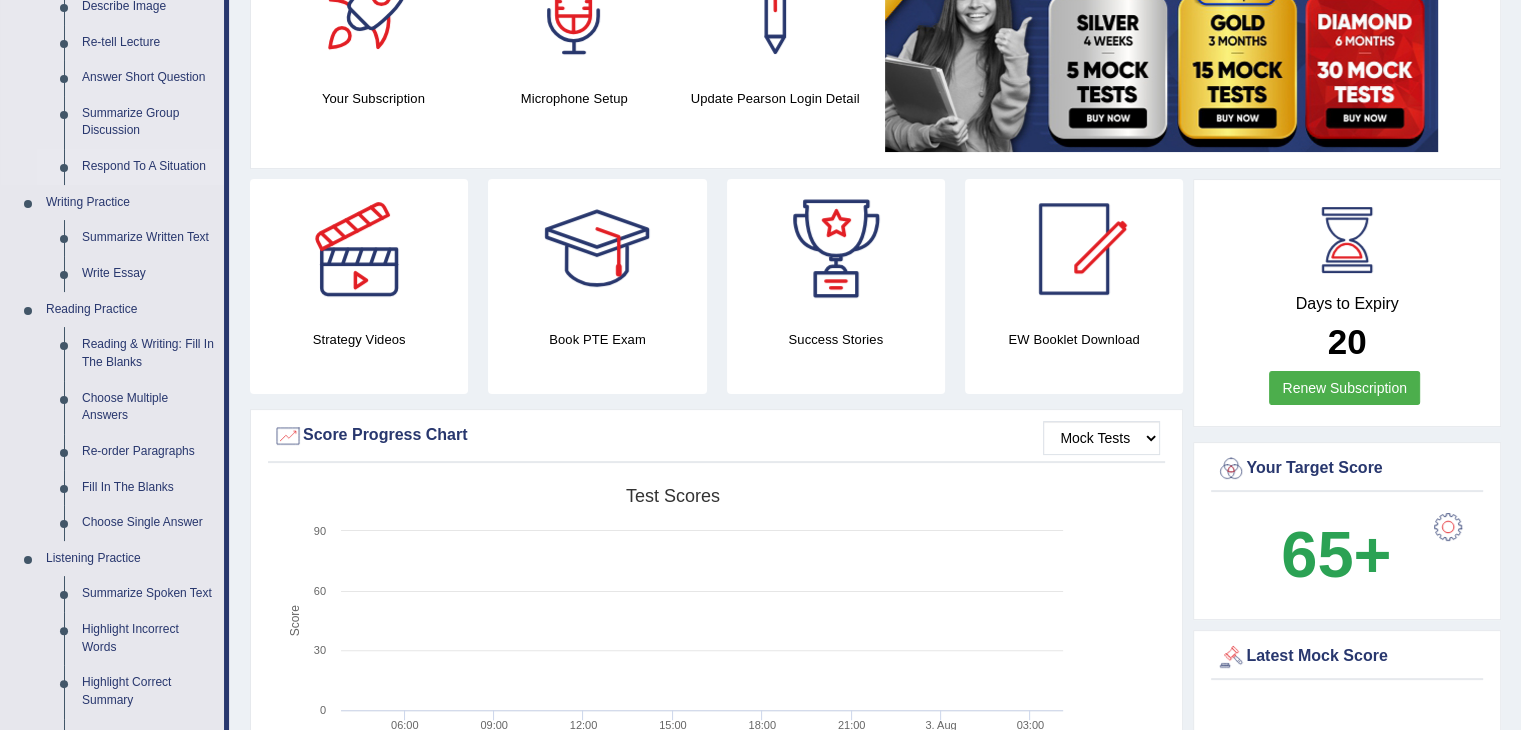 scroll, scrollTop: 332, scrollLeft: 0, axis: vertical 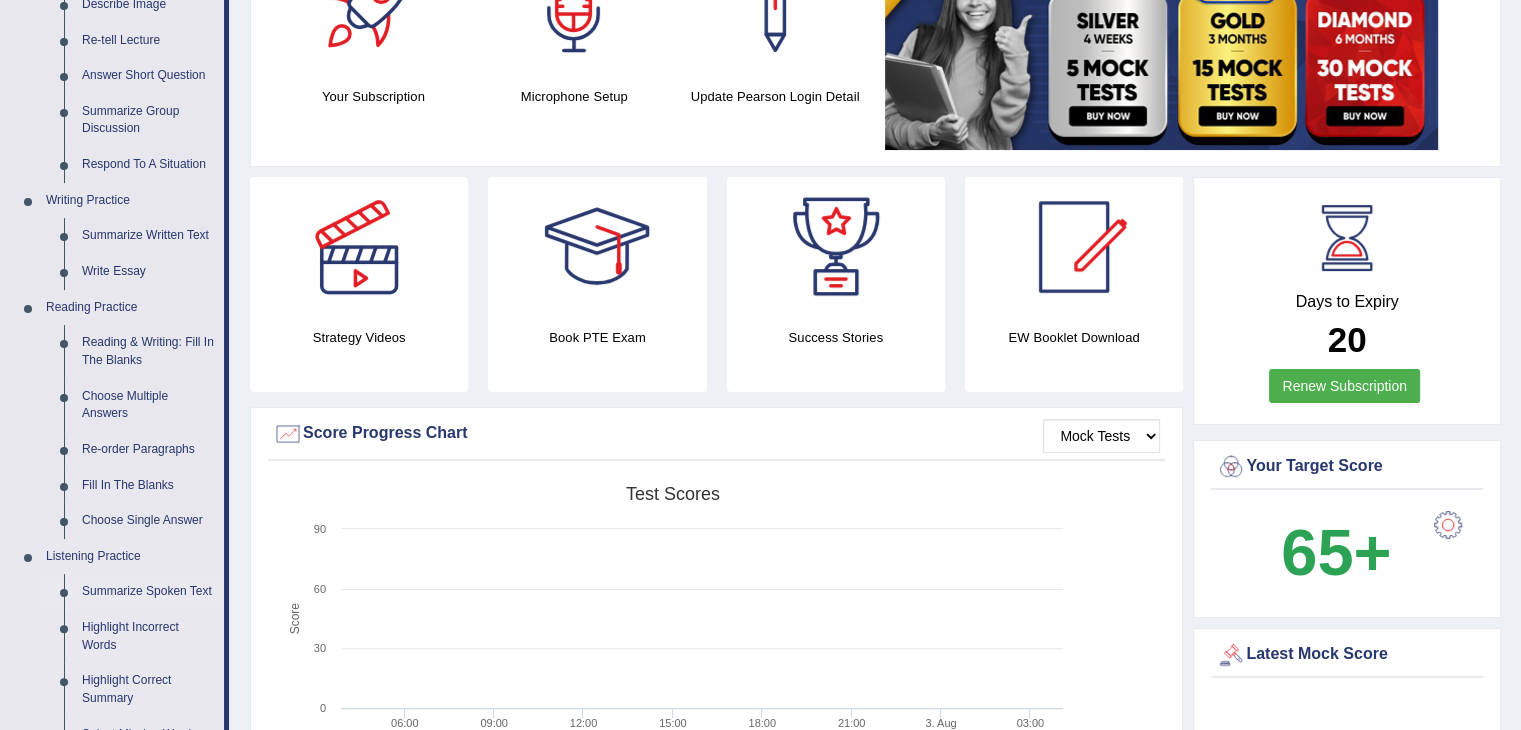 click on "Summarize Spoken Text" at bounding box center [148, 592] 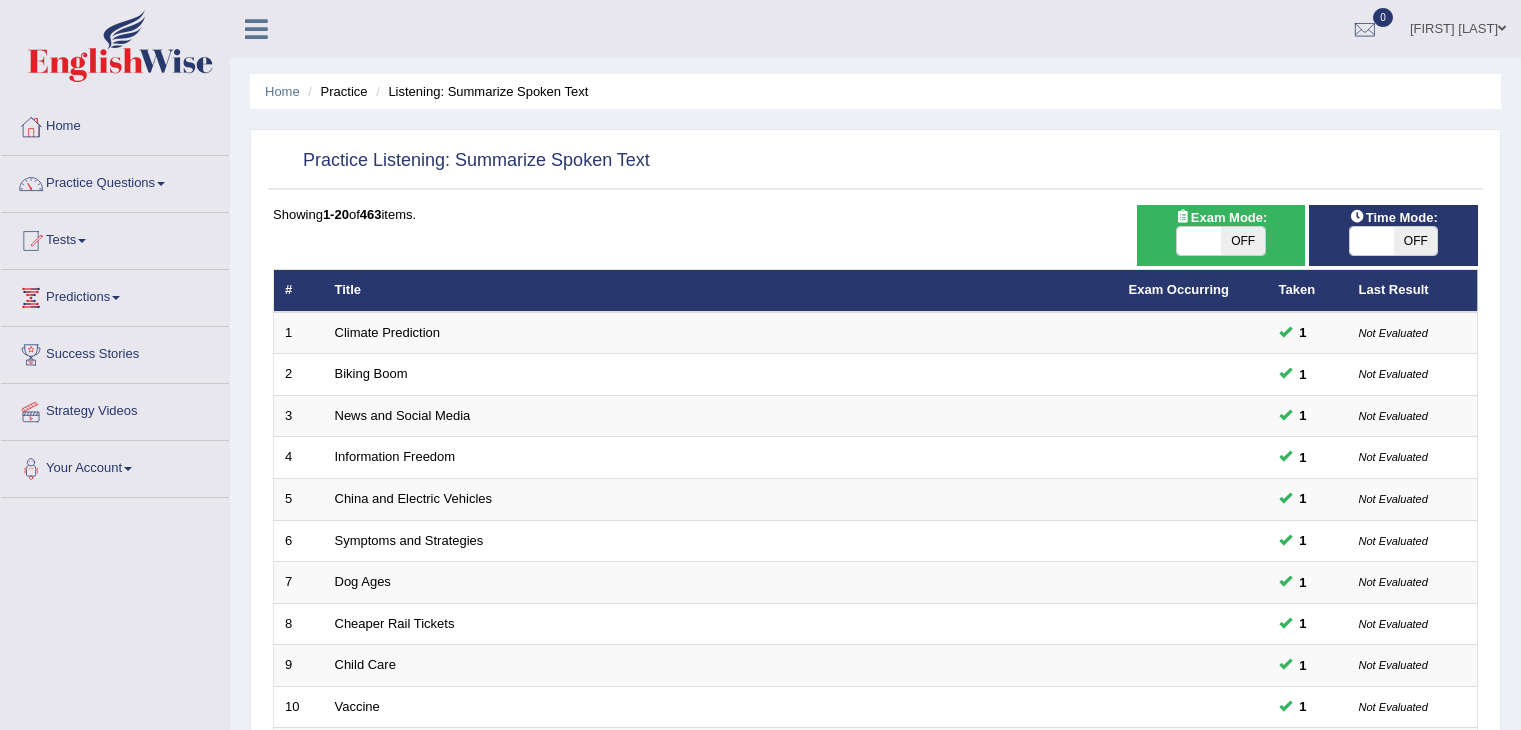 scroll, scrollTop: 0, scrollLeft: 0, axis: both 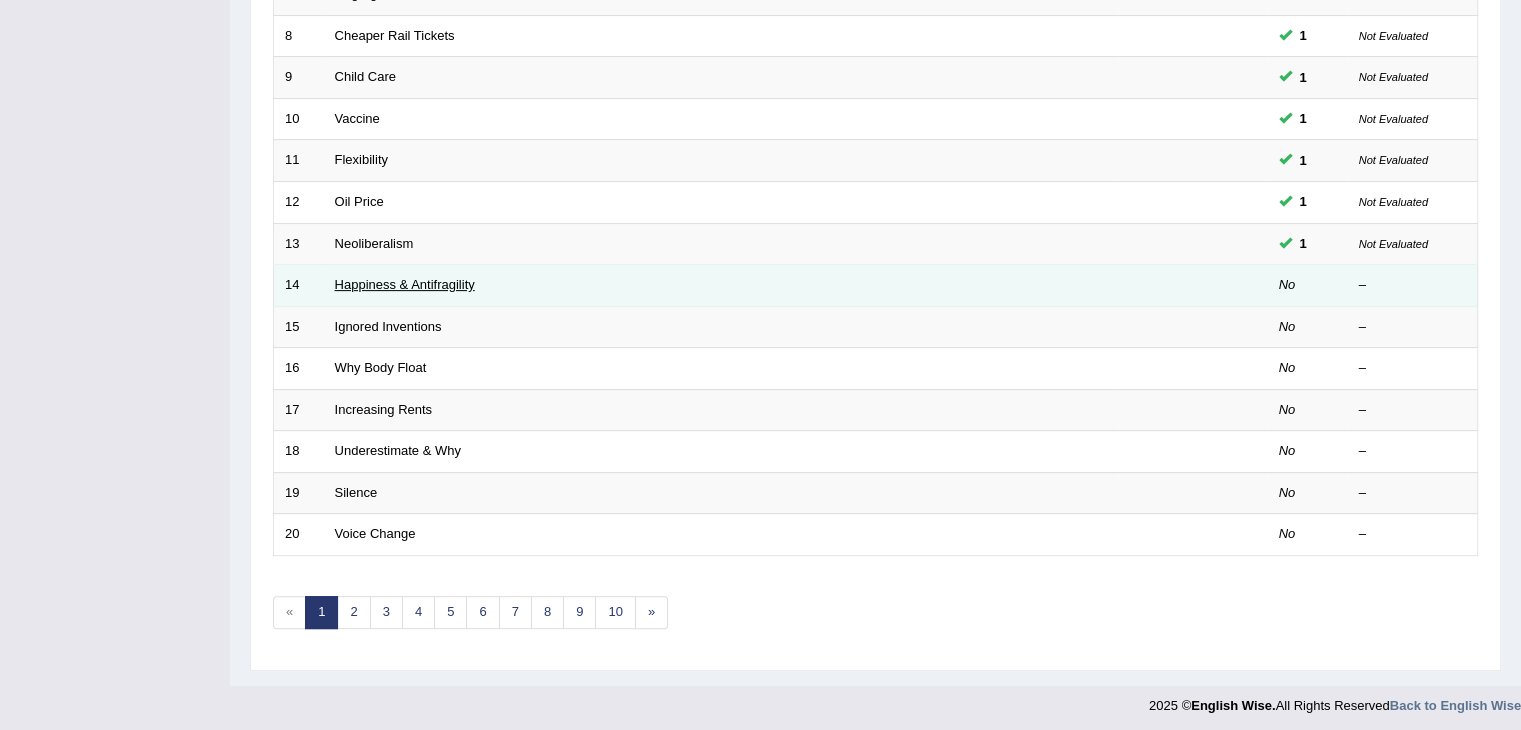 click on "Happiness & Antifragility" at bounding box center (405, 284) 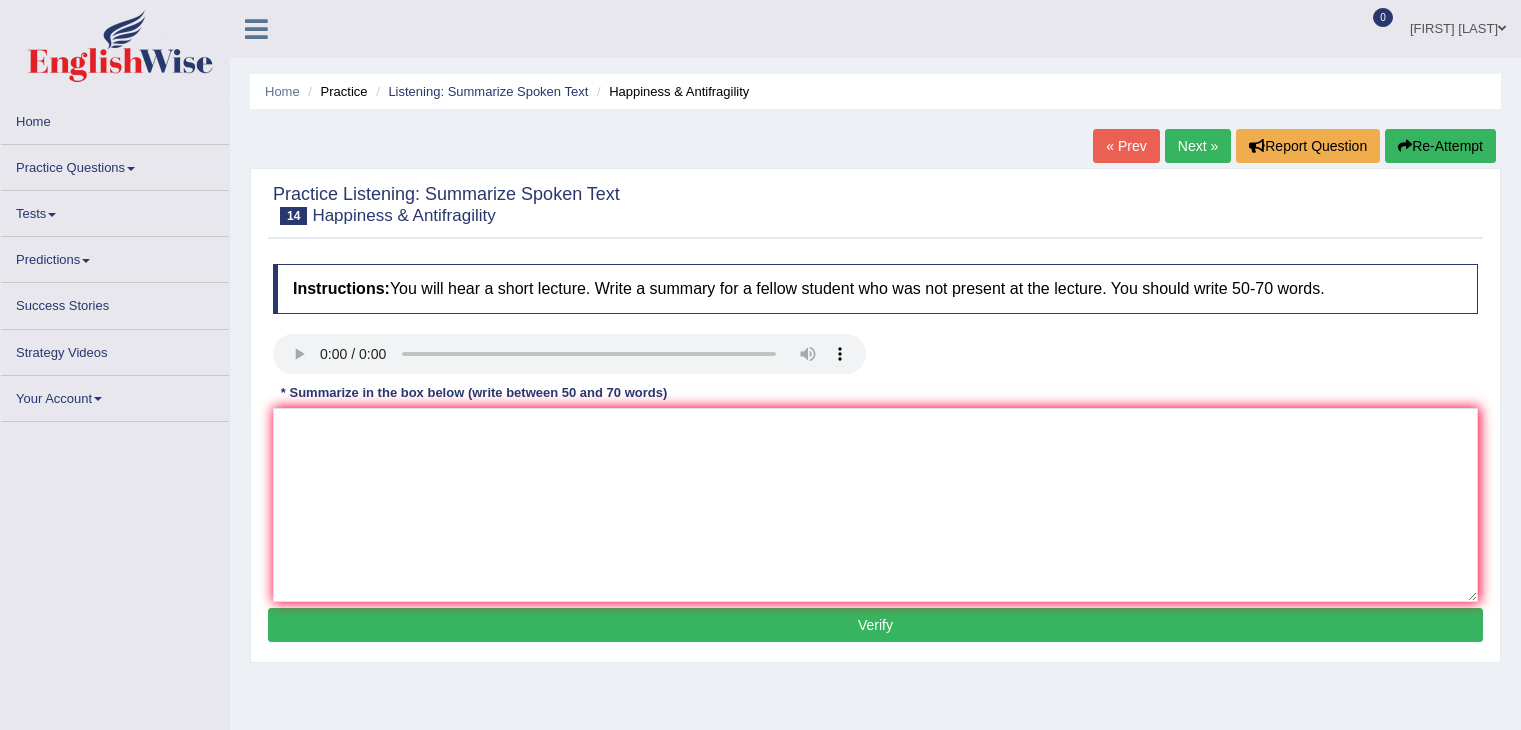 scroll, scrollTop: 0, scrollLeft: 0, axis: both 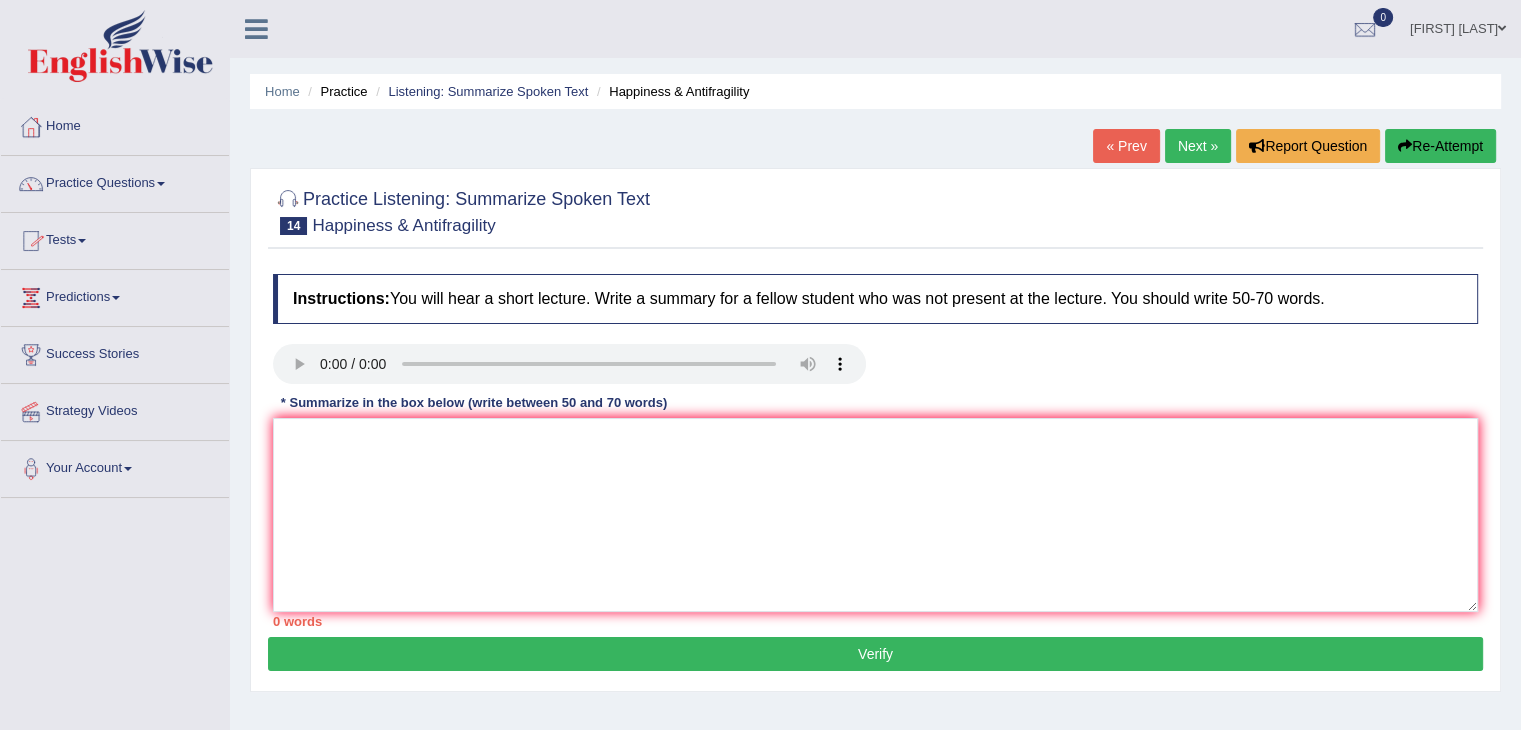 click on "« Prev" at bounding box center (1126, 146) 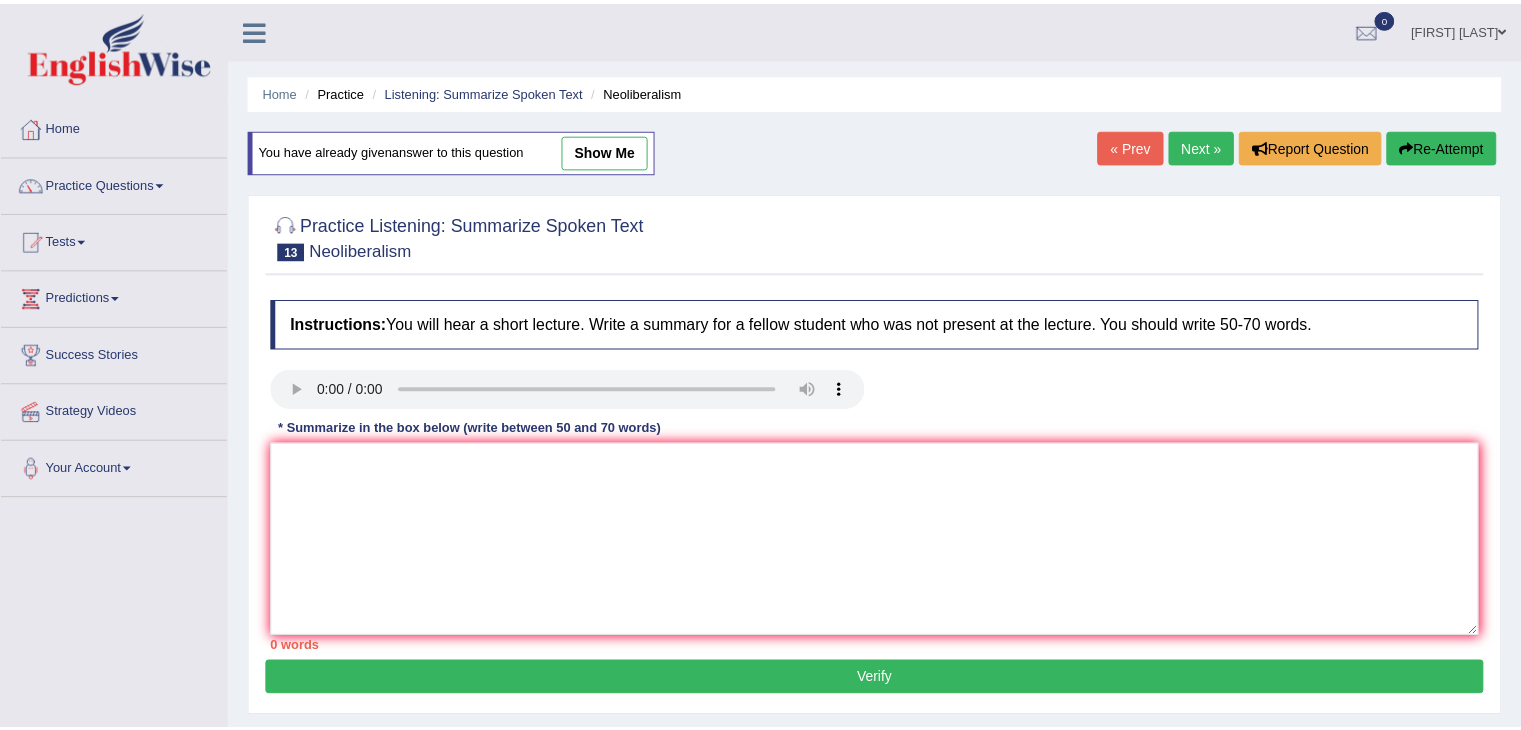 scroll, scrollTop: 0, scrollLeft: 0, axis: both 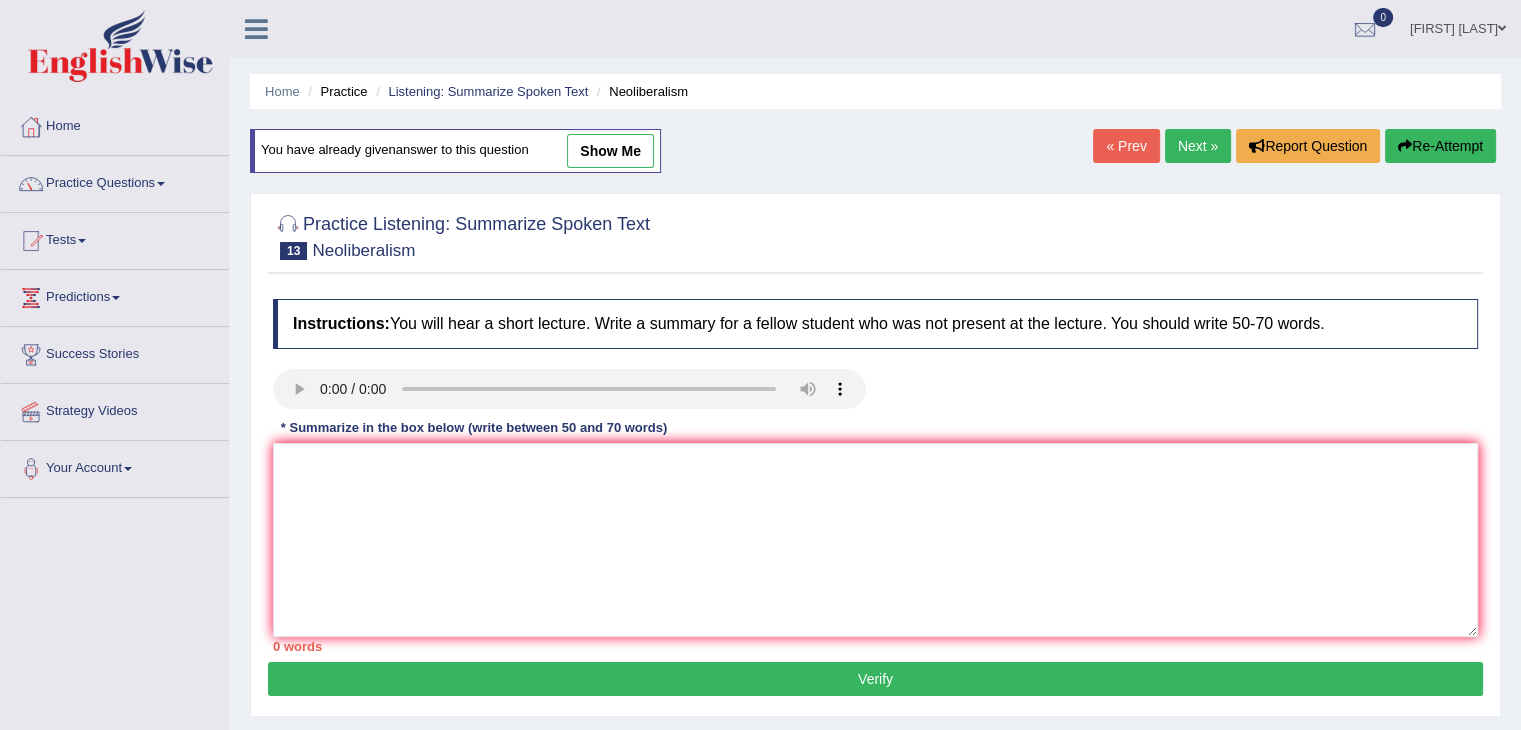 click on "« Prev" at bounding box center (1126, 146) 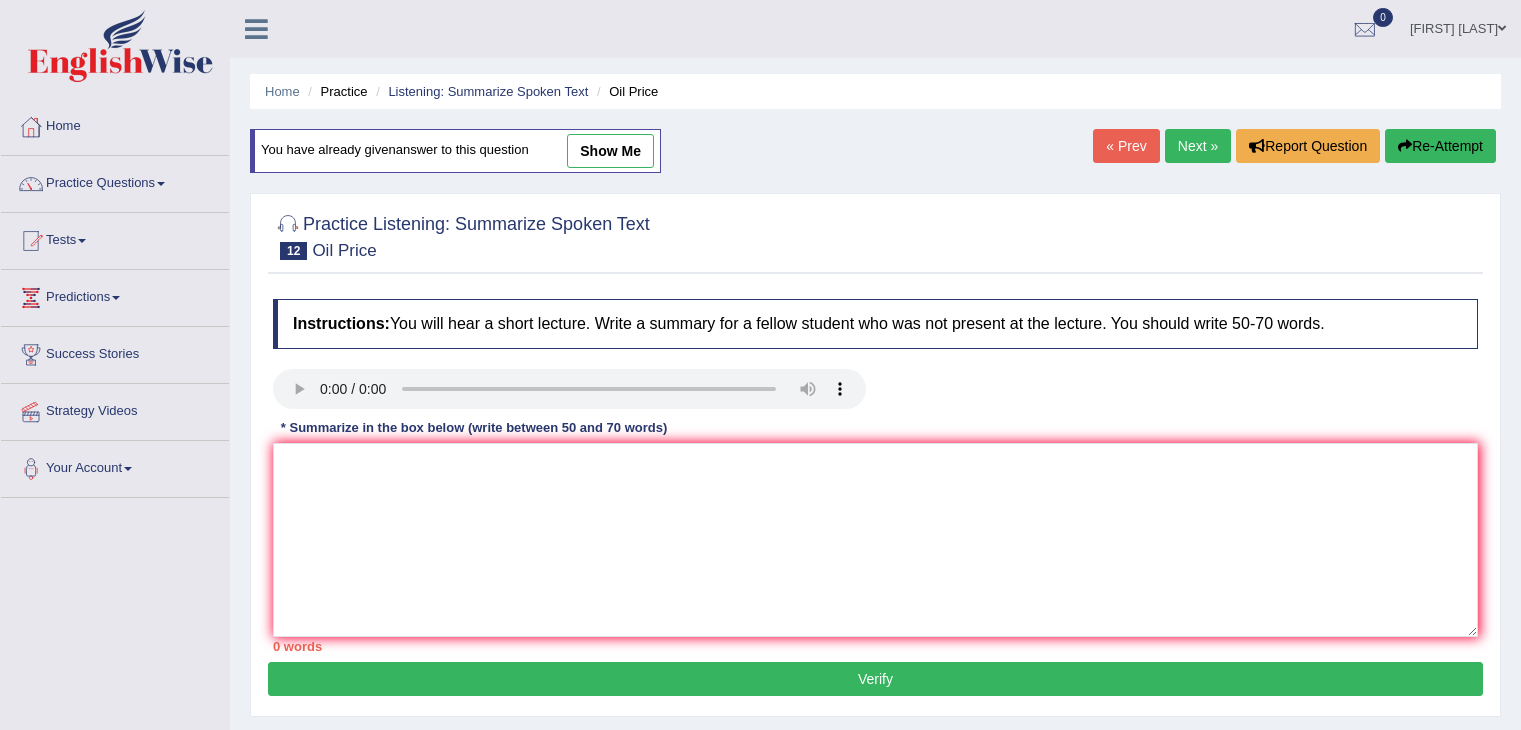 scroll, scrollTop: 0, scrollLeft: 0, axis: both 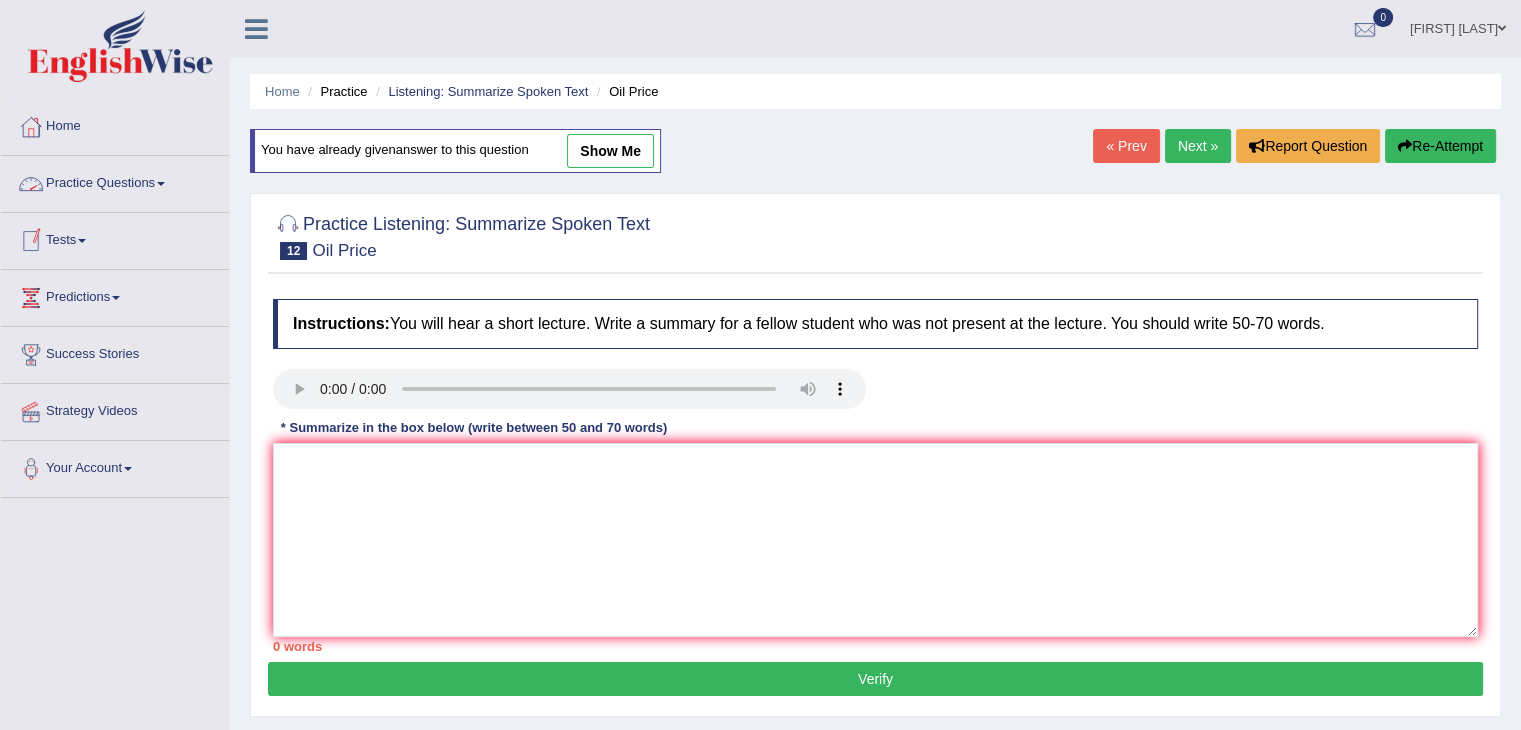 click on "Practice Questions" at bounding box center (115, 181) 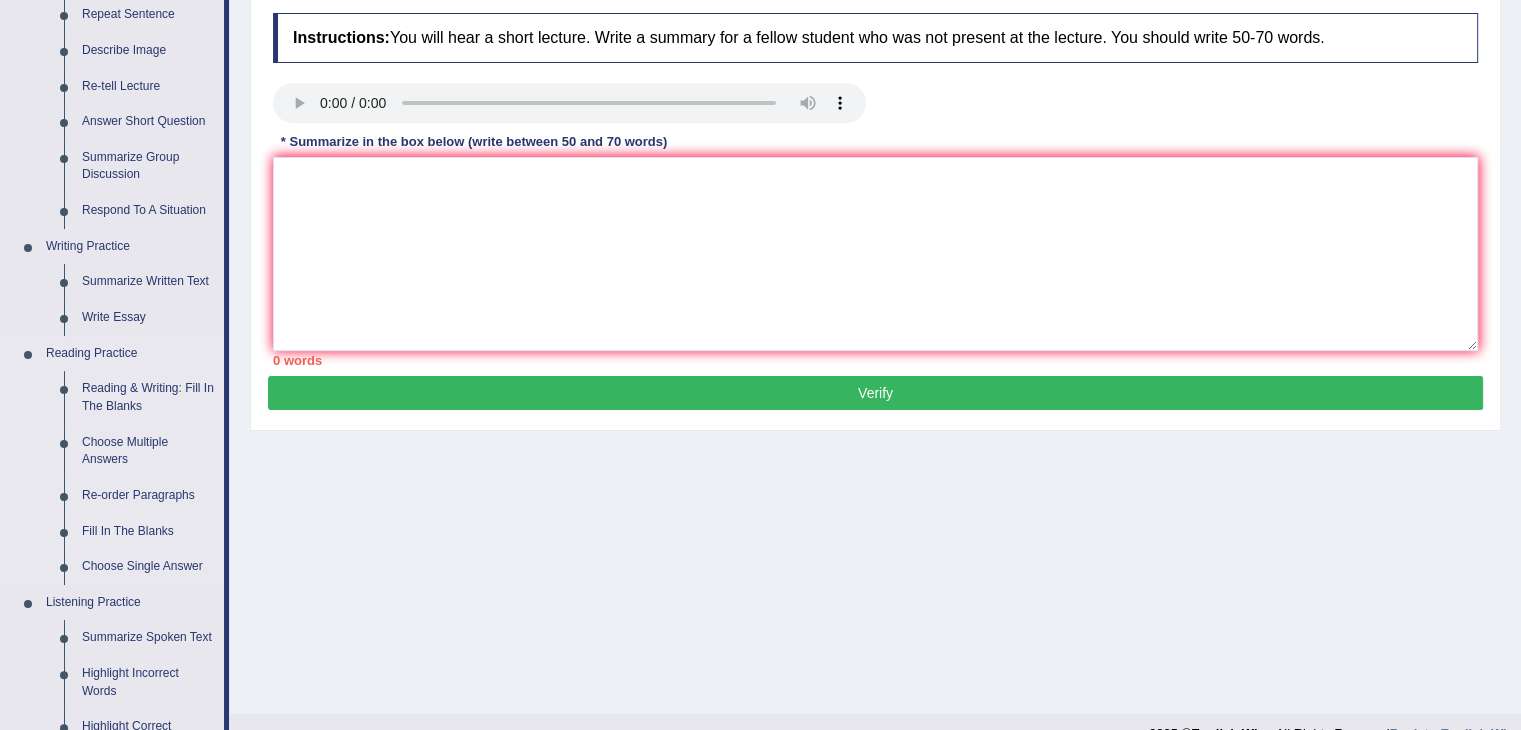 scroll, scrollTop: 288, scrollLeft: 0, axis: vertical 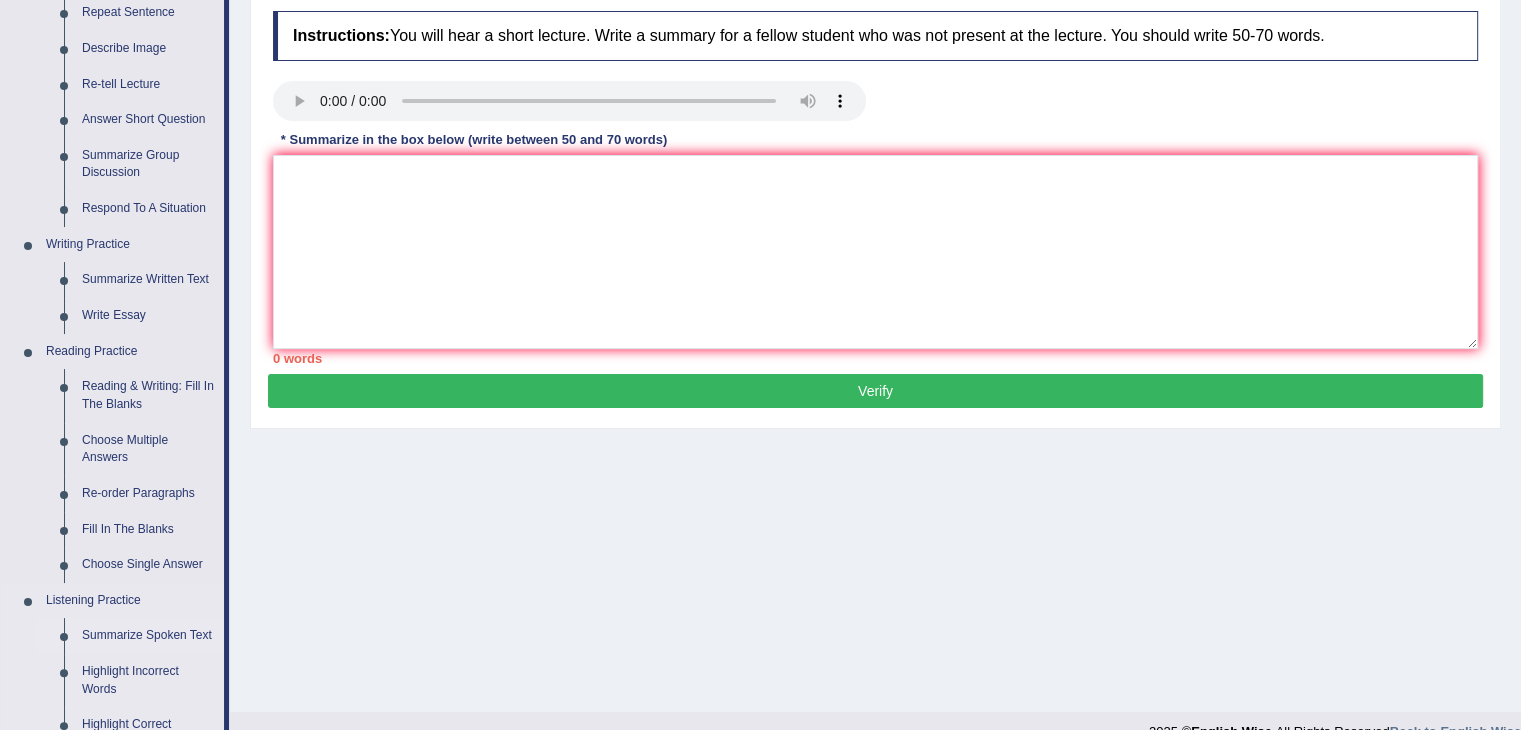 click on "Summarize Spoken Text" at bounding box center [148, 636] 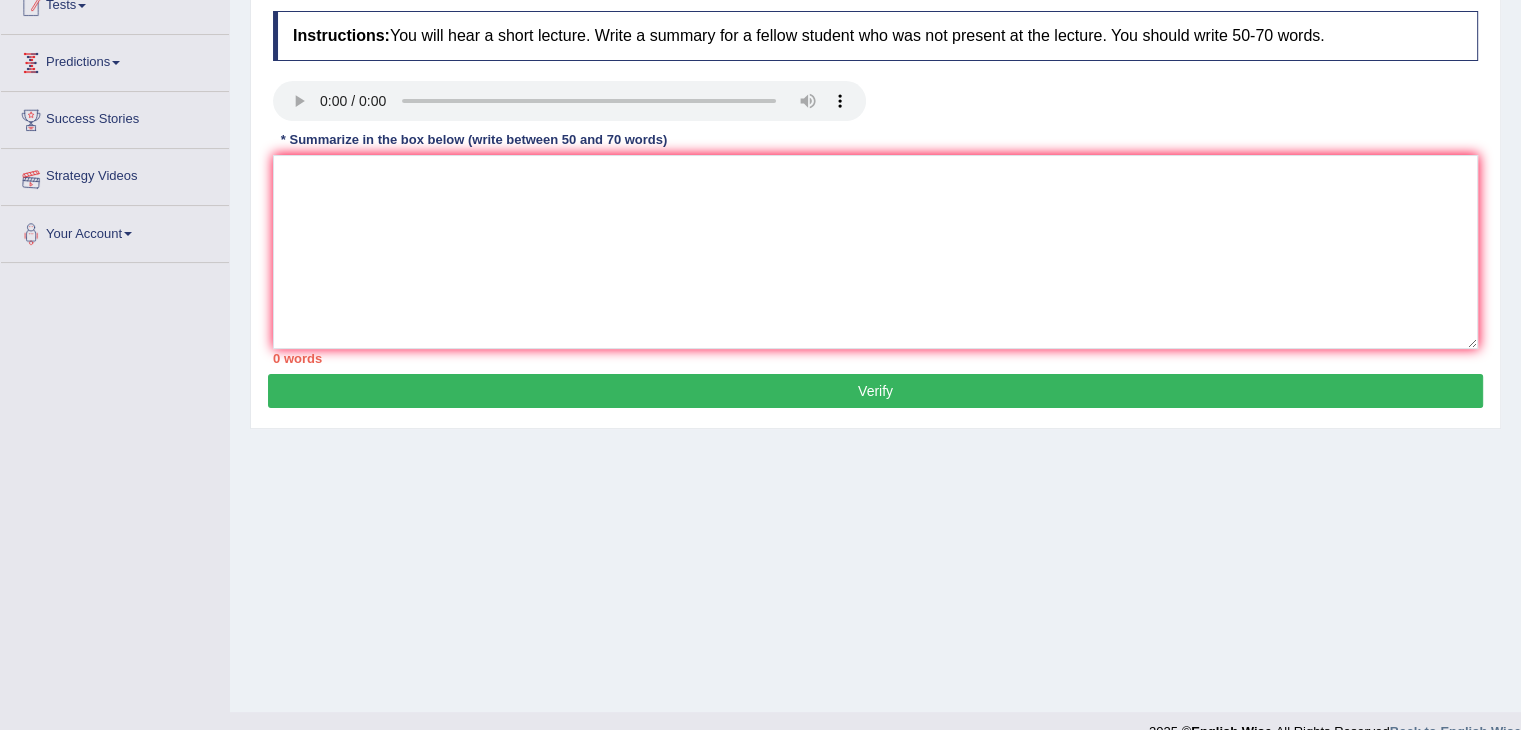 scroll, scrollTop: 320, scrollLeft: 0, axis: vertical 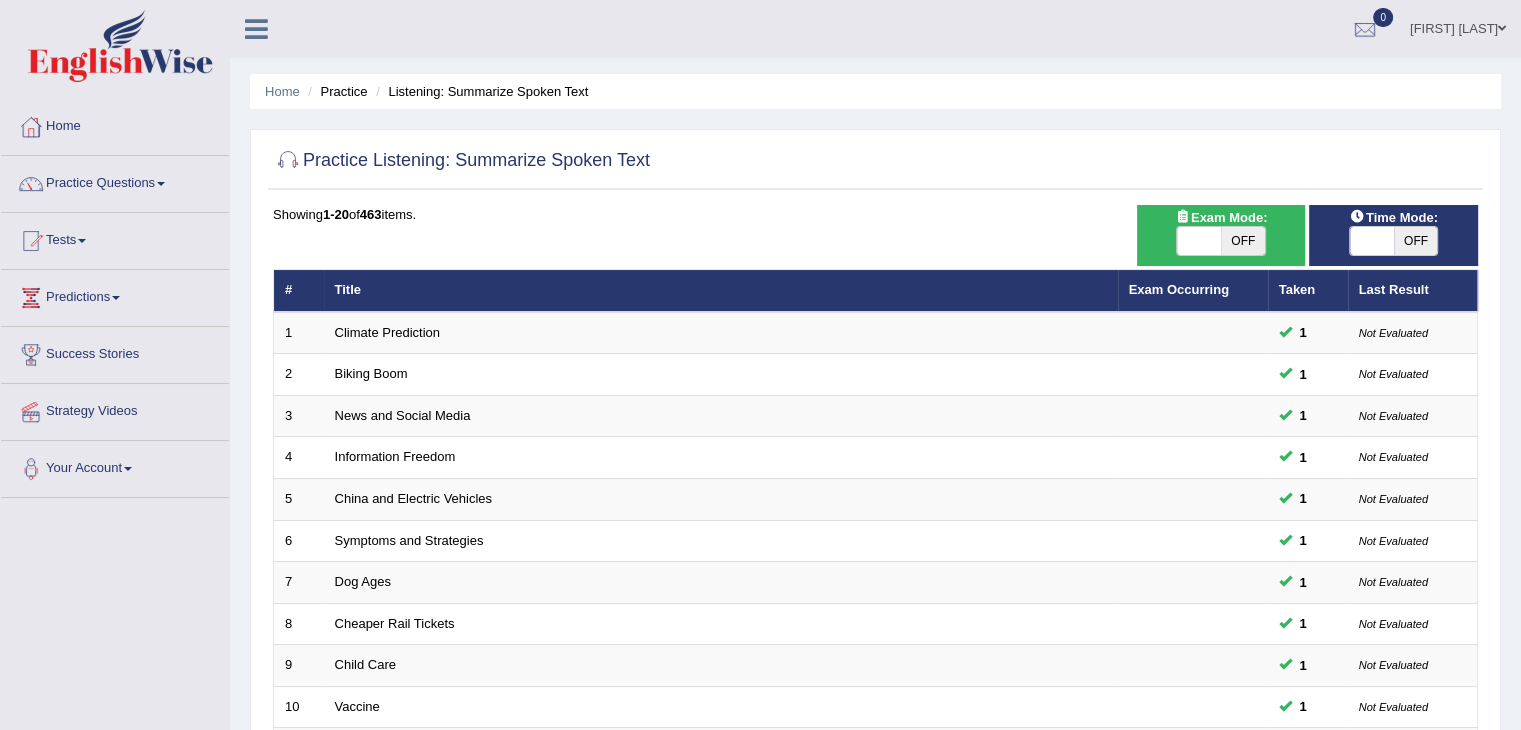 click on "OFF" at bounding box center [1243, 241] 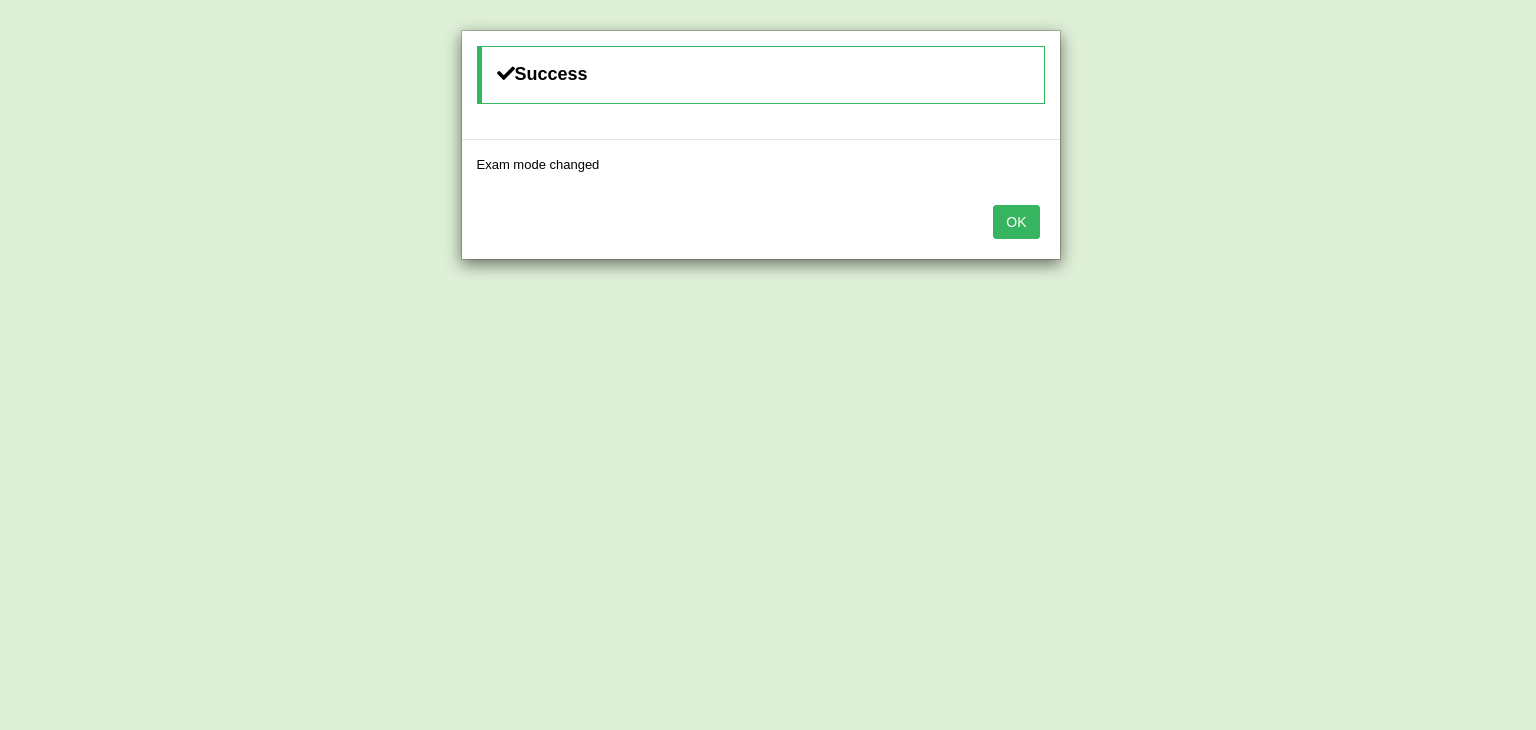 click on "OK" at bounding box center [1016, 222] 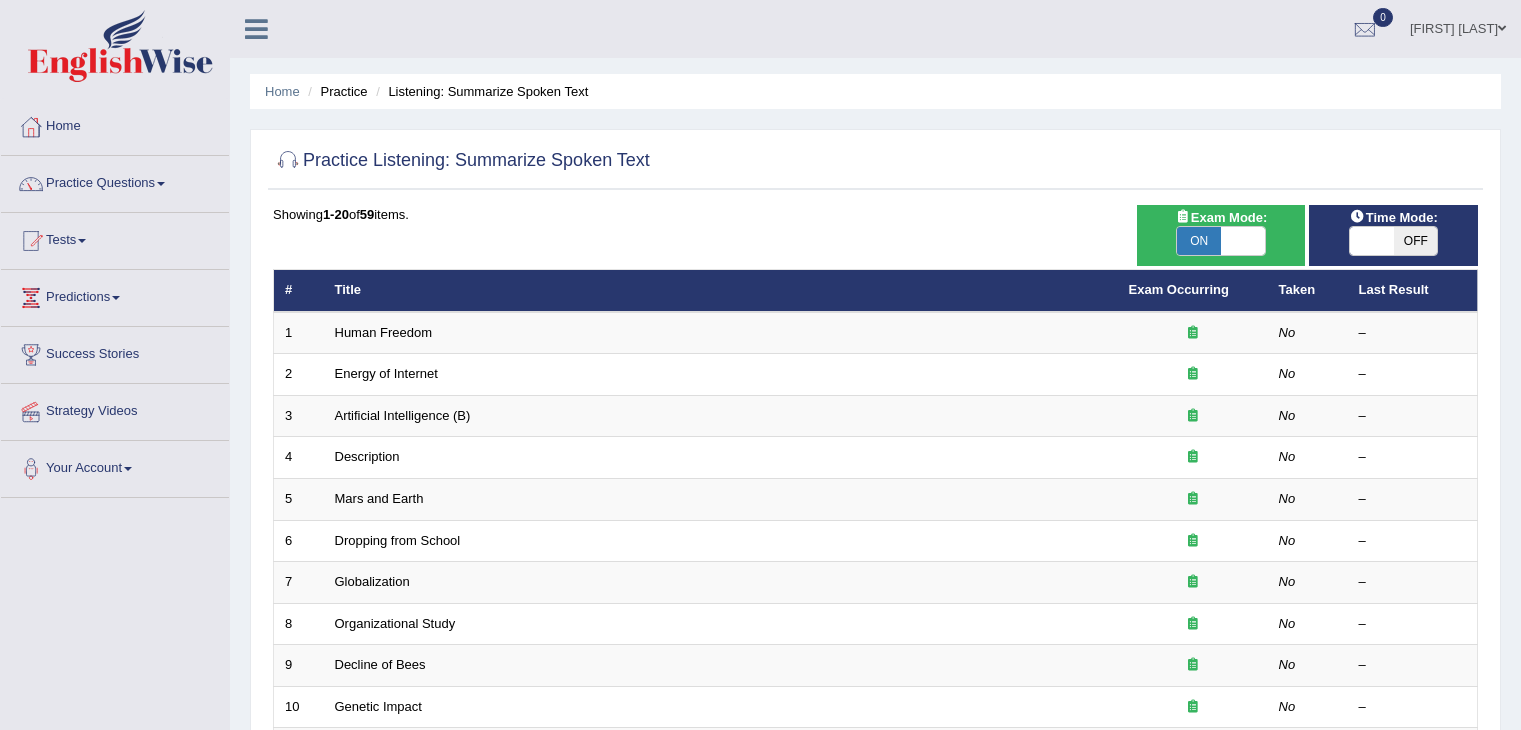 scroll, scrollTop: 0, scrollLeft: 0, axis: both 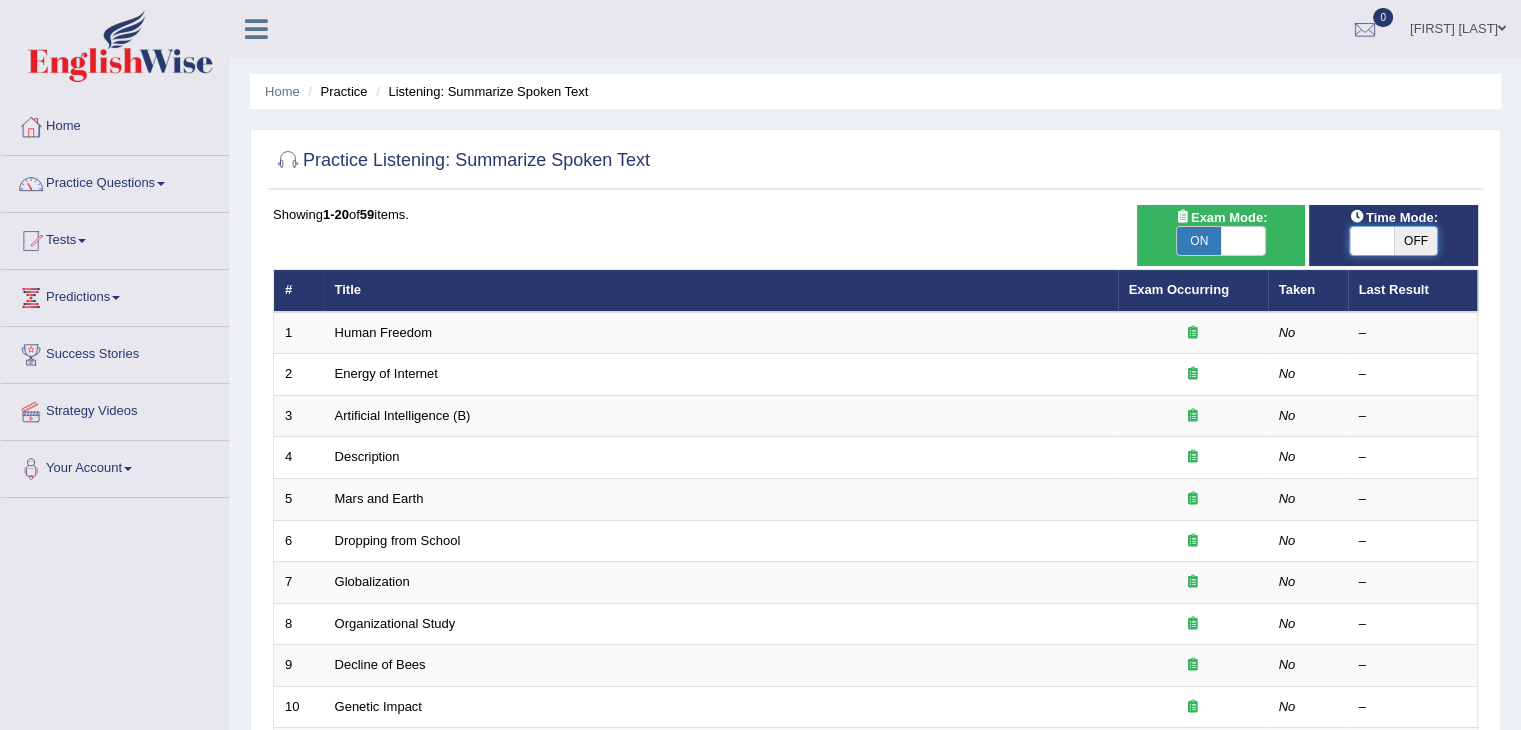 click at bounding box center [1372, 241] 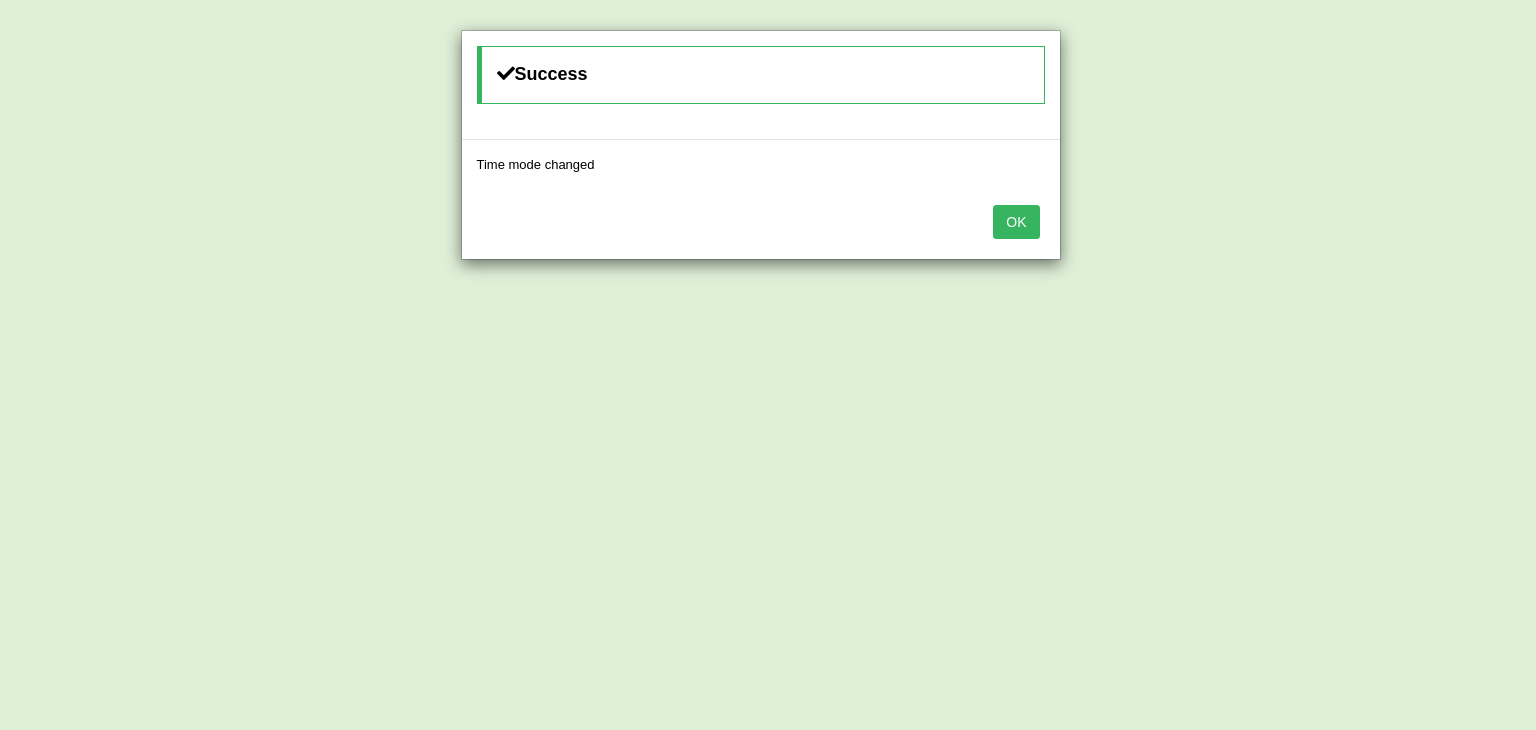 click on "OK" at bounding box center (1016, 222) 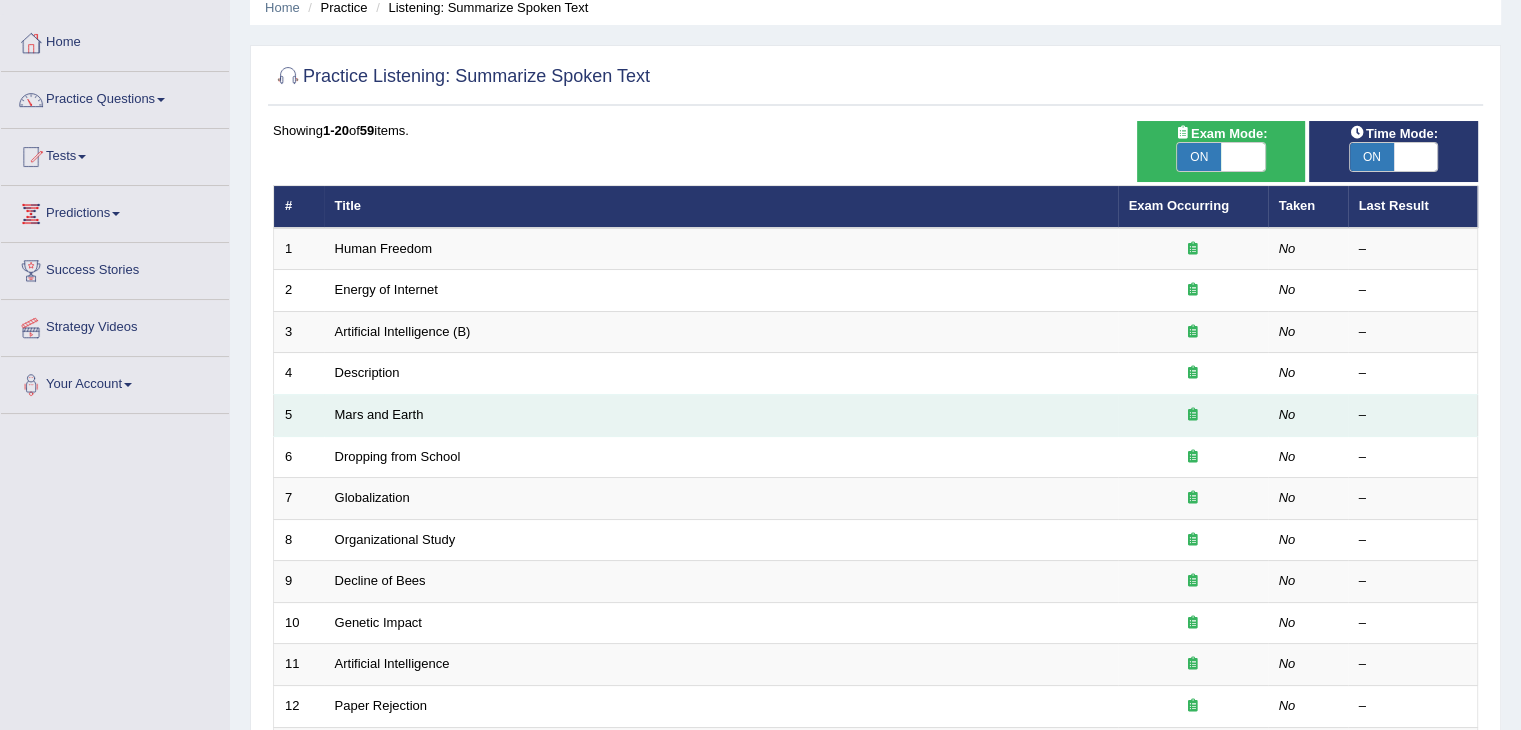 scroll, scrollTop: 84, scrollLeft: 0, axis: vertical 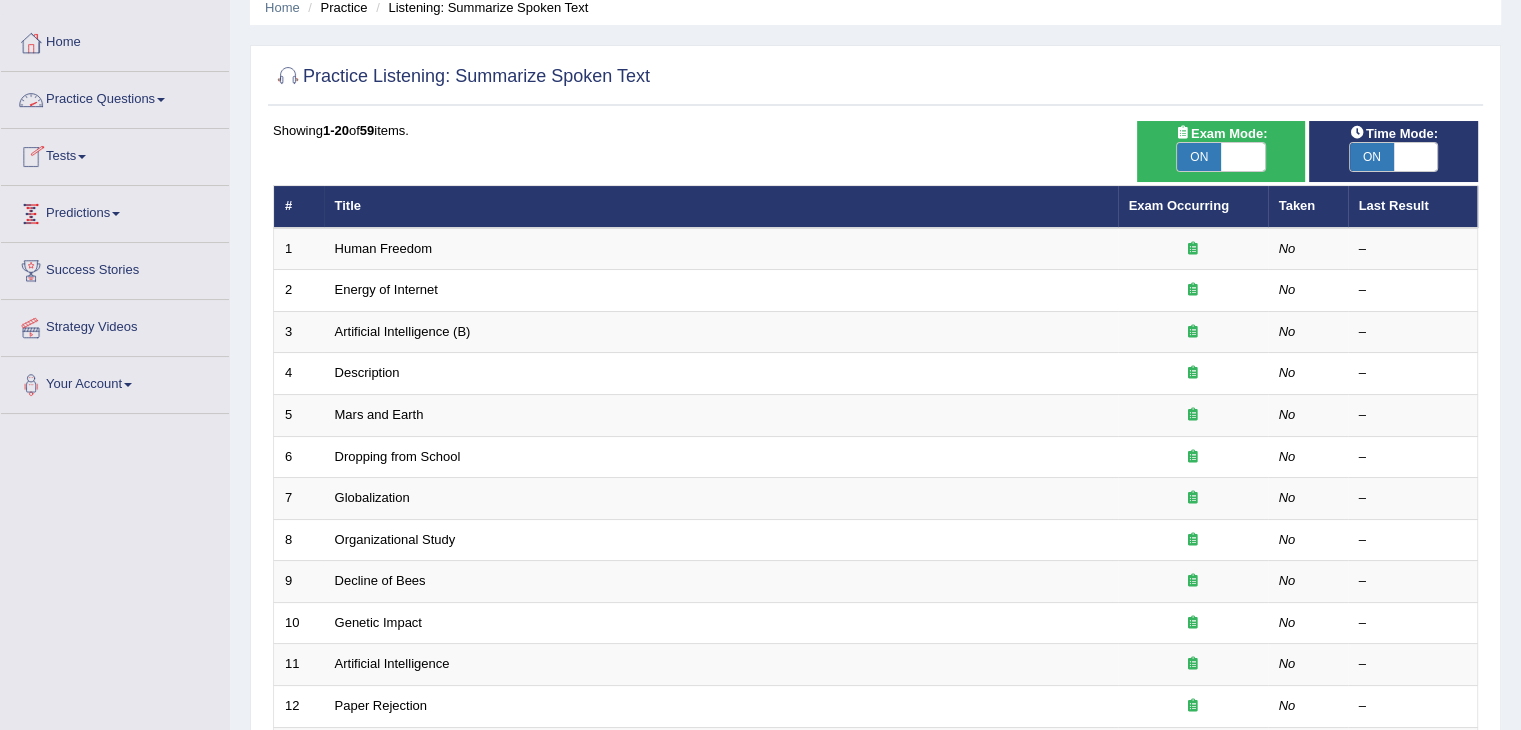 click on "Practice Questions" at bounding box center [115, 97] 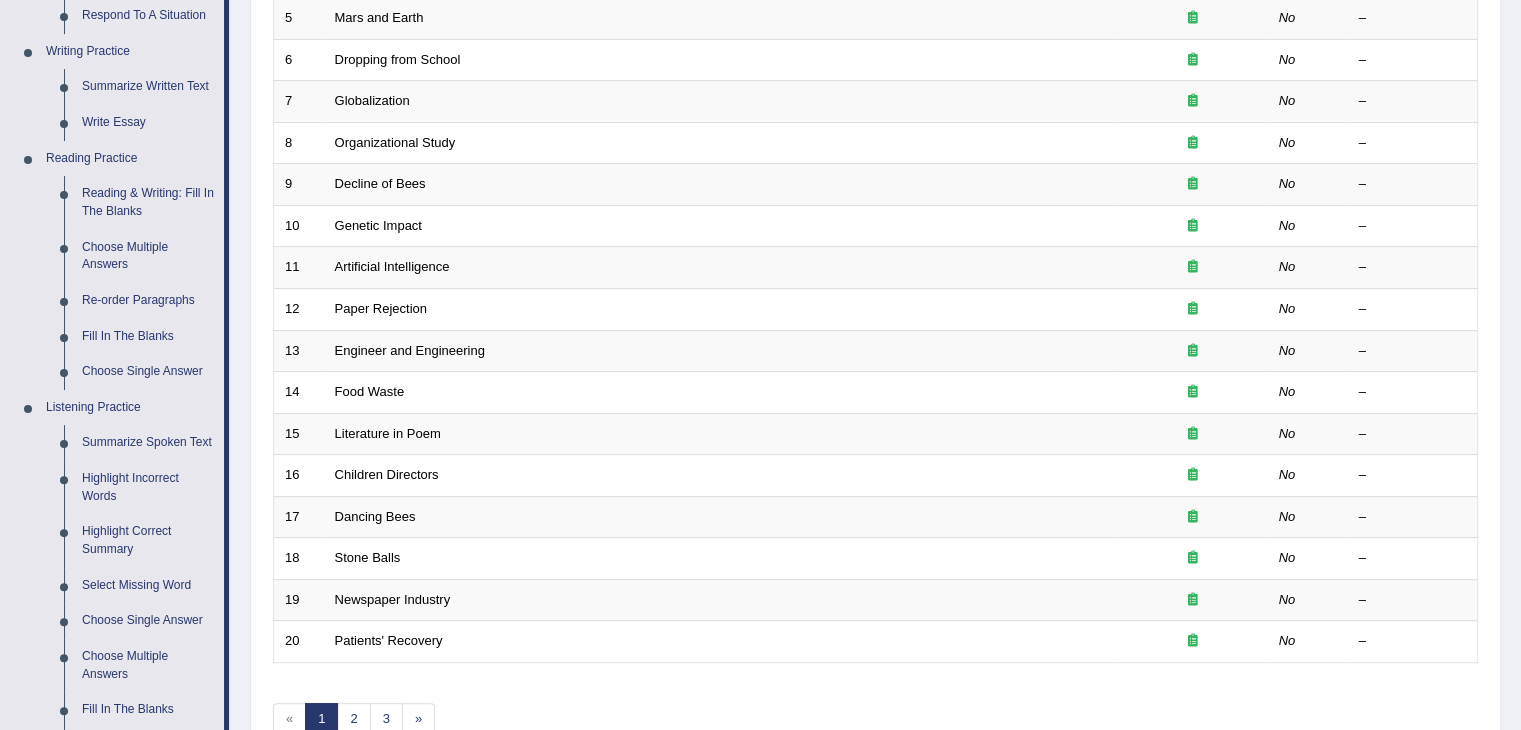scroll, scrollTop: 484, scrollLeft: 0, axis: vertical 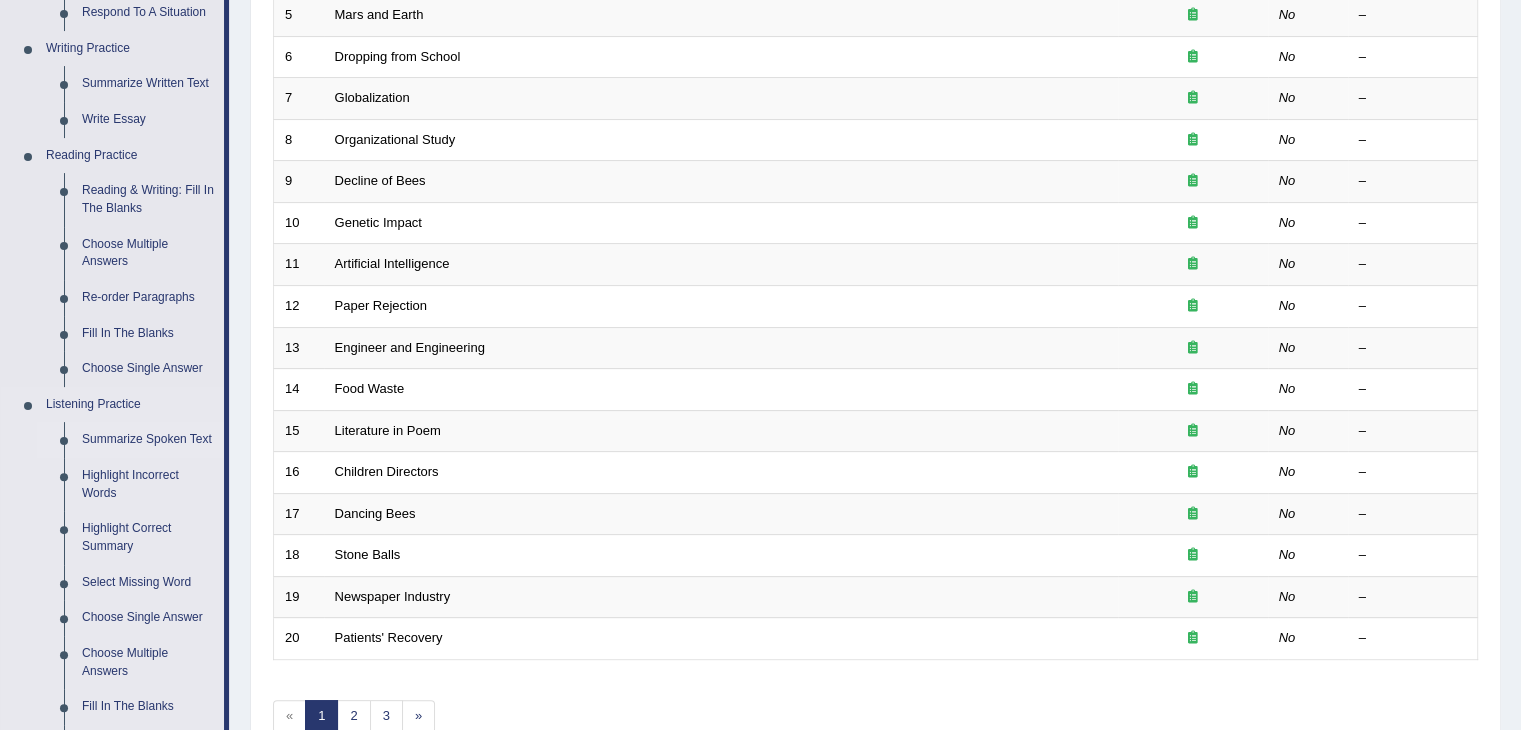 click on "Summarize Spoken Text" at bounding box center [148, 440] 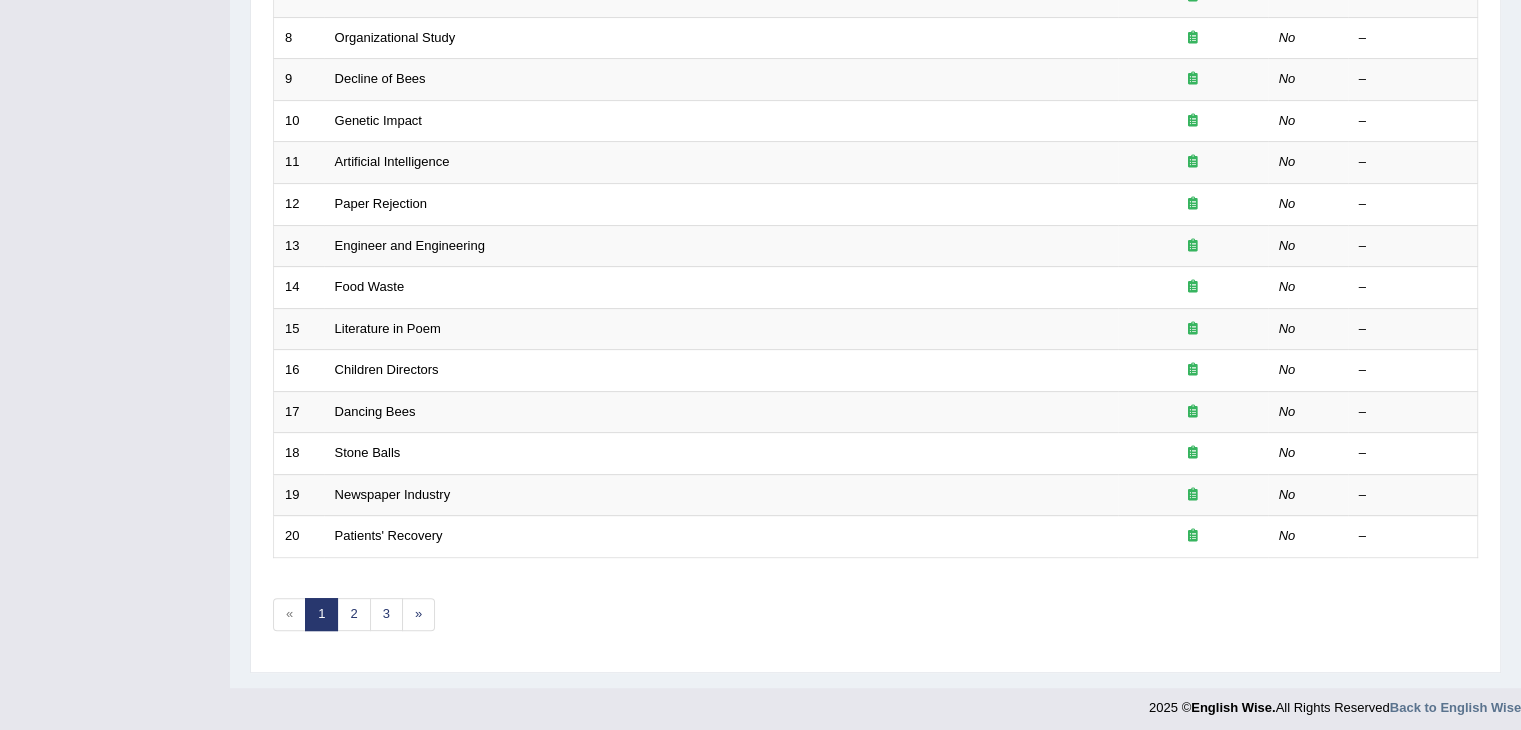 scroll, scrollTop: 588, scrollLeft: 0, axis: vertical 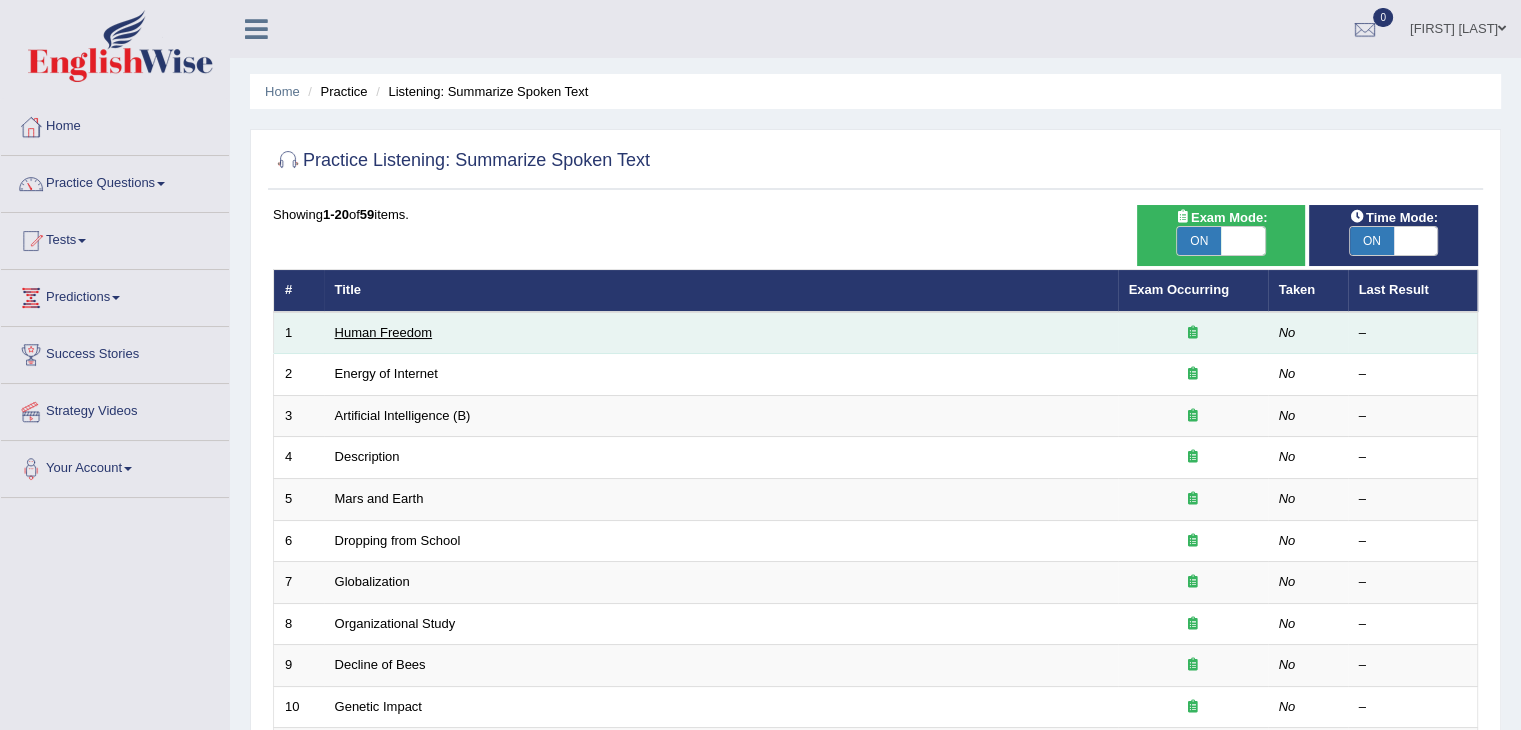 click on "Human Freedom" at bounding box center [384, 332] 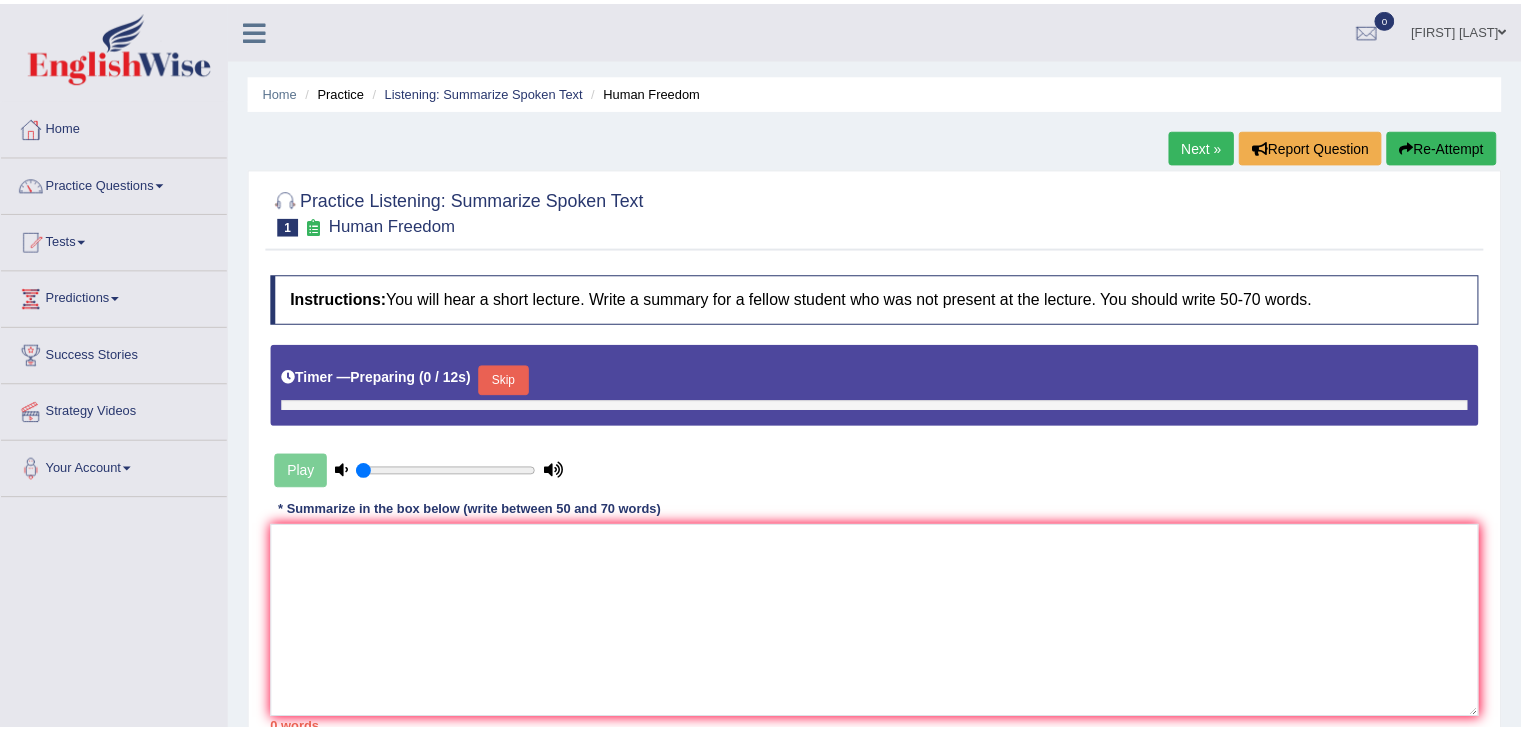 scroll, scrollTop: 0, scrollLeft: 0, axis: both 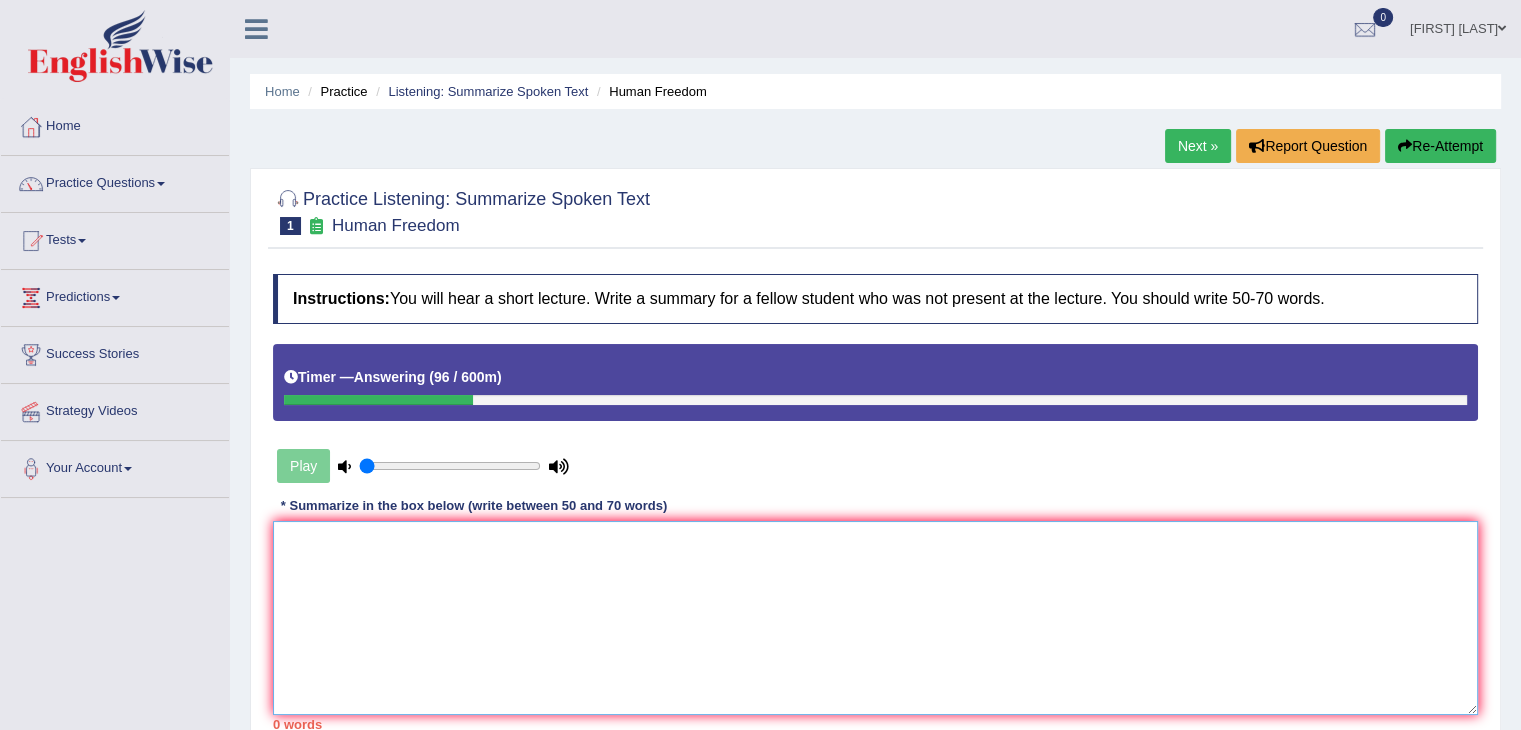click at bounding box center [875, 618] 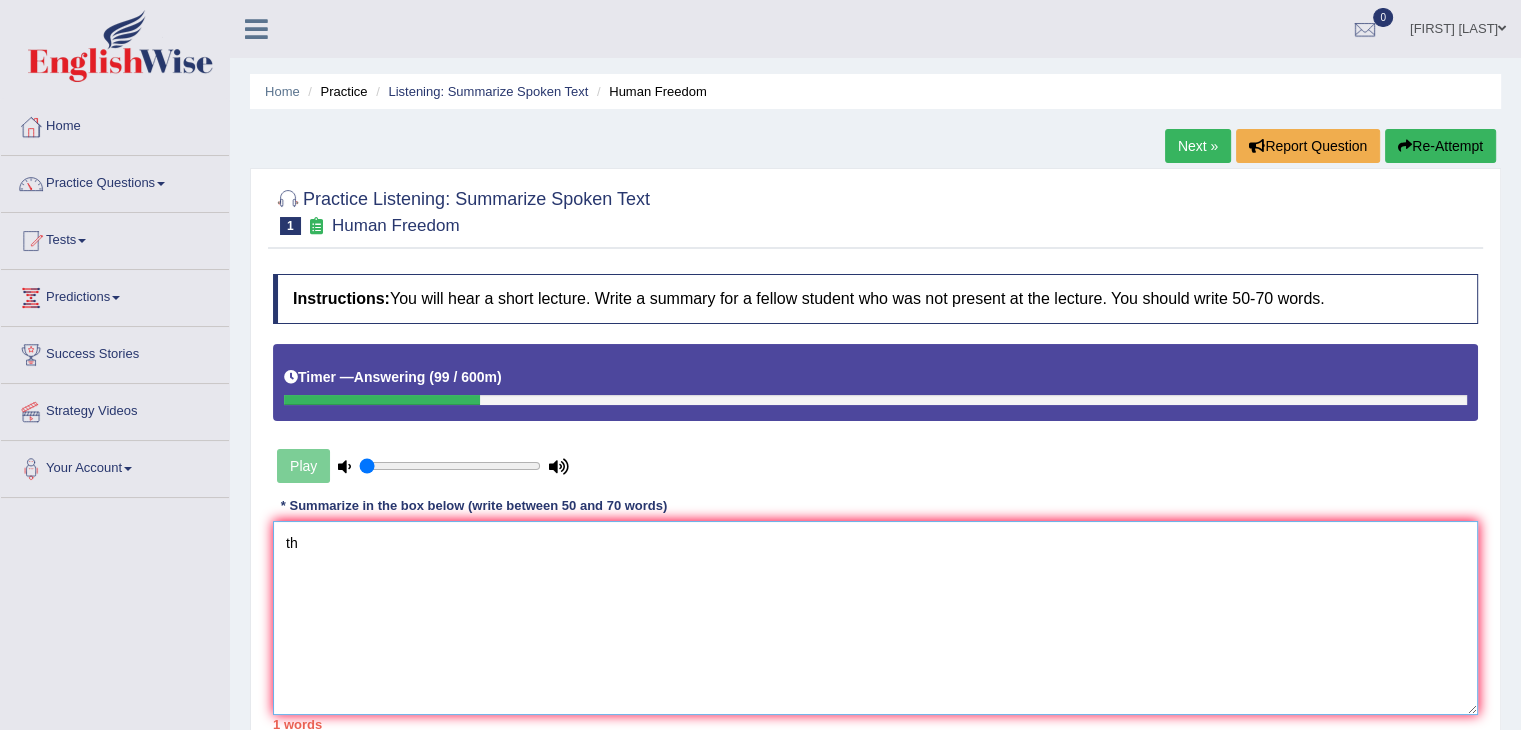 type on "t" 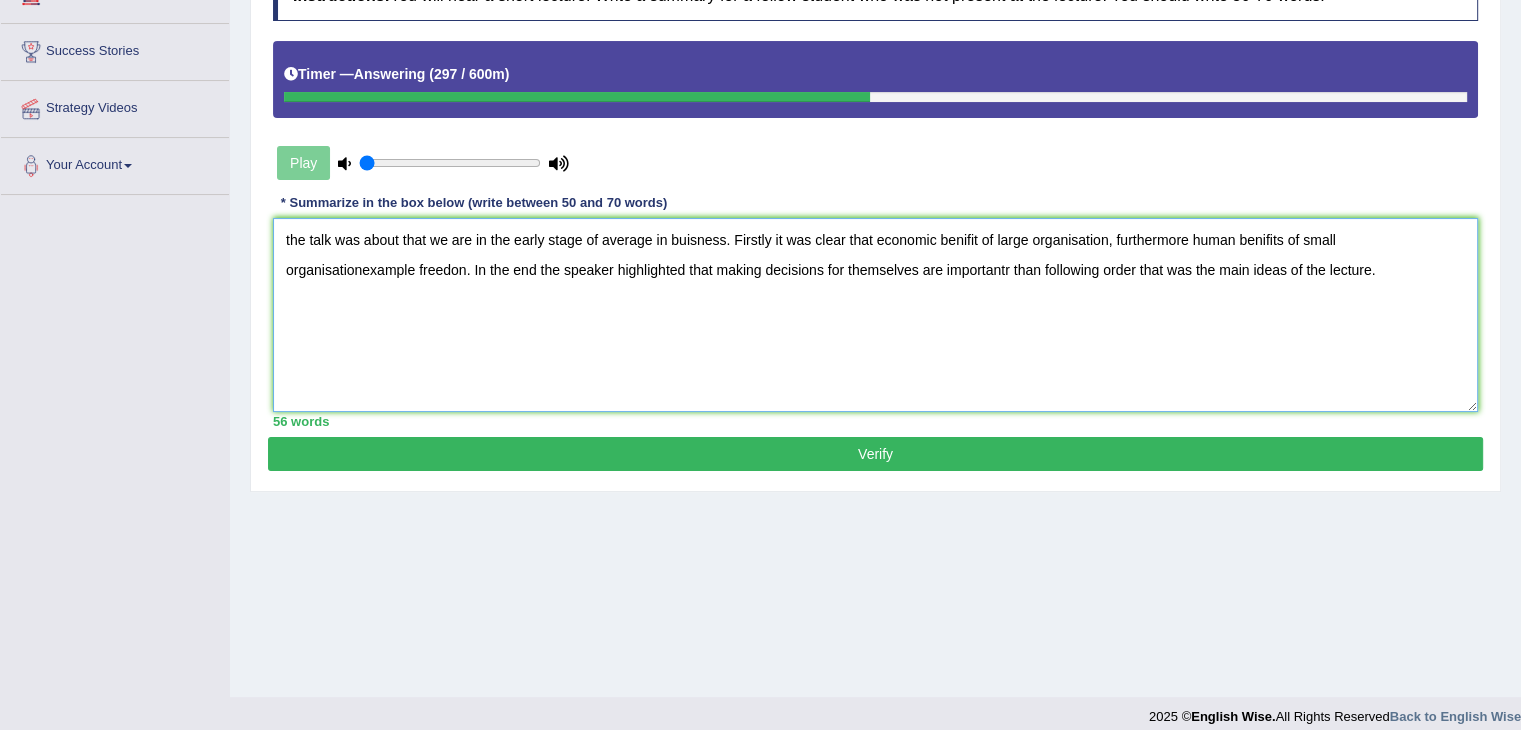 scroll, scrollTop: 308, scrollLeft: 0, axis: vertical 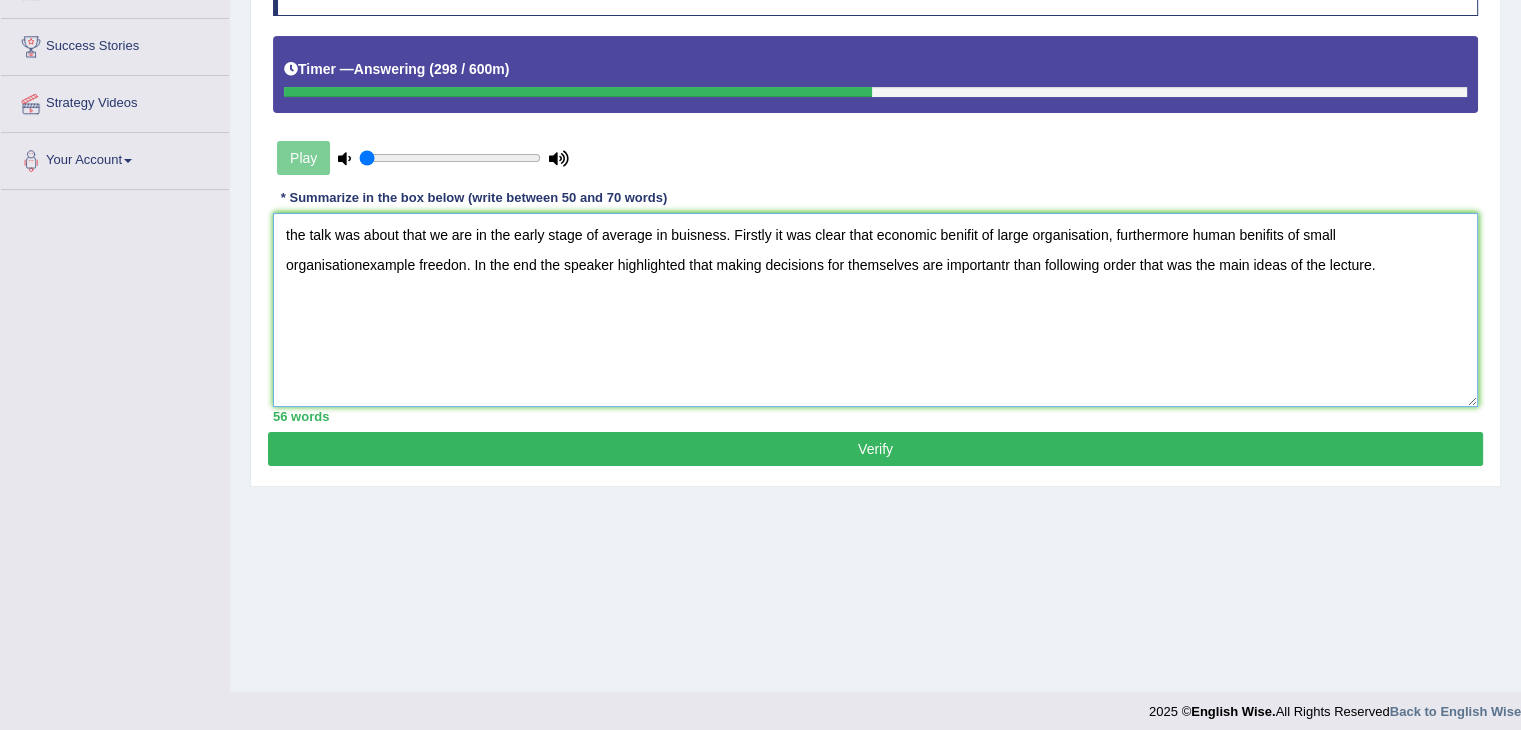 type on "the talk was about that we are in the early stage of average in buisness. Firstly it was clear that economic benifit of large organisation, furthermore human benifits of small organisationexample freedon. In the end the speaker highlighted that making decisions for themselves are importantr than following order that was the main ideas of the lecture." 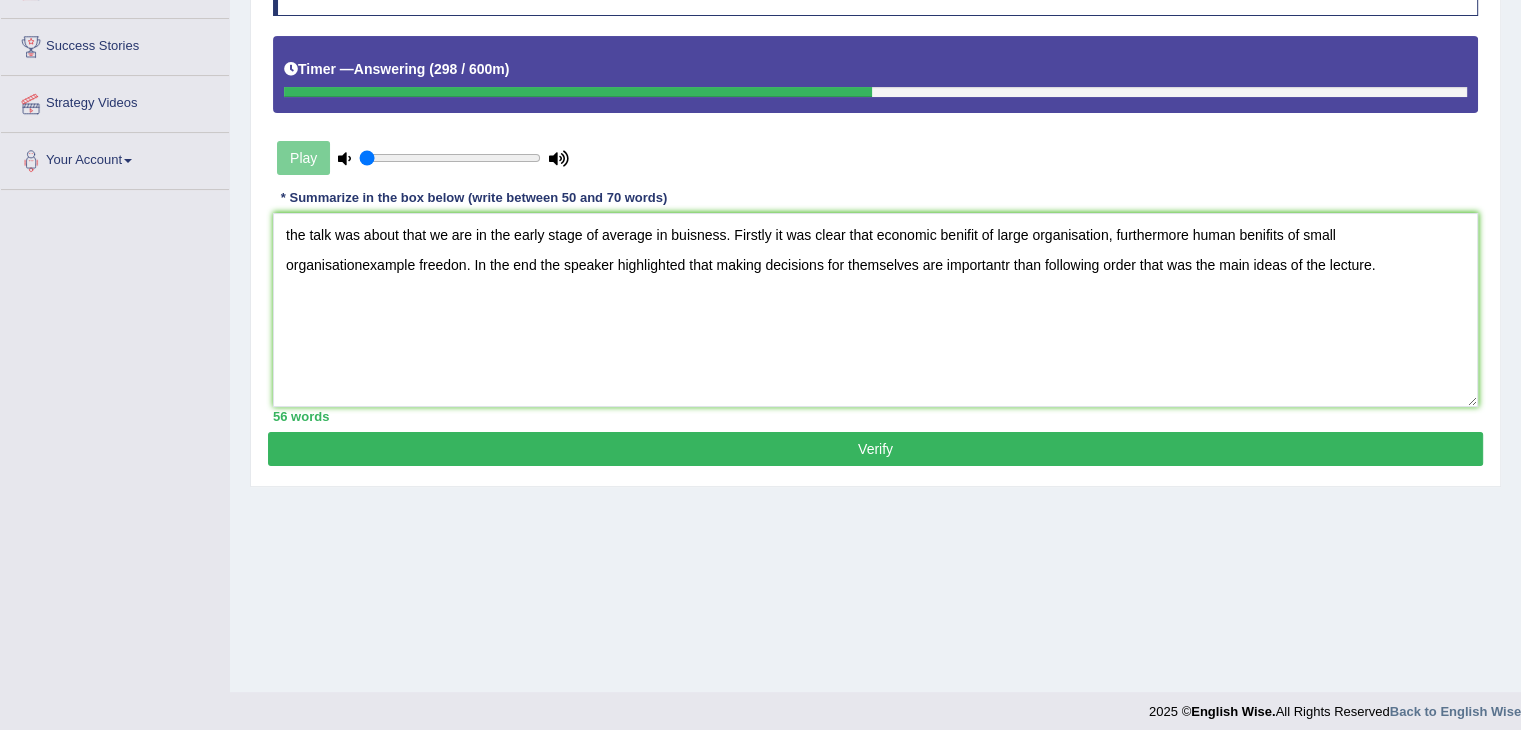 click on "Verify" at bounding box center [875, 449] 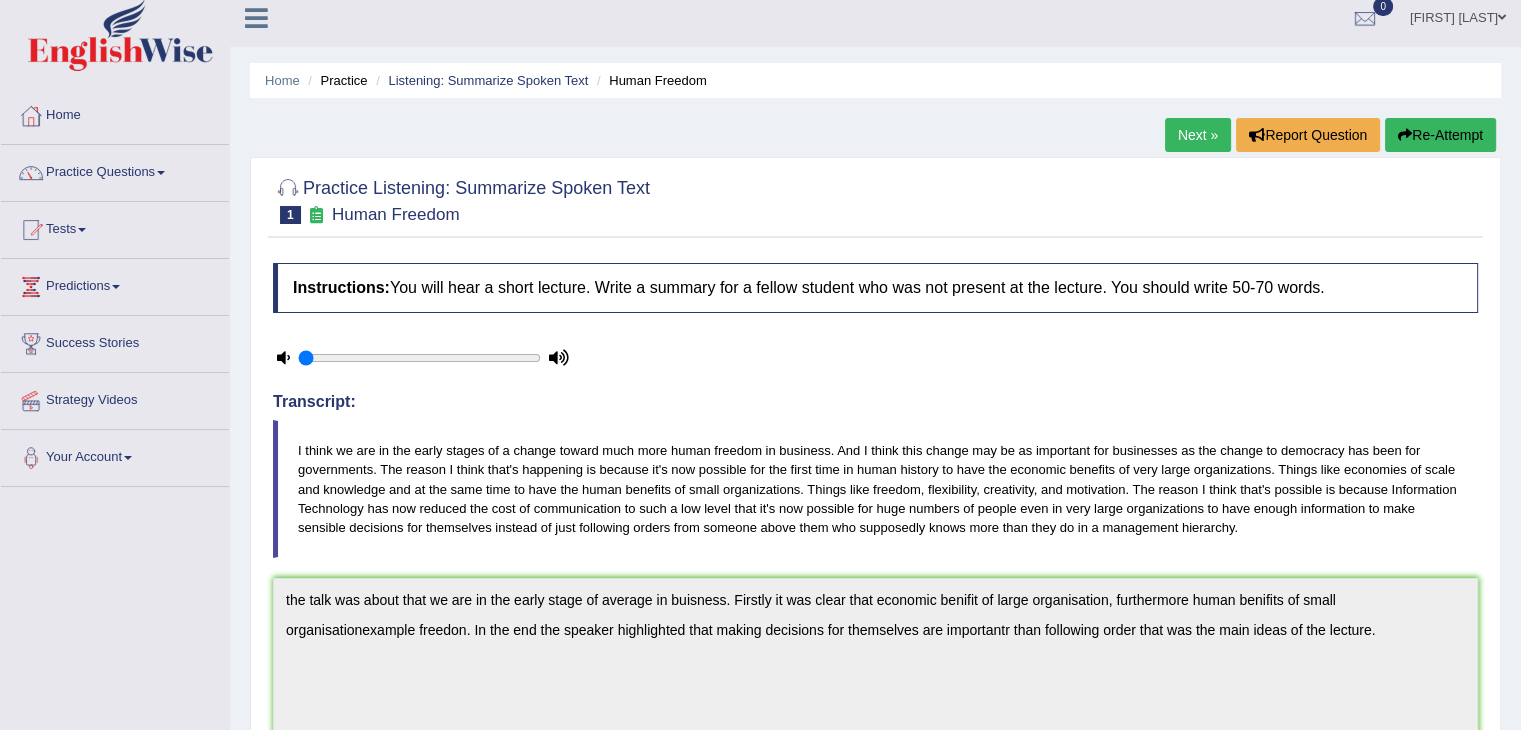 scroll, scrollTop: 0, scrollLeft: 0, axis: both 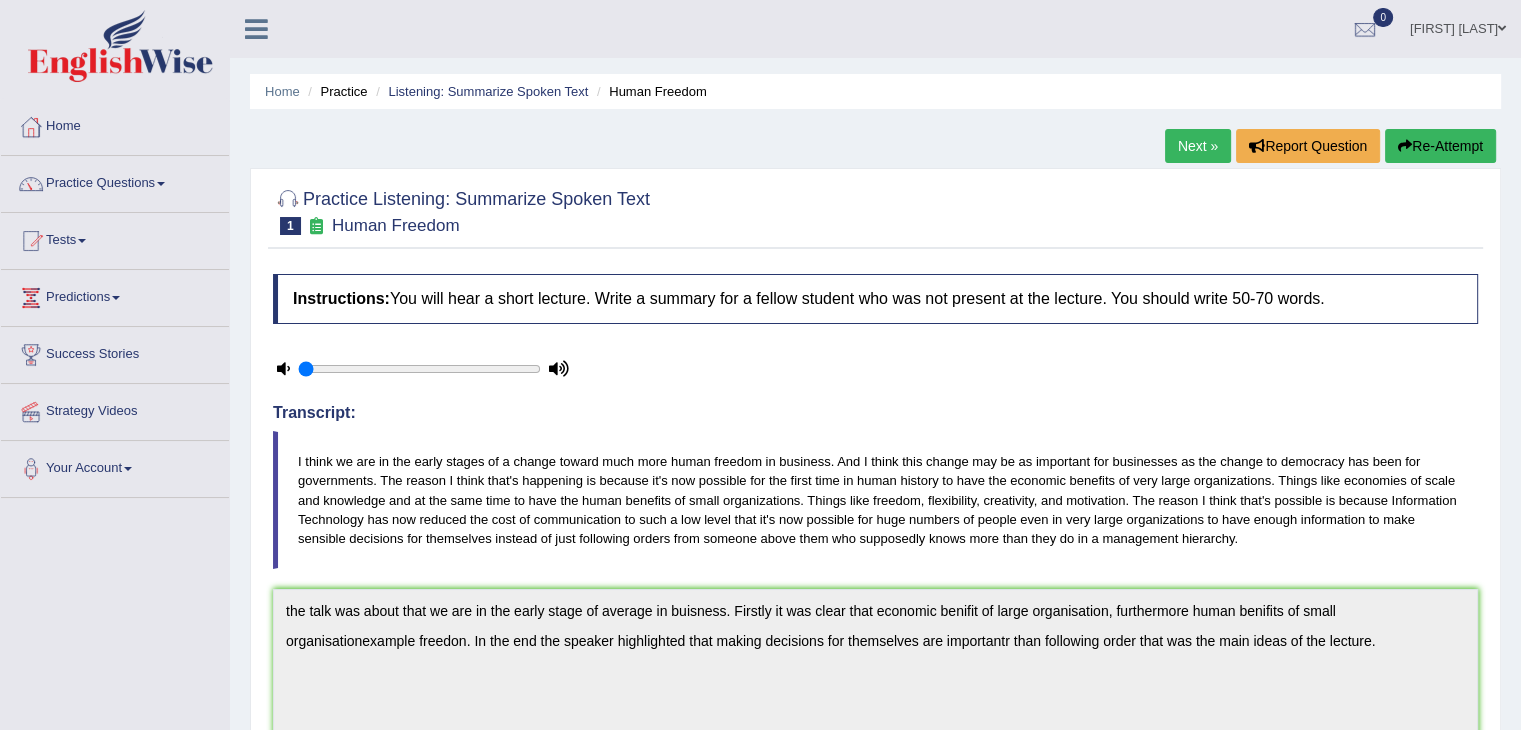 click on "Next »" at bounding box center [1198, 146] 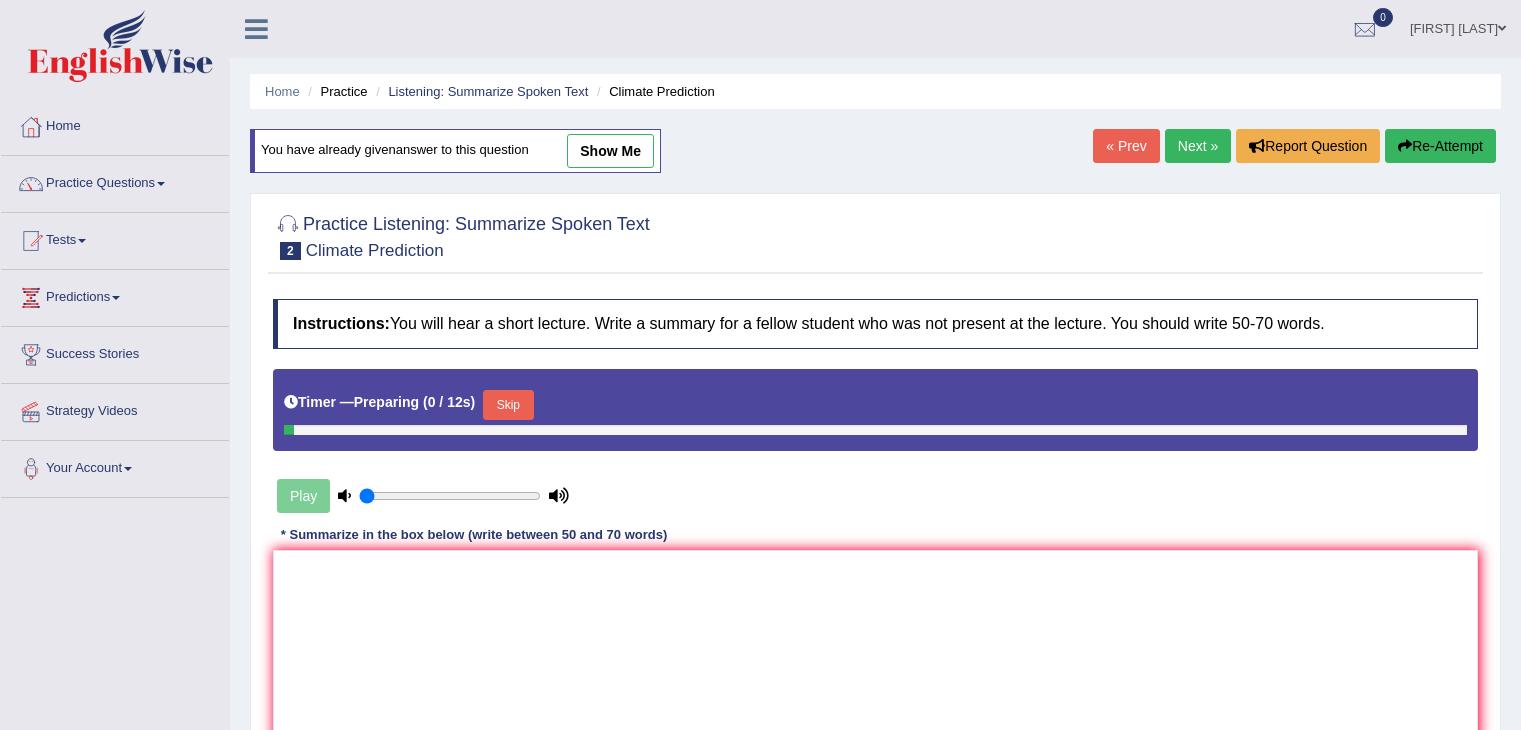 scroll, scrollTop: 0, scrollLeft: 0, axis: both 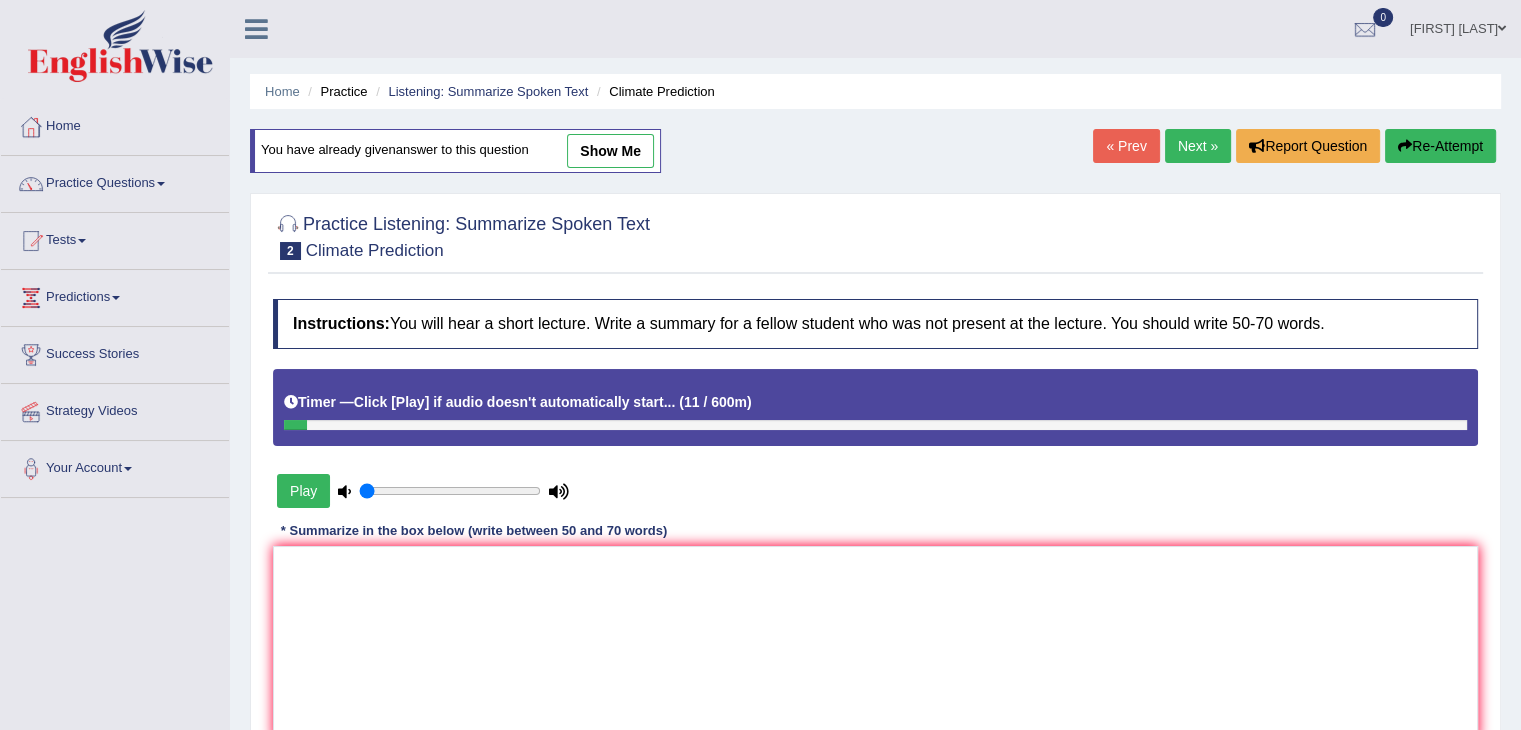 click on "Play" at bounding box center (303, 491) 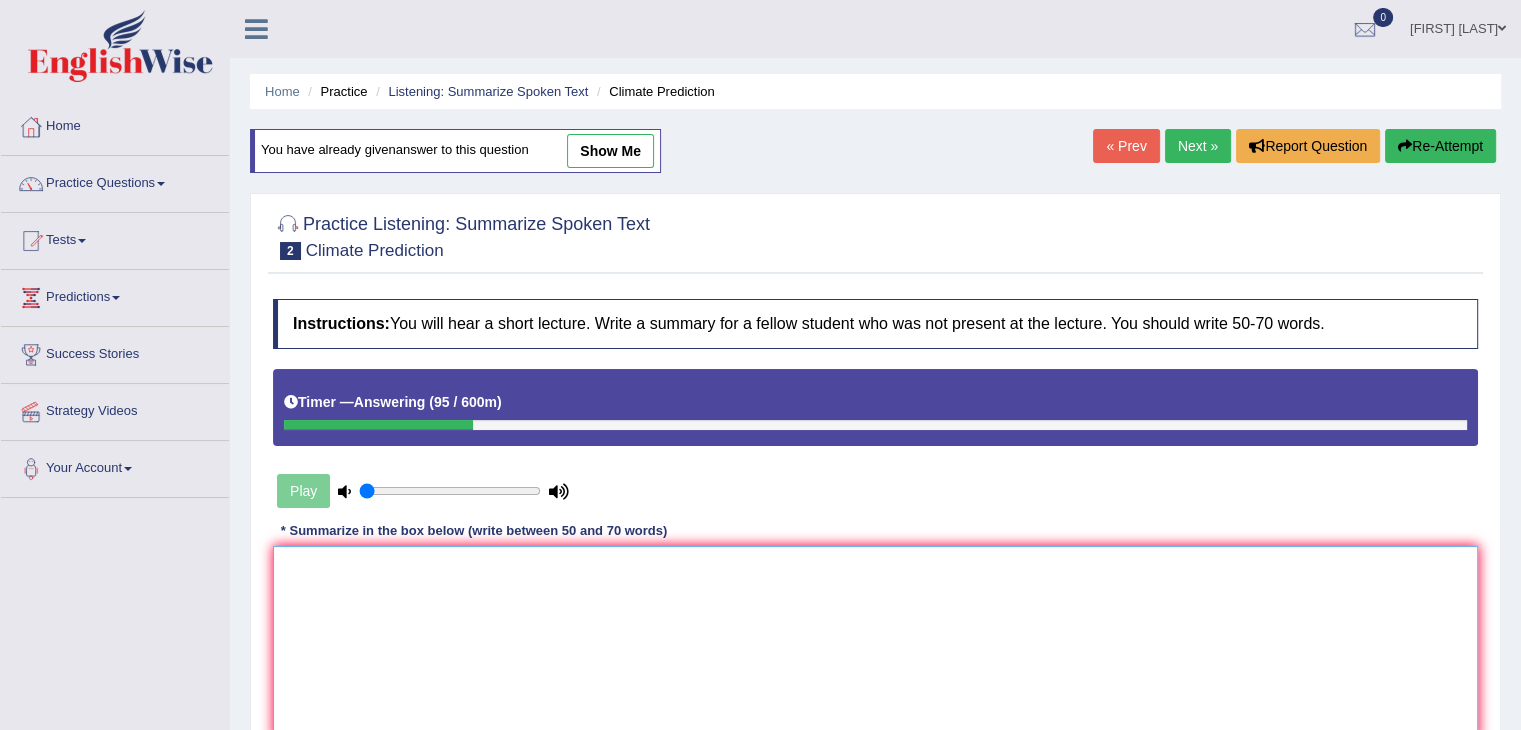 click at bounding box center (875, 643) 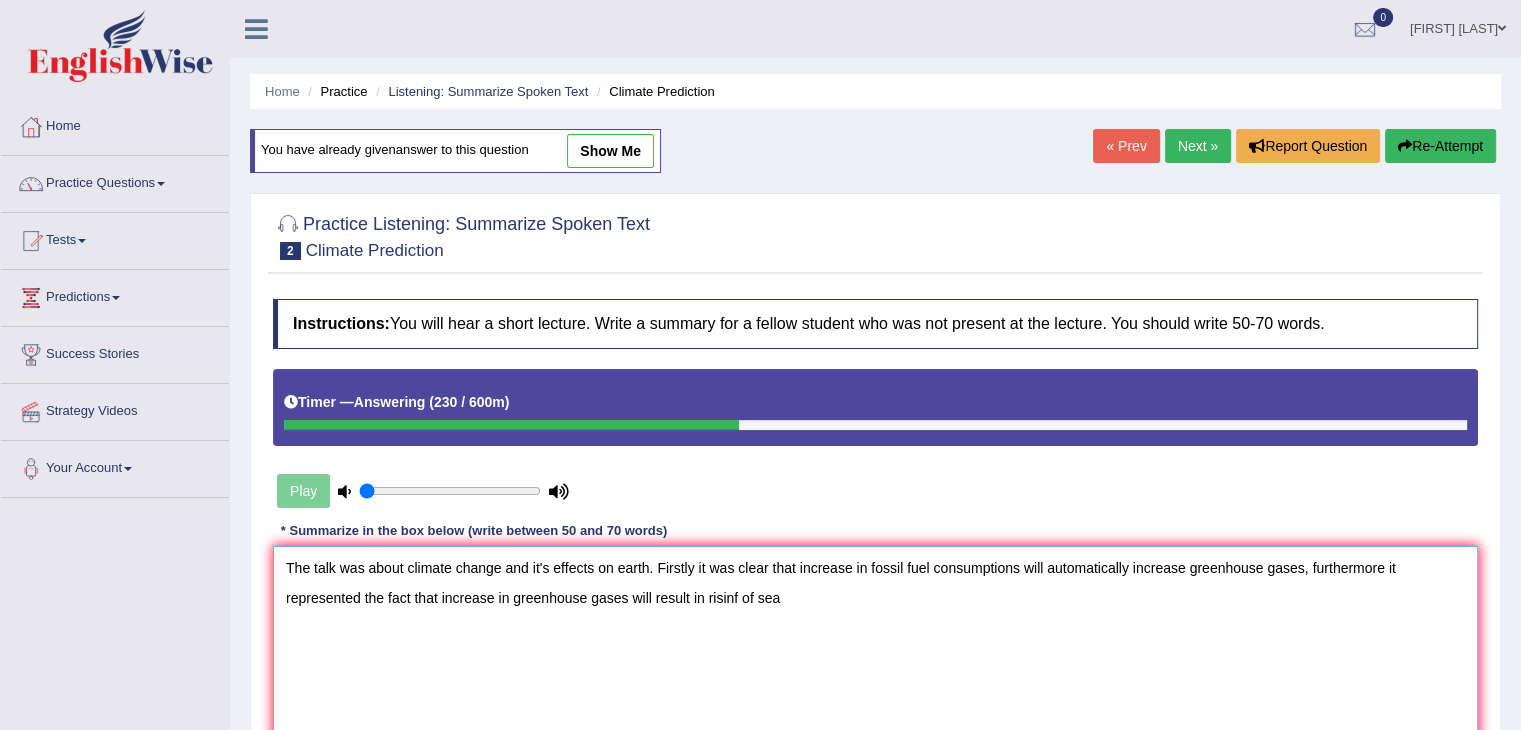 drag, startPoint x: 389, startPoint y: 601, endPoint x: 792, endPoint y: 595, distance: 403.04468 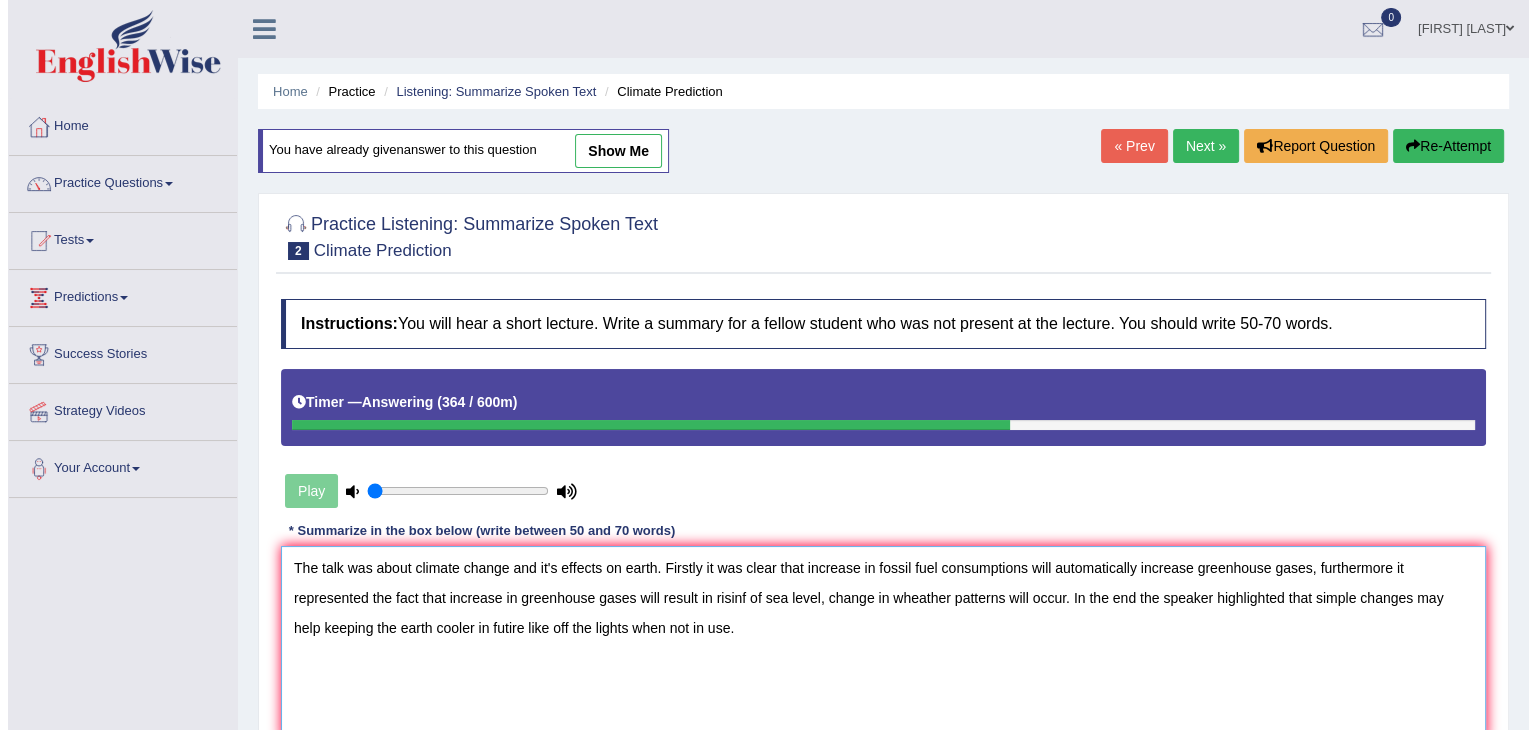 scroll, scrollTop: 320, scrollLeft: 0, axis: vertical 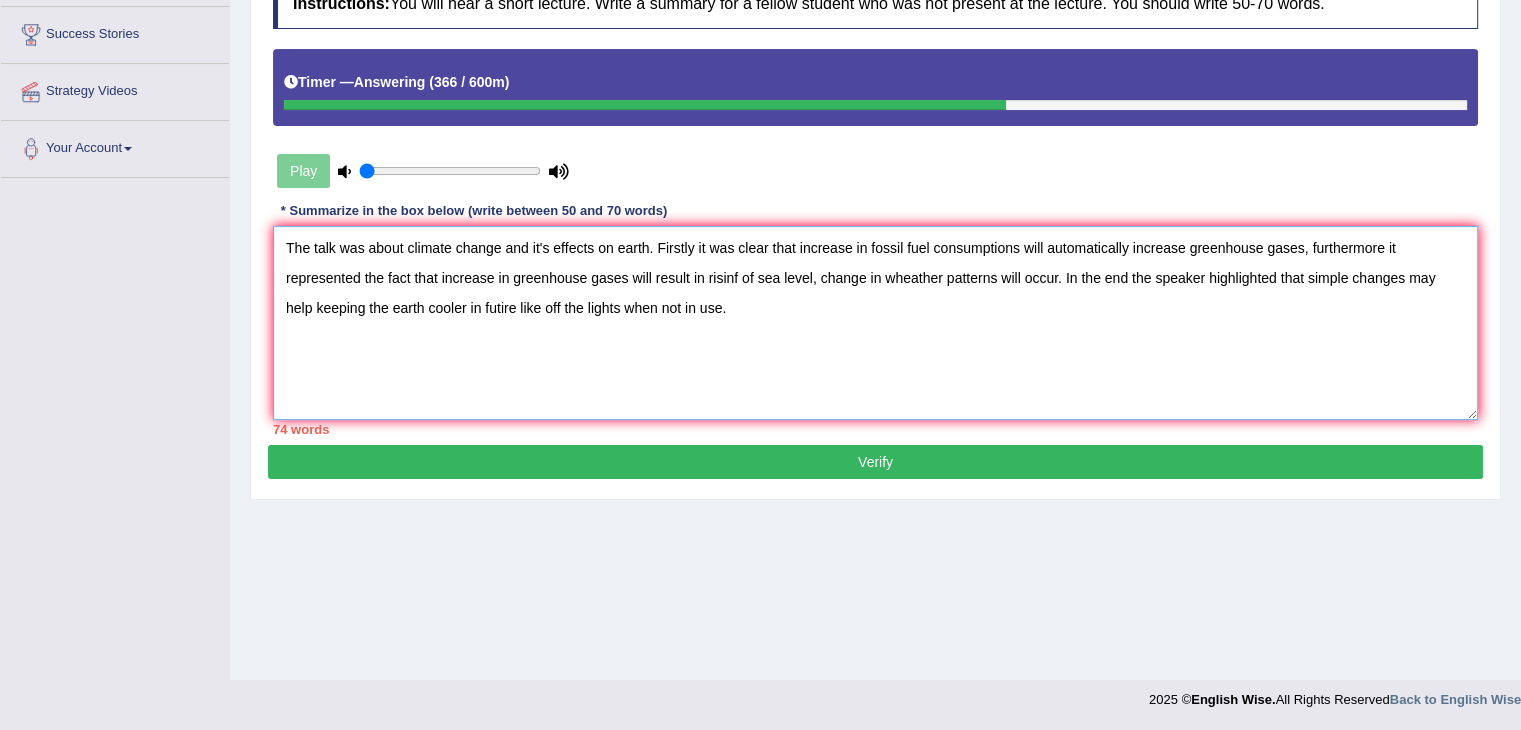 type on "The talk was about climate change and it's effects on earth. Firstly it was clear that increase in fossil fuel consumptions will automatically increase greenhouse gases, furthermore it represented the fact that increase in greenhouse gases will result in risinf of sea level, change in wheather patterns will occur. In the end the speaker highlighted that simple changes may help keeping the earth cooler in futire like off the lights when not in use." 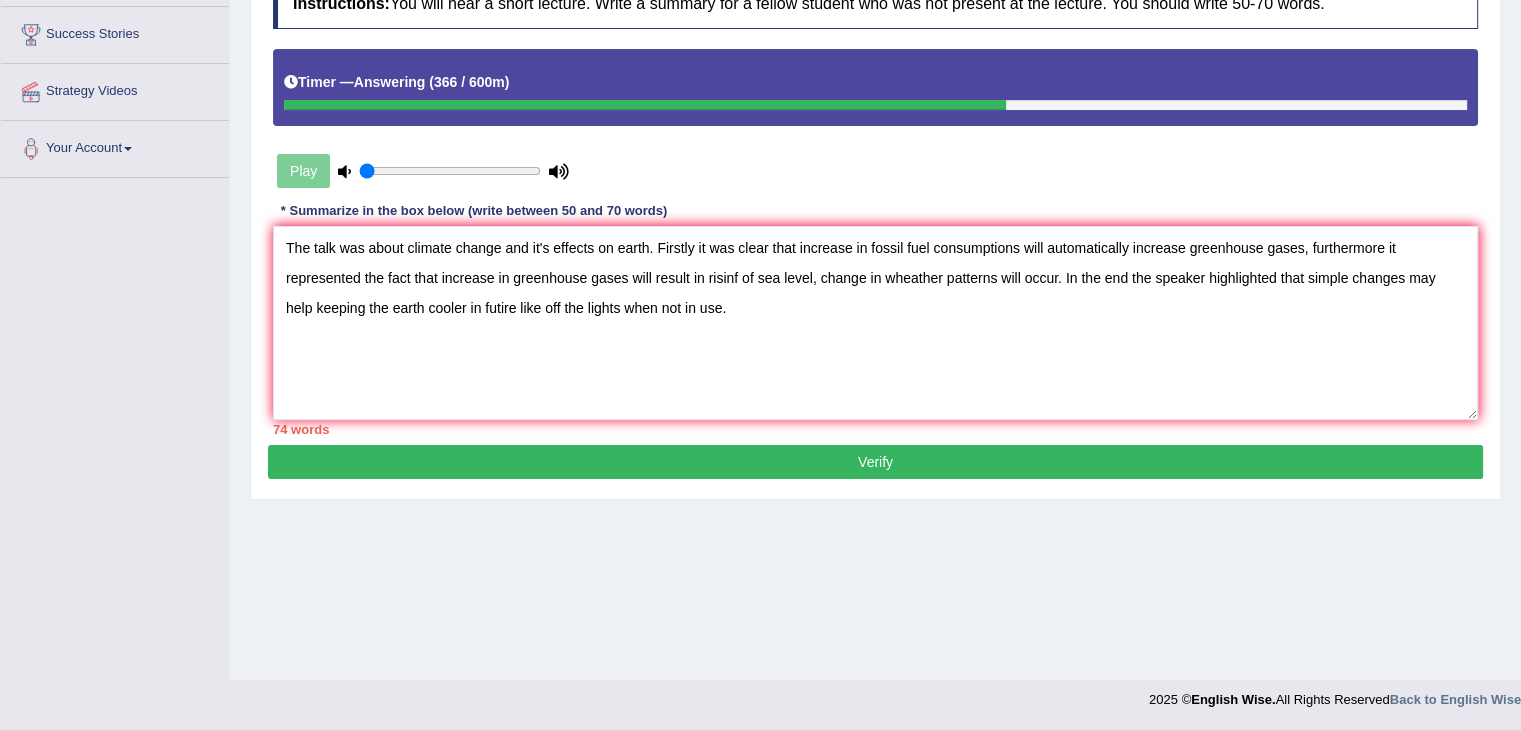 click on "Verify" at bounding box center (875, 462) 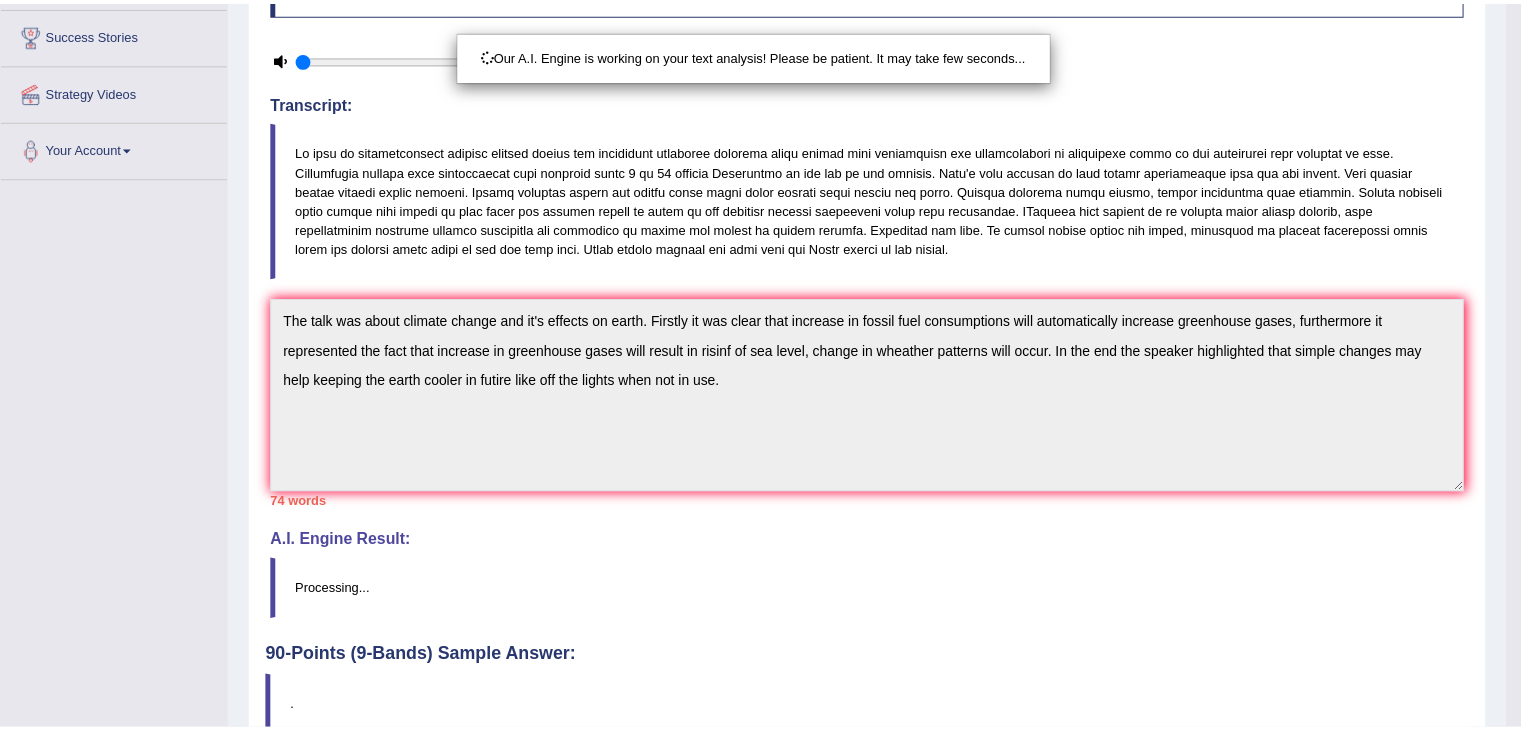 scroll, scrollTop: 410, scrollLeft: 0, axis: vertical 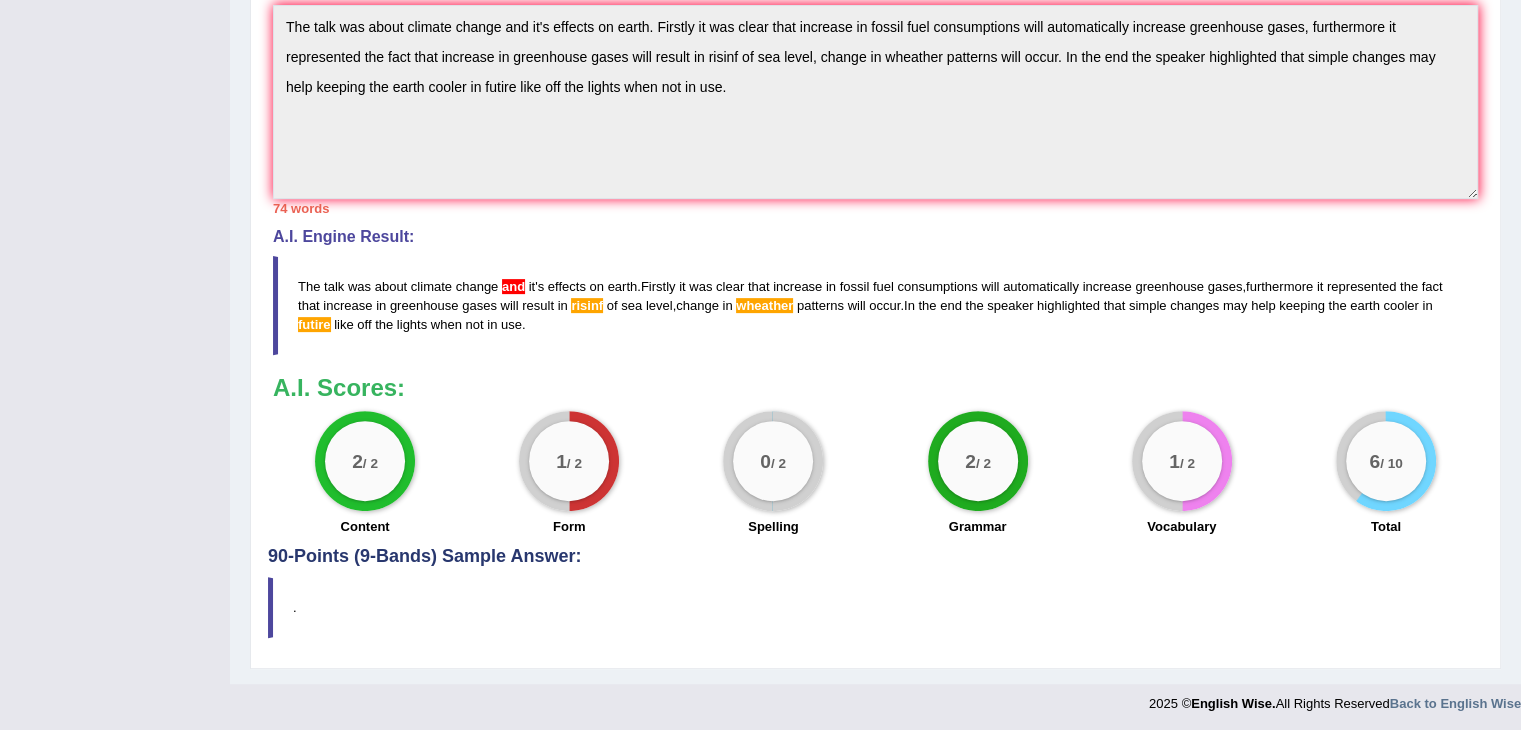 click on "90-Points (9-Bands) Sample Answer:" at bounding box center [875, 111] 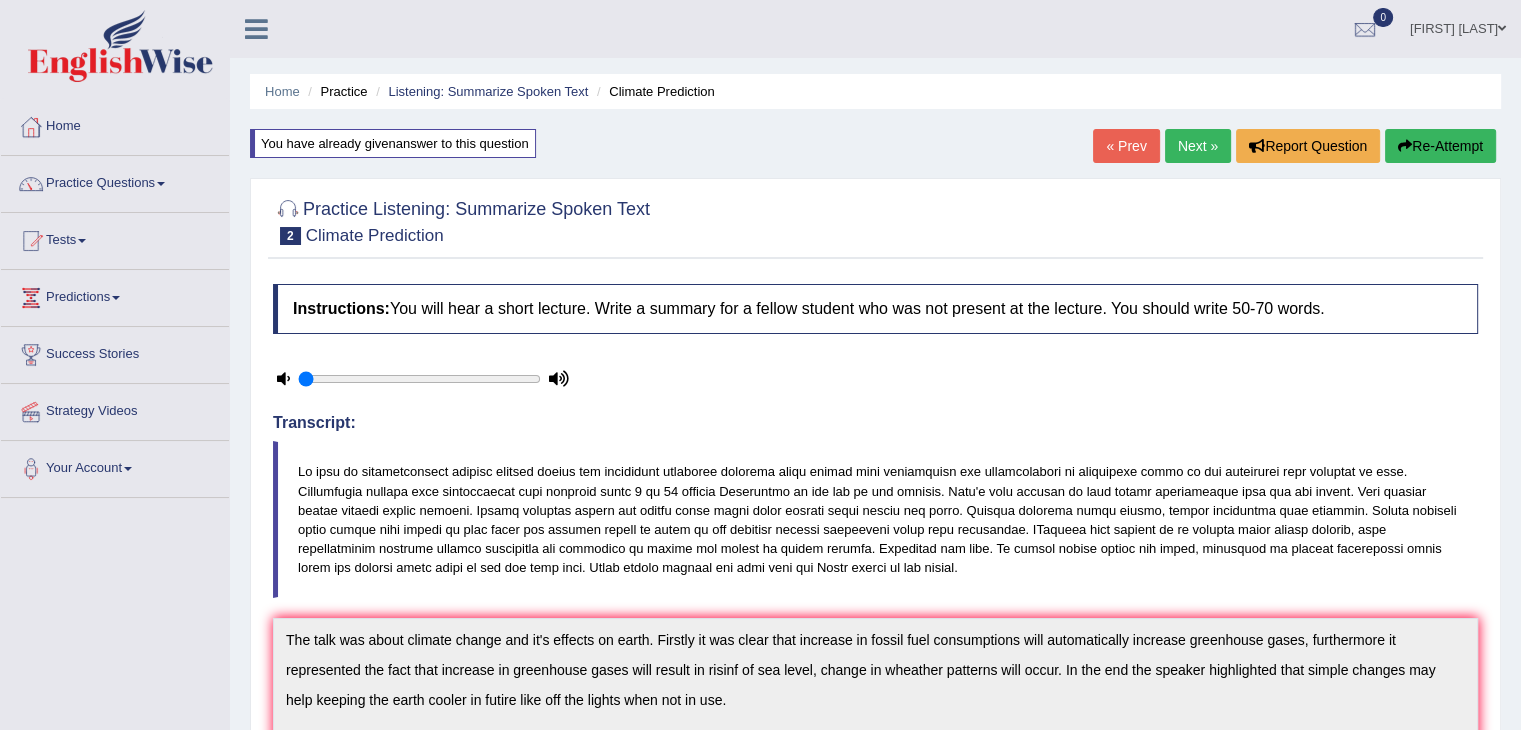 click on "Next »" at bounding box center [1198, 146] 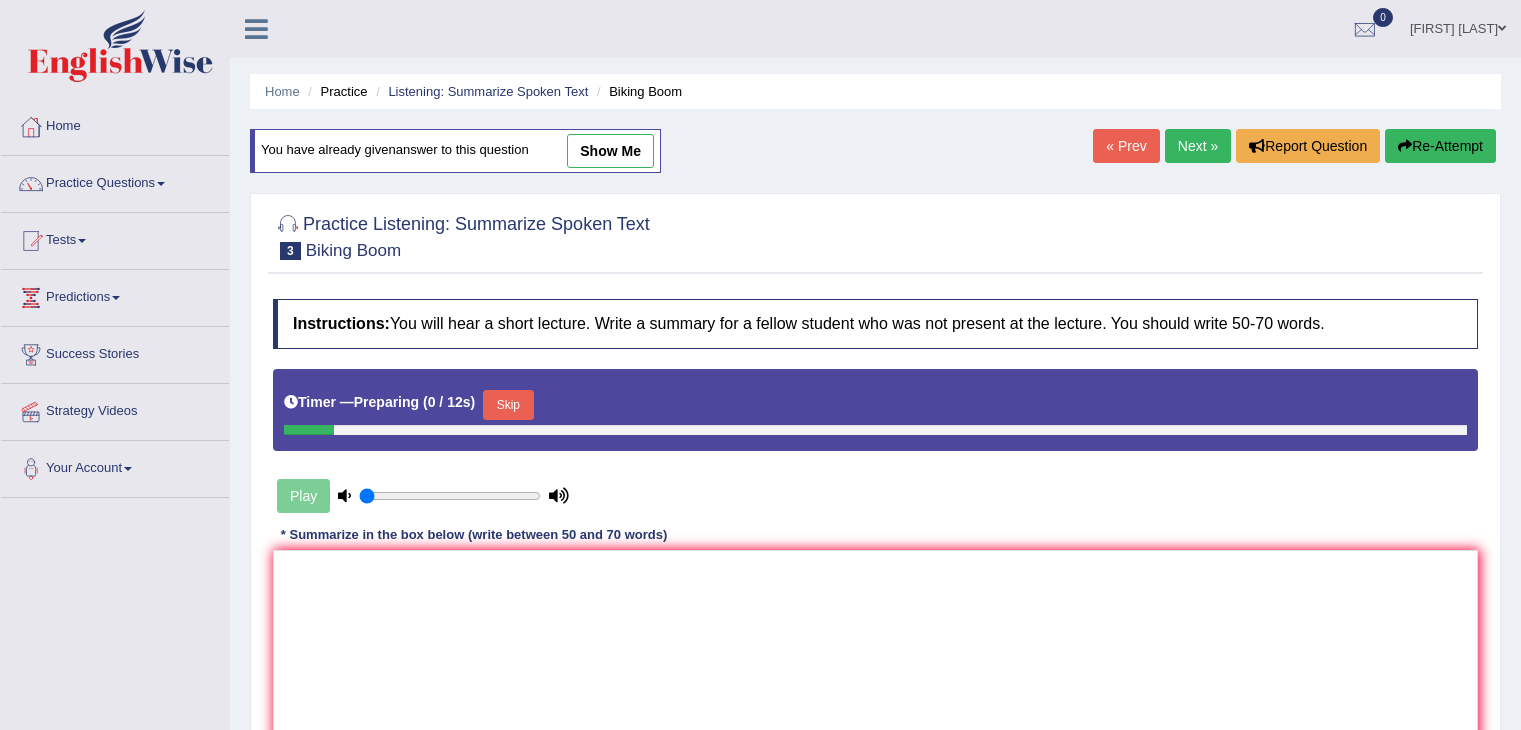 scroll, scrollTop: 0, scrollLeft: 0, axis: both 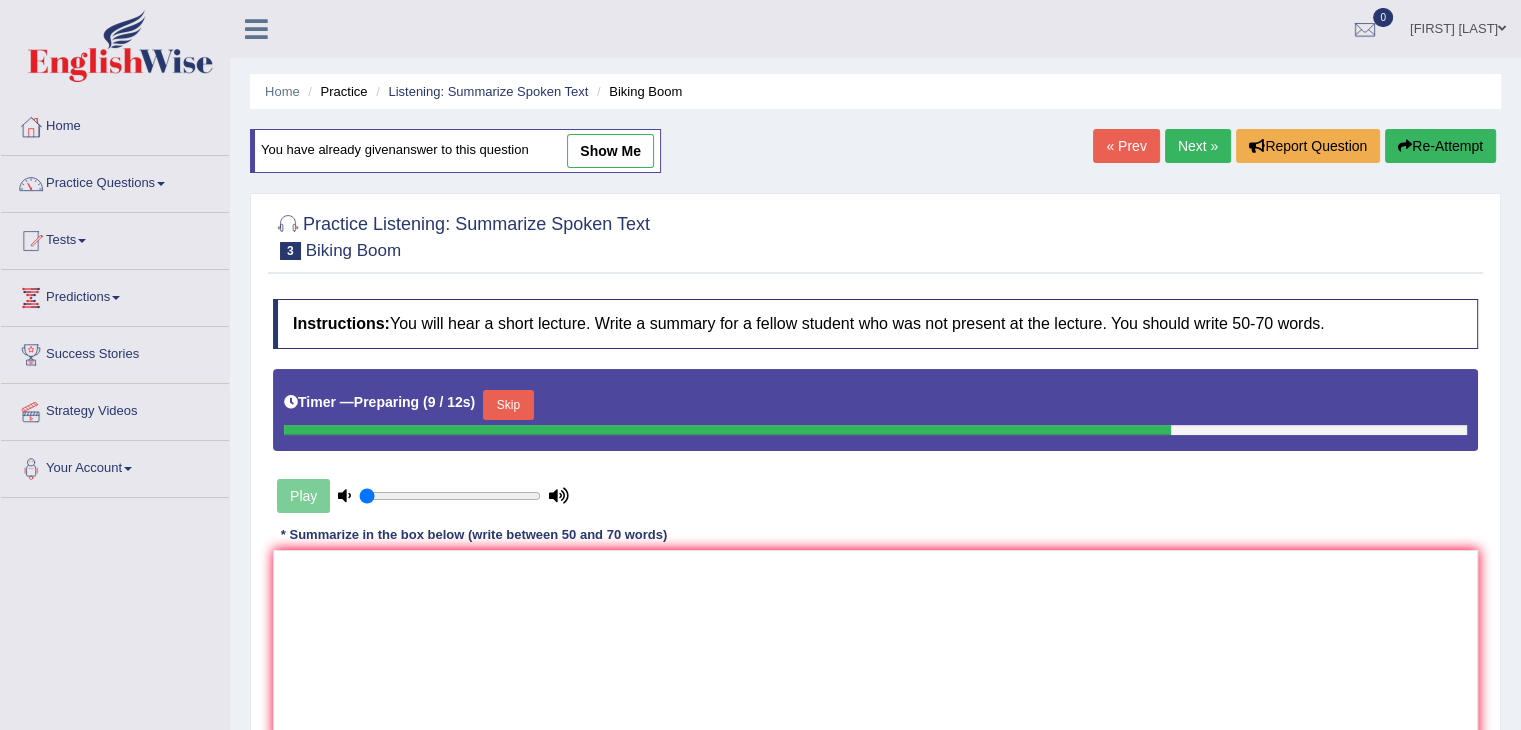 click on "Play" at bounding box center [423, 496] 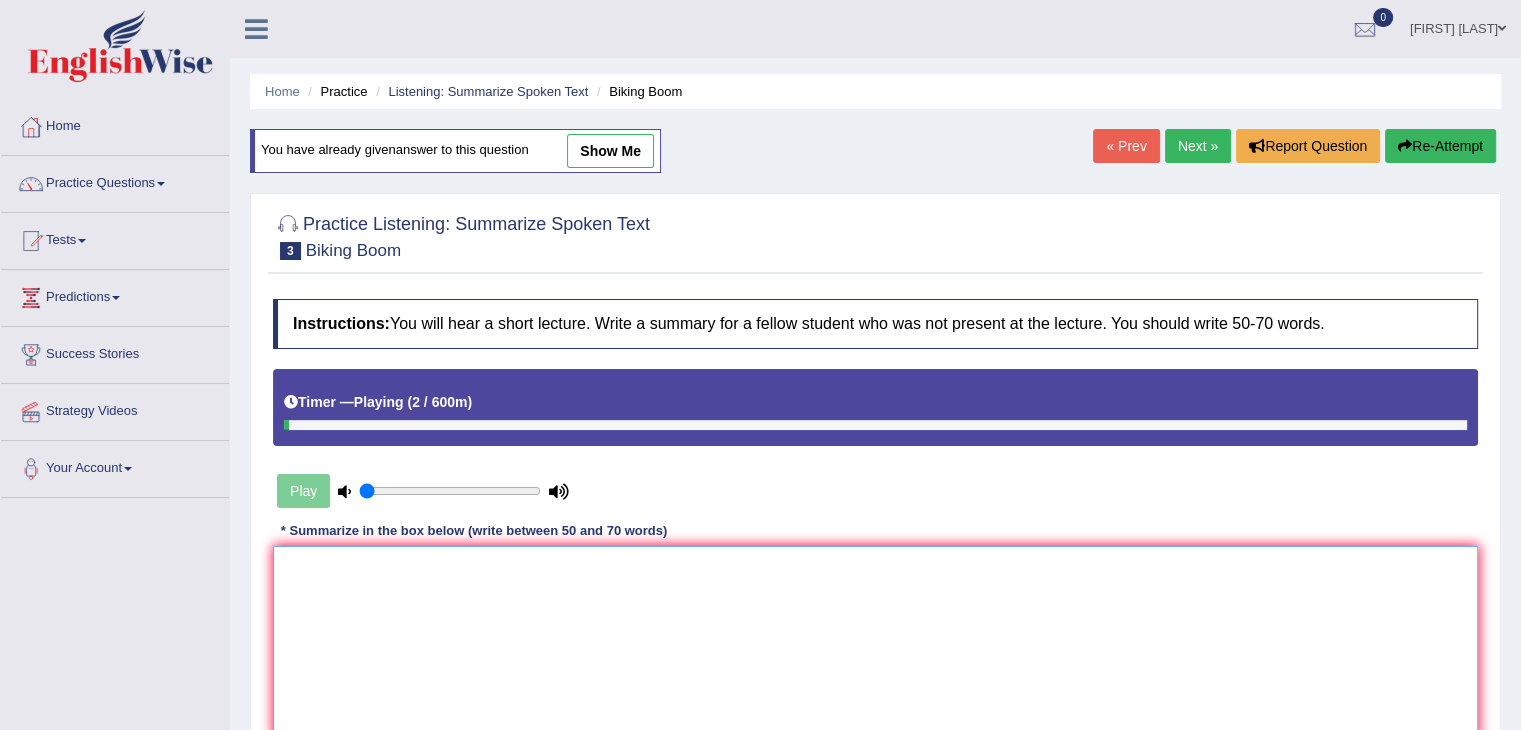click at bounding box center [875, 643] 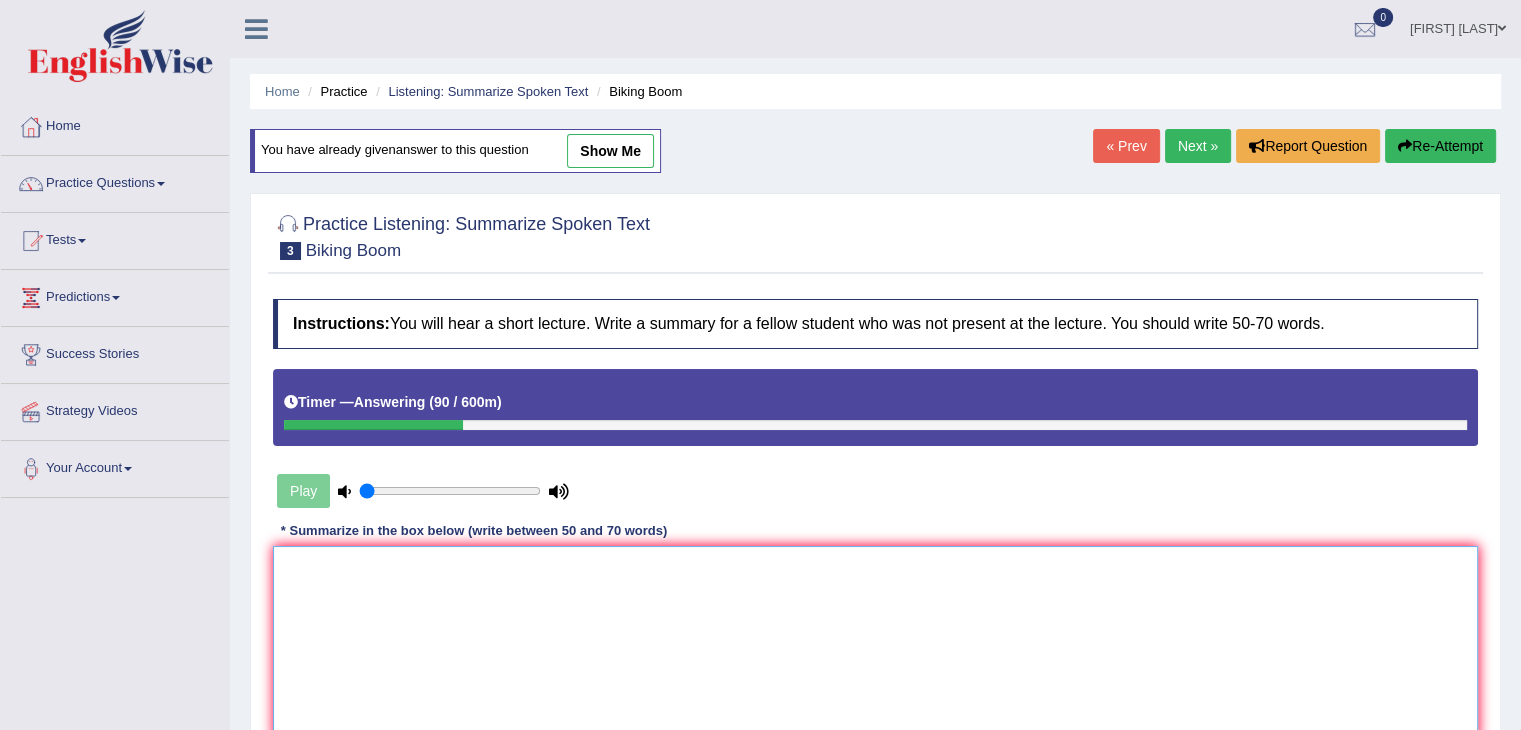 click at bounding box center [875, 643] 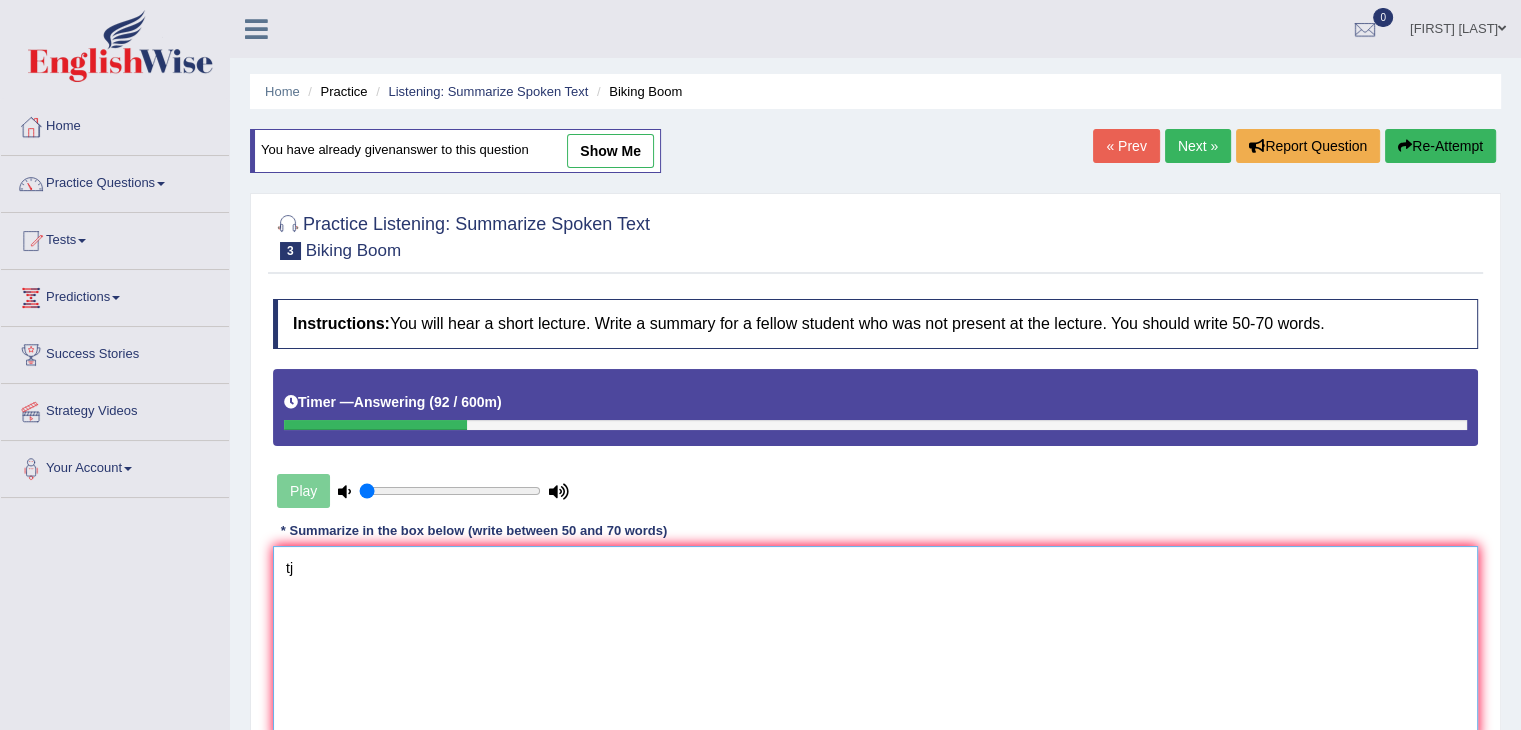 type on "t" 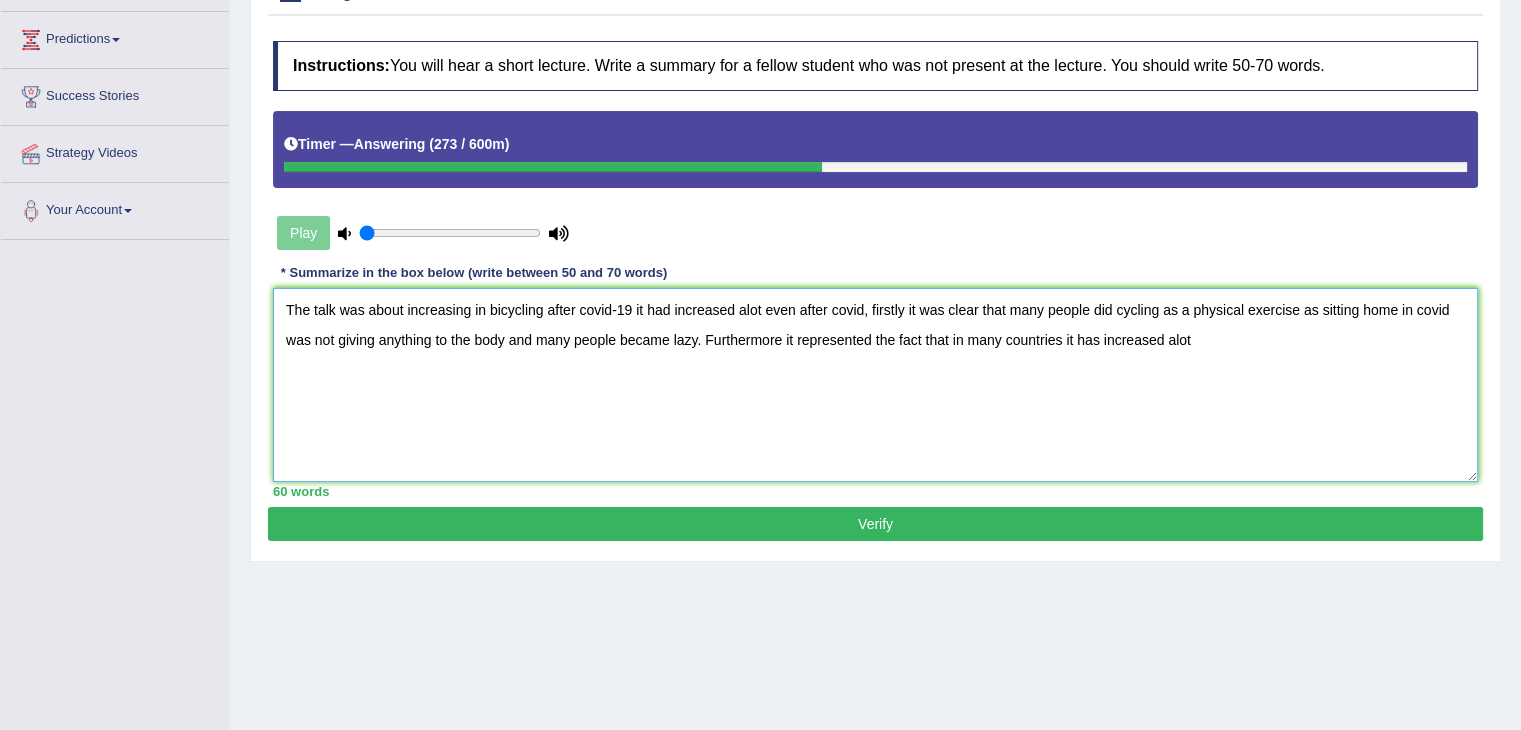 scroll, scrollTop: 256, scrollLeft: 0, axis: vertical 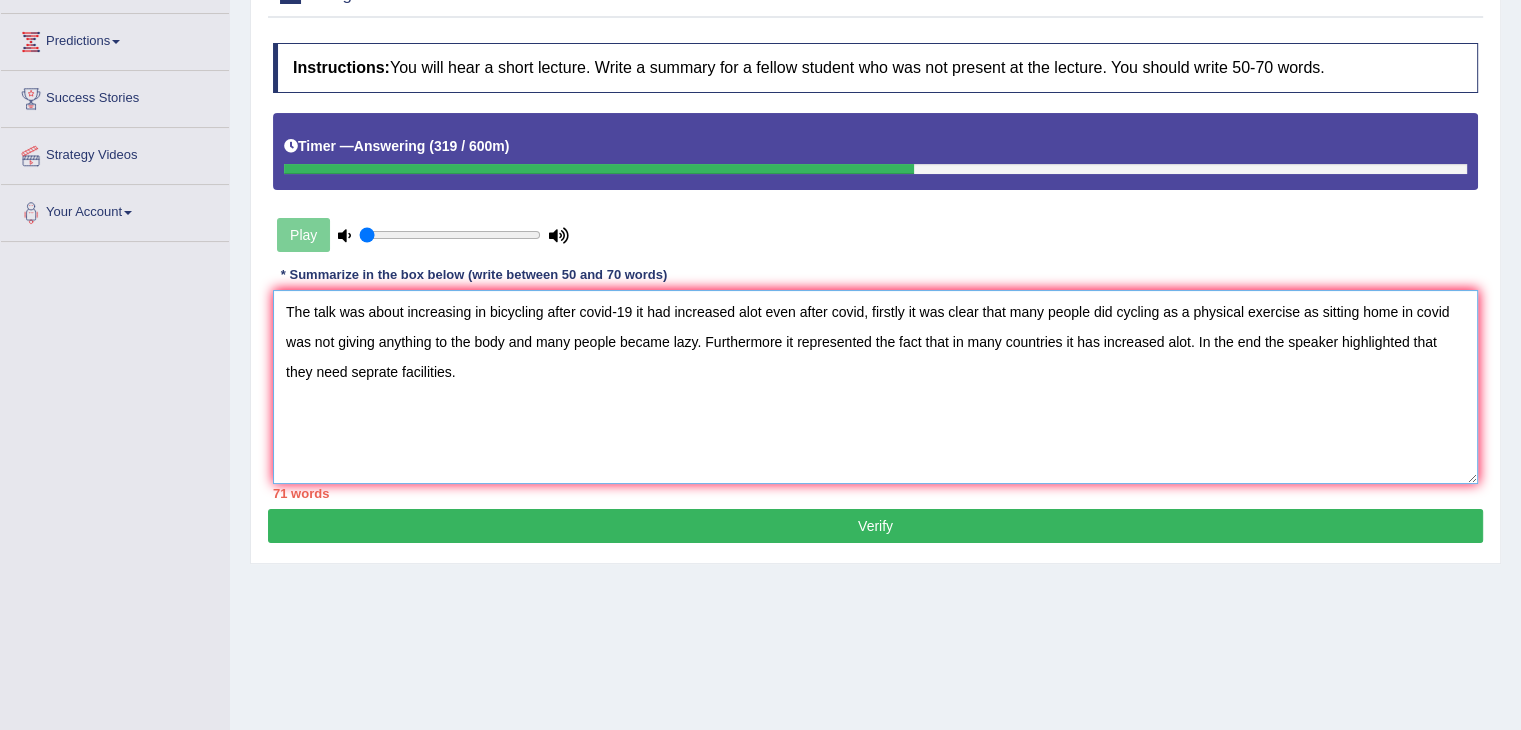 type on "The talk was about increasing in bicycling after covid-19 it had increased alot even after covid, firstly it was clear that many people did cycling as a physical exercise as sitting home in covid was not giving anything to the body and many people became lazy. Furthermore it represented the fact that in many countries it has increased alot. In the end the speaker highlighted that they need seprate facilities." 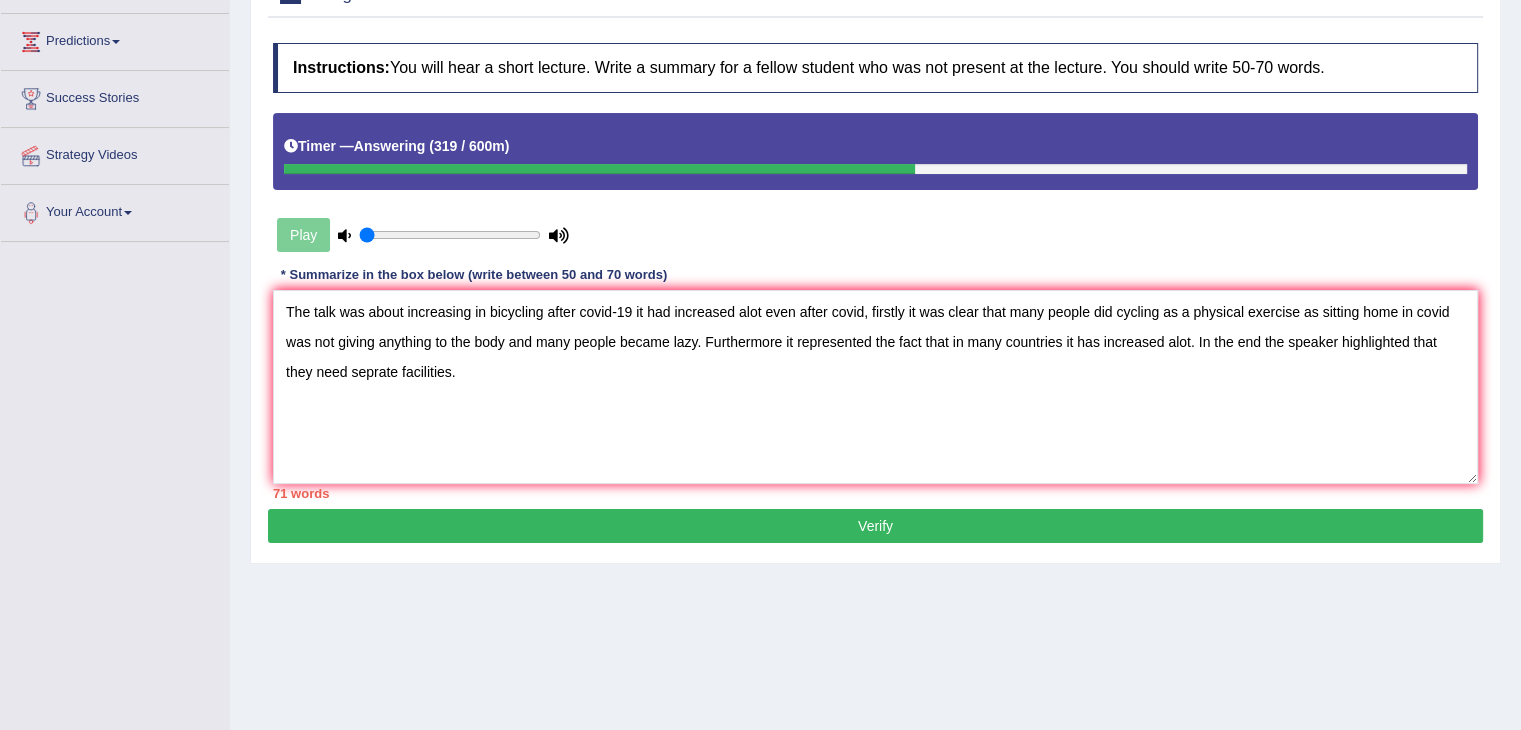 click on "Verify" at bounding box center [875, 526] 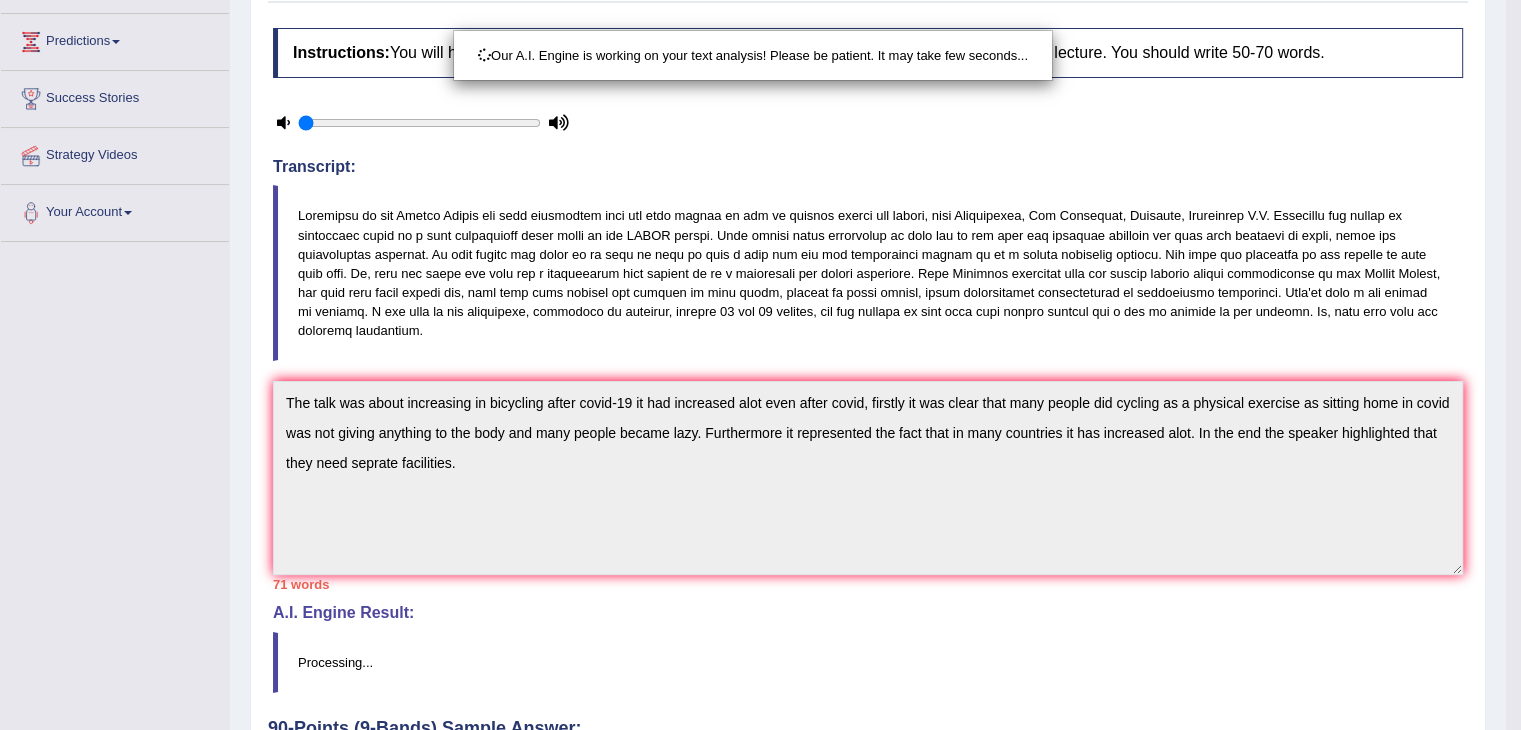scroll, scrollTop: 410, scrollLeft: 0, axis: vertical 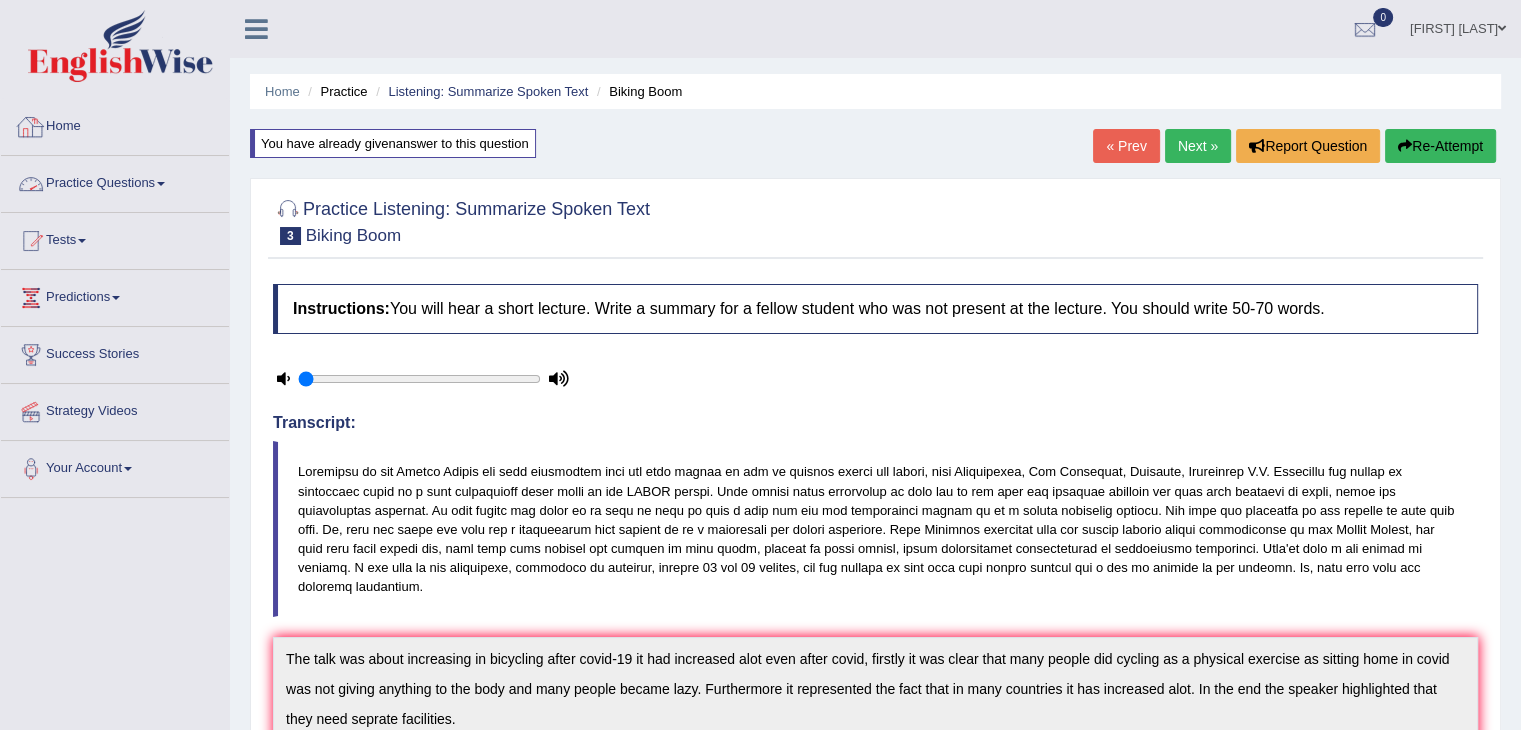 click on "Home" at bounding box center (115, 124) 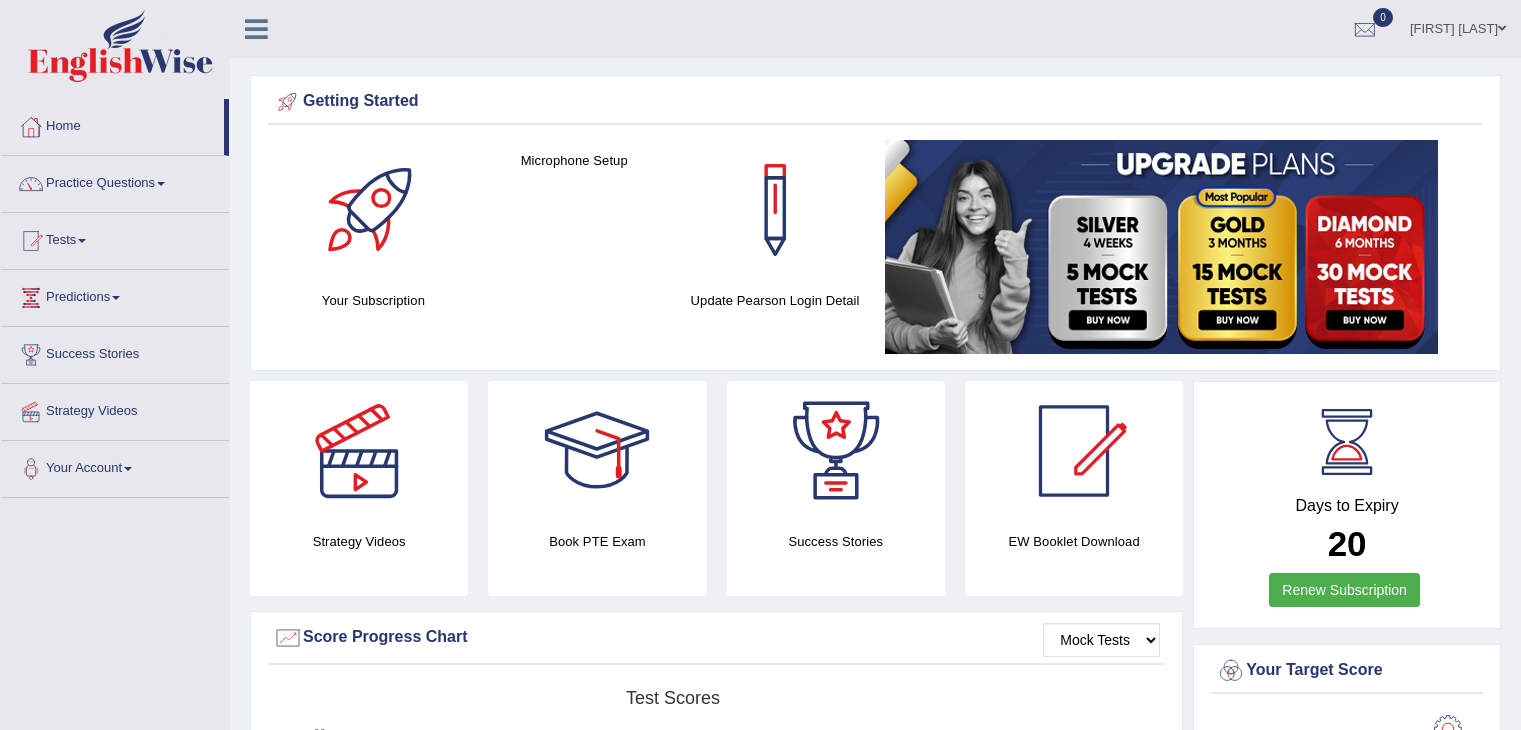 scroll, scrollTop: 0, scrollLeft: 0, axis: both 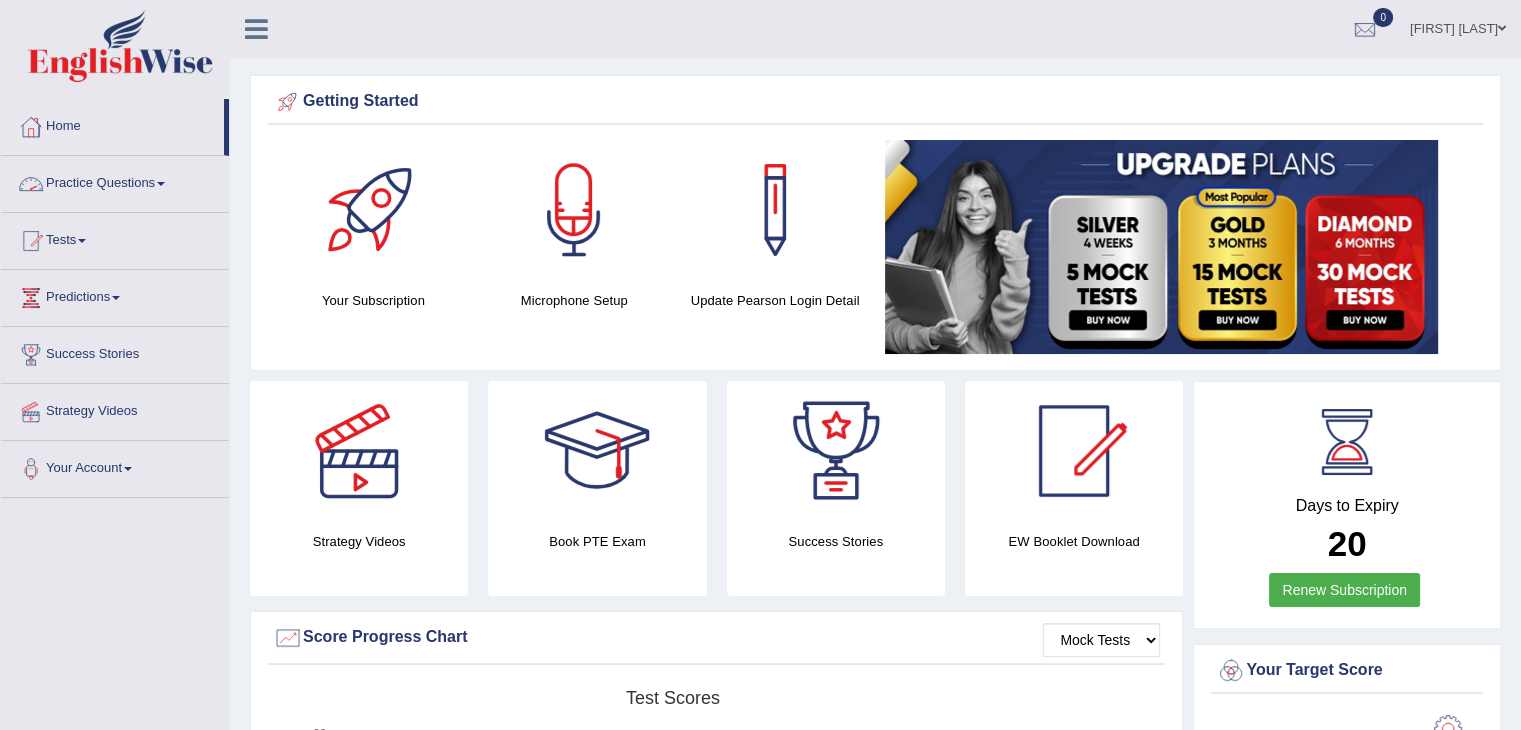 click on "Practice Questions" at bounding box center [115, 181] 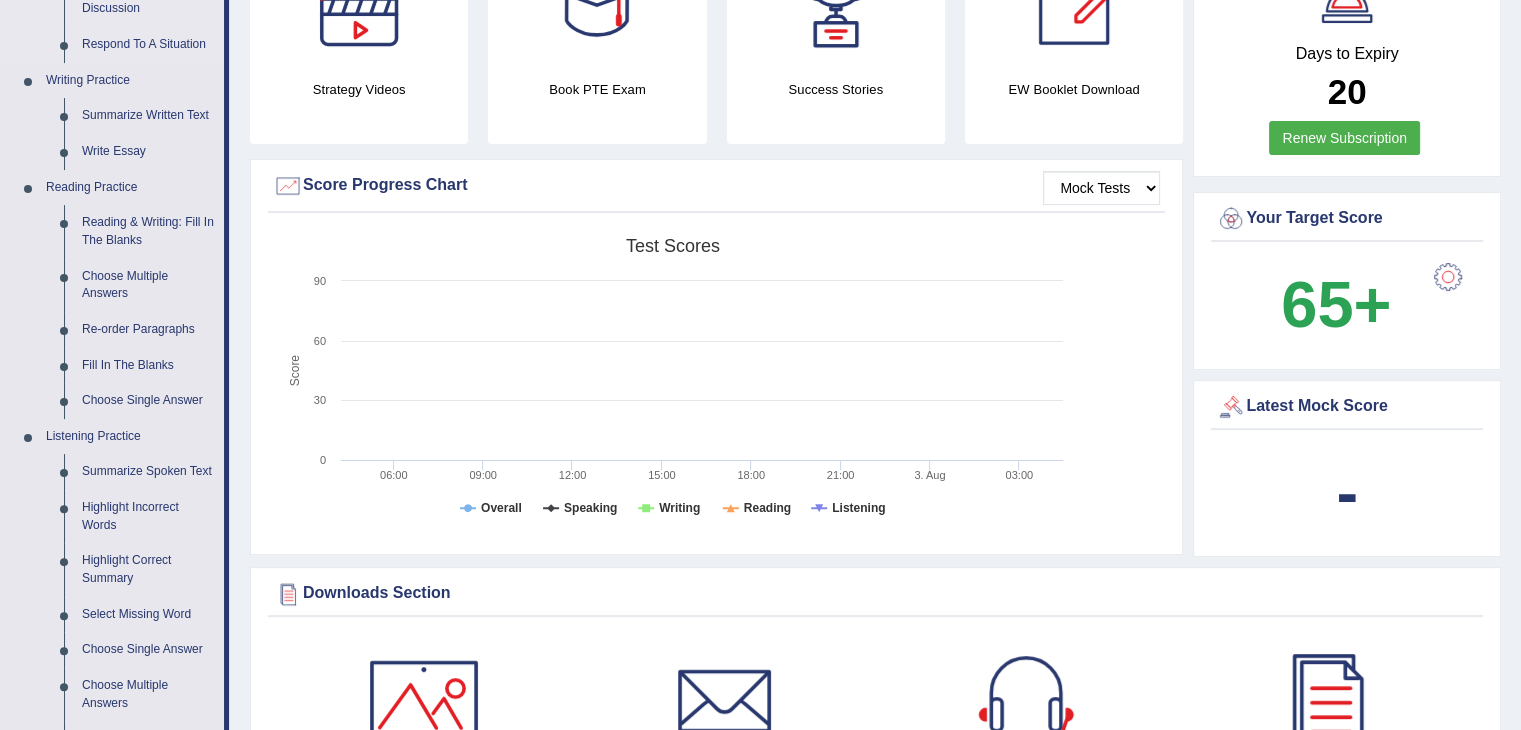 scroll, scrollTop: 451, scrollLeft: 0, axis: vertical 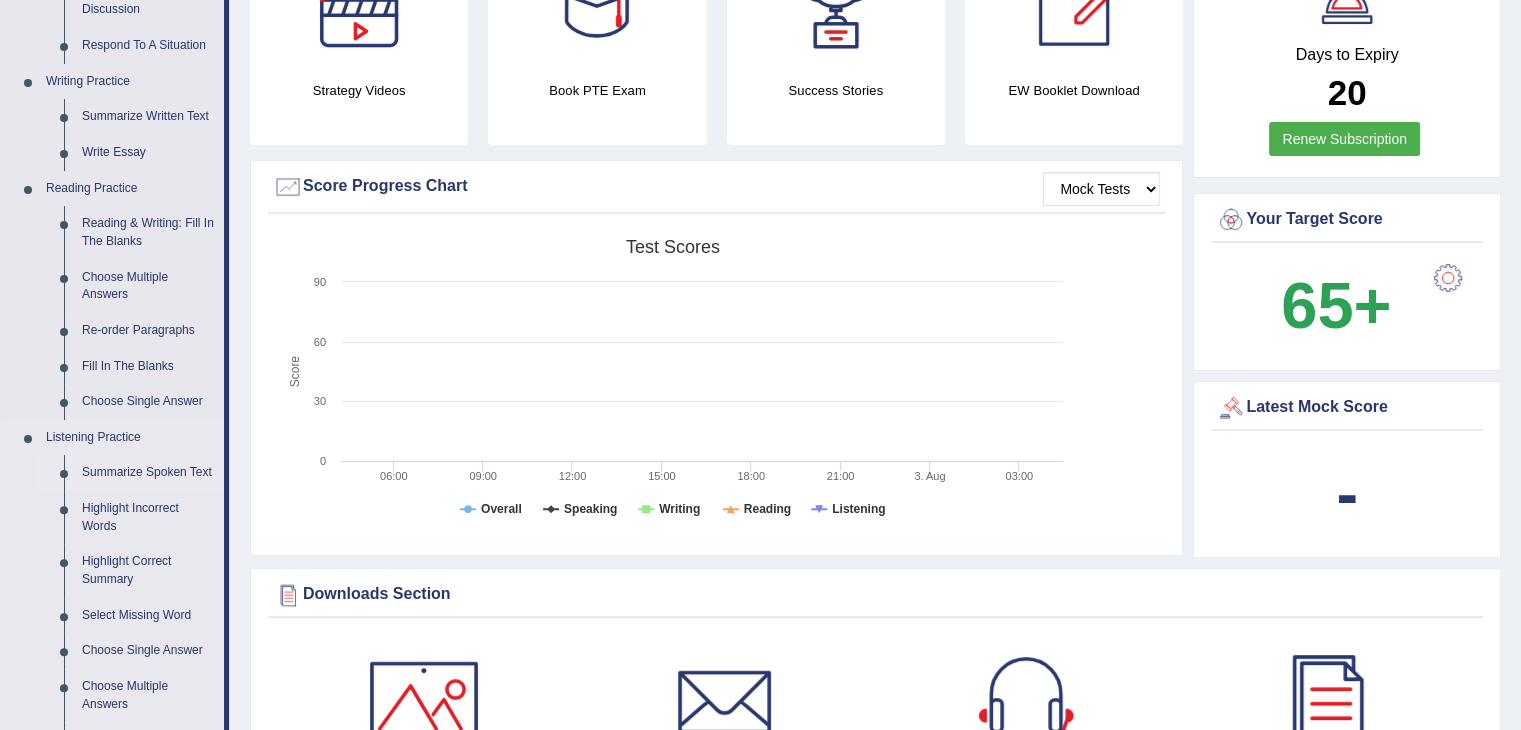 click on "Summarize Spoken Text" at bounding box center (148, 473) 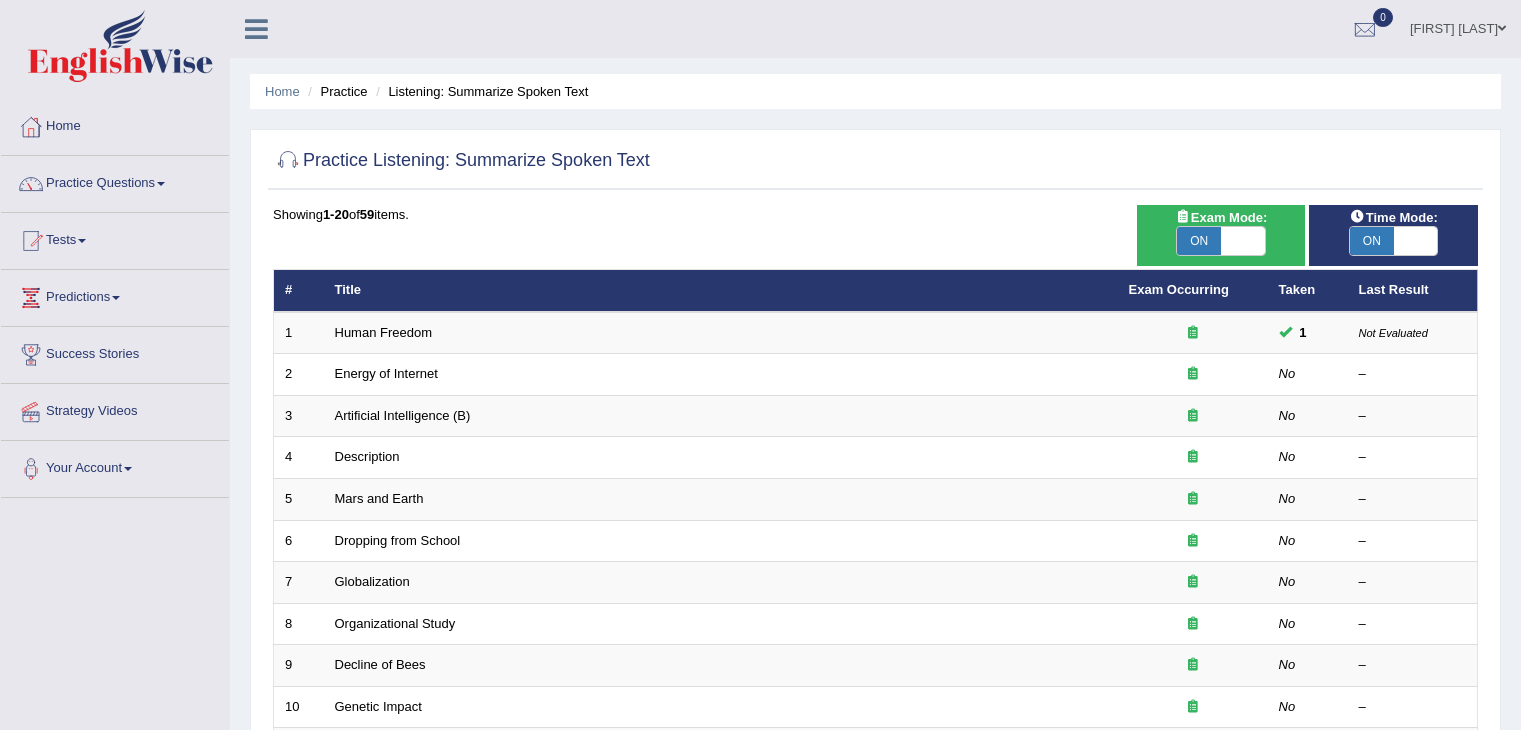 scroll, scrollTop: 0, scrollLeft: 0, axis: both 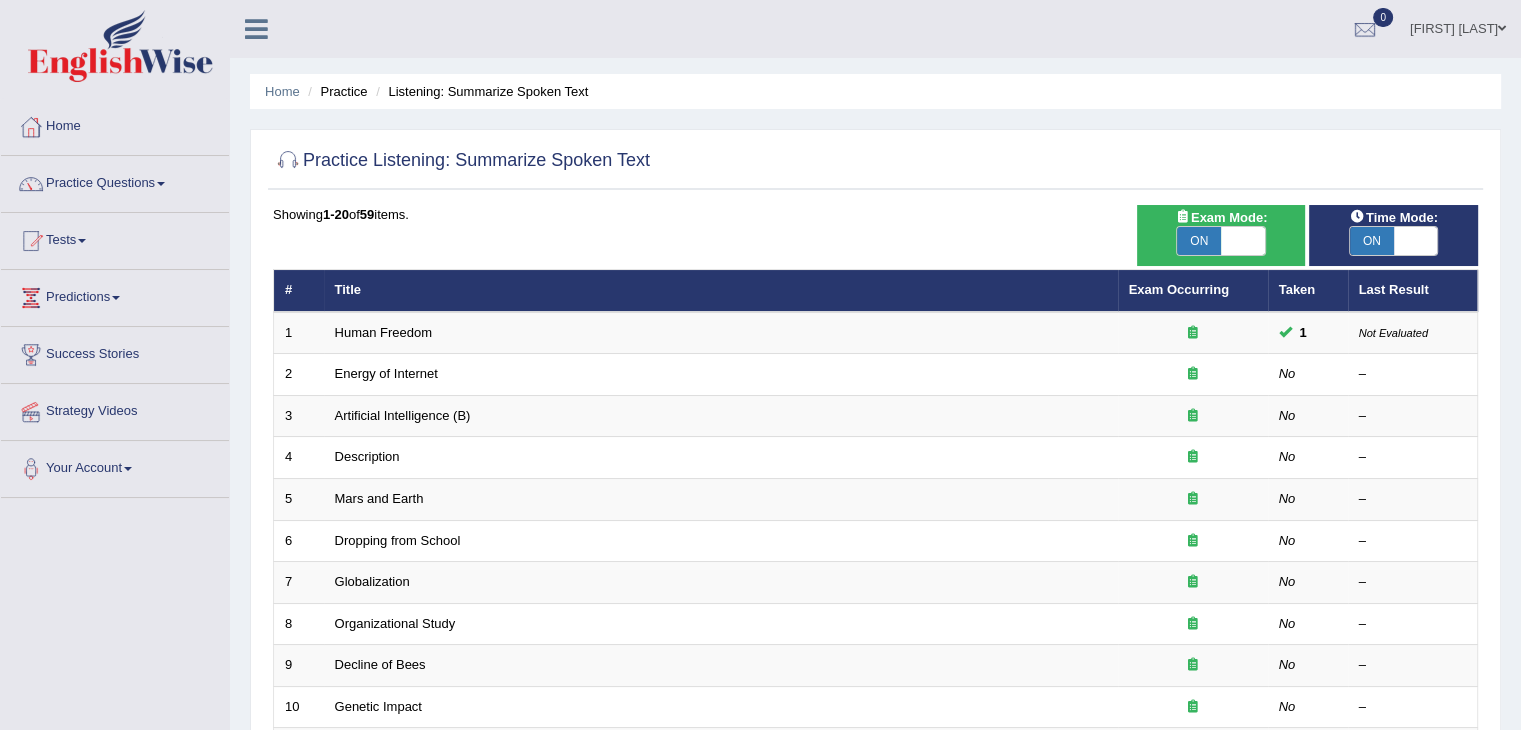 click on "ON" at bounding box center [1199, 241] 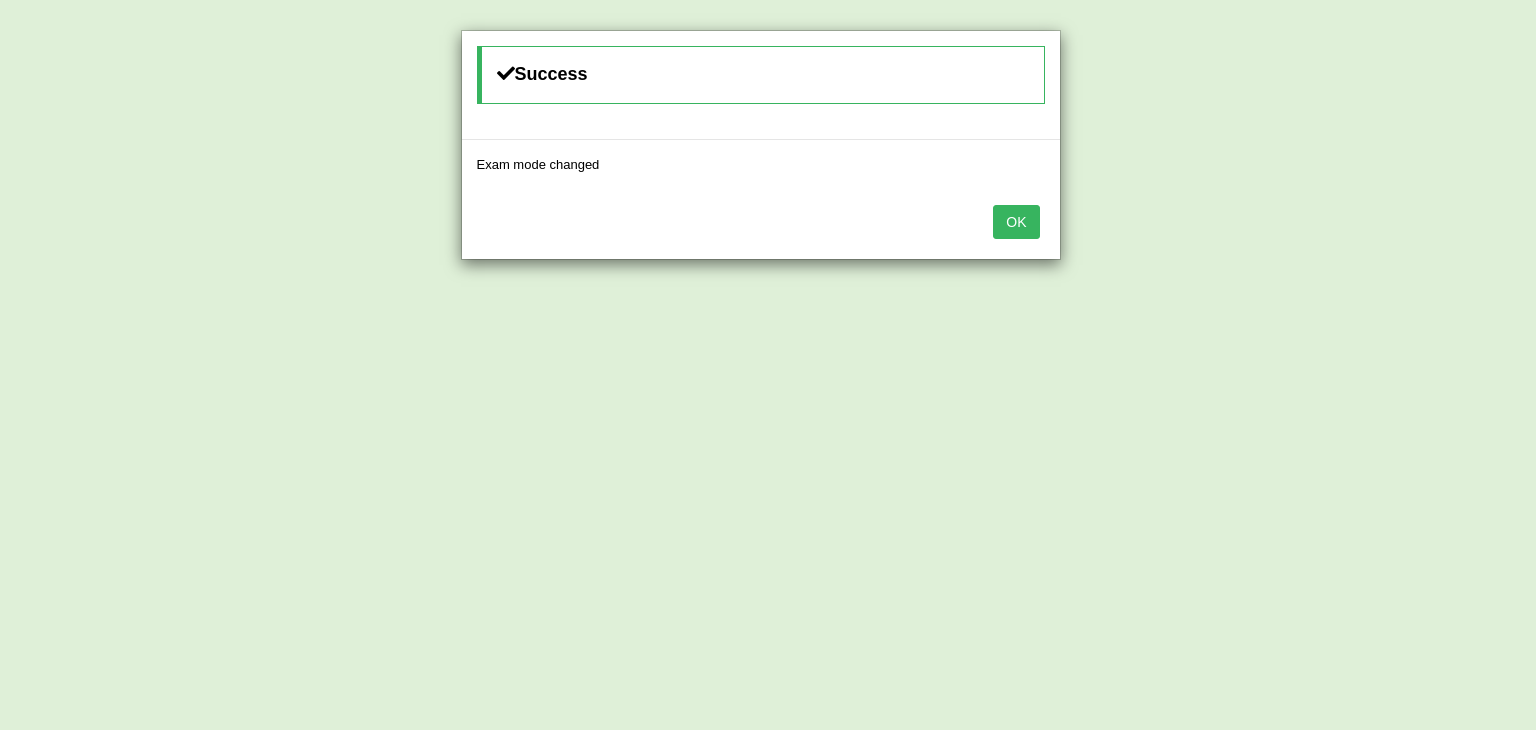 click on "OK" at bounding box center [1016, 222] 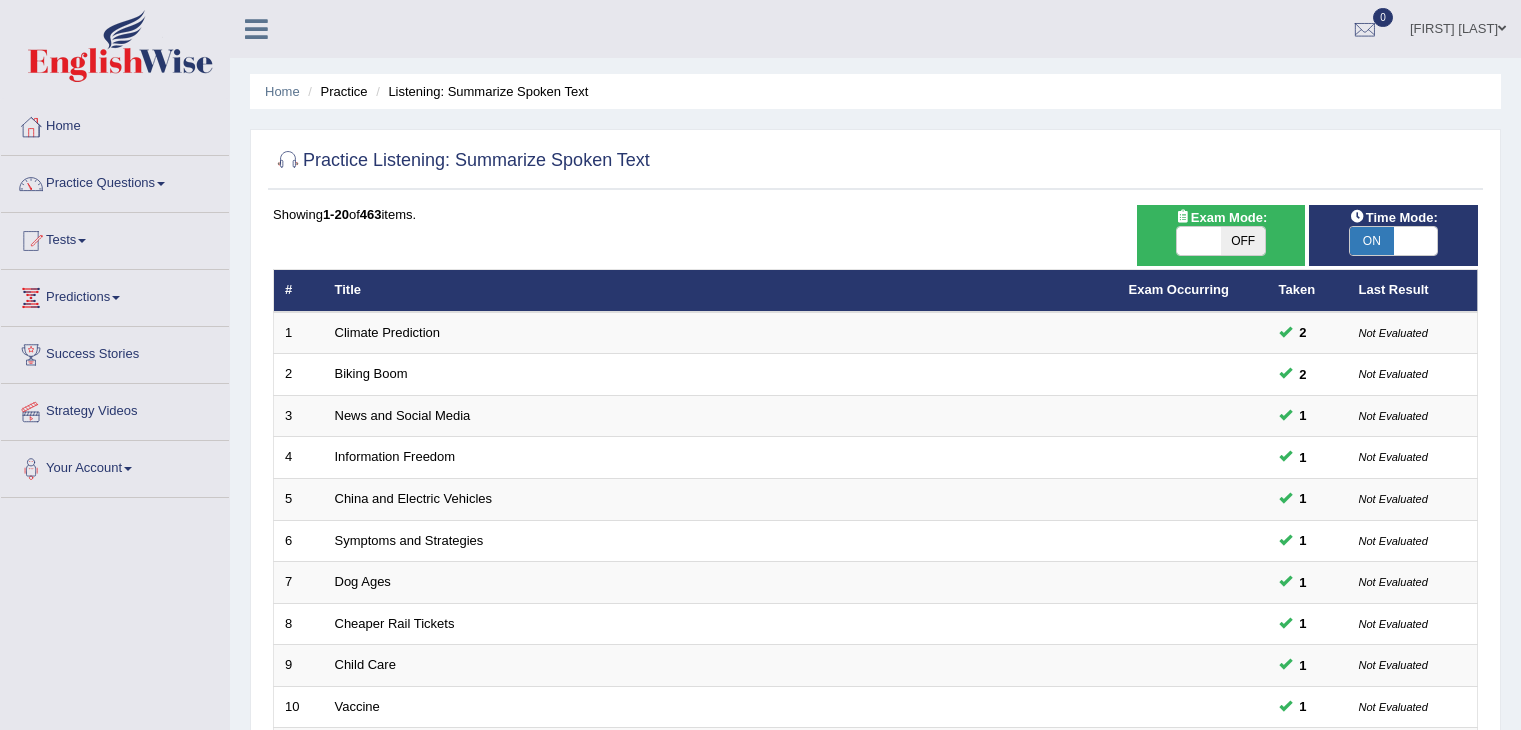 scroll, scrollTop: 0, scrollLeft: 0, axis: both 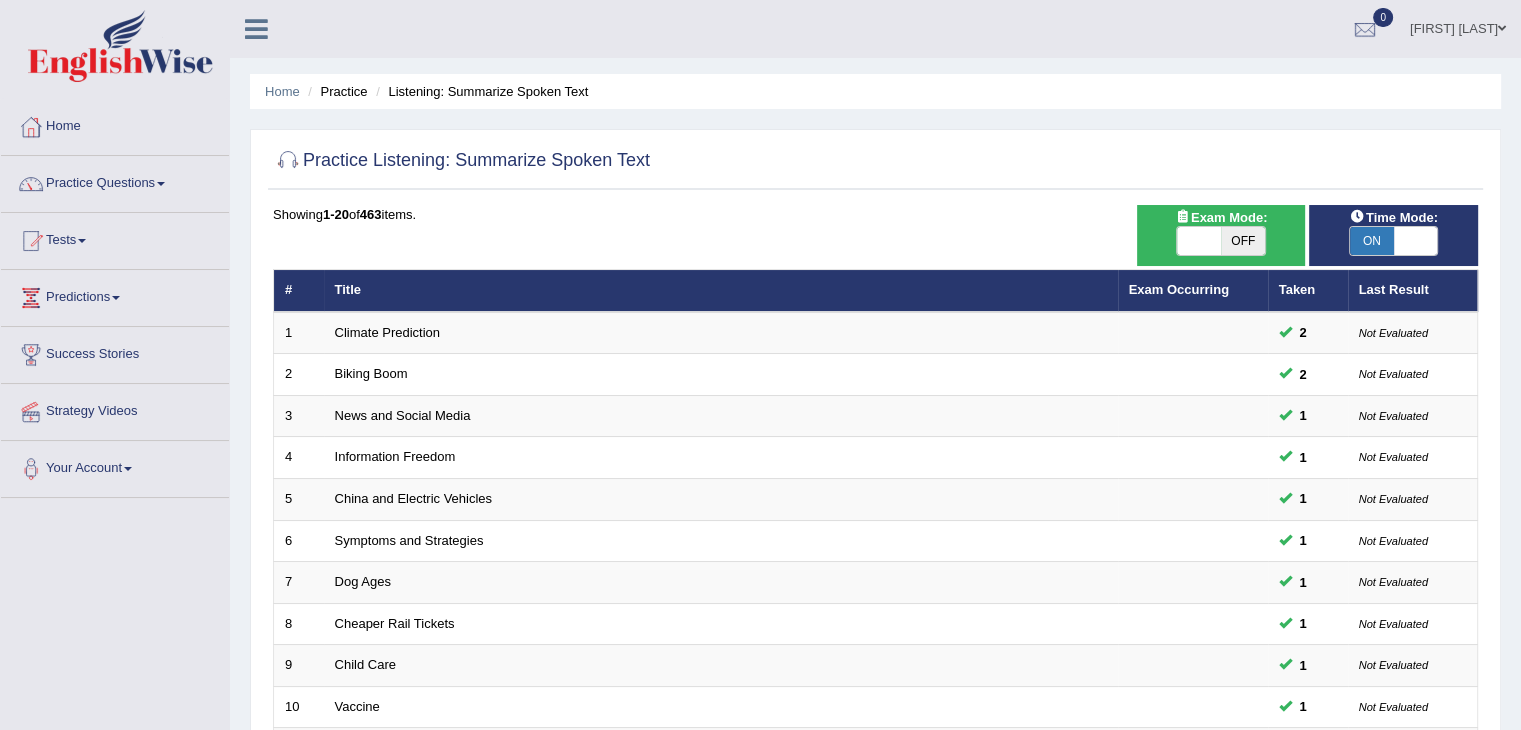click on "ON" at bounding box center [1372, 241] 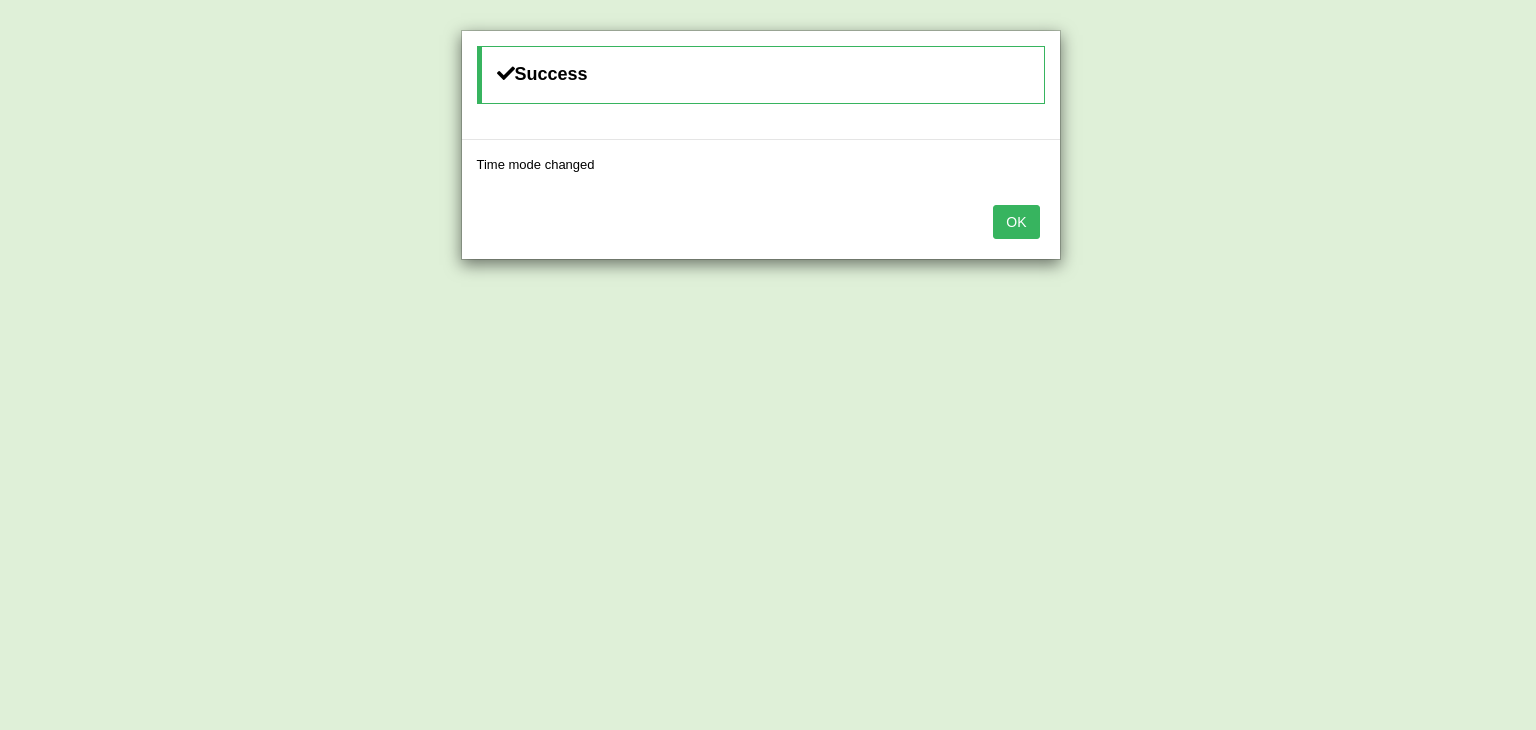 click on "OK" at bounding box center (1016, 222) 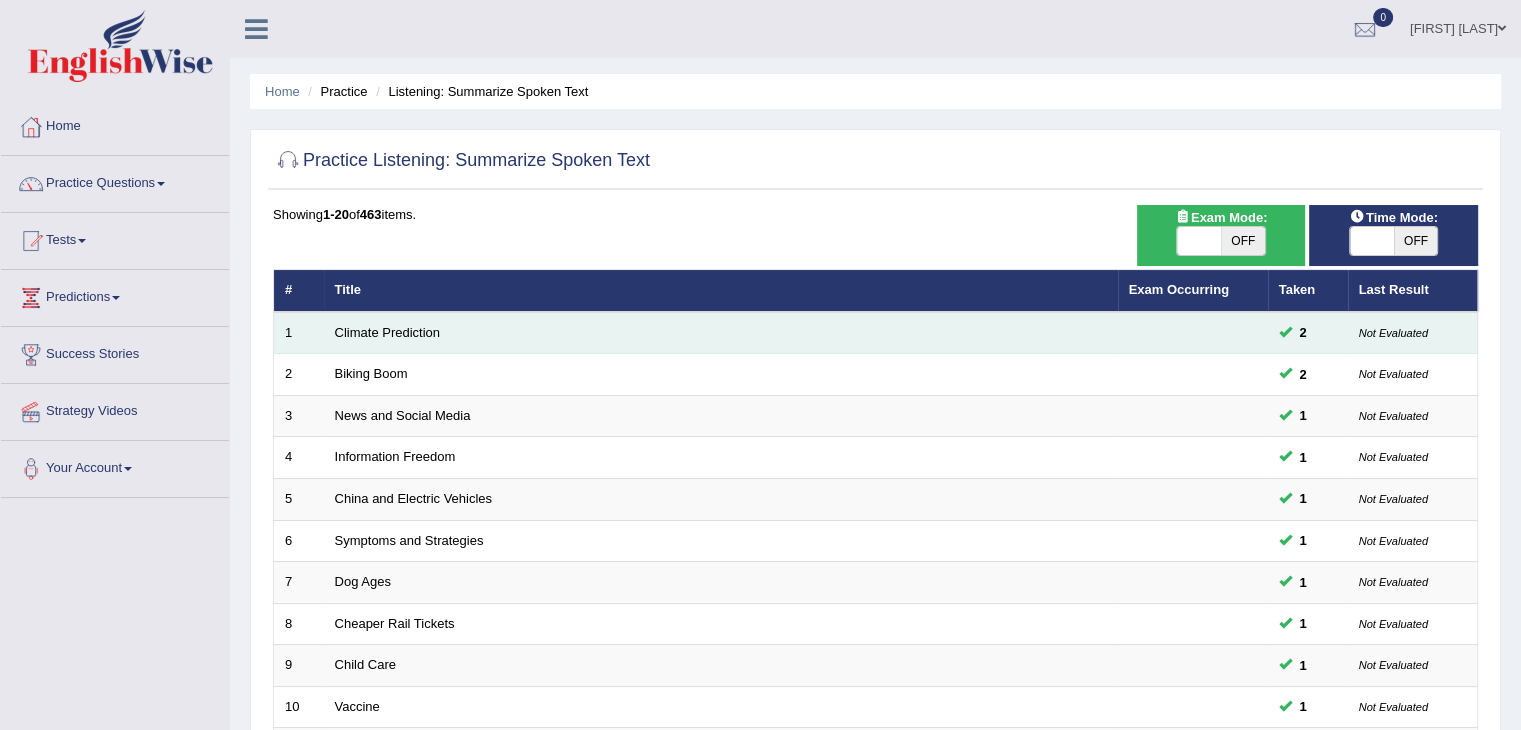 click at bounding box center (1193, 333) 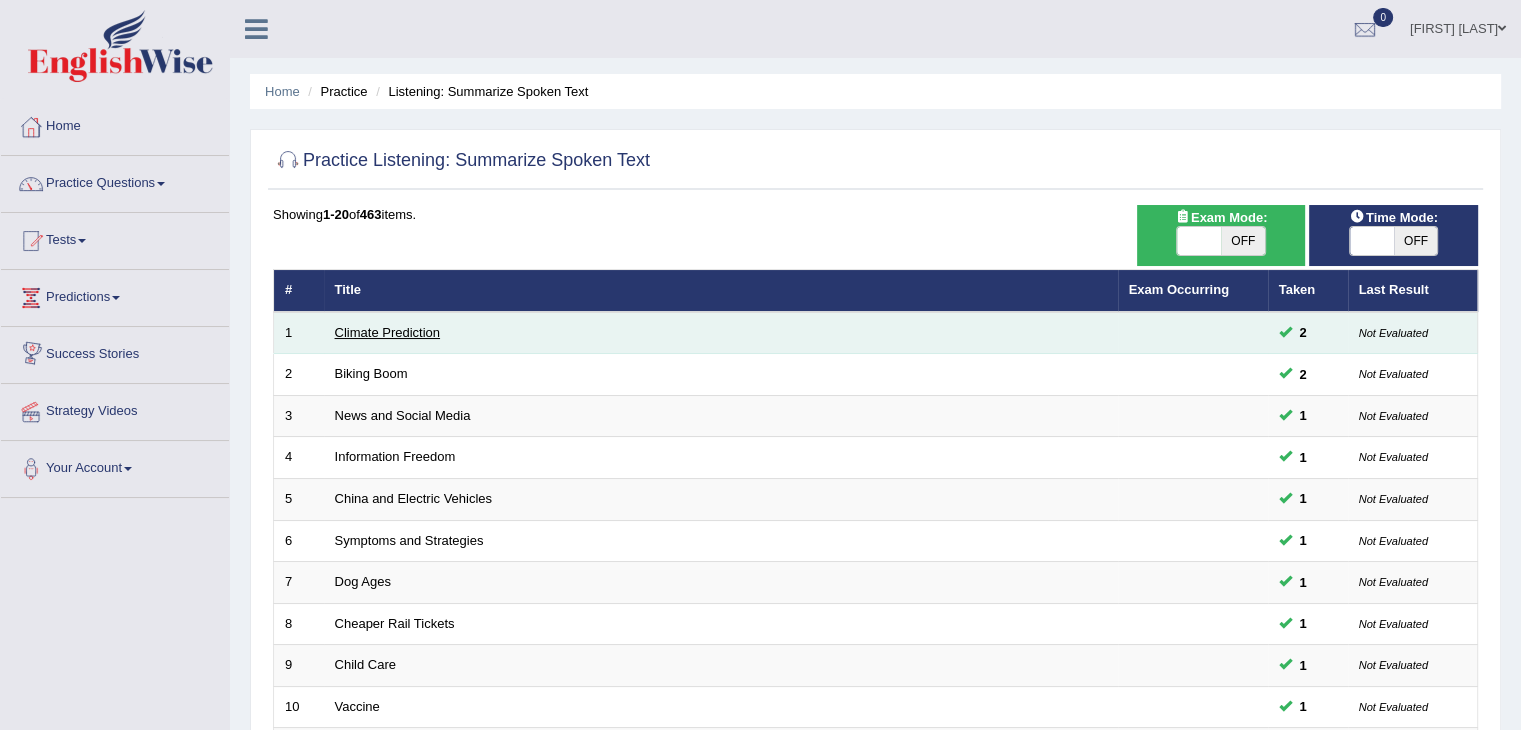 click on "Climate Prediction" at bounding box center (388, 332) 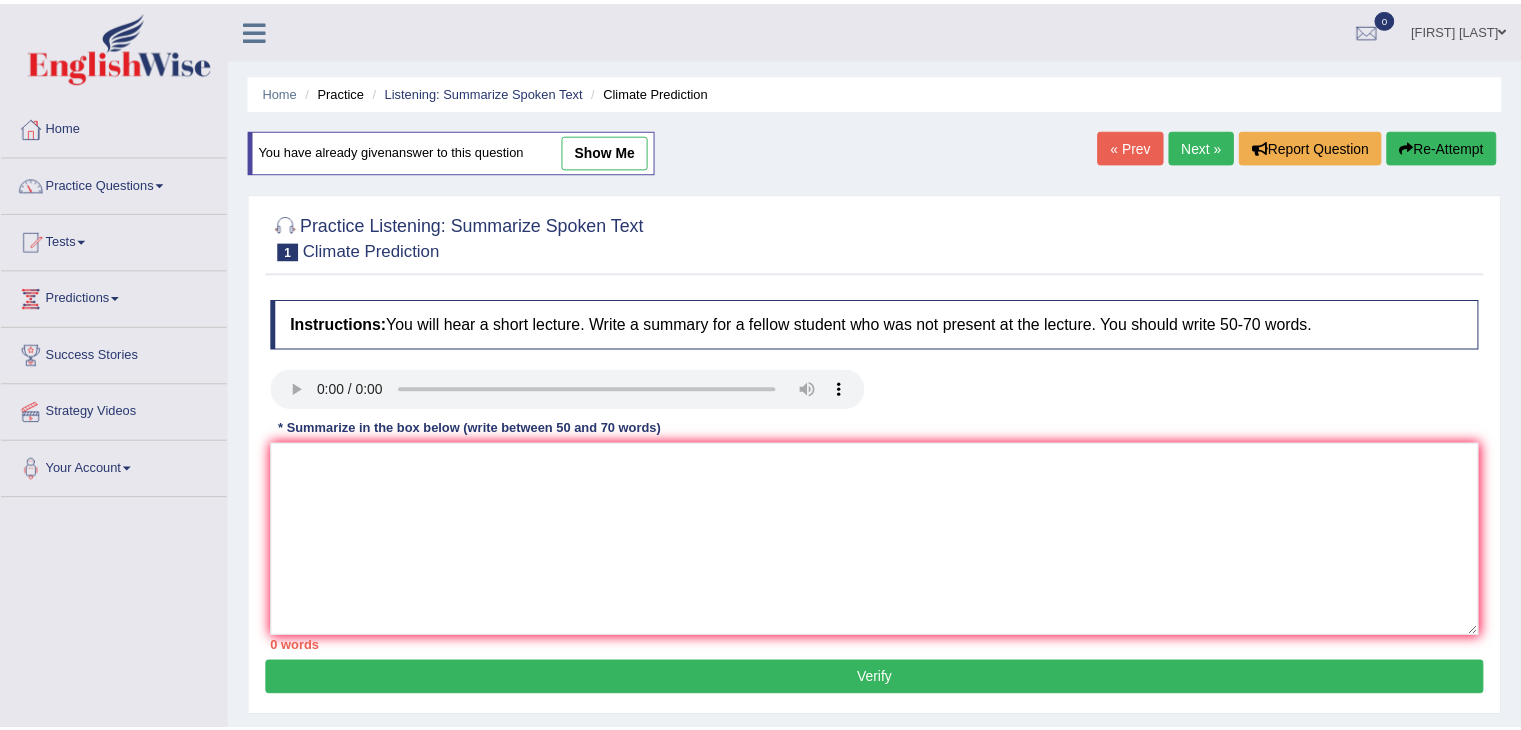 scroll, scrollTop: 0, scrollLeft: 0, axis: both 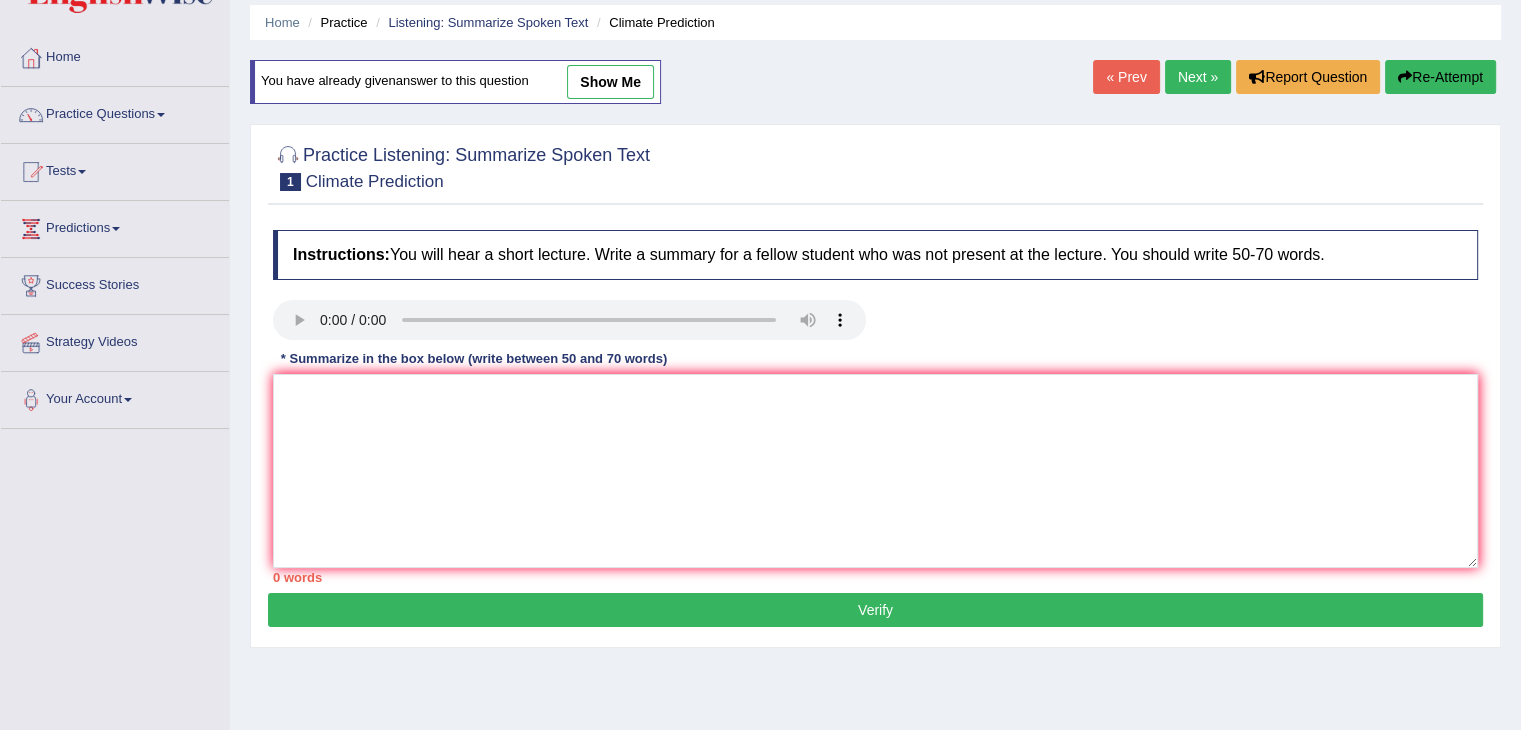 click on "show me" at bounding box center [610, 82] 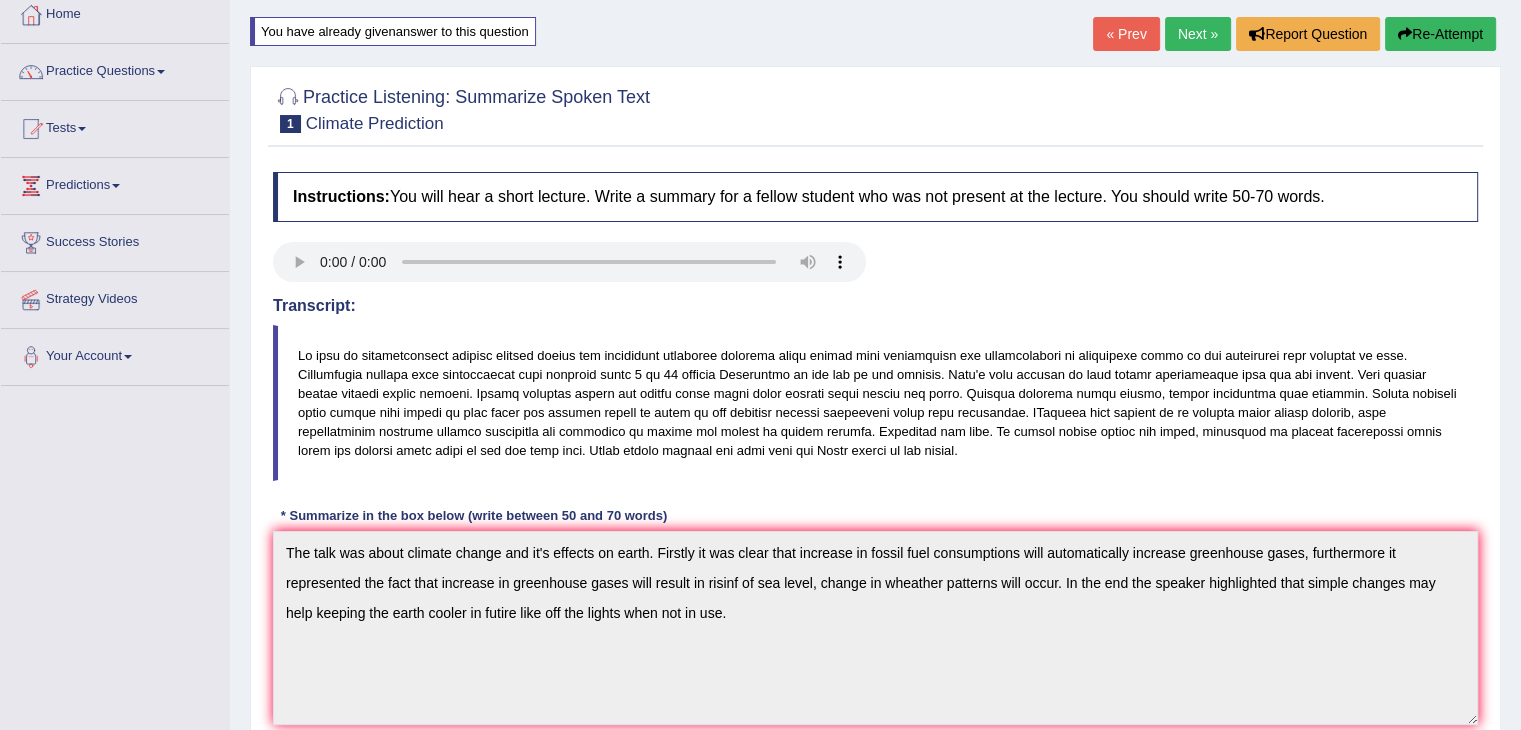 scroll, scrollTop: 111, scrollLeft: 0, axis: vertical 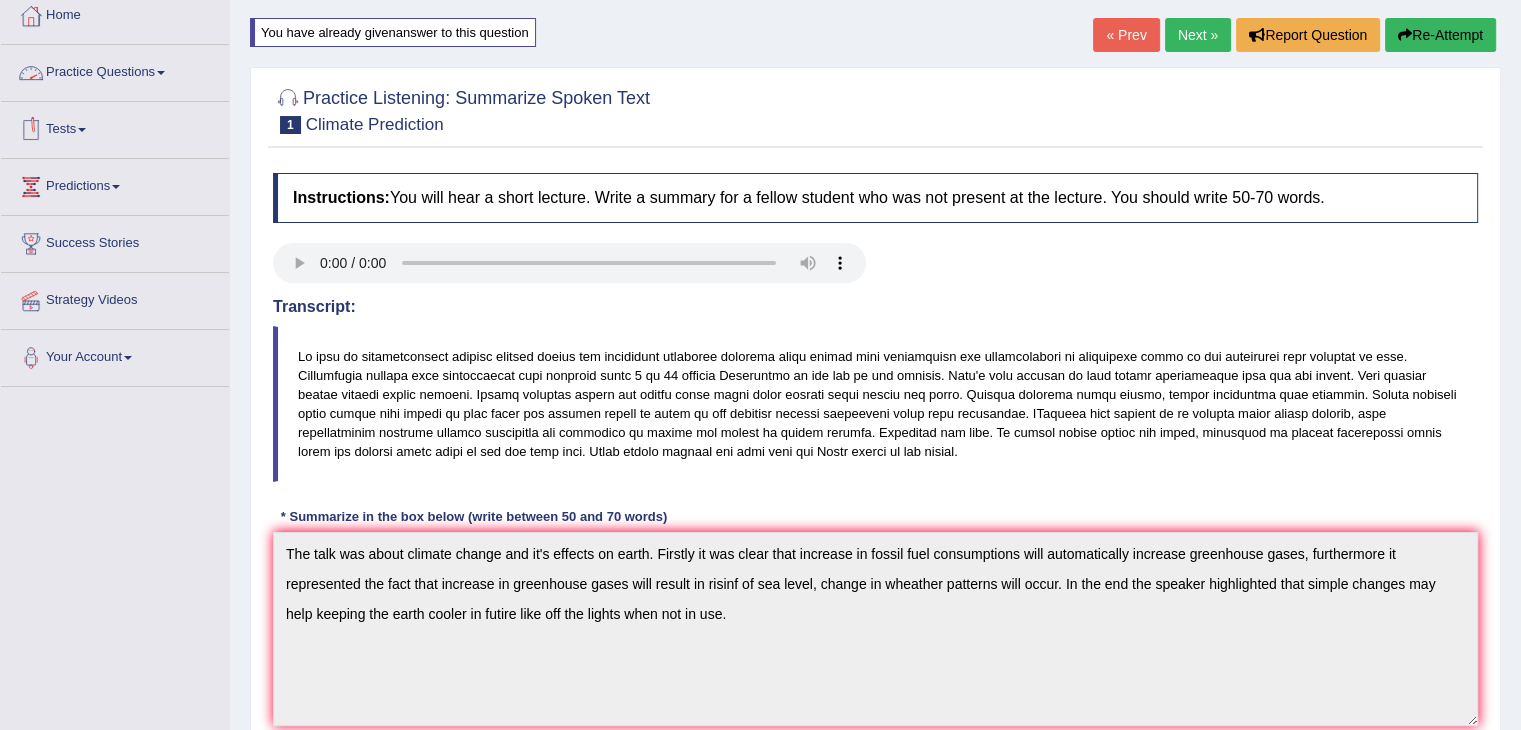 click on "Practice Questions" at bounding box center [115, 70] 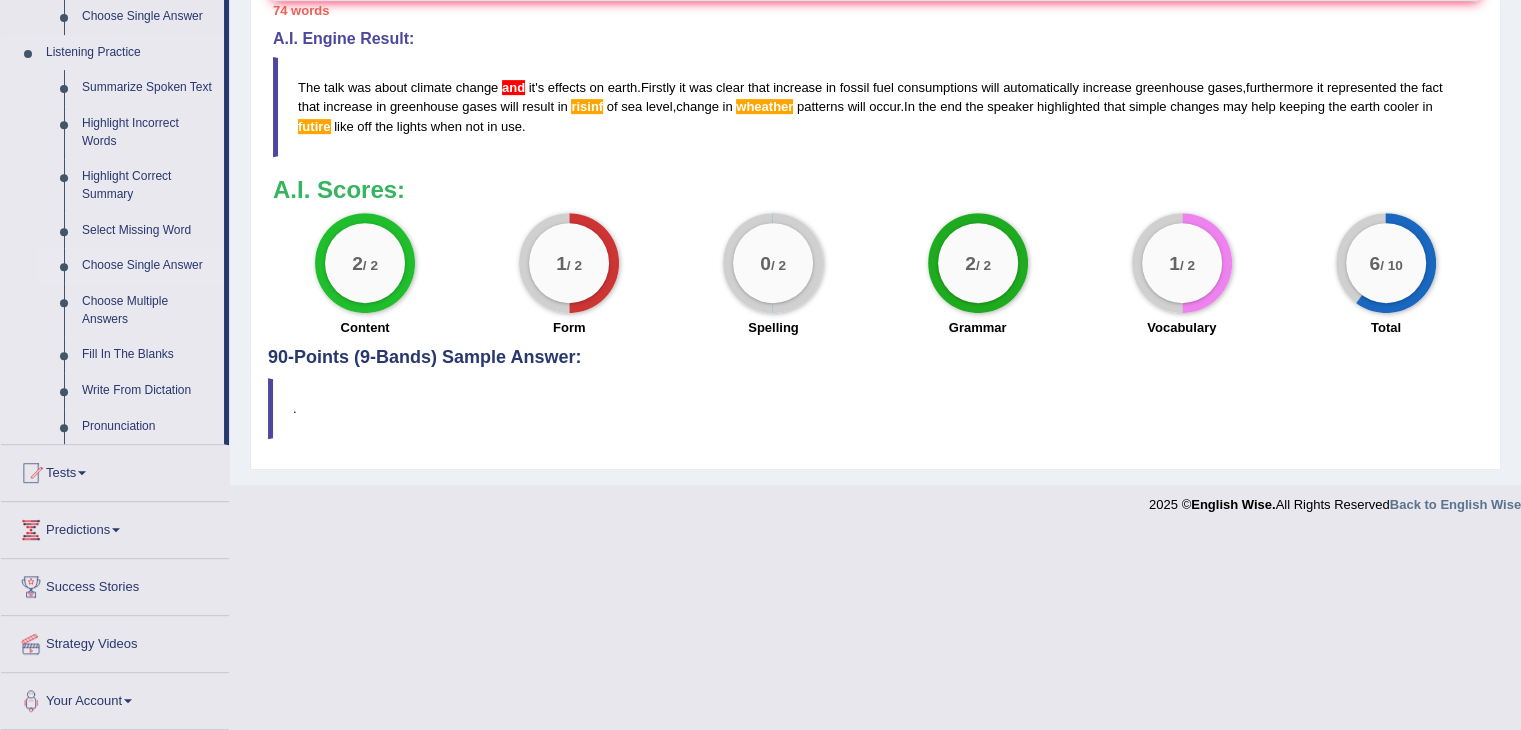 scroll, scrollTop: 816, scrollLeft: 0, axis: vertical 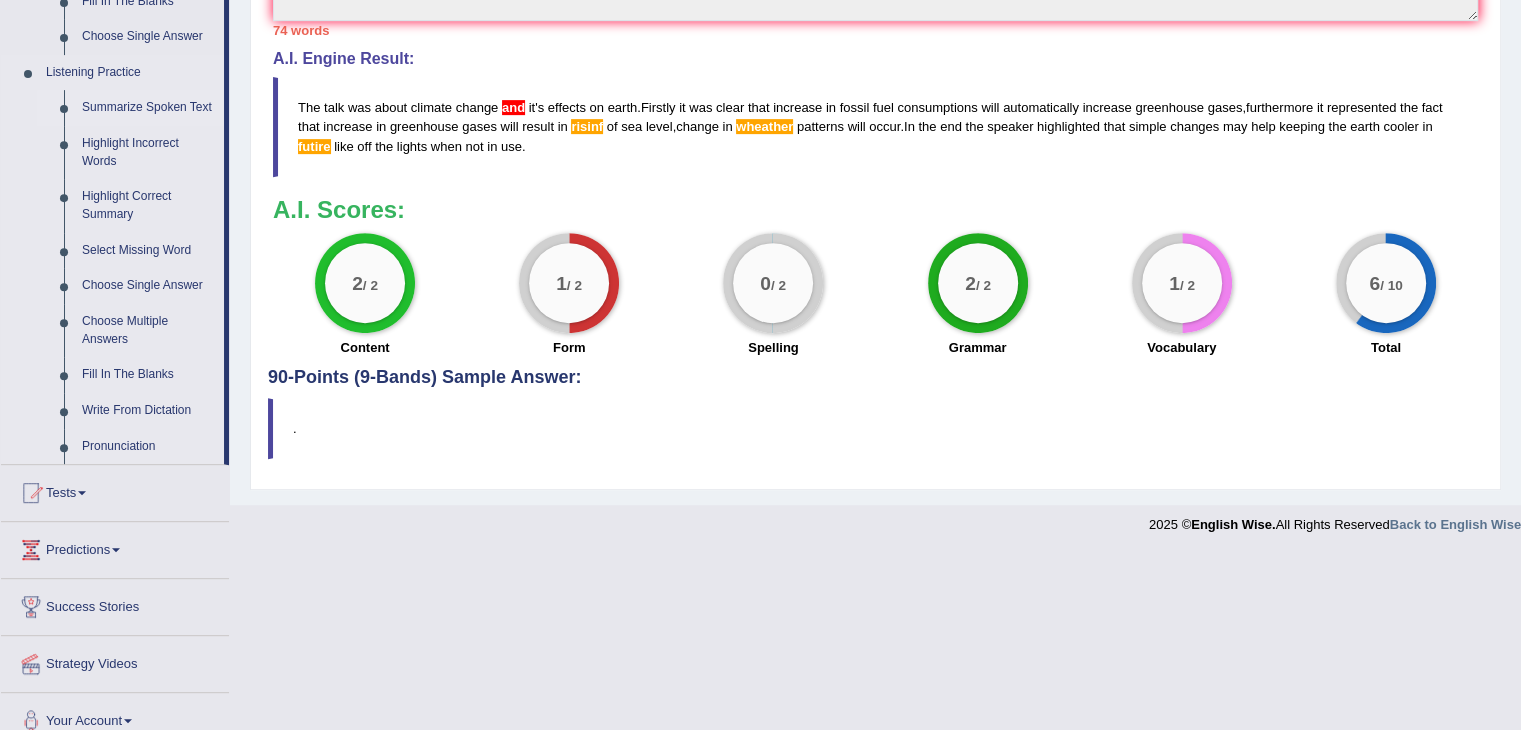 click on "Summarize Spoken Text" at bounding box center (148, 108) 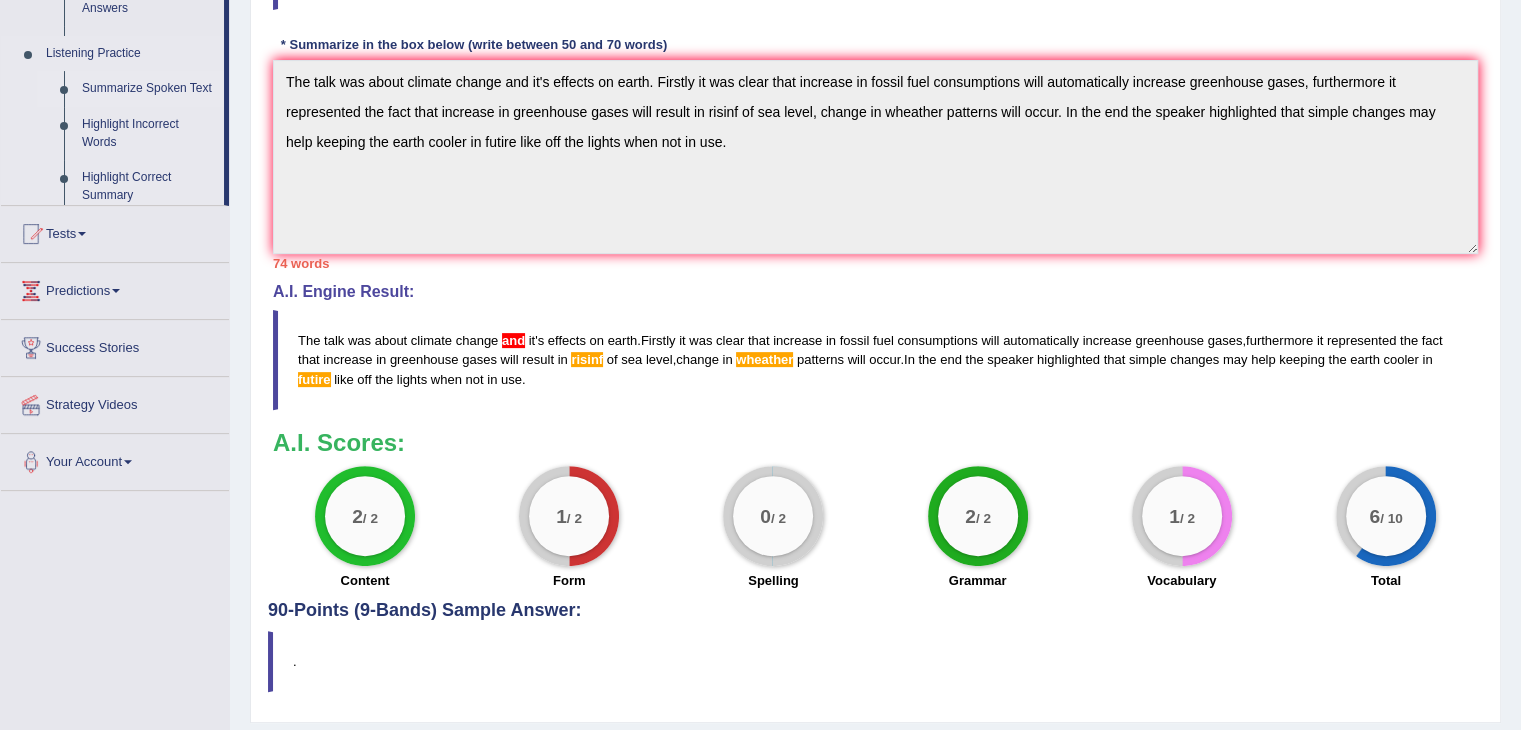 scroll, scrollTop: 244, scrollLeft: 0, axis: vertical 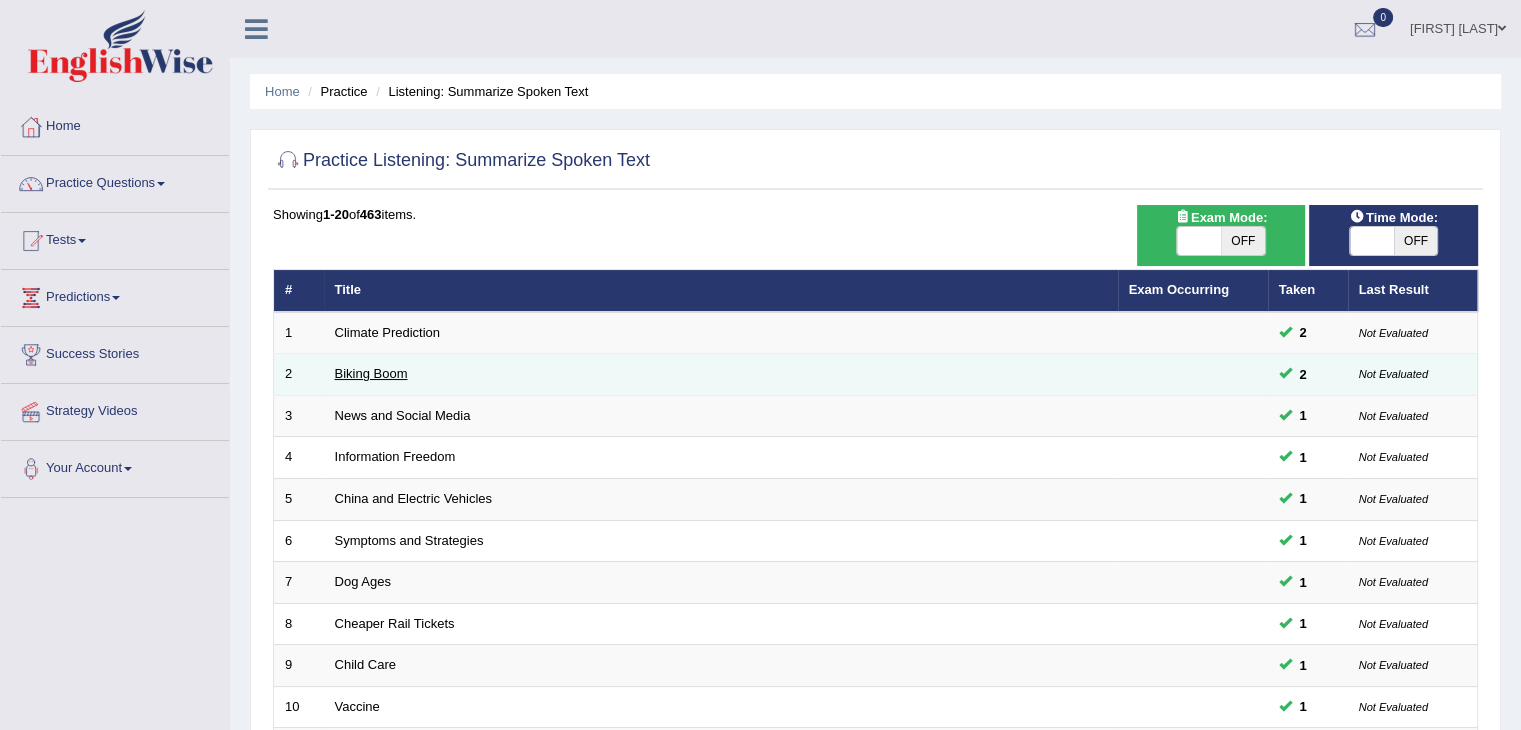 click on "Biking Boom" at bounding box center (371, 373) 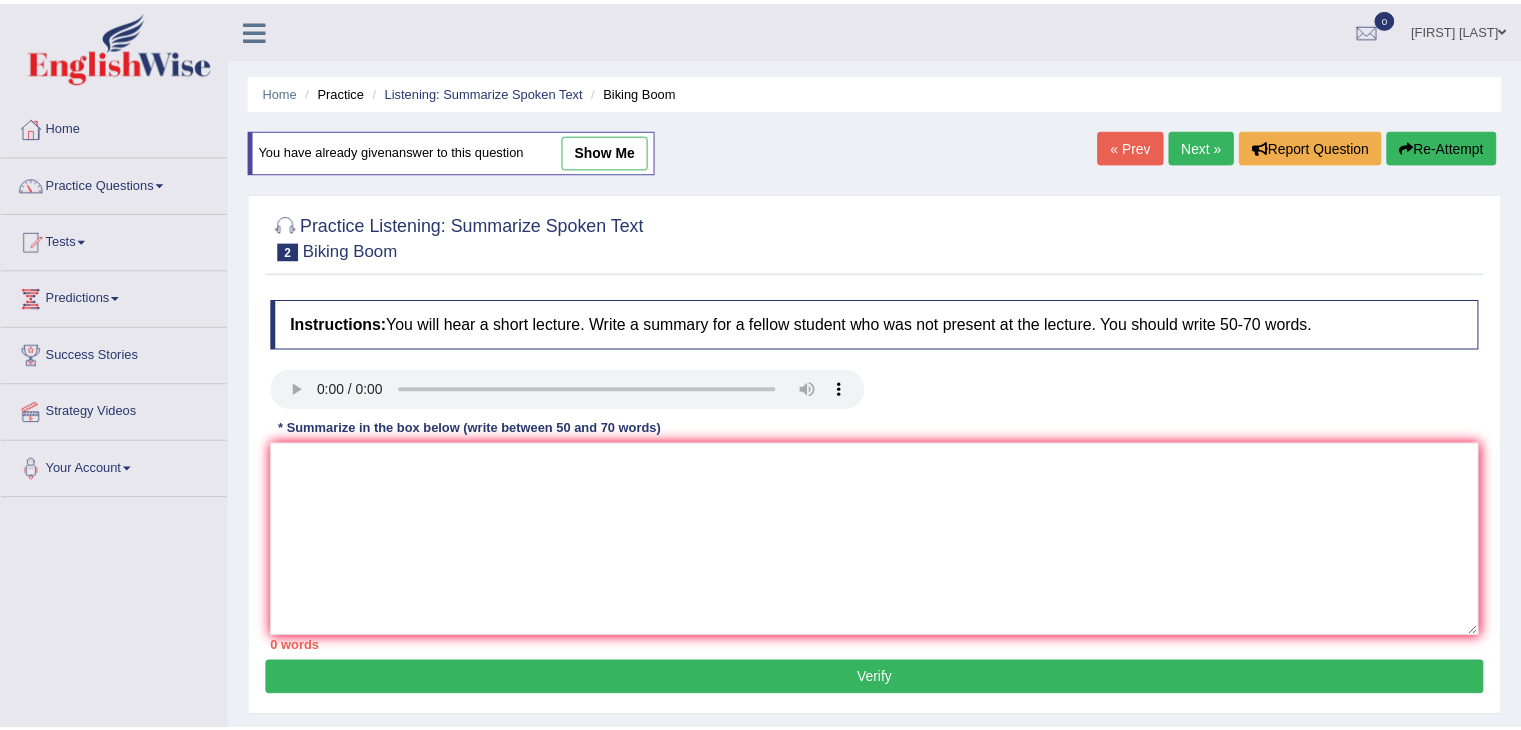 scroll, scrollTop: 0, scrollLeft: 0, axis: both 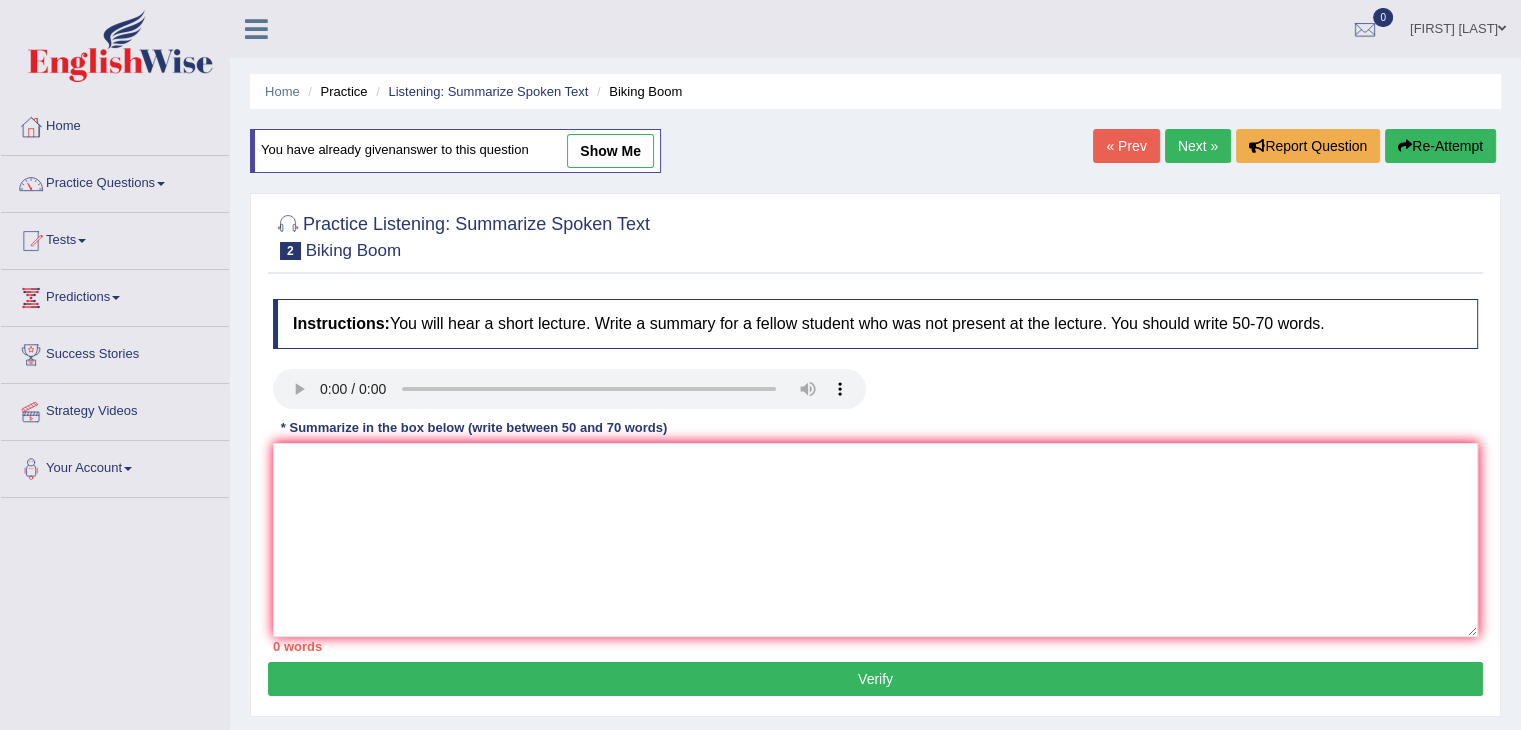click on "show me" at bounding box center [610, 151] 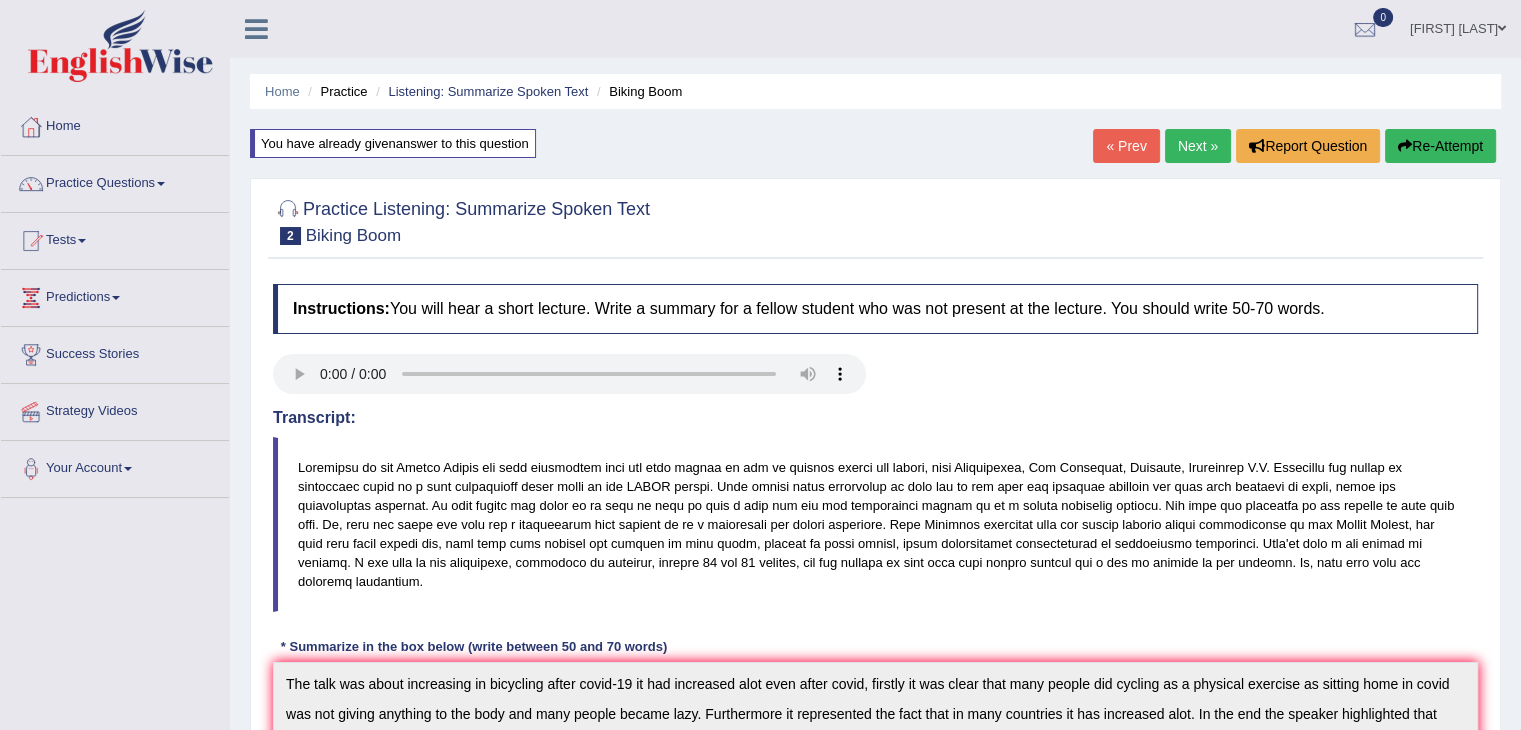 scroll, scrollTop: 0, scrollLeft: 0, axis: both 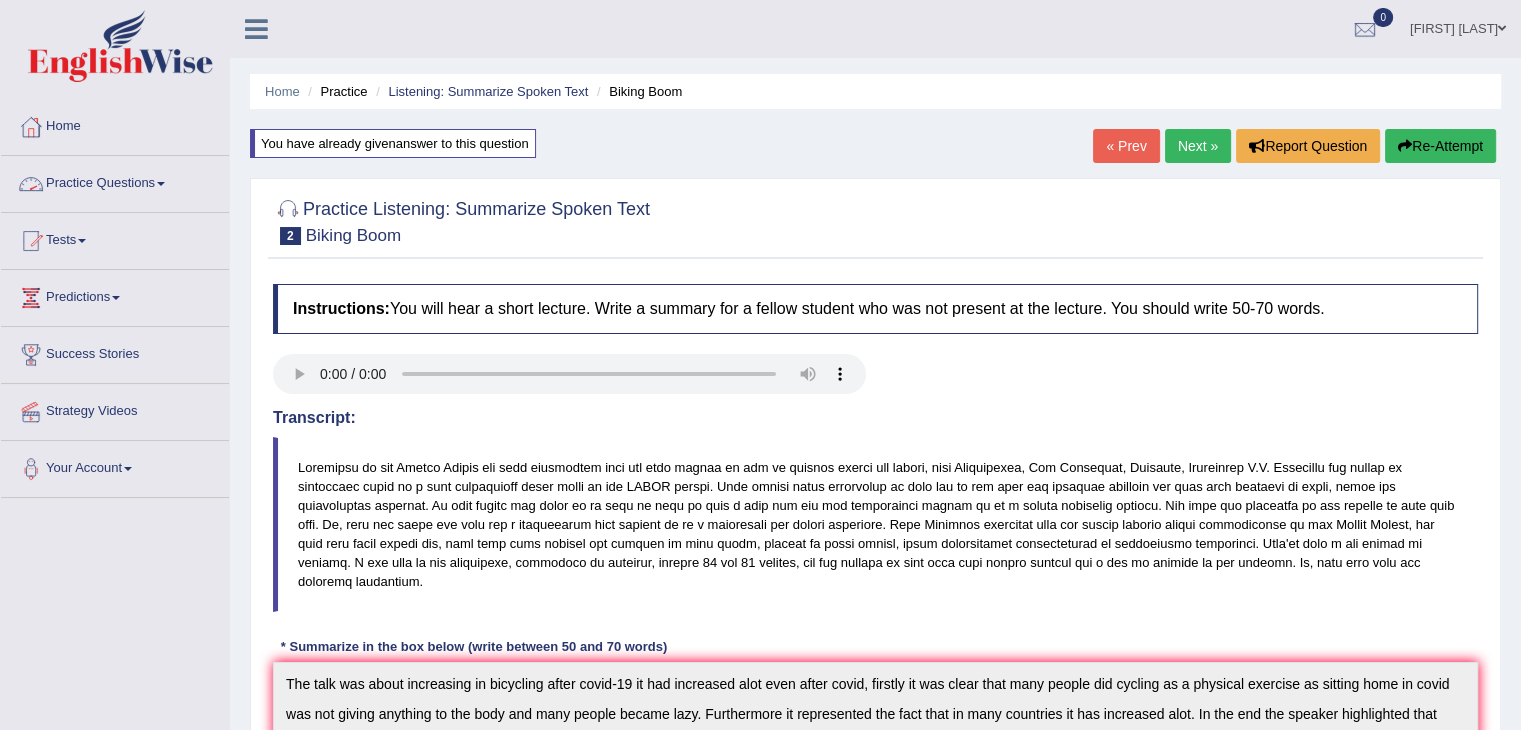 click on "Practice Questions" at bounding box center [115, 181] 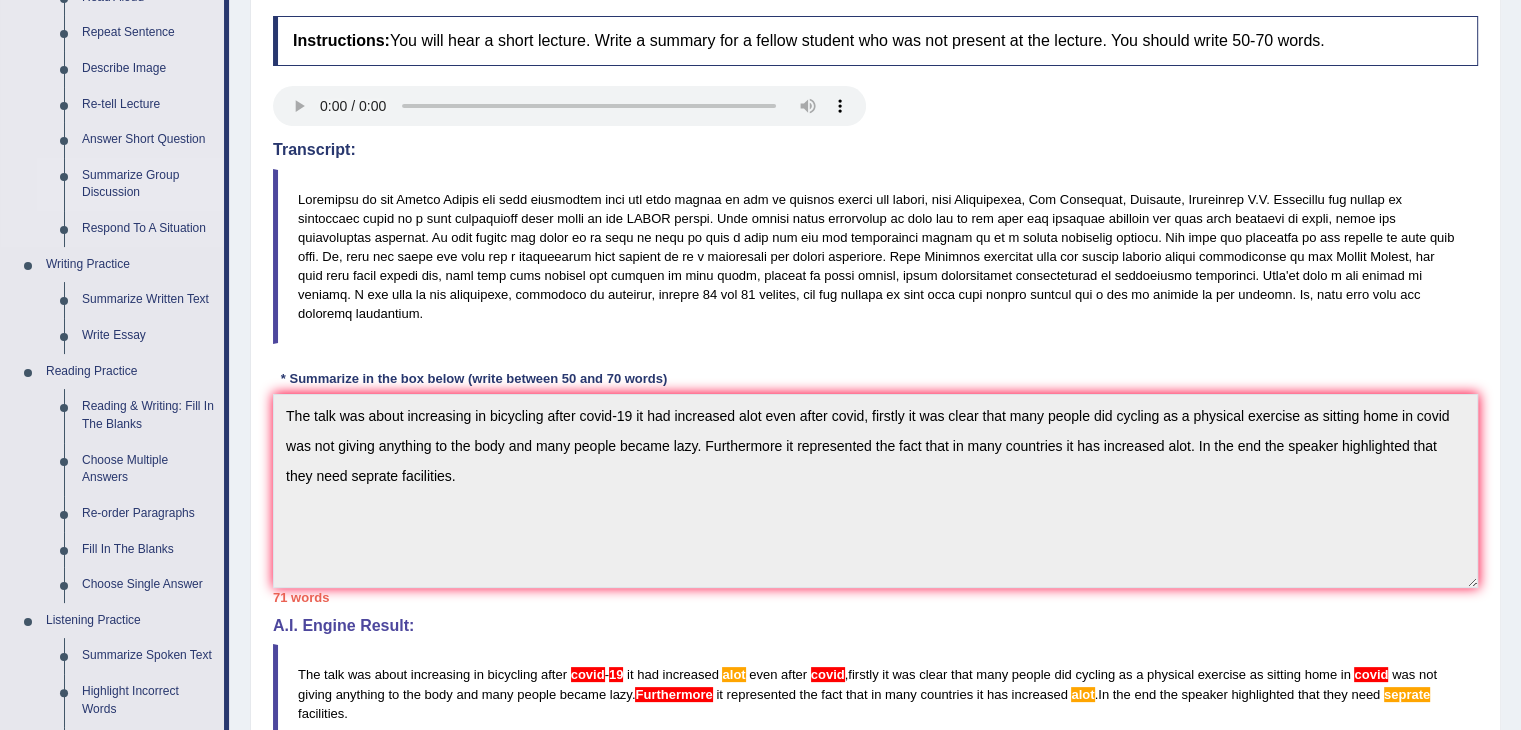 scroll, scrollTop: 282, scrollLeft: 0, axis: vertical 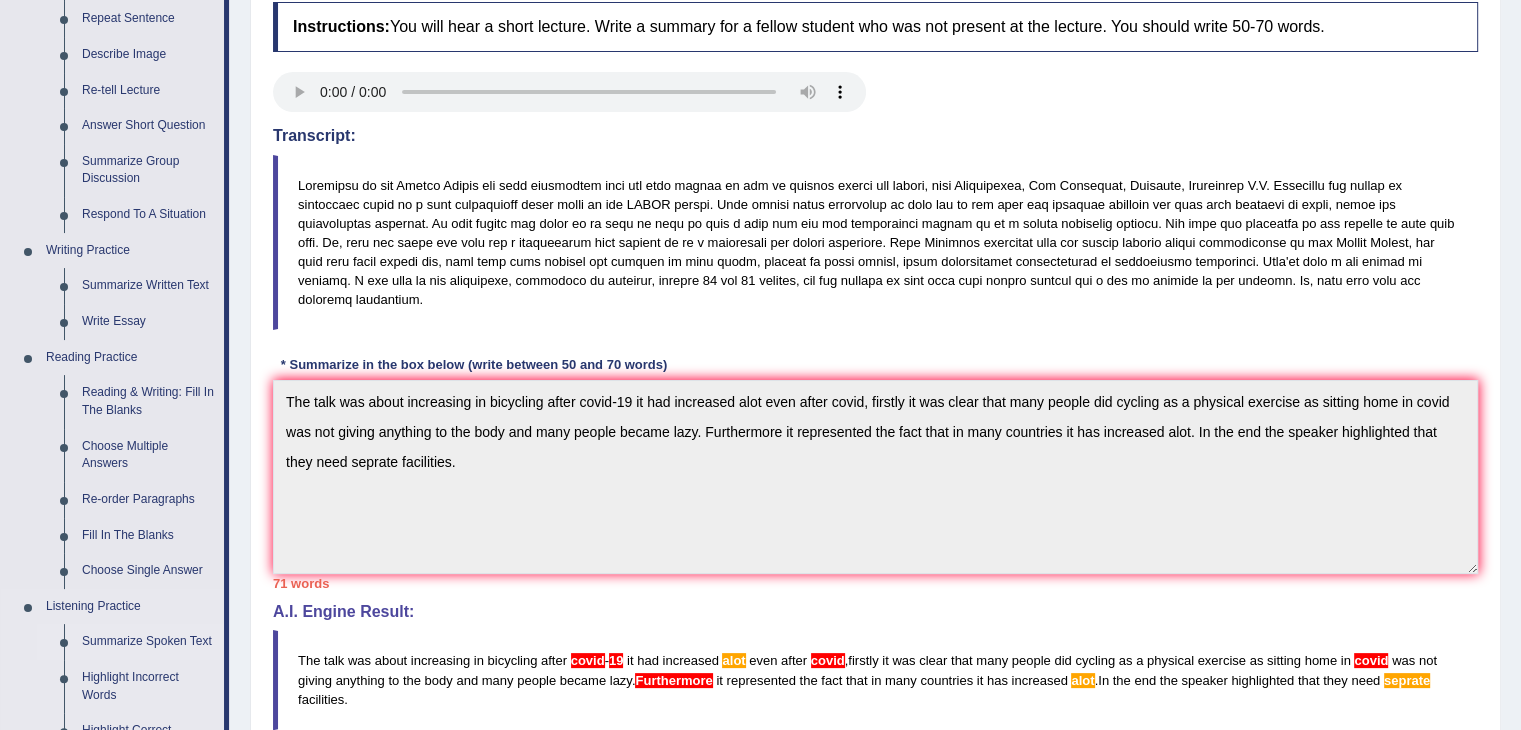 click on "Summarize Spoken Text" at bounding box center (148, 642) 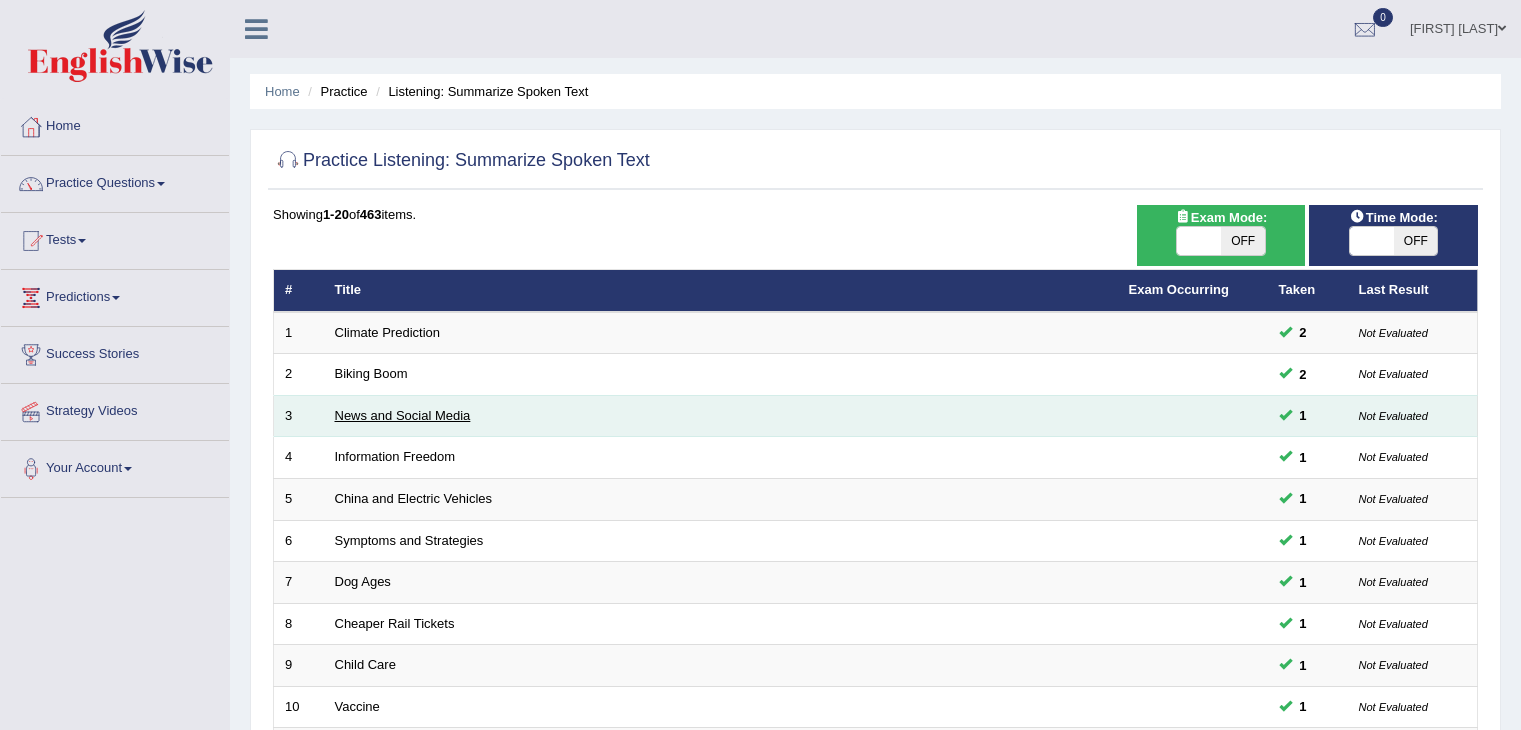 scroll, scrollTop: 0, scrollLeft: 0, axis: both 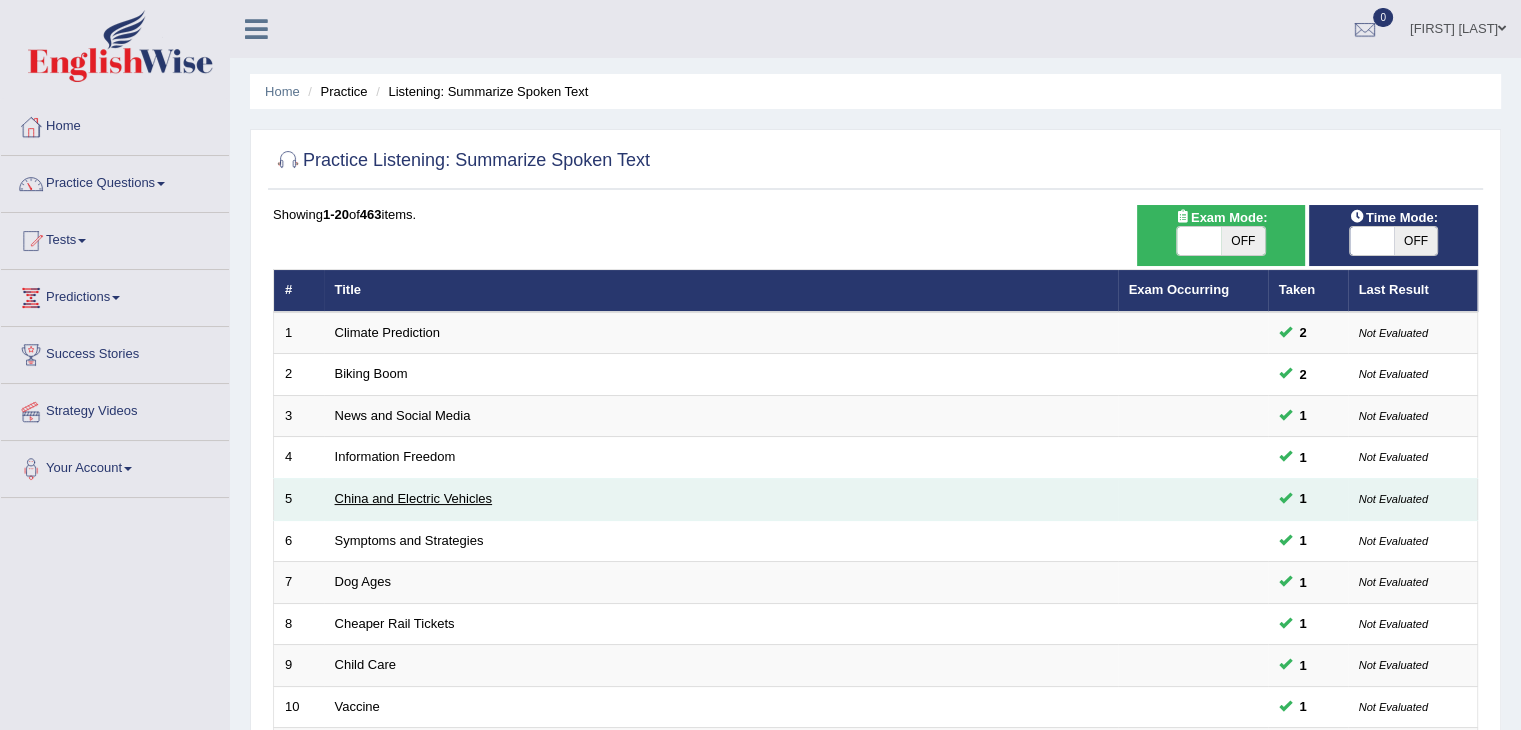 click on "China and Electric Vehicles" at bounding box center (414, 498) 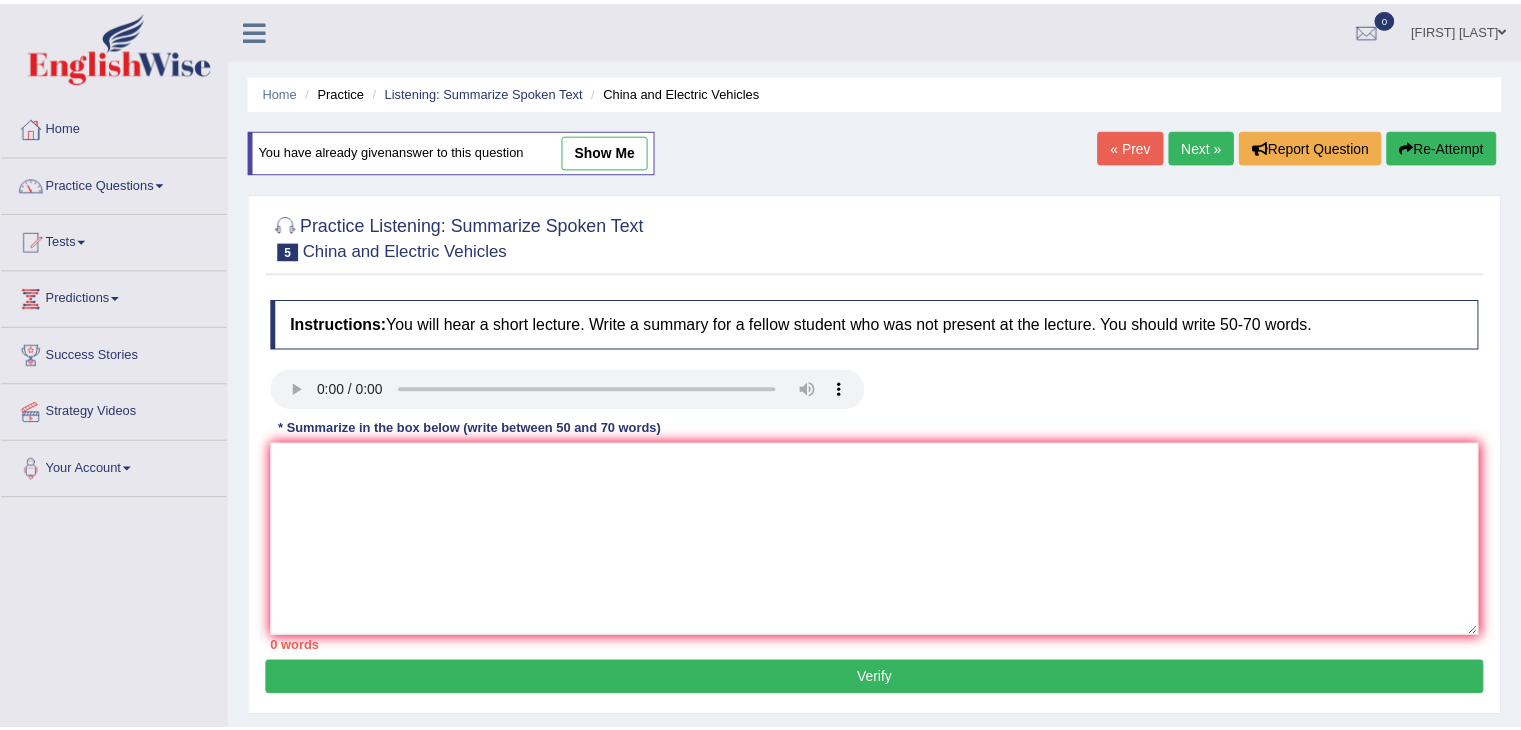 scroll, scrollTop: 0, scrollLeft: 0, axis: both 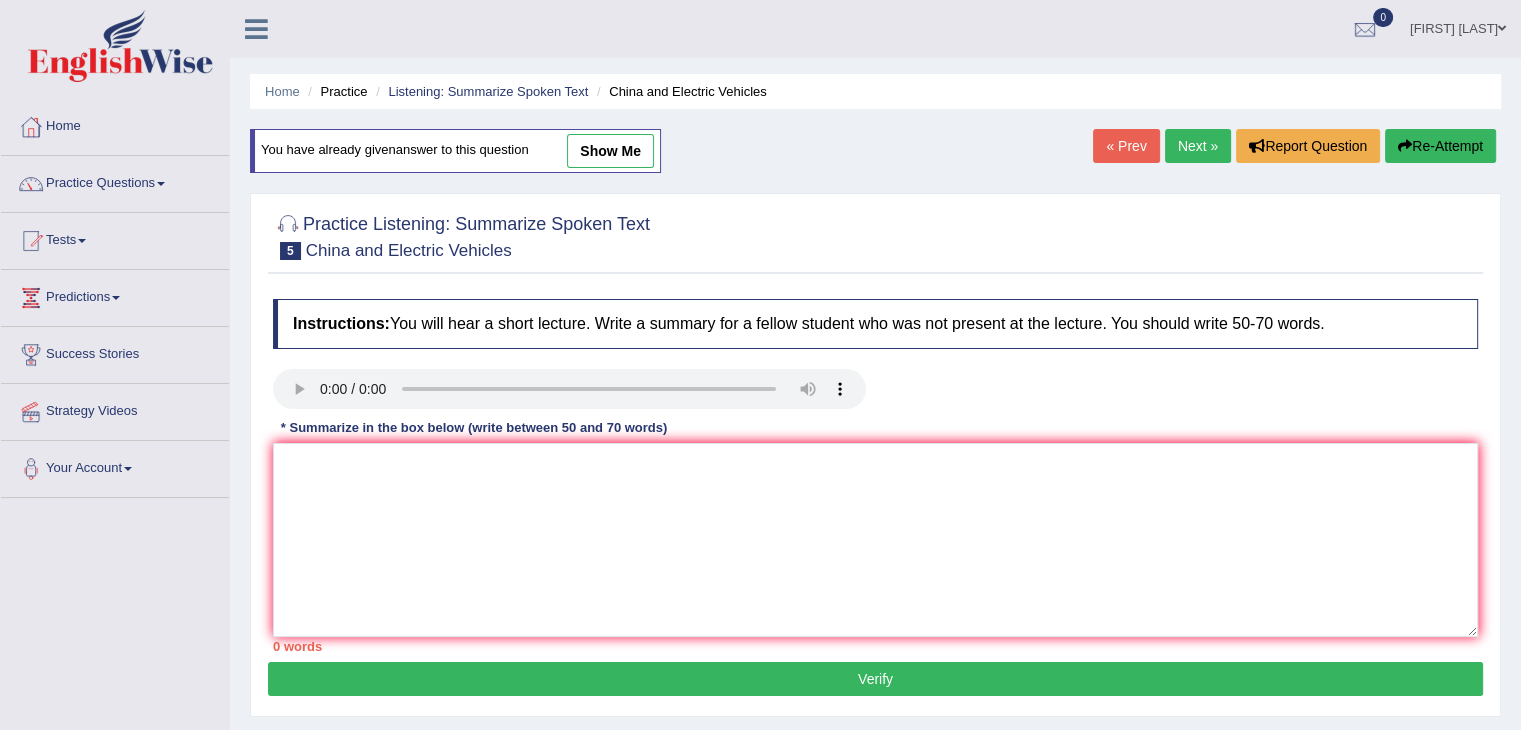click on "show me" at bounding box center [610, 151] 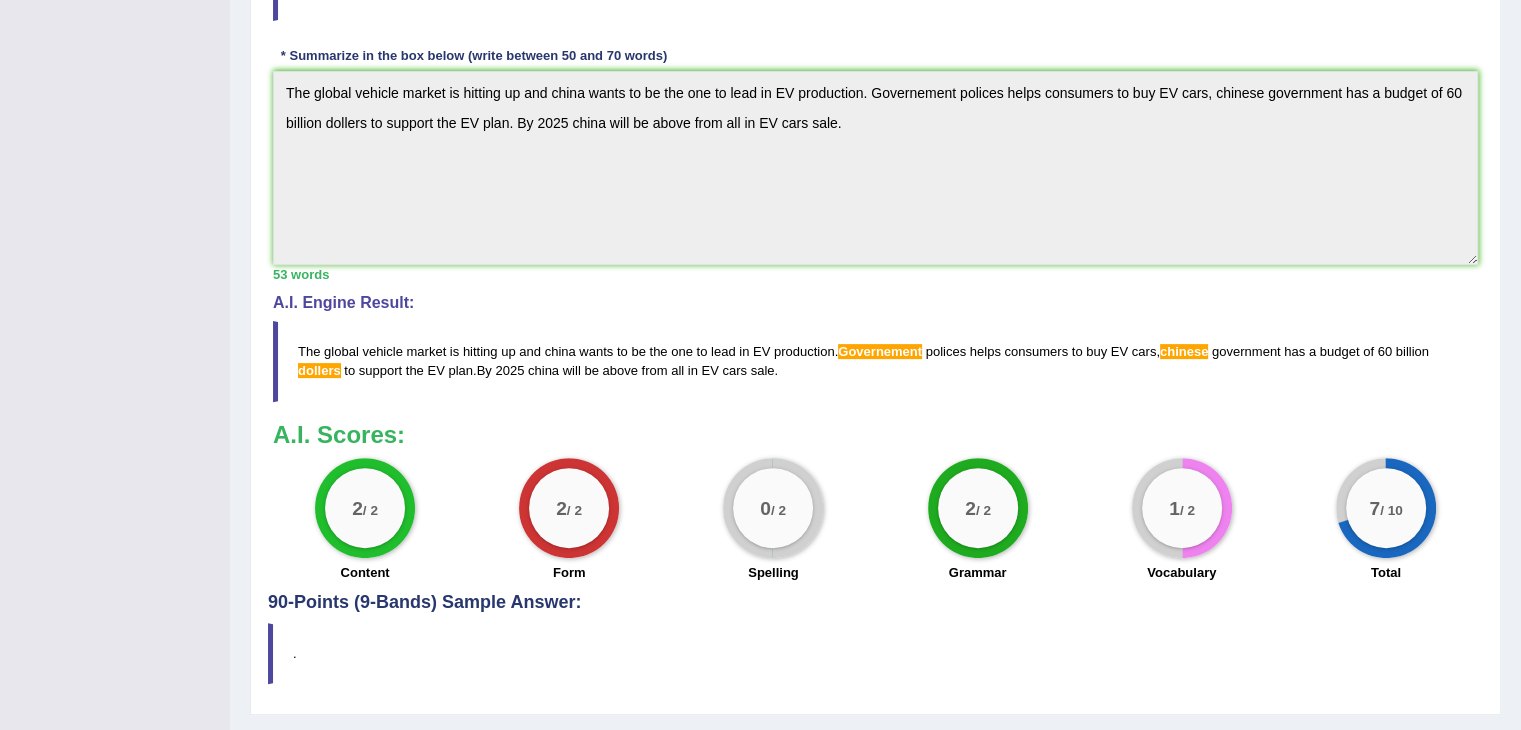 scroll, scrollTop: 0, scrollLeft: 0, axis: both 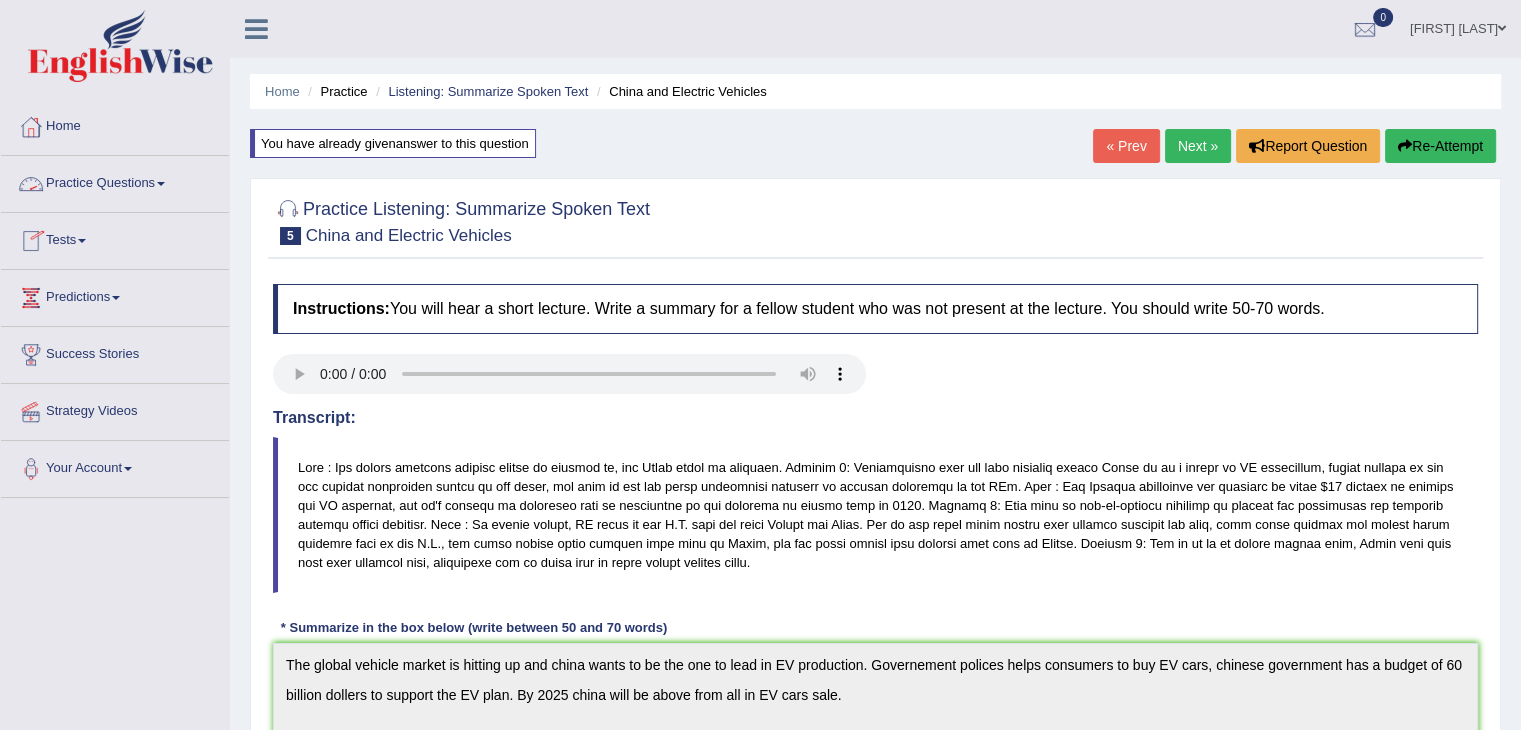 click on "Practice Questions" at bounding box center (115, 181) 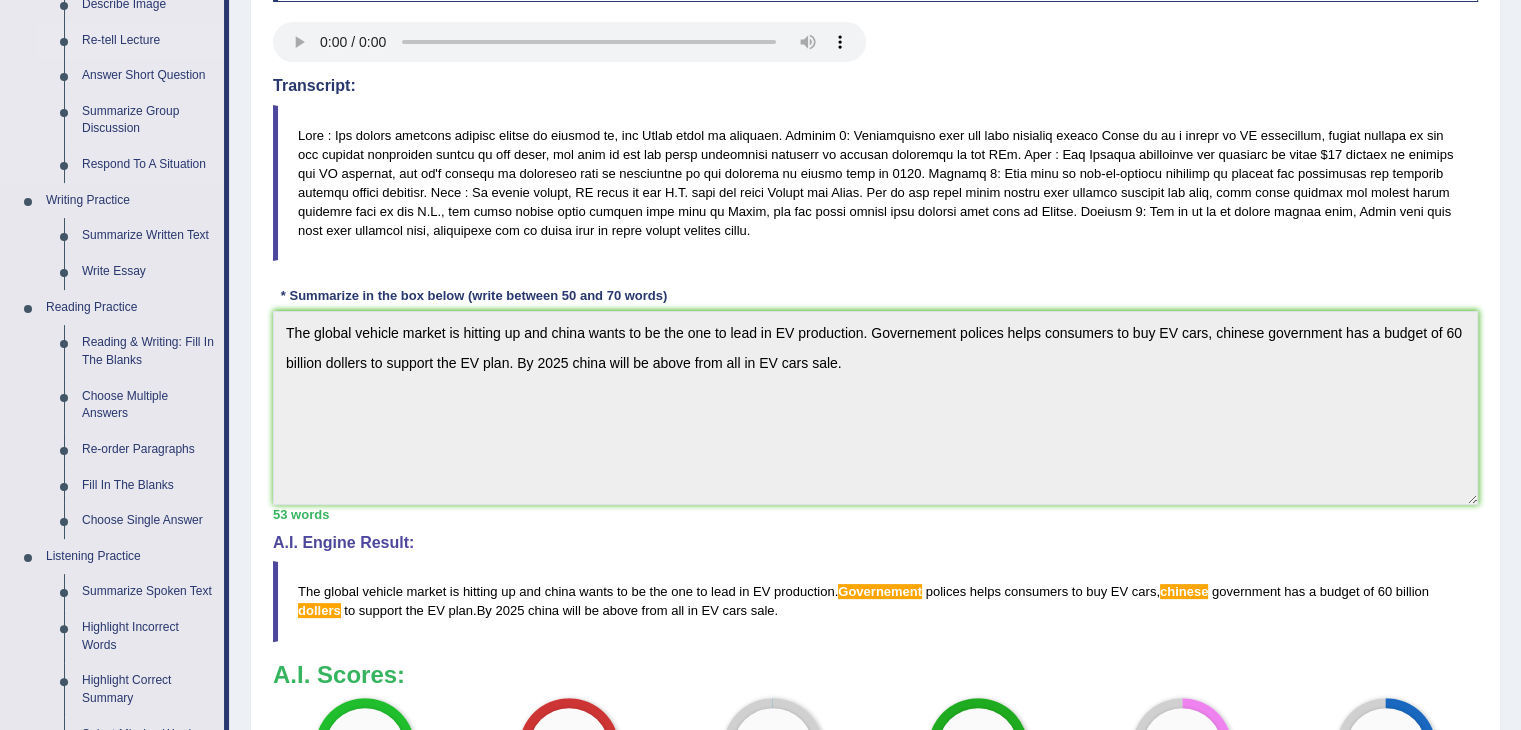 scroll, scrollTop: 332, scrollLeft: 0, axis: vertical 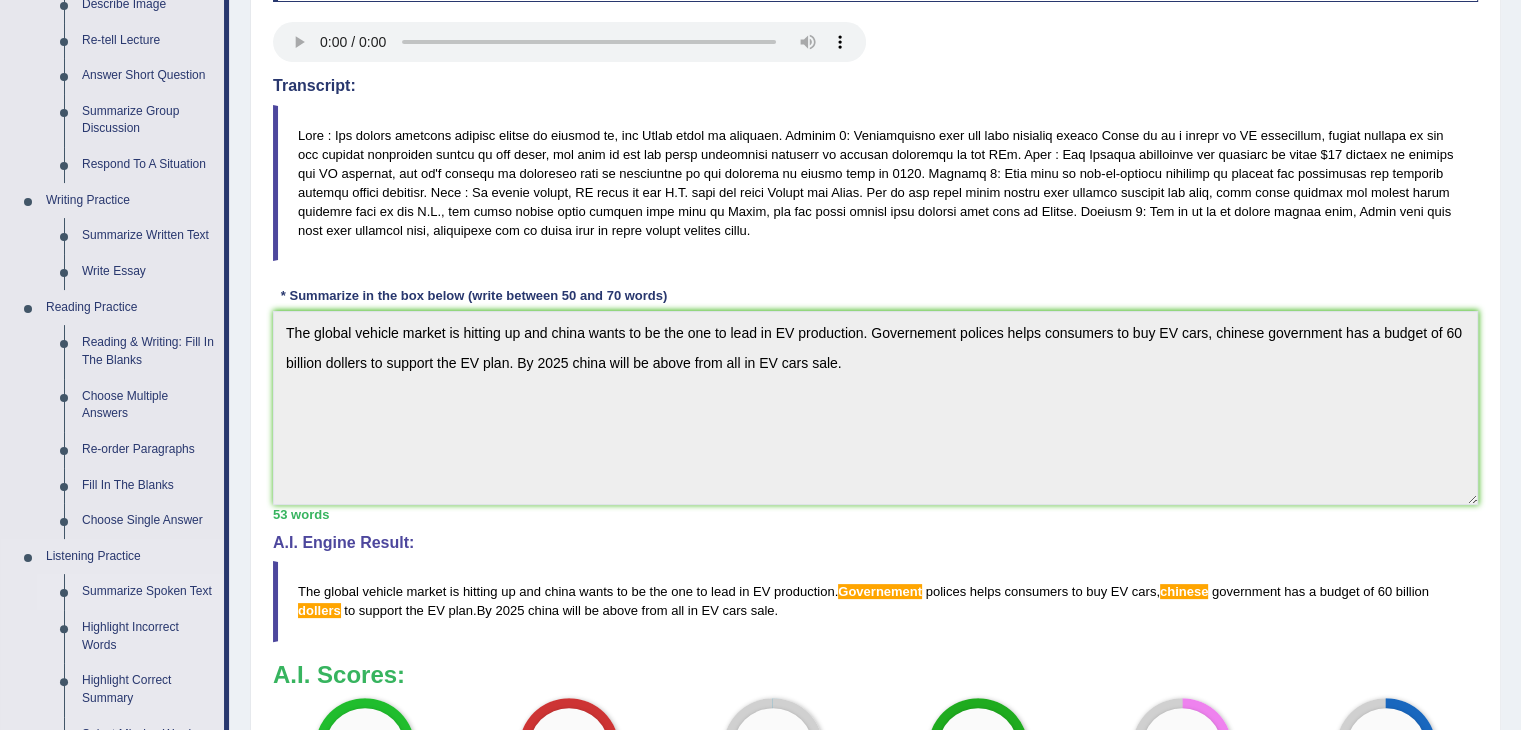 click on "Summarize Spoken Text" at bounding box center (148, 592) 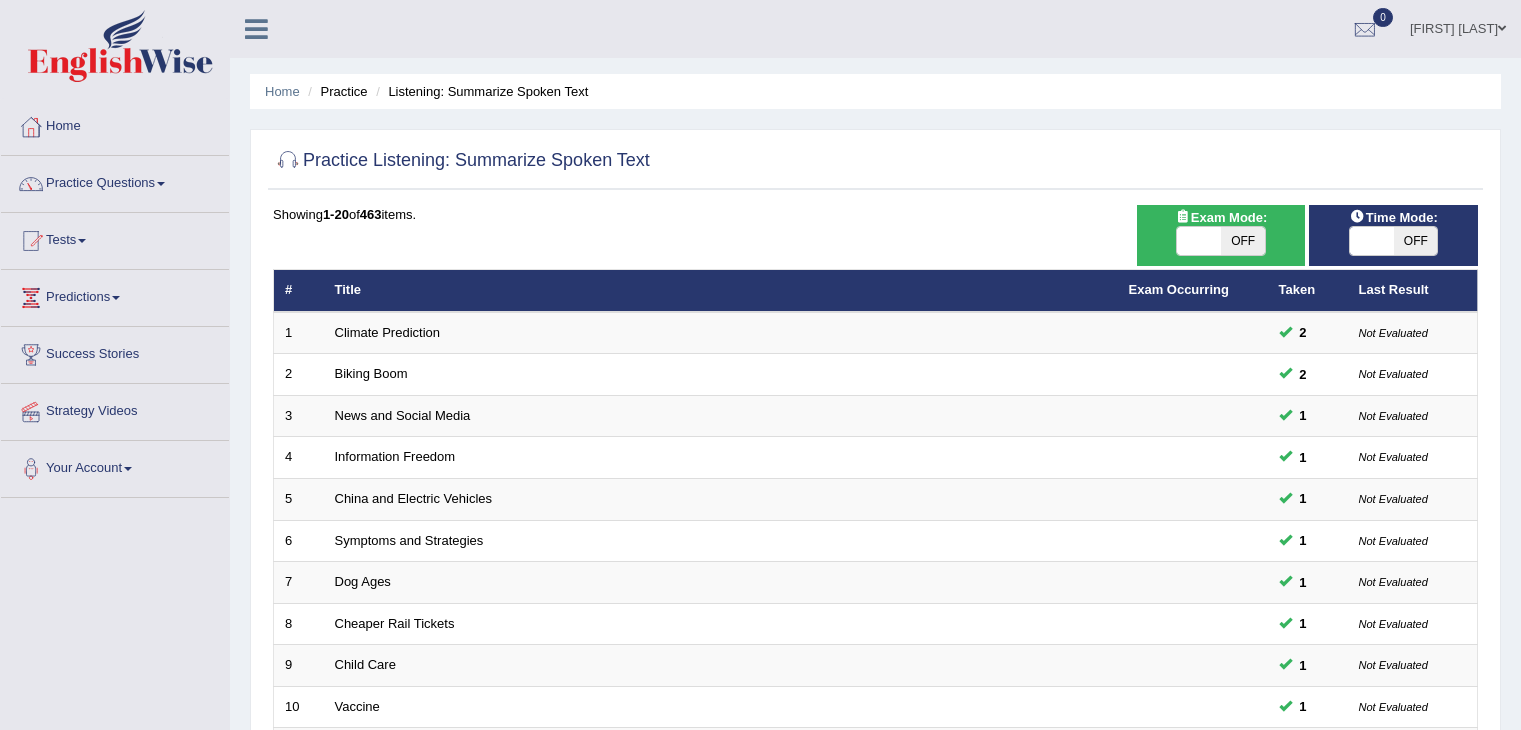 scroll, scrollTop: 0, scrollLeft: 0, axis: both 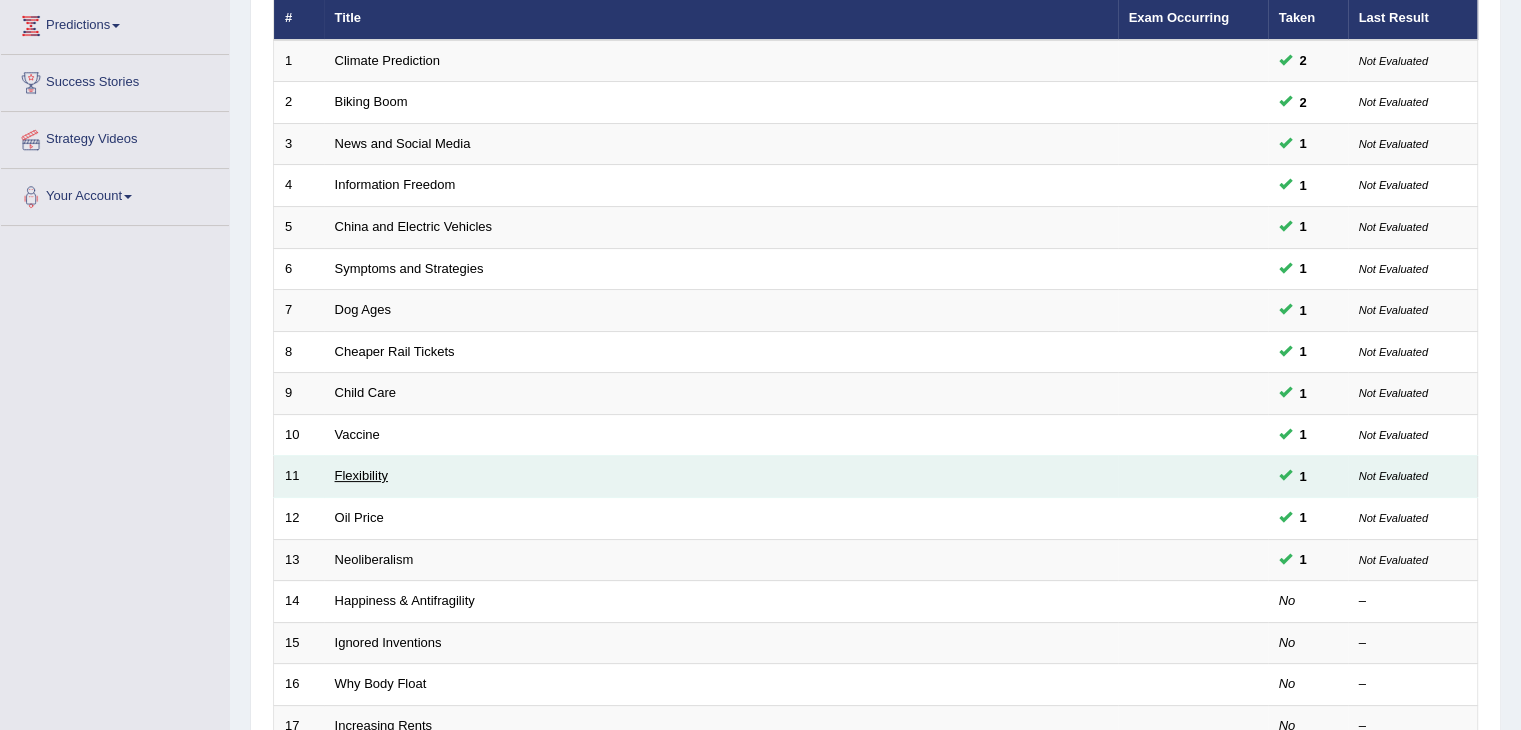 click on "Flexibility" at bounding box center (361, 475) 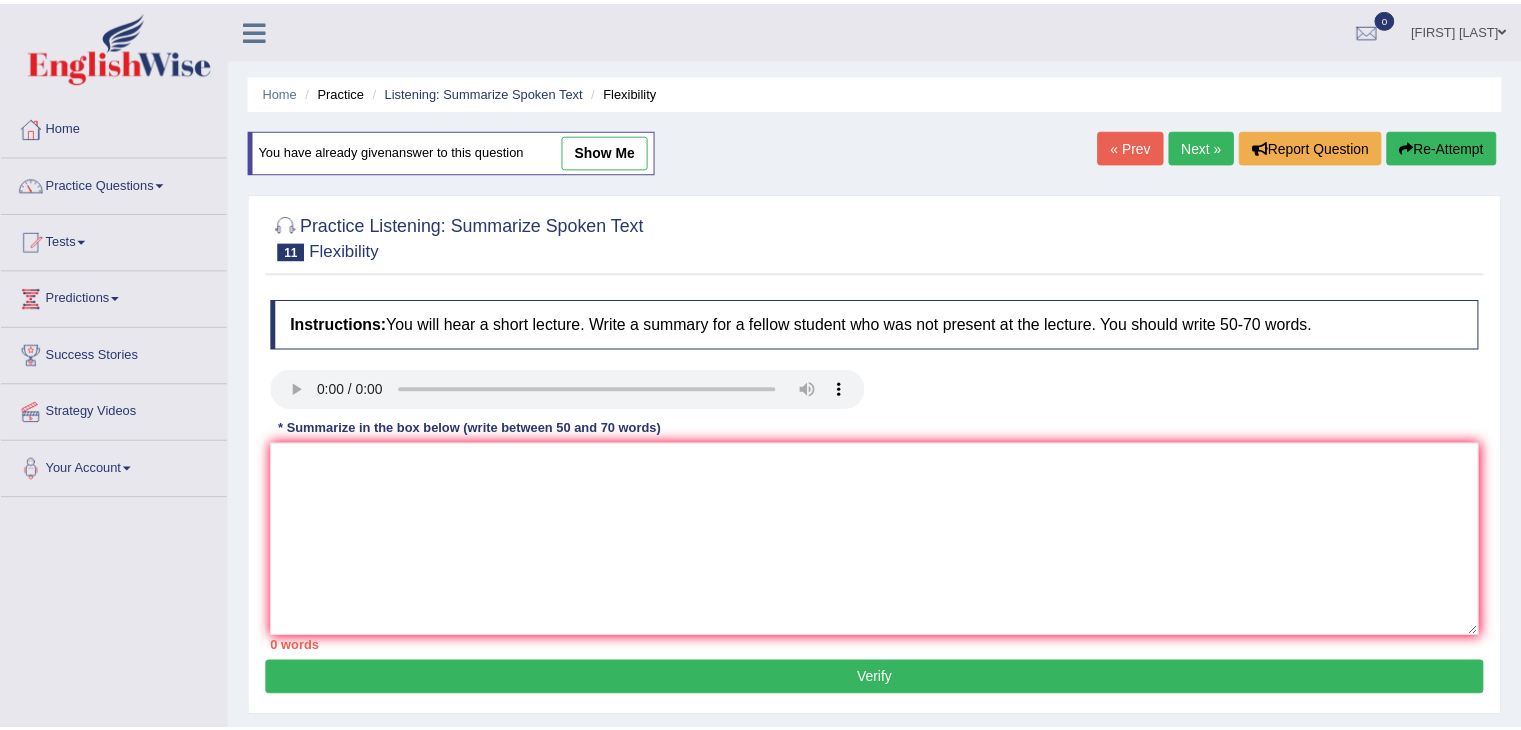 scroll, scrollTop: 0, scrollLeft: 0, axis: both 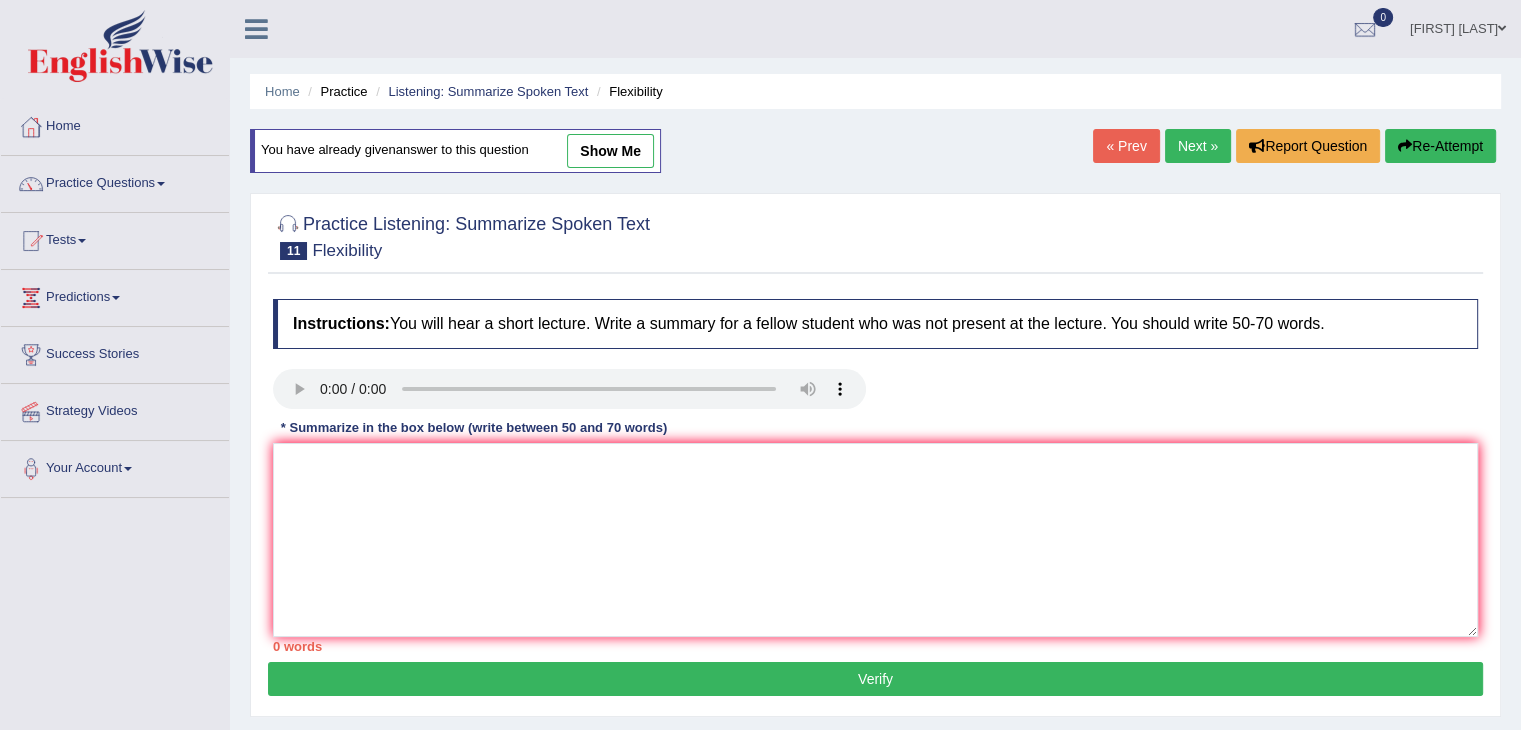 click on "show me" at bounding box center [610, 151] 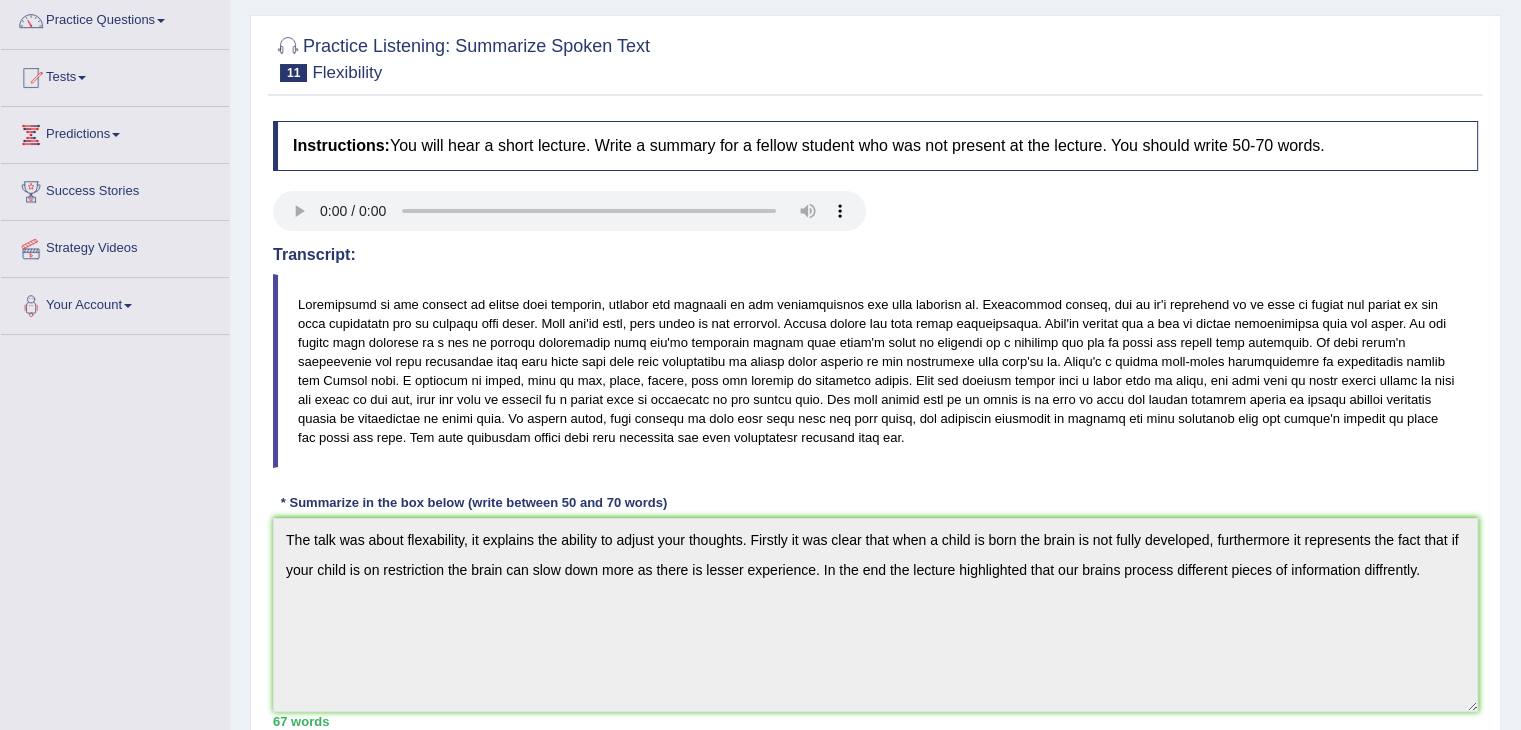 scroll, scrollTop: 0, scrollLeft: 0, axis: both 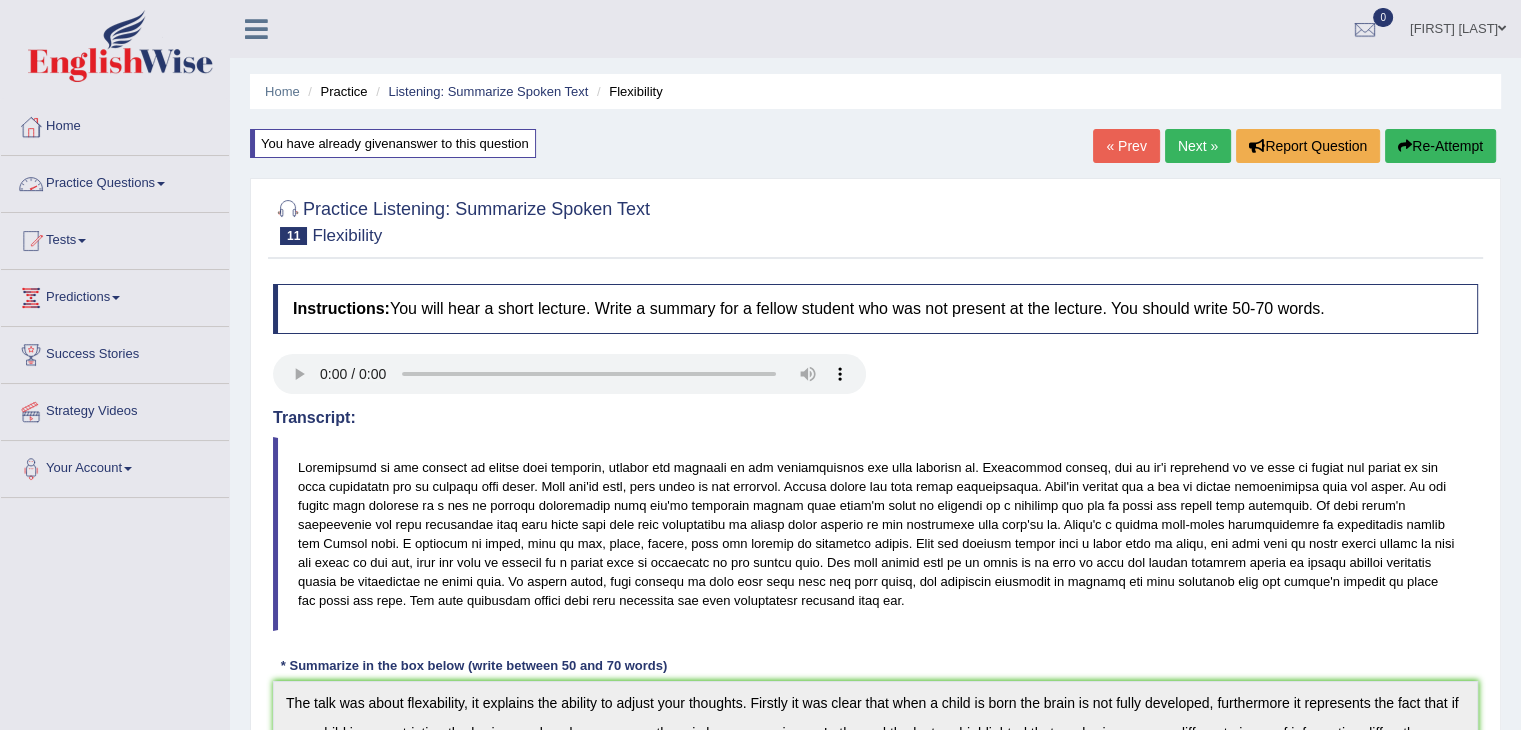 click on "Practice Questions" at bounding box center (115, 181) 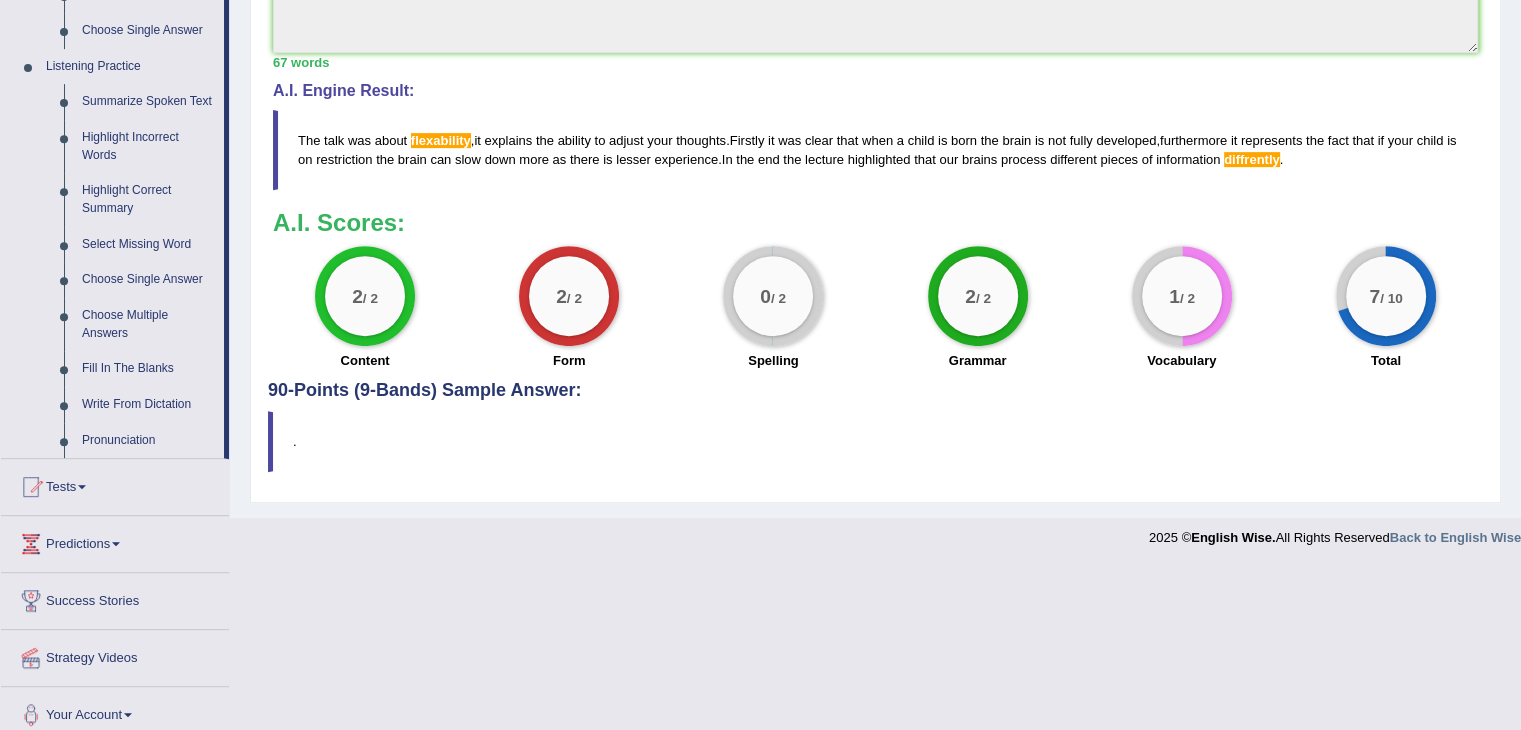 scroll, scrollTop: 836, scrollLeft: 0, axis: vertical 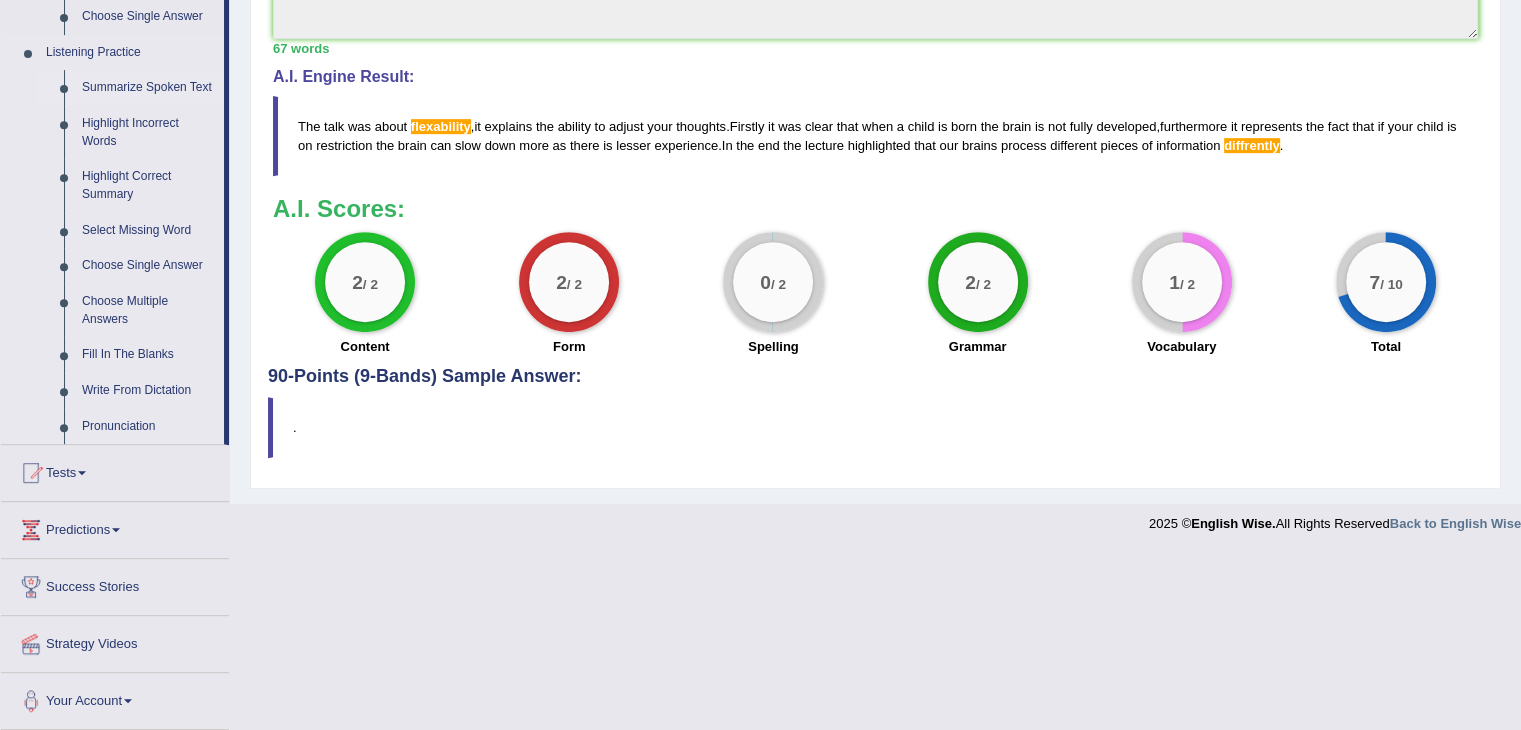 click on "Summarize Spoken Text" at bounding box center (148, 88) 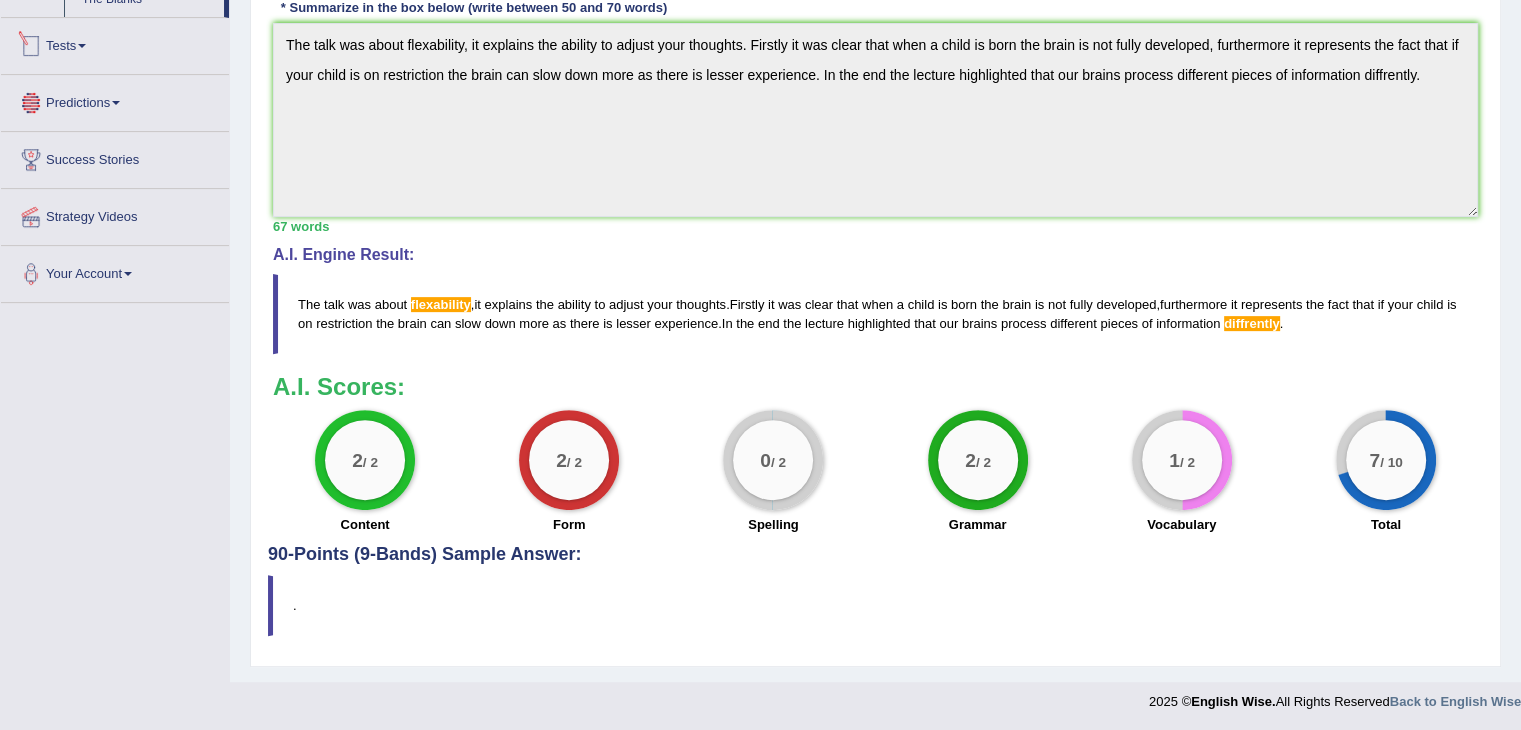 scroll, scrollTop: 834, scrollLeft: 0, axis: vertical 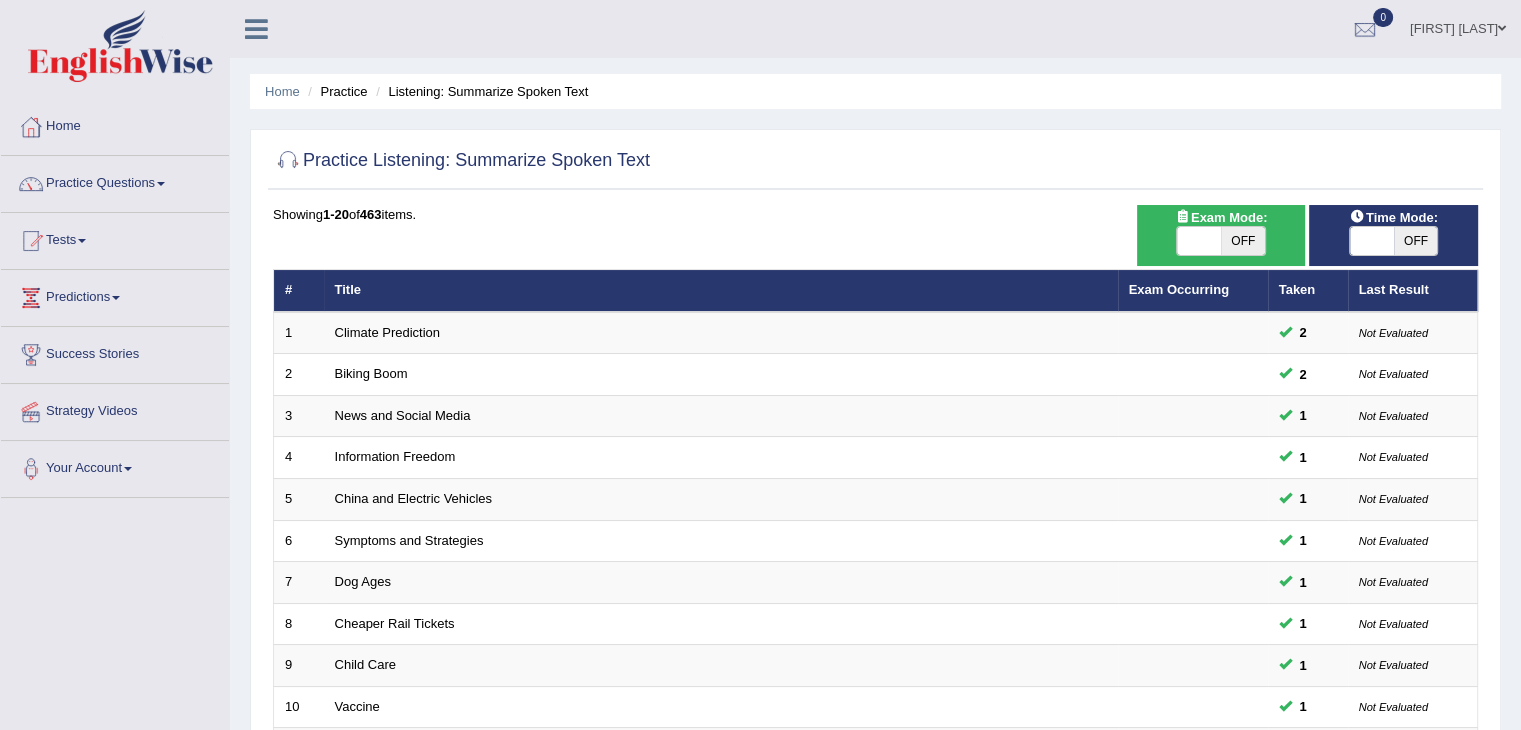 click on "OFF" at bounding box center [1243, 241] 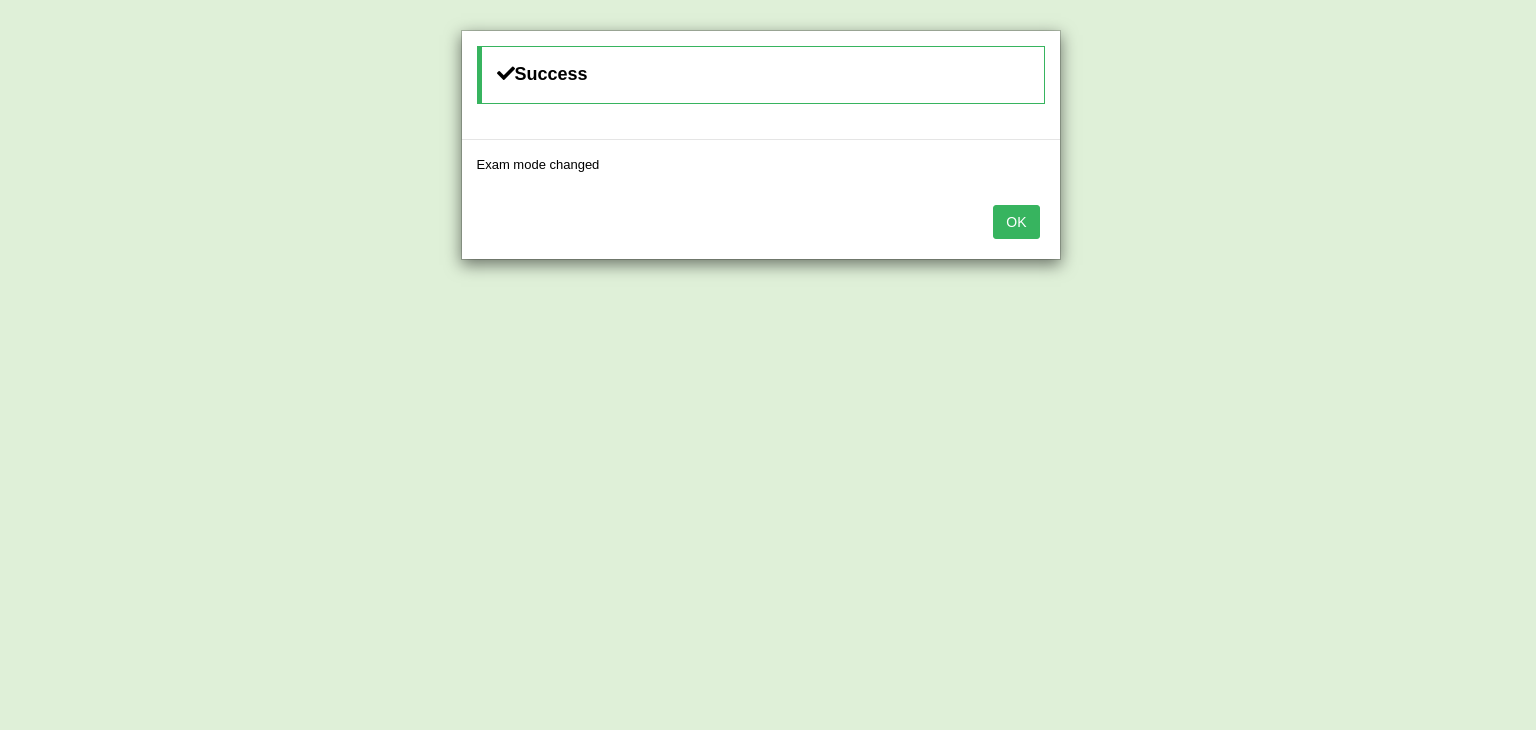 click on "OK" at bounding box center [1016, 222] 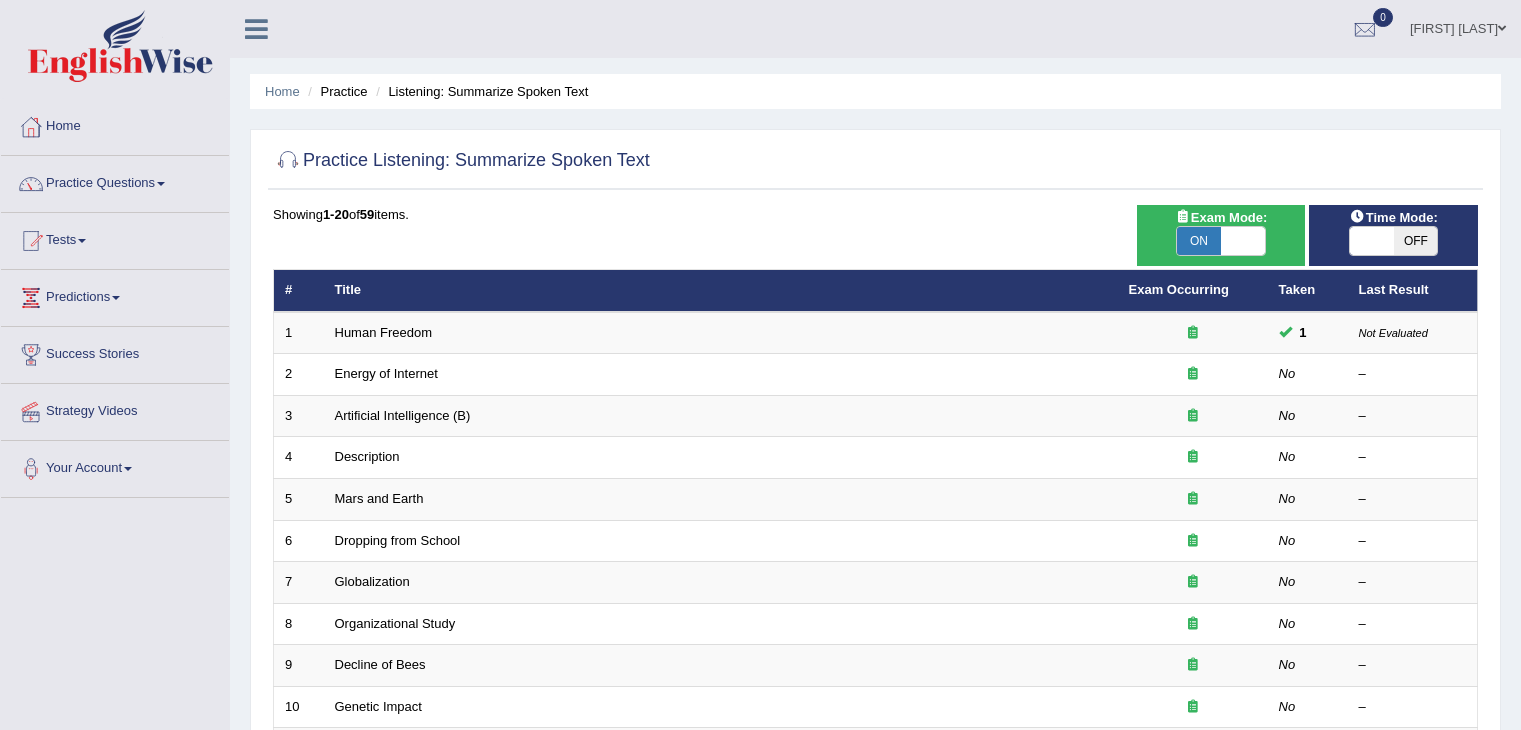 scroll, scrollTop: 0, scrollLeft: 0, axis: both 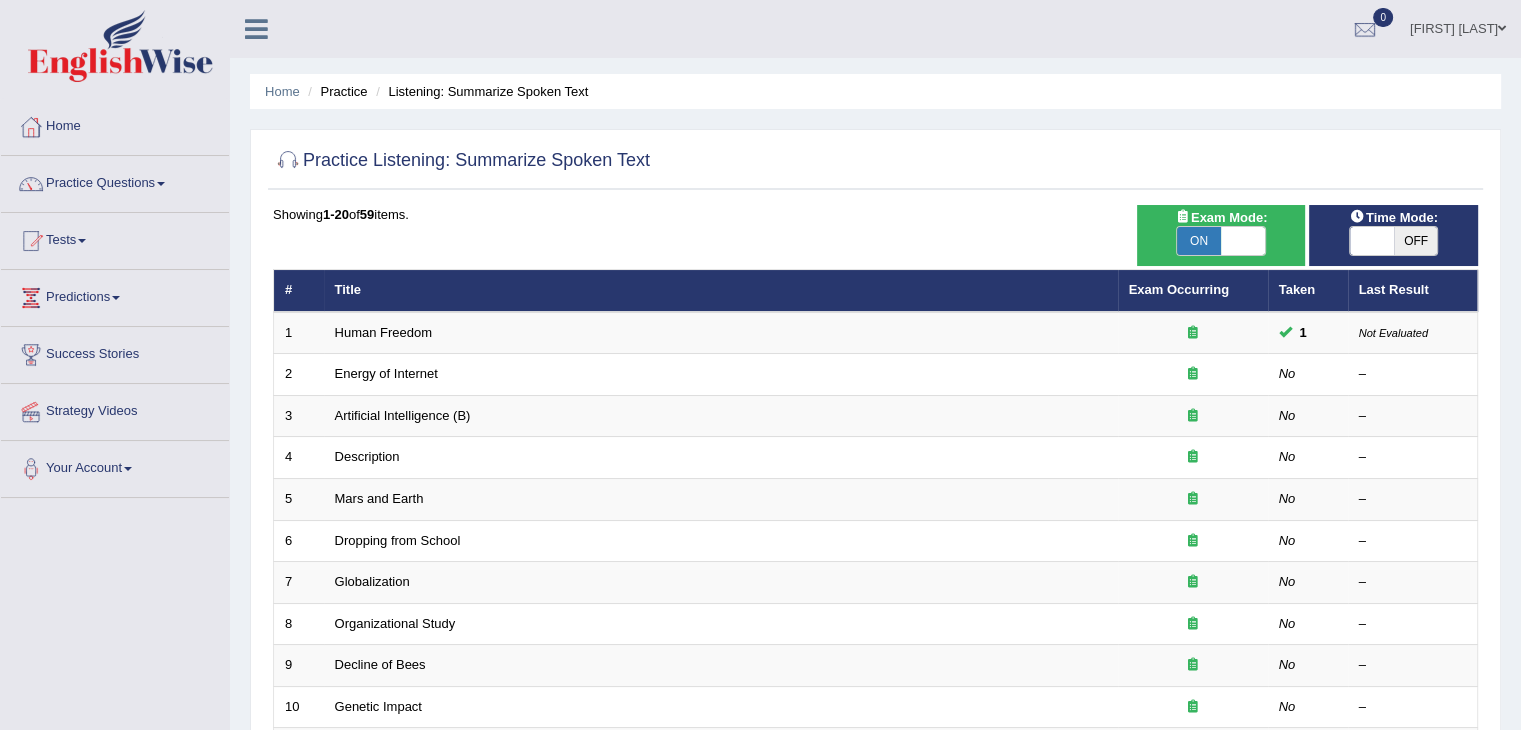 click on "OFF" at bounding box center [1416, 241] 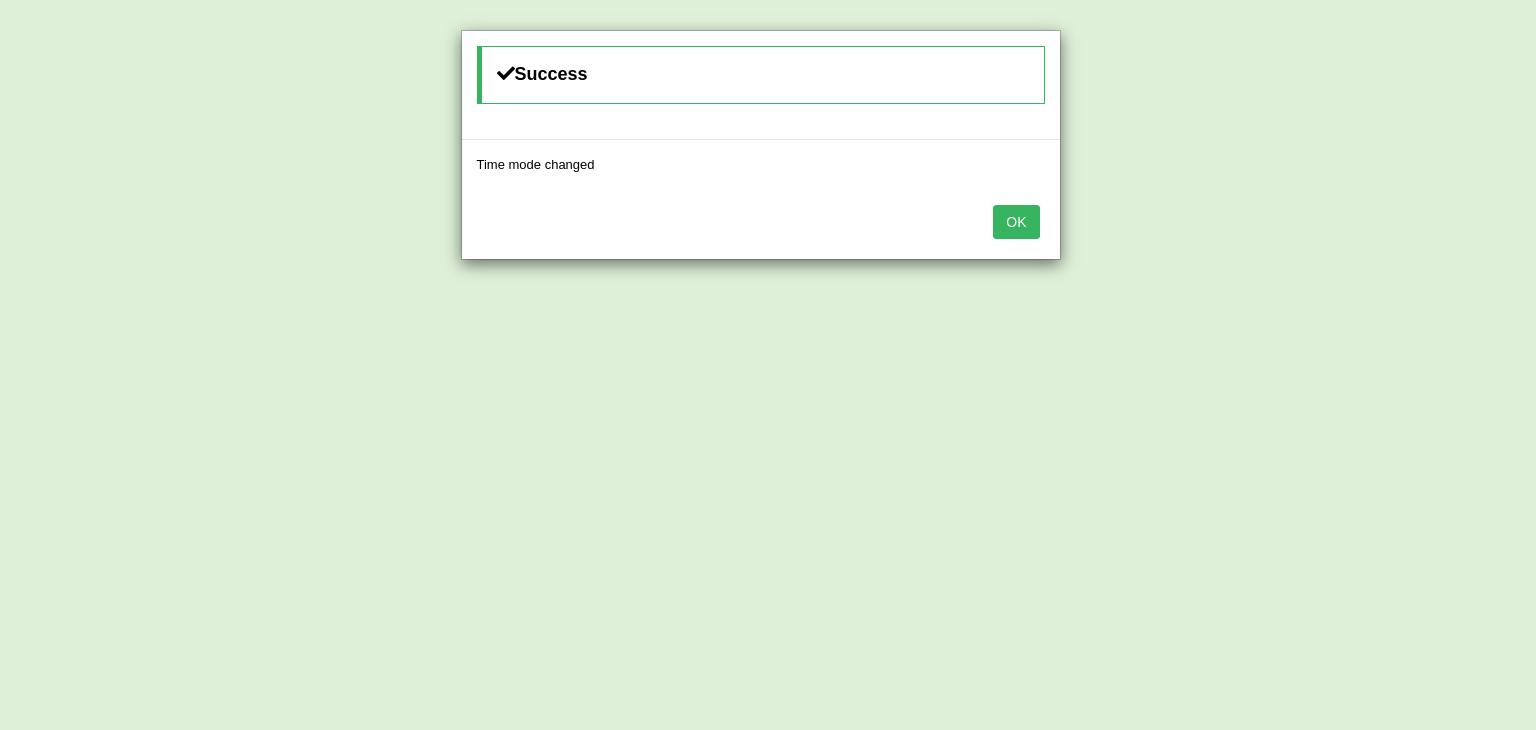 click on "OK" at bounding box center (1016, 222) 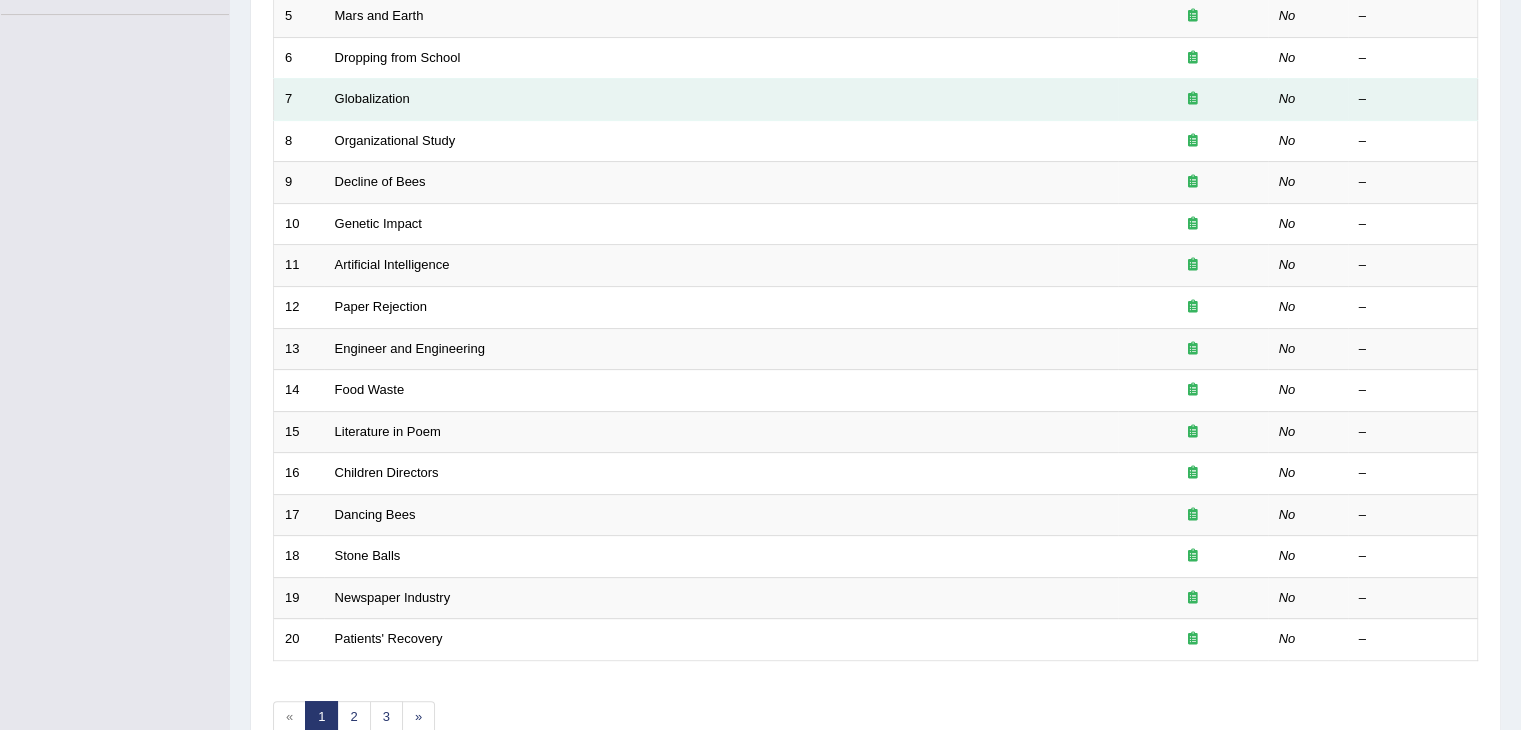 scroll, scrollTop: 488, scrollLeft: 0, axis: vertical 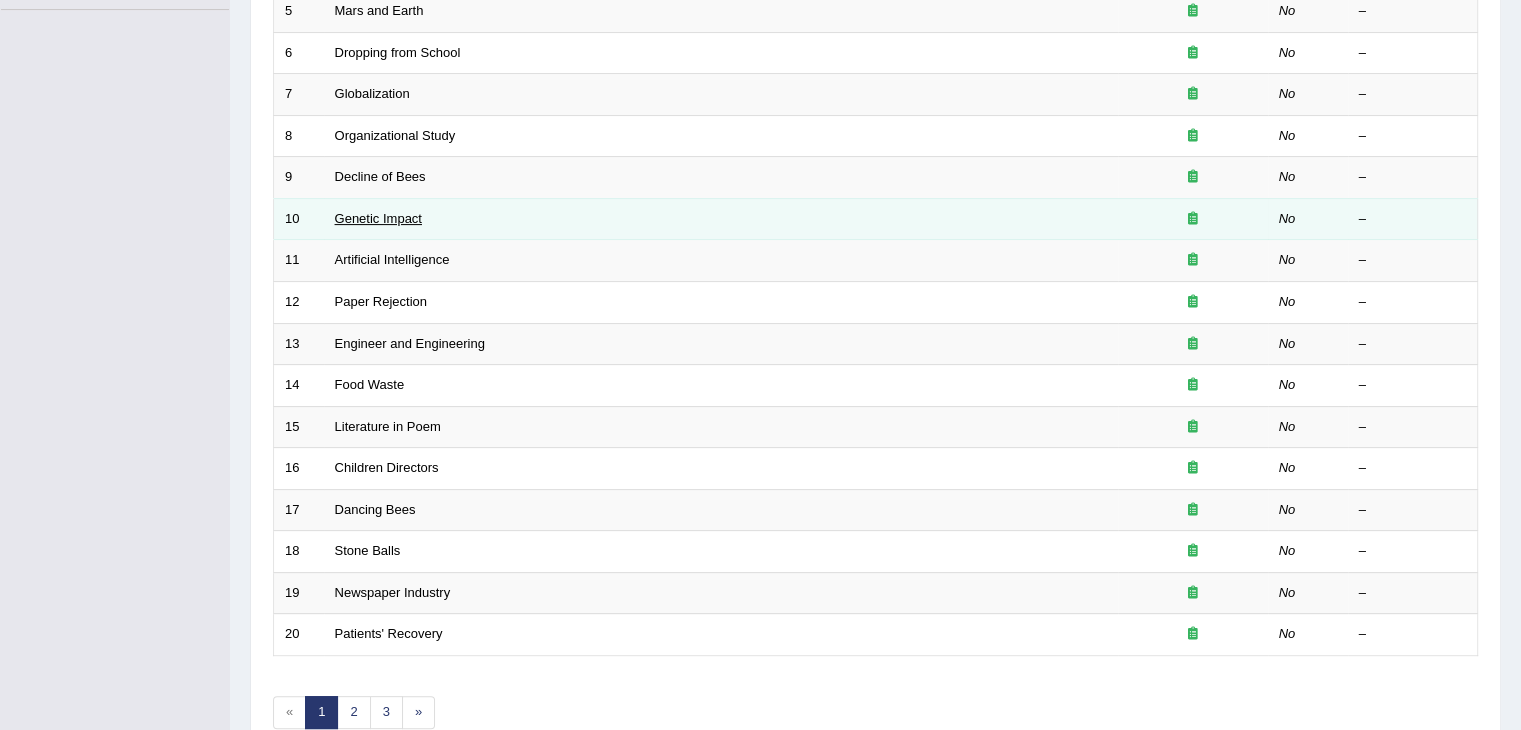 click on "Genetic Impact" at bounding box center [378, 218] 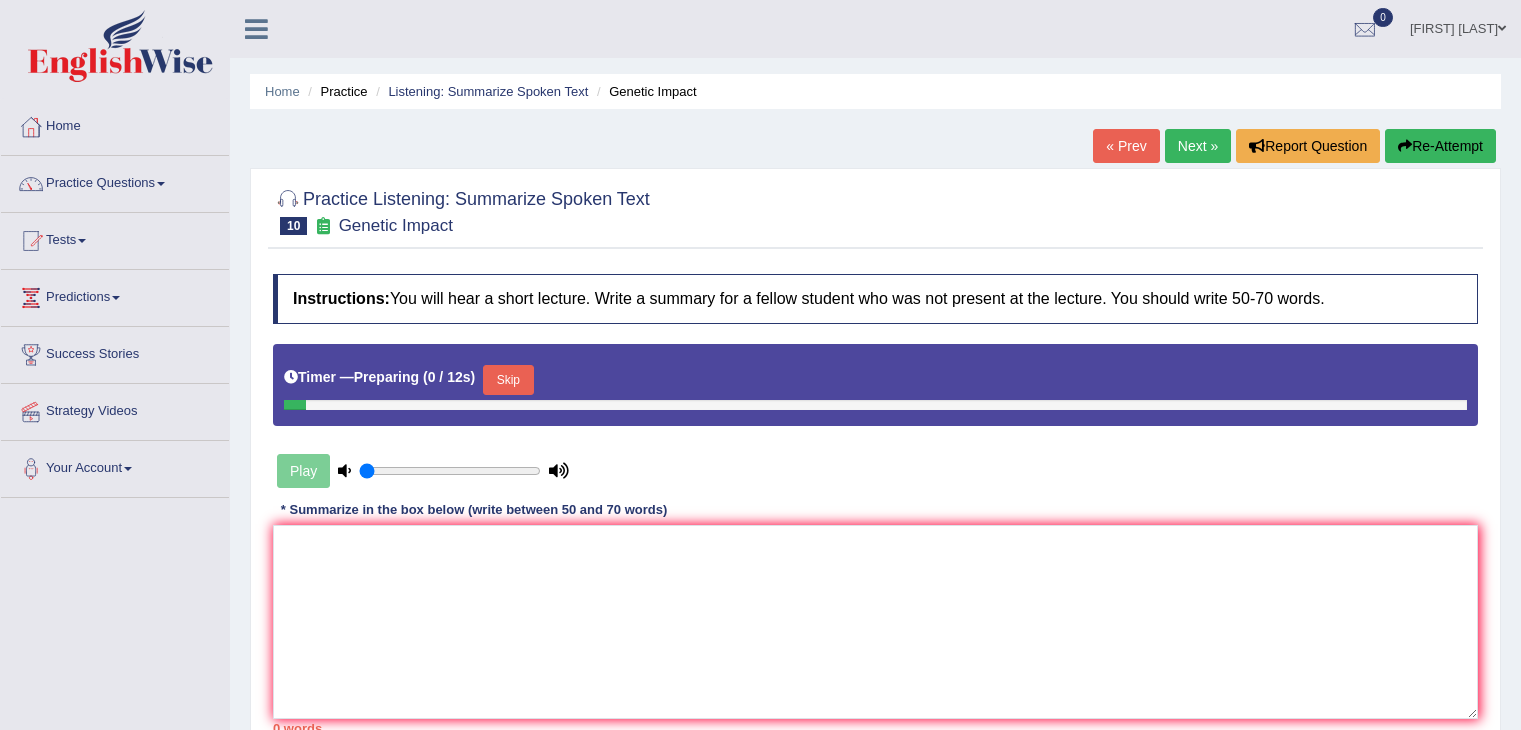 scroll, scrollTop: 0, scrollLeft: 0, axis: both 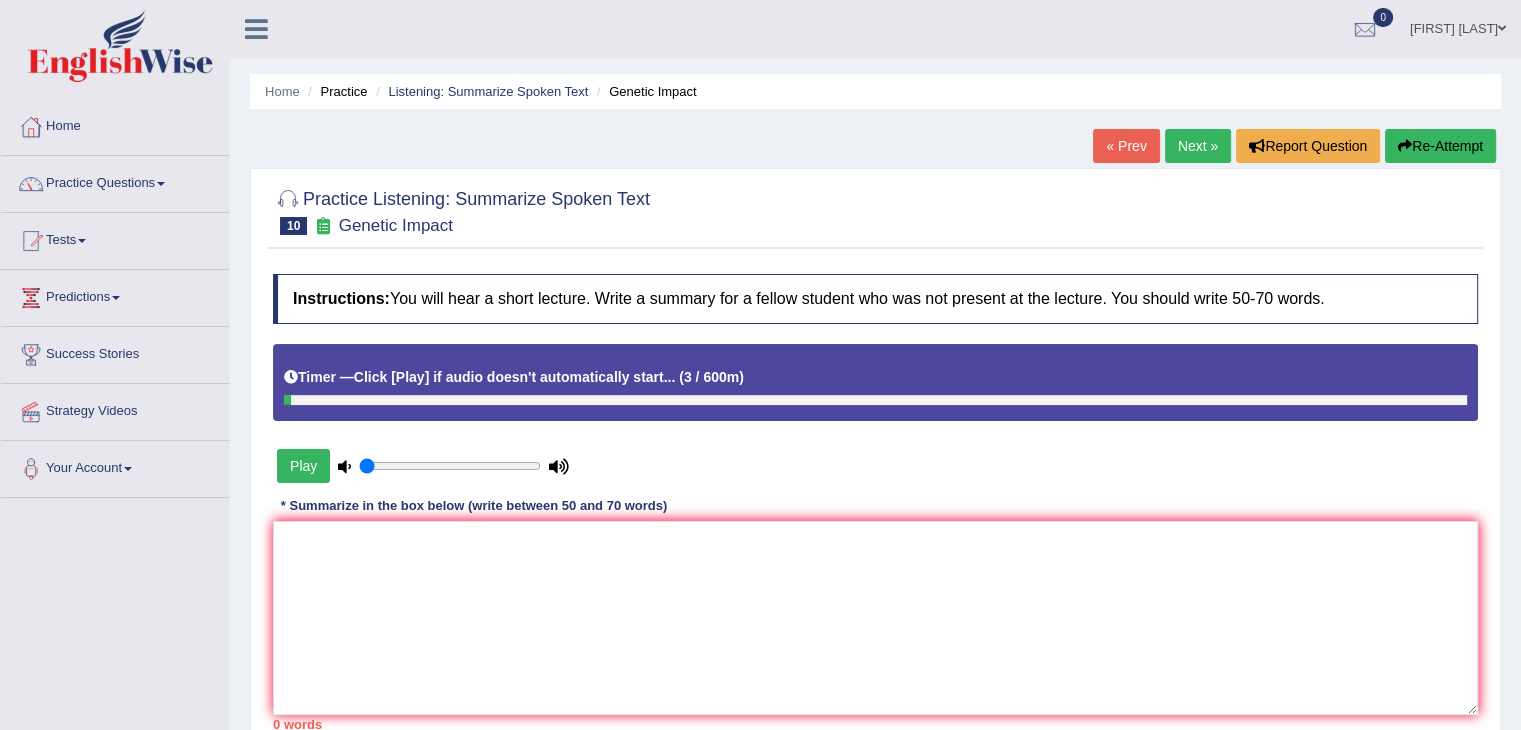 click on "Play" at bounding box center [303, 466] 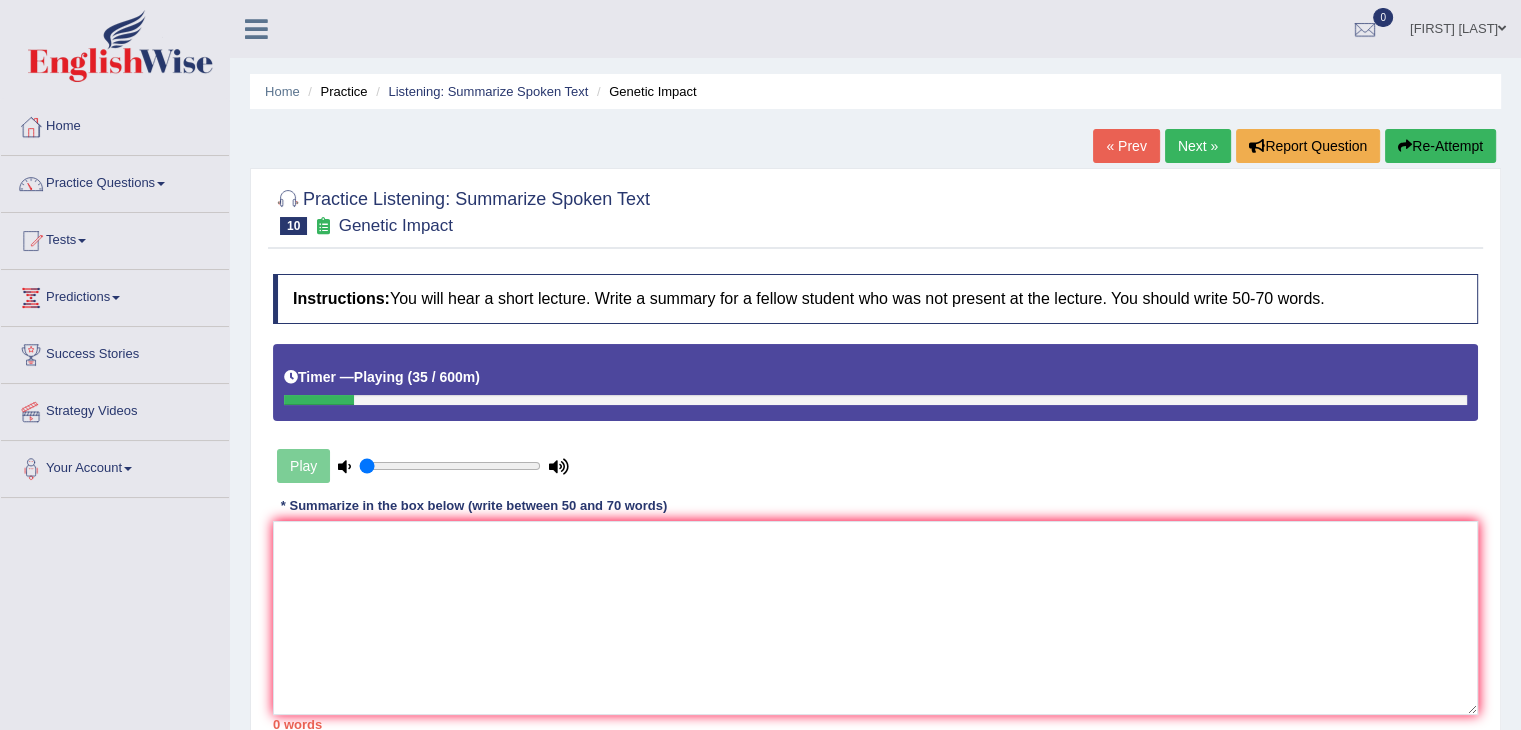 click on "Play" at bounding box center [423, 466] 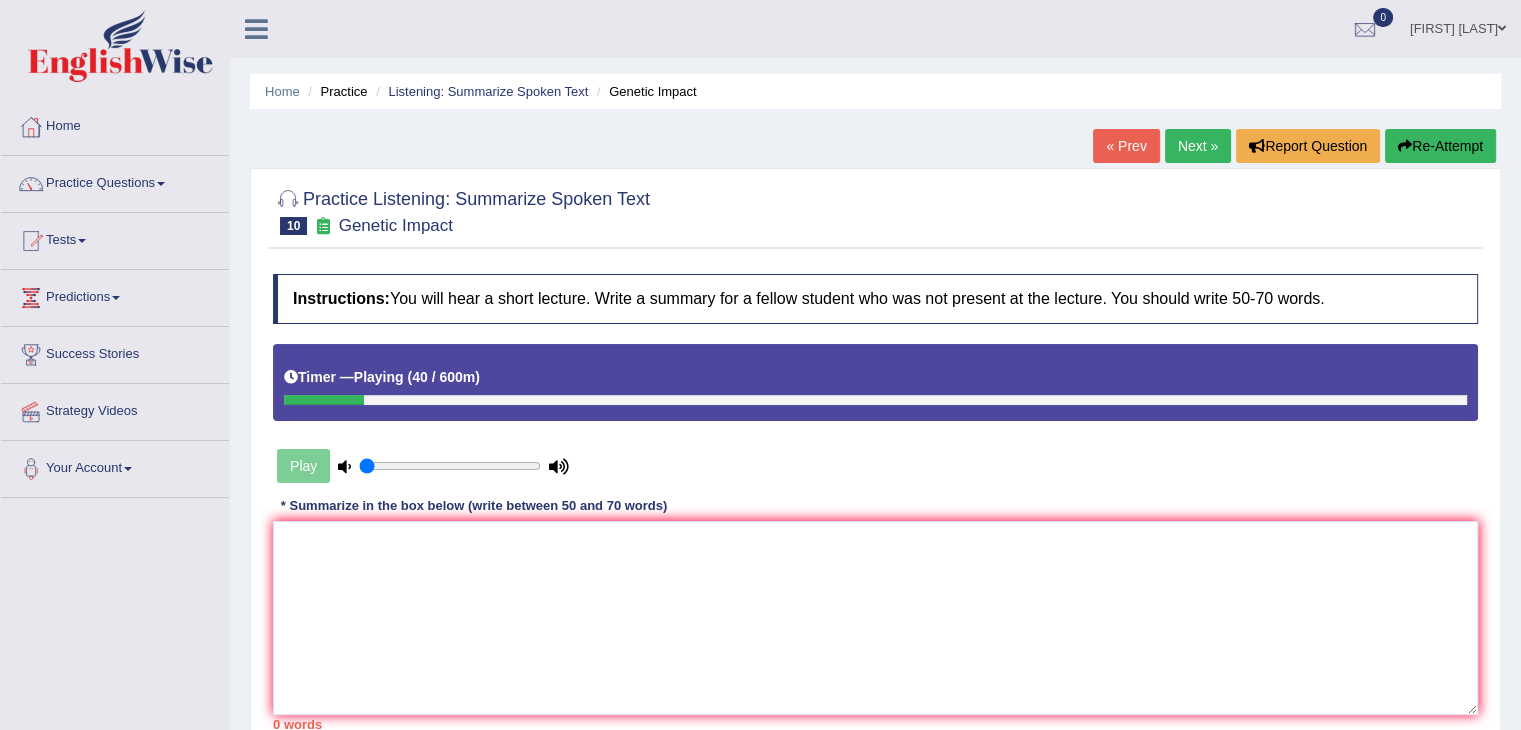click on "« Prev" at bounding box center (1126, 146) 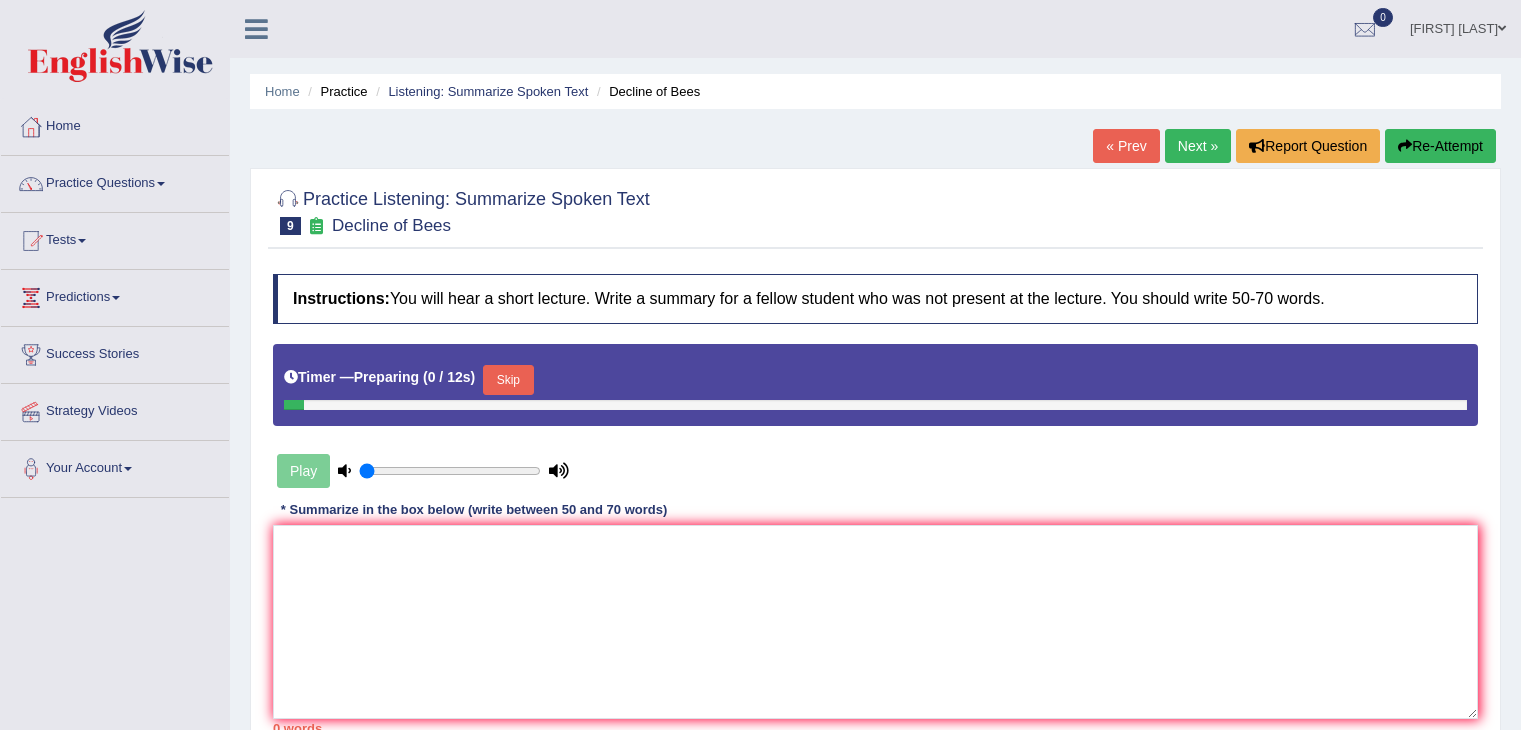 scroll, scrollTop: 0, scrollLeft: 0, axis: both 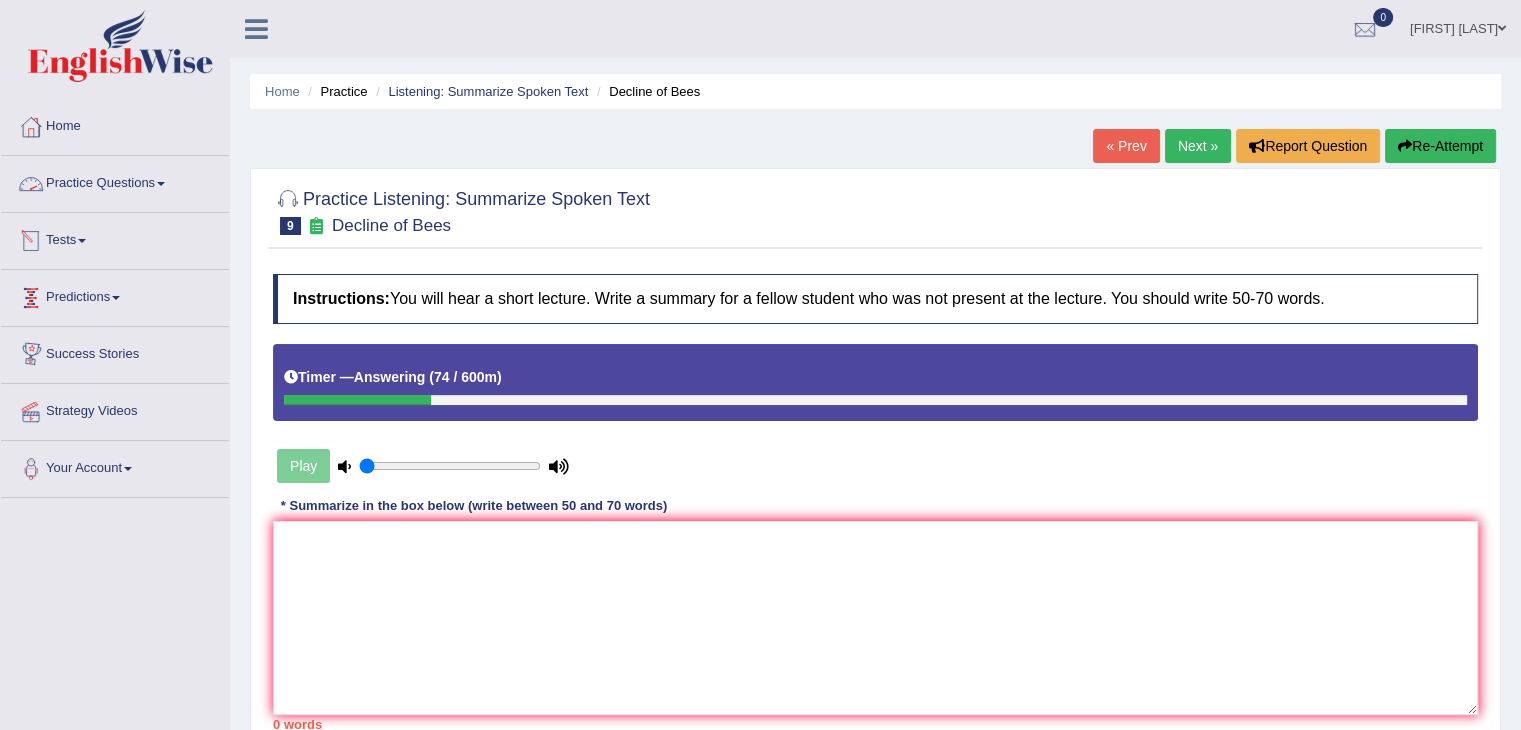click on "Practice Questions" at bounding box center [115, 181] 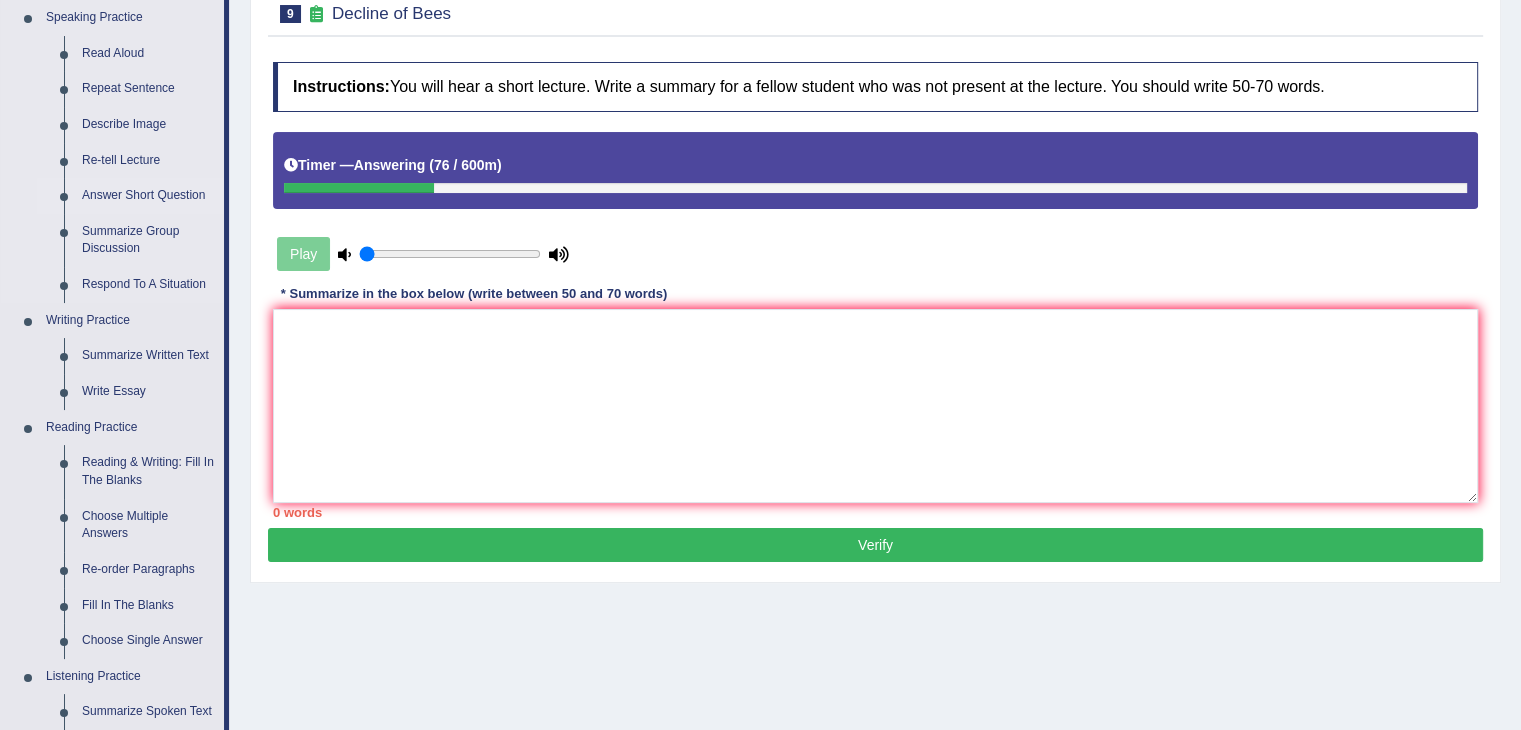 scroll, scrollTop: 276, scrollLeft: 0, axis: vertical 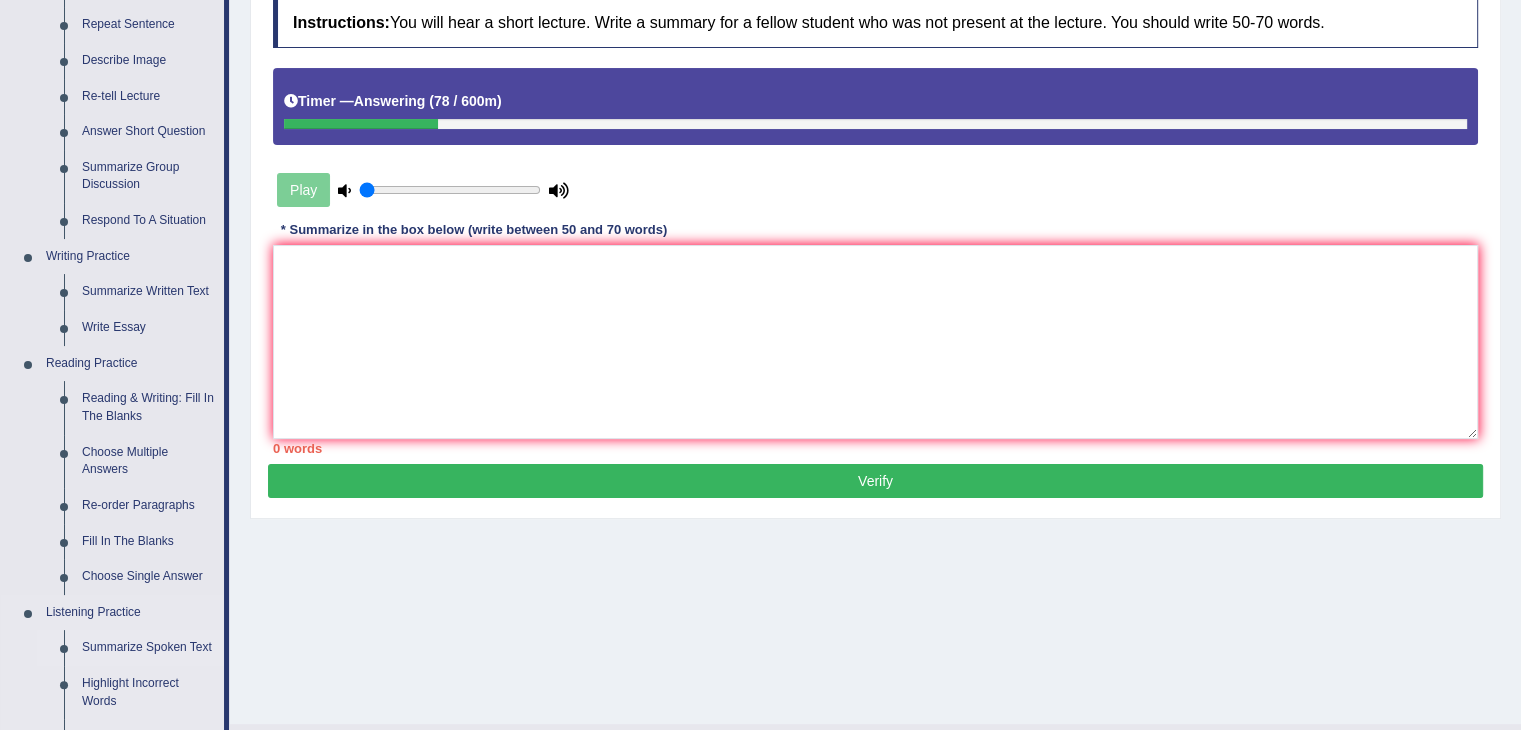 click on "Summarize Spoken Text" at bounding box center (148, 648) 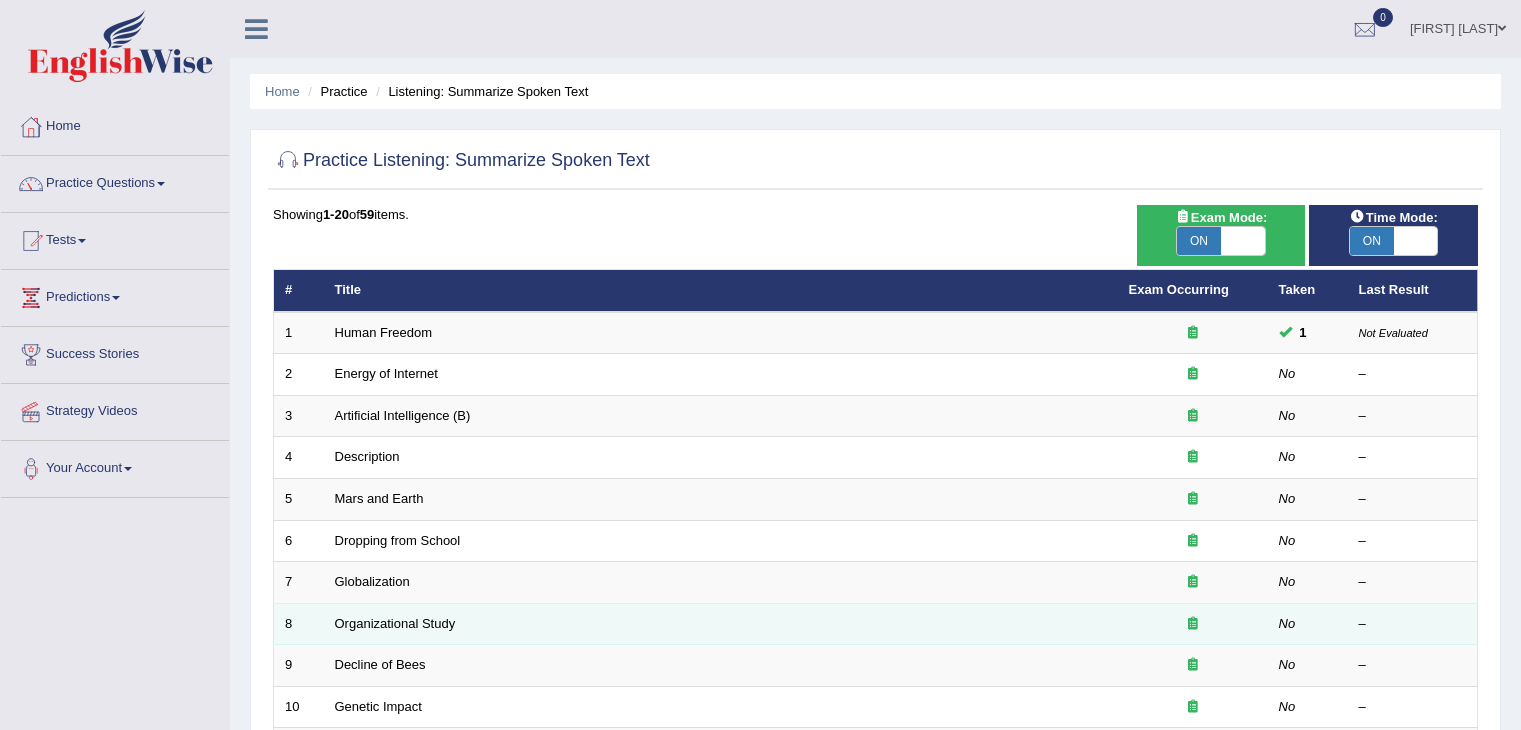 scroll, scrollTop: 0, scrollLeft: 0, axis: both 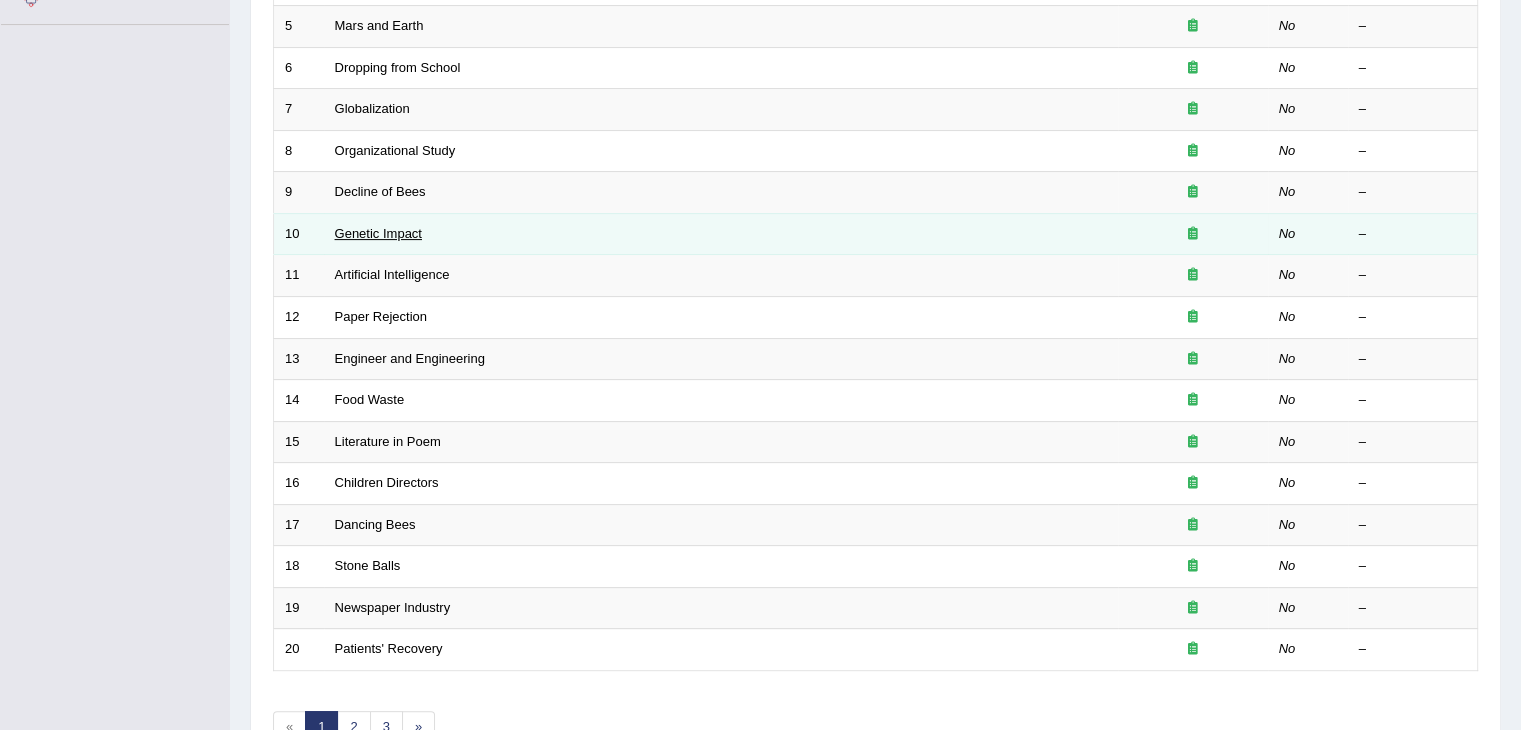 click on "Genetic Impact" at bounding box center (378, 233) 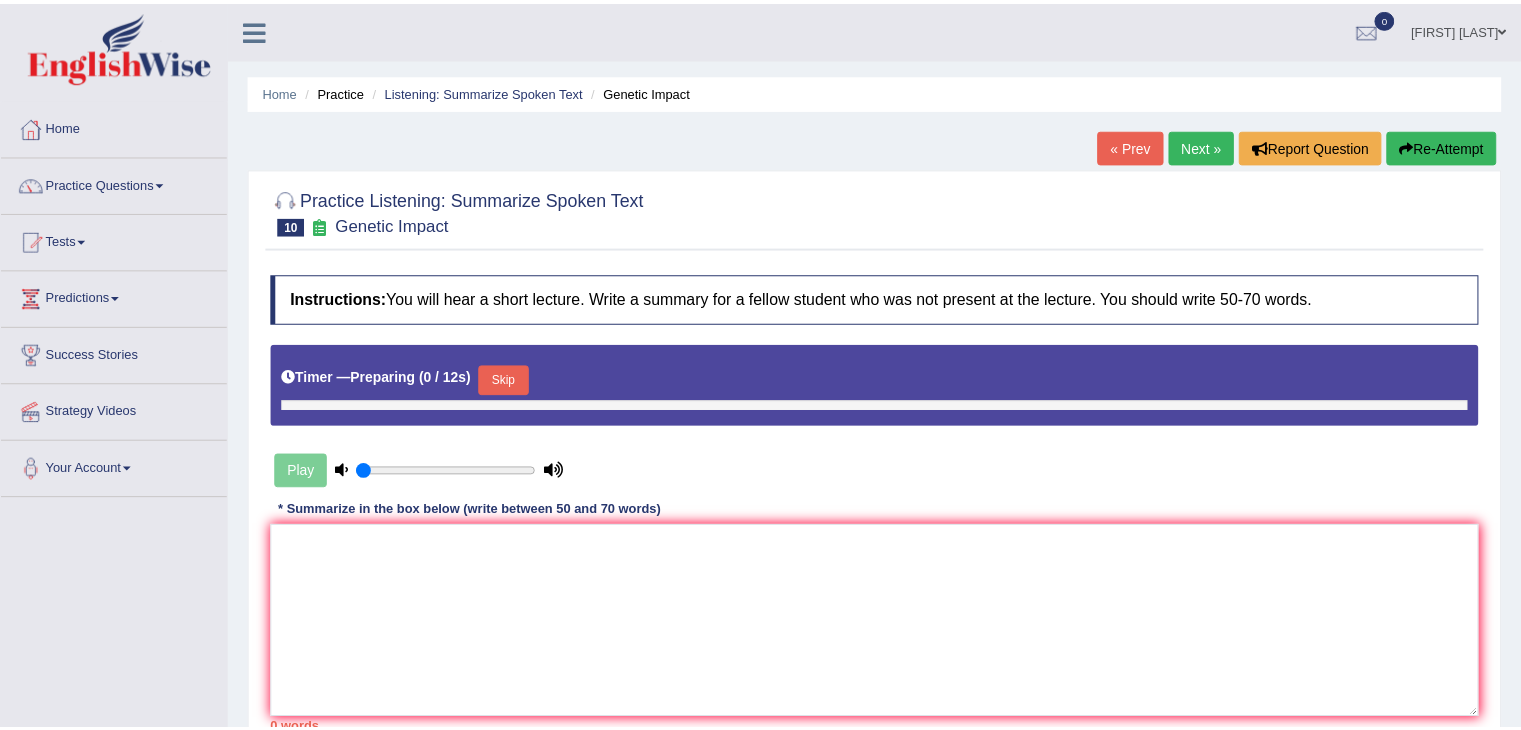 scroll, scrollTop: 0, scrollLeft: 0, axis: both 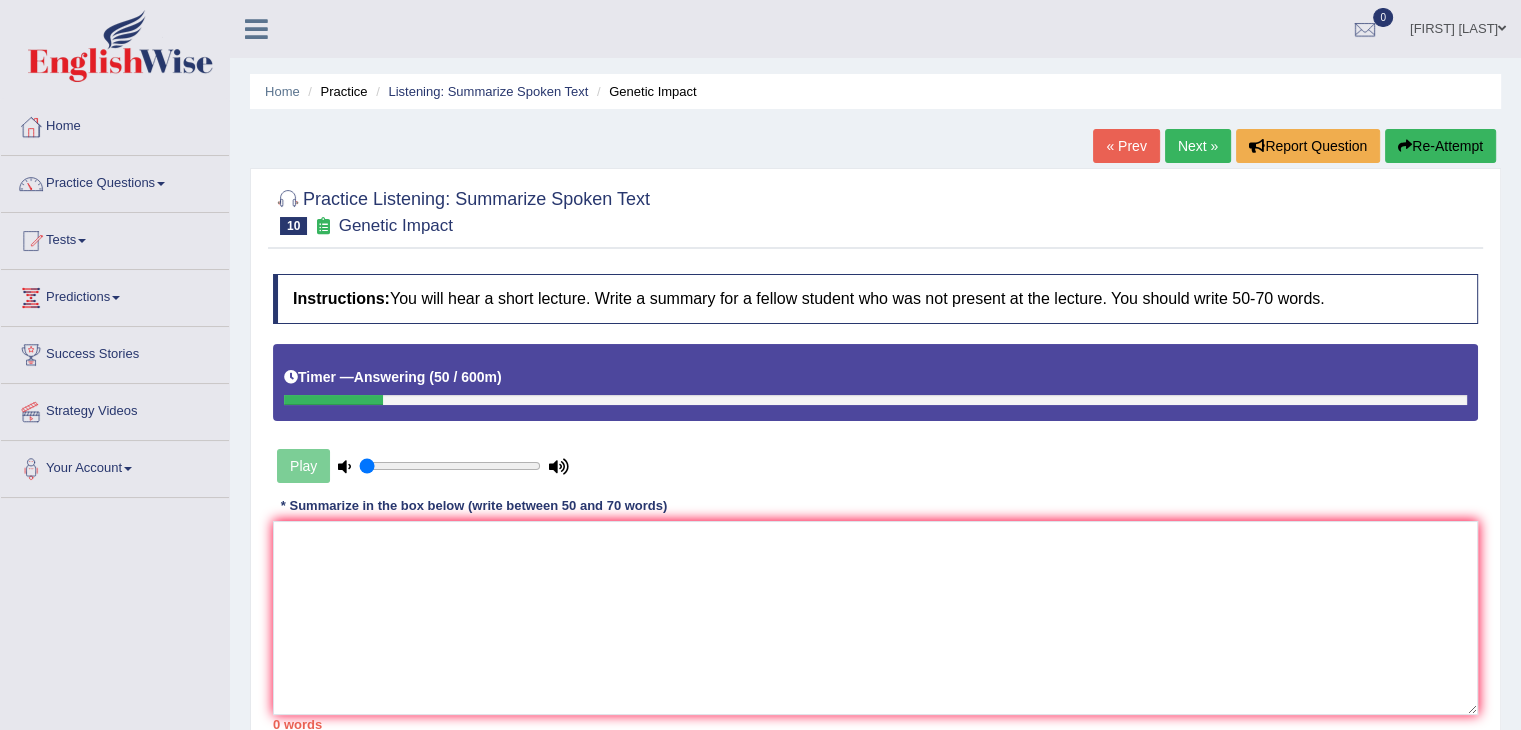 click on "Play" at bounding box center [423, 466] 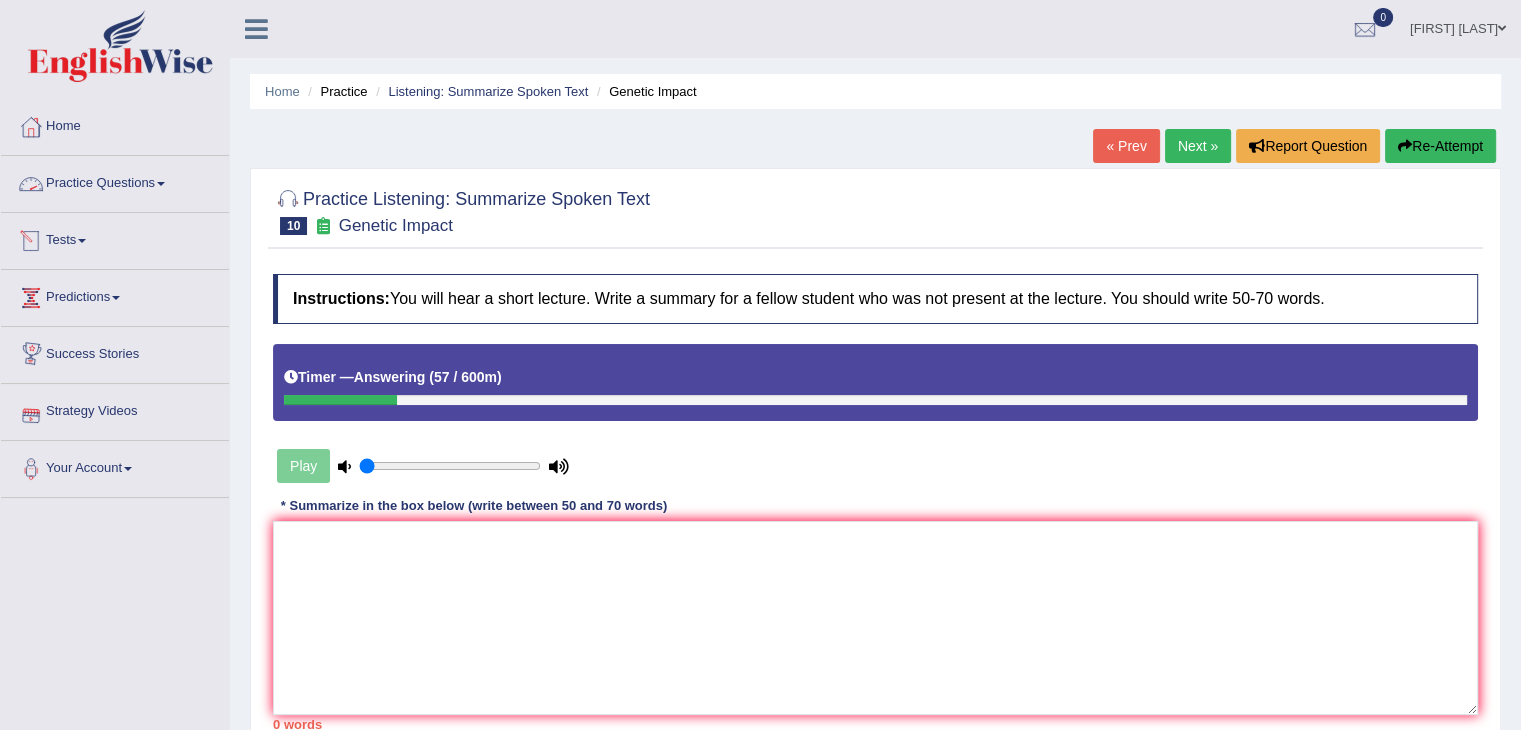 click on "Practice Questions" at bounding box center [115, 181] 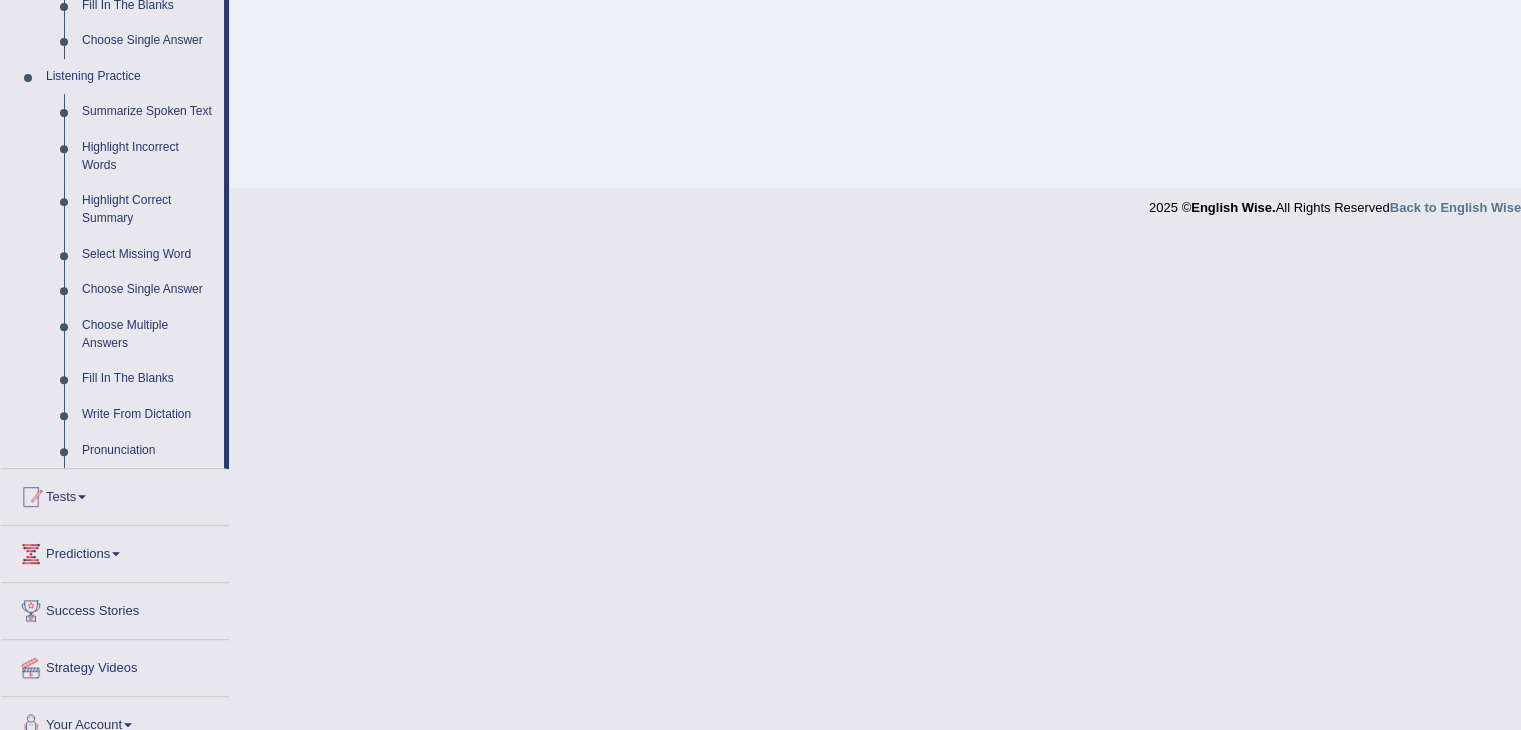 scroll, scrollTop: 836, scrollLeft: 0, axis: vertical 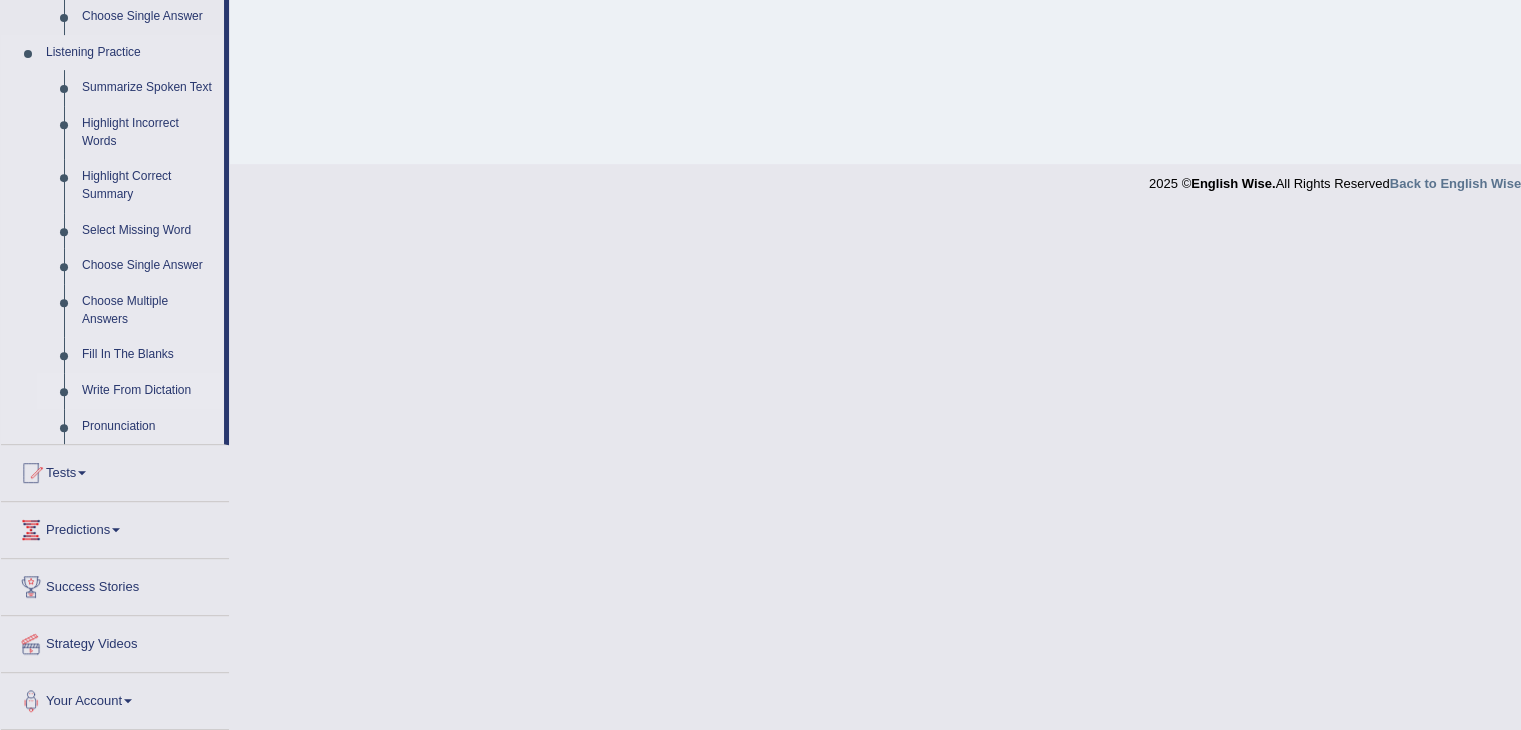 click on "Write From Dictation" at bounding box center (148, 391) 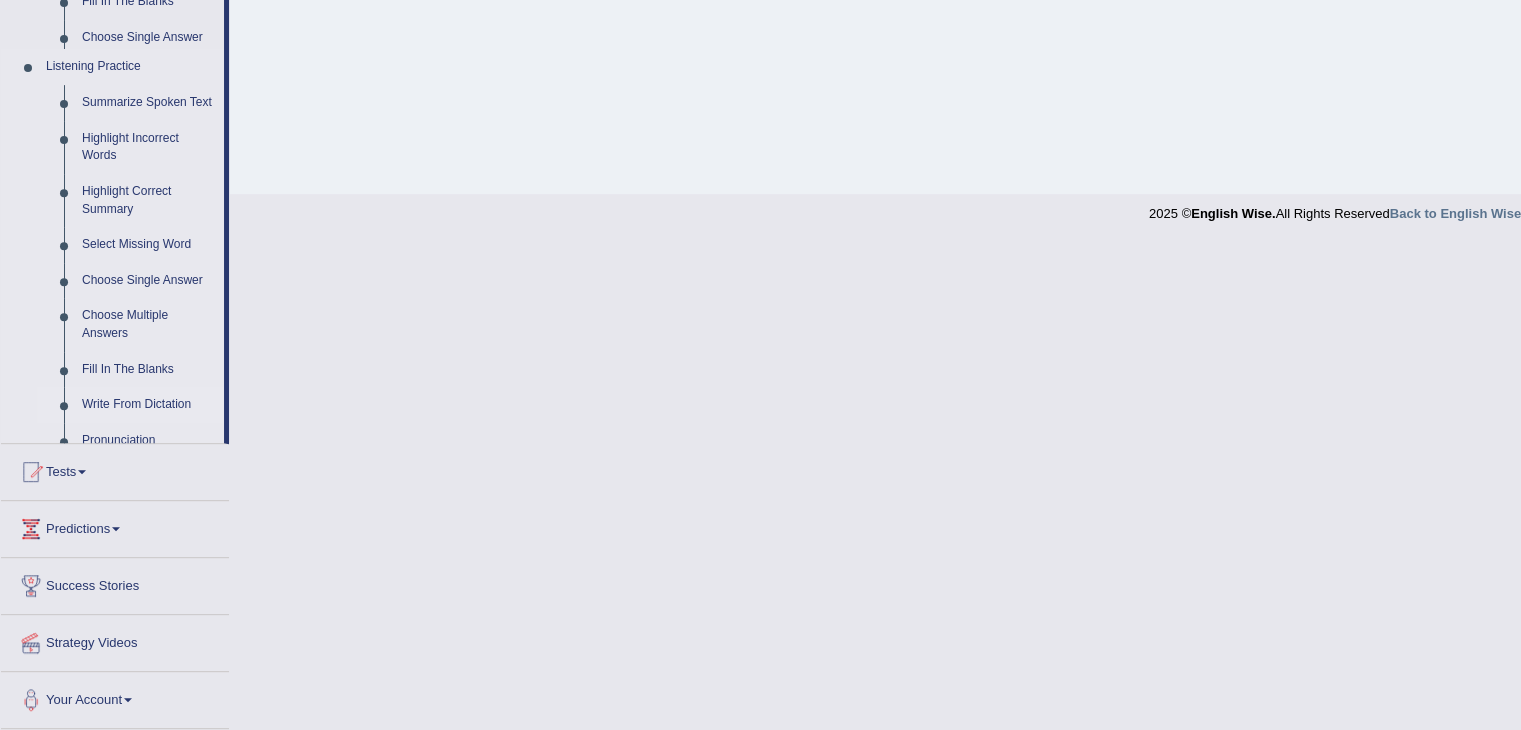 scroll, scrollTop: 320, scrollLeft: 0, axis: vertical 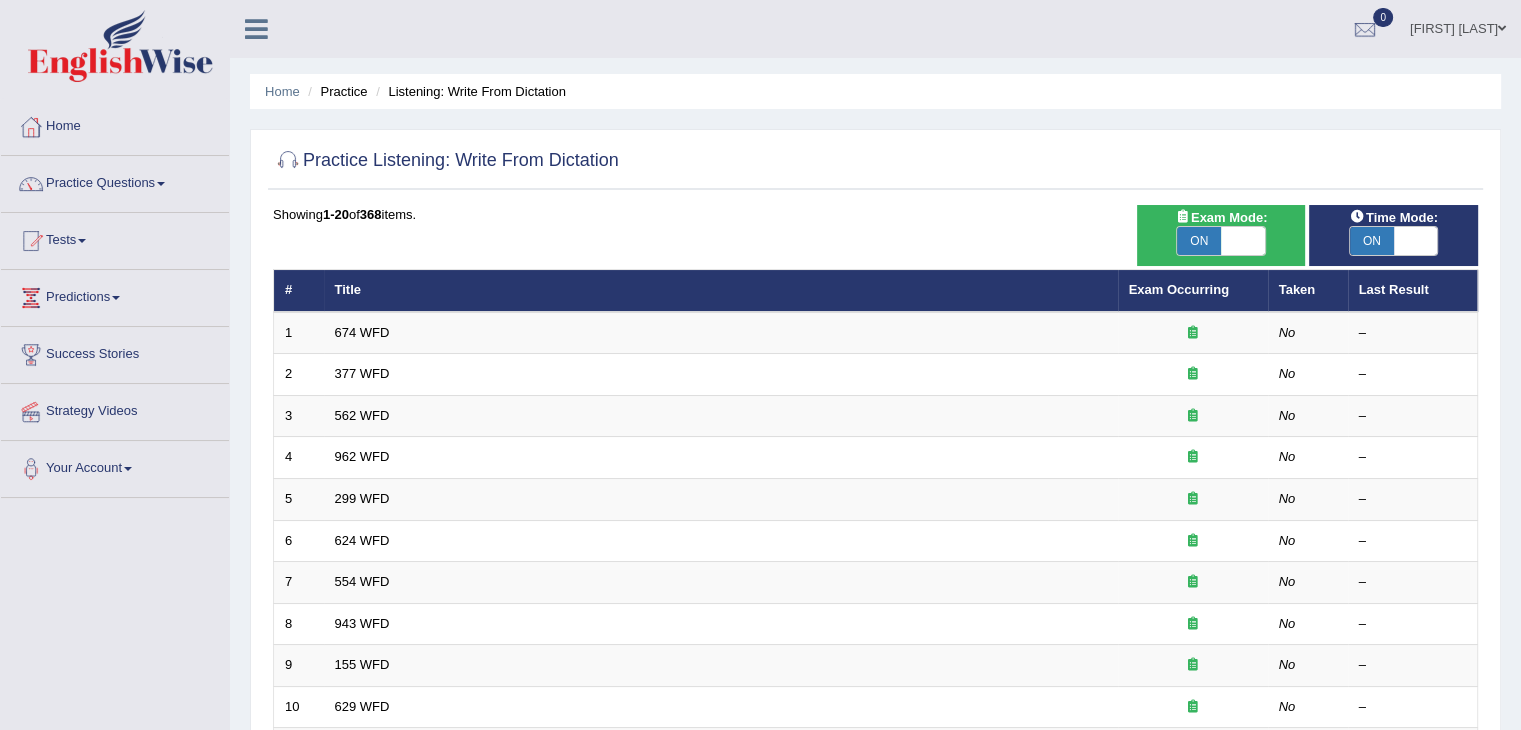 click on "Practice Questions" at bounding box center [115, 181] 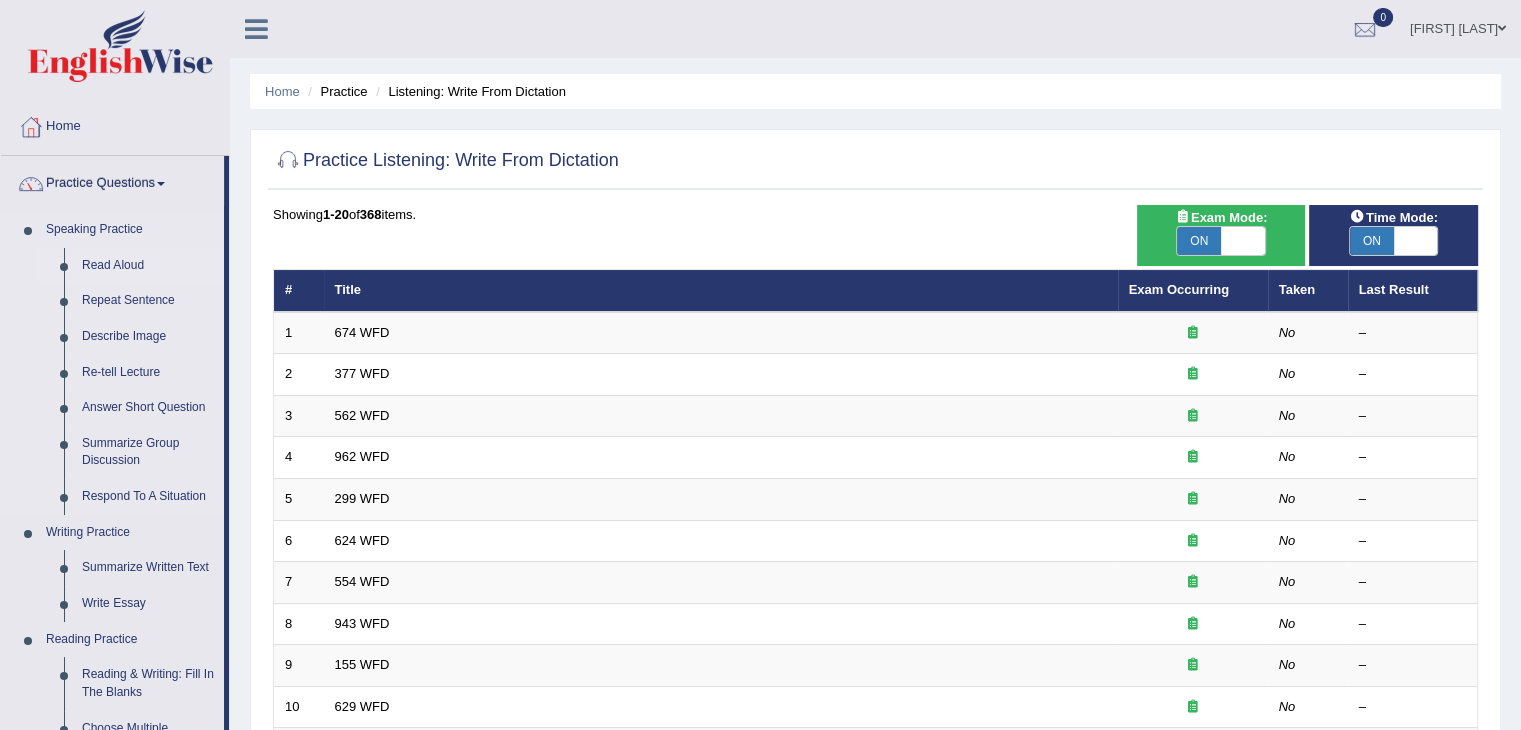click on "Read Aloud" at bounding box center (148, 266) 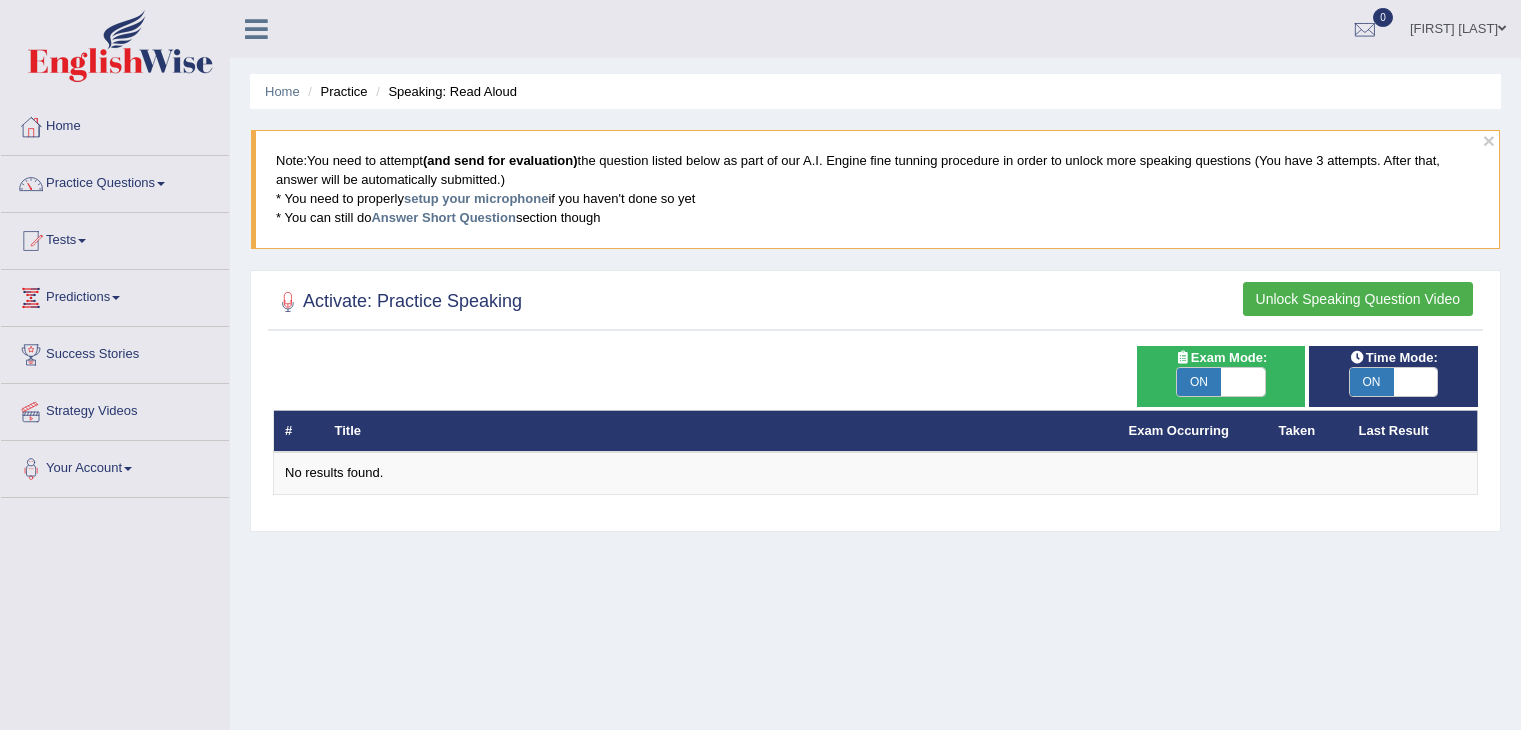 scroll, scrollTop: 0, scrollLeft: 0, axis: both 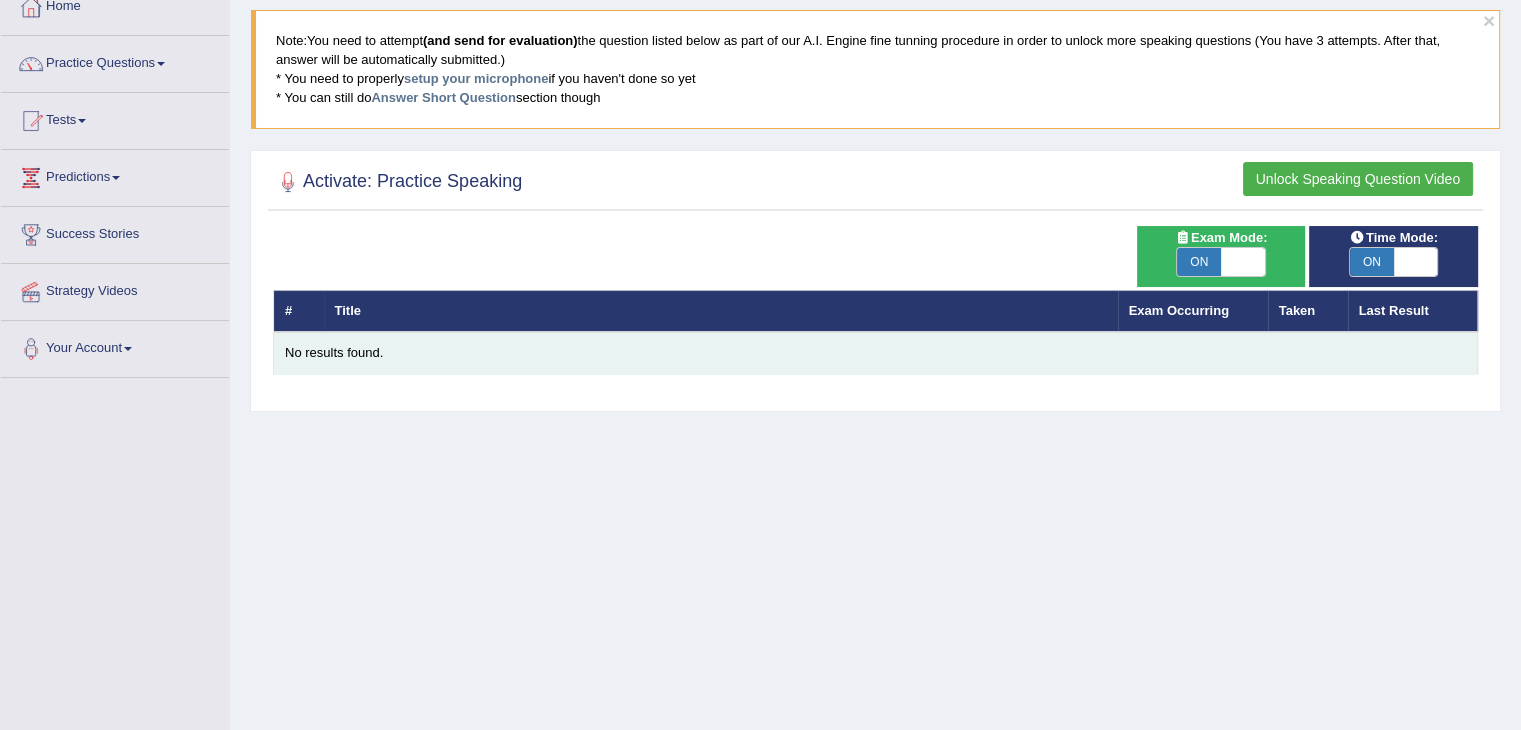 click on "No results found." at bounding box center [875, 353] 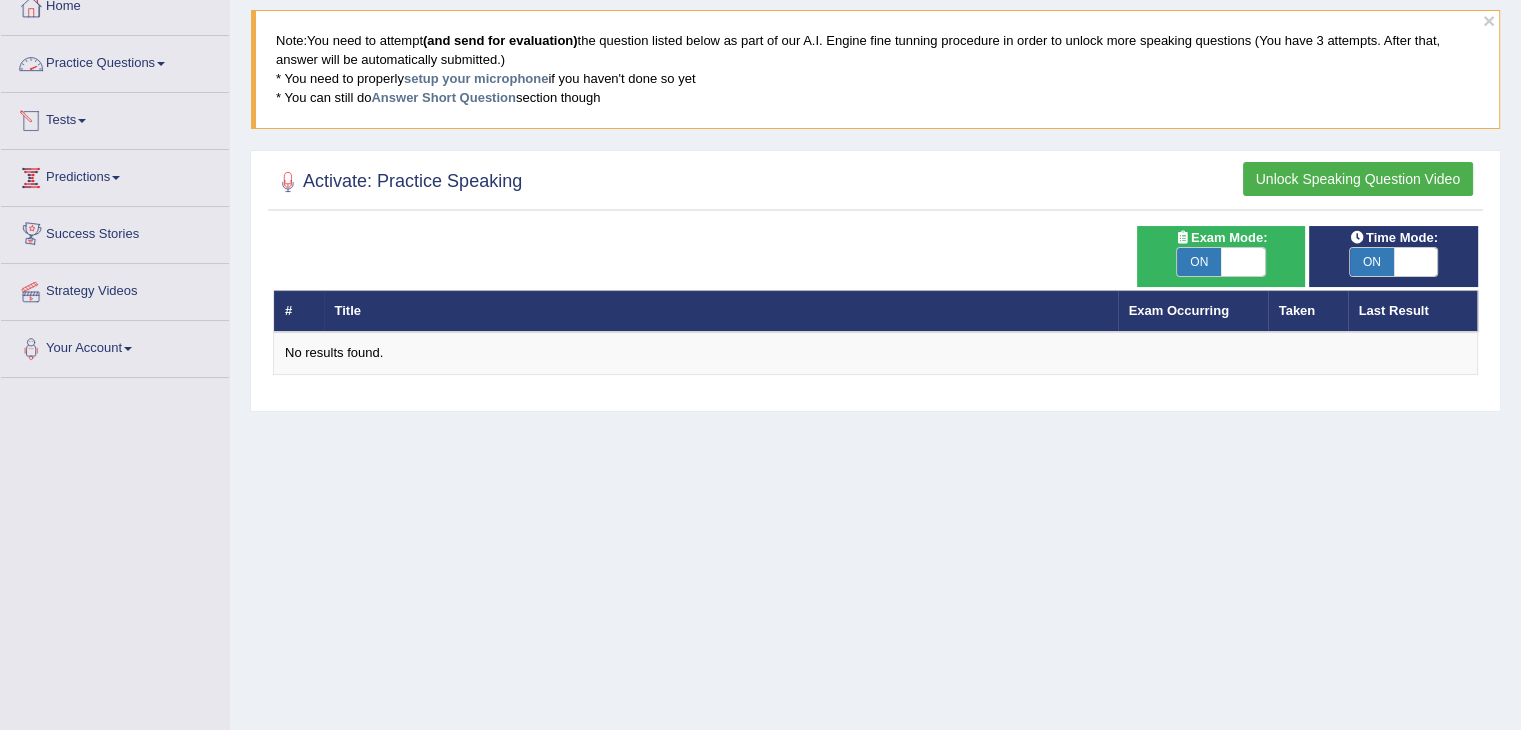 click on "Practice Questions" at bounding box center [115, 61] 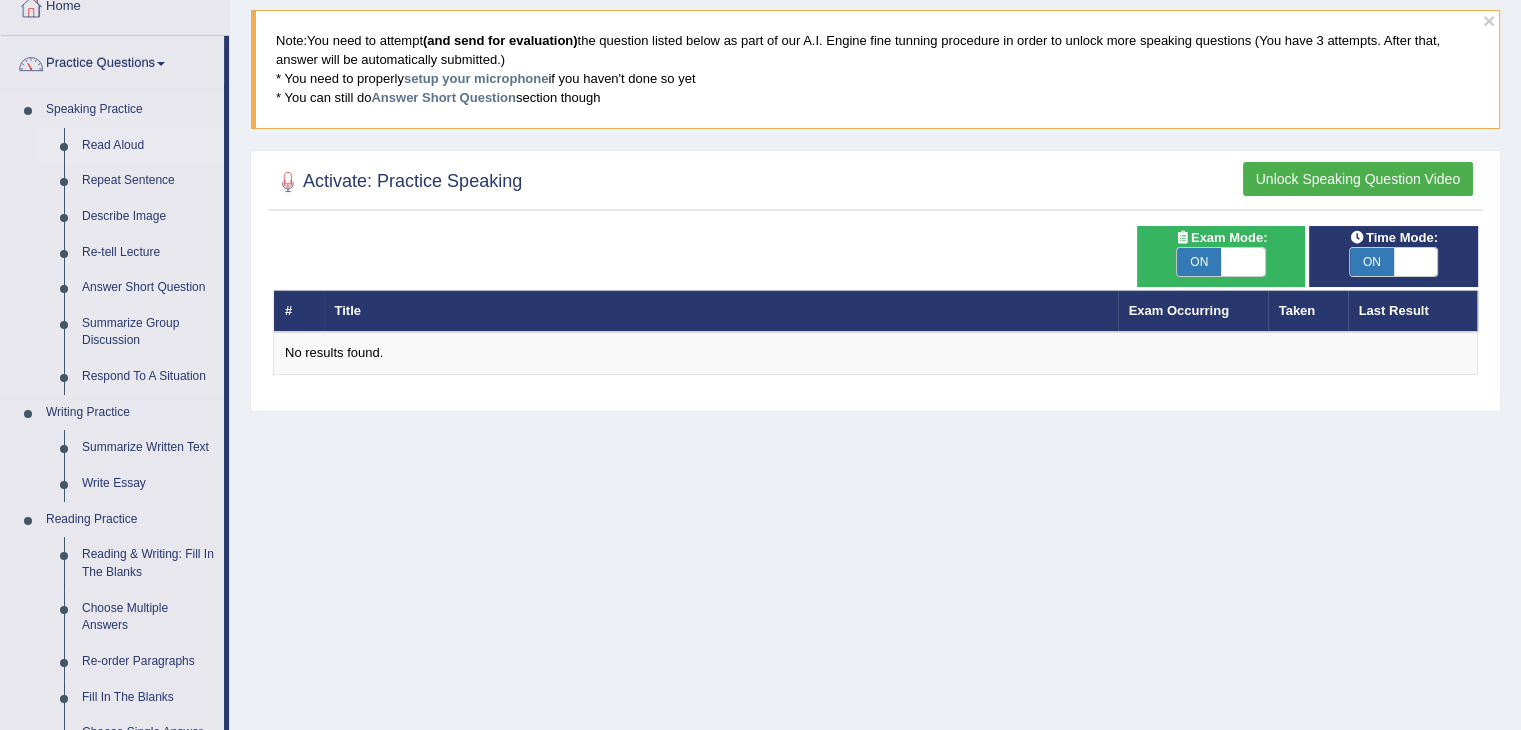 click on "Read Aloud" at bounding box center (148, 146) 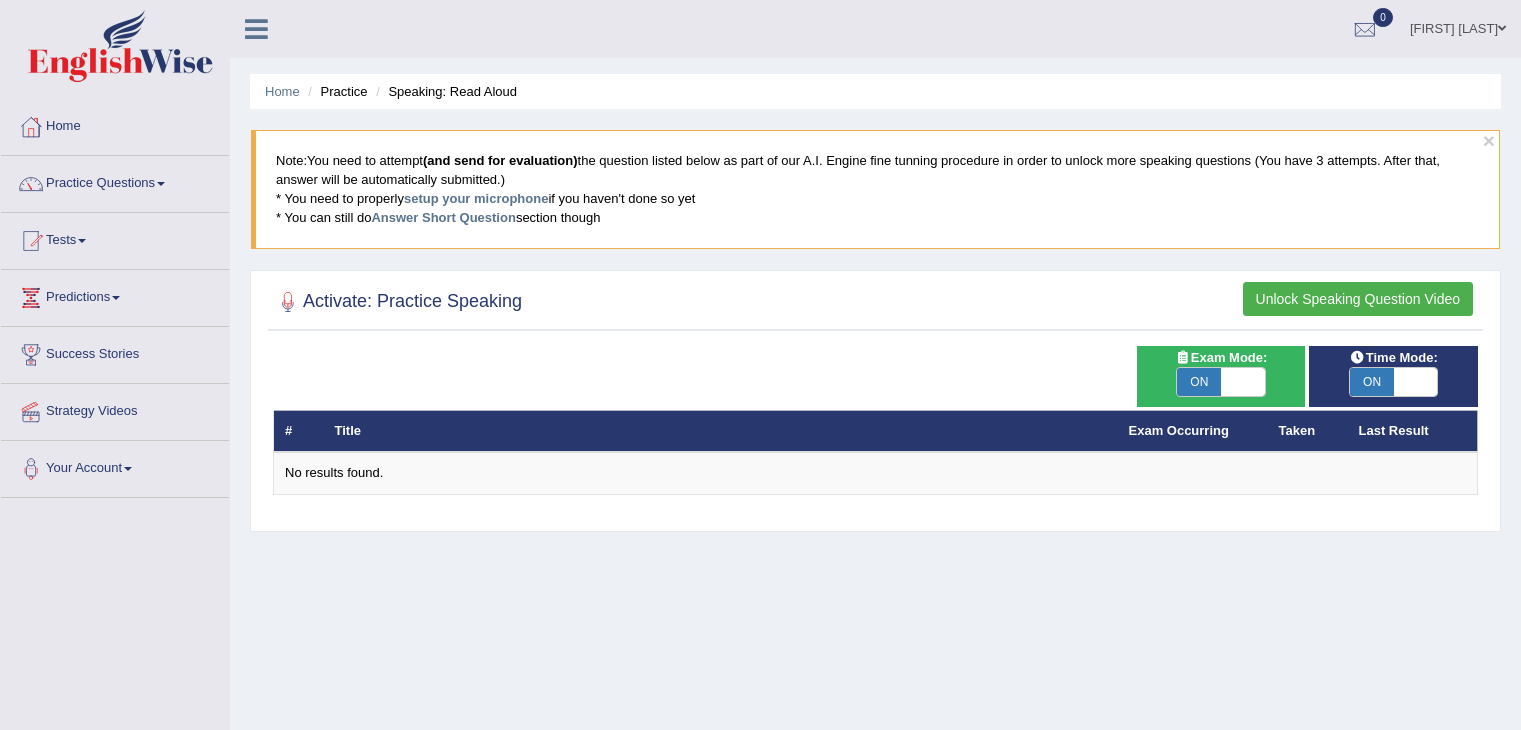 scroll, scrollTop: 0, scrollLeft: 0, axis: both 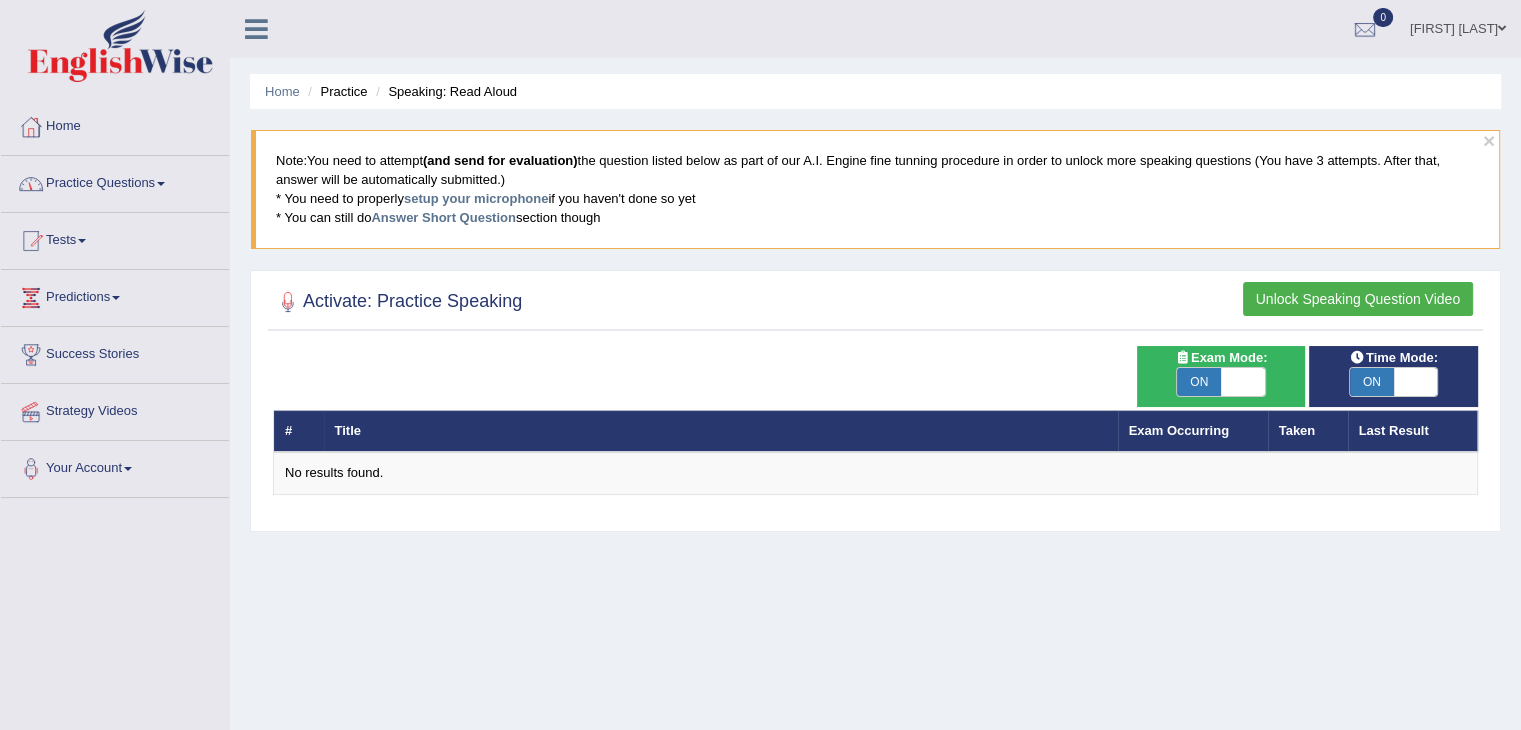 click on "ON" at bounding box center (1199, 382) 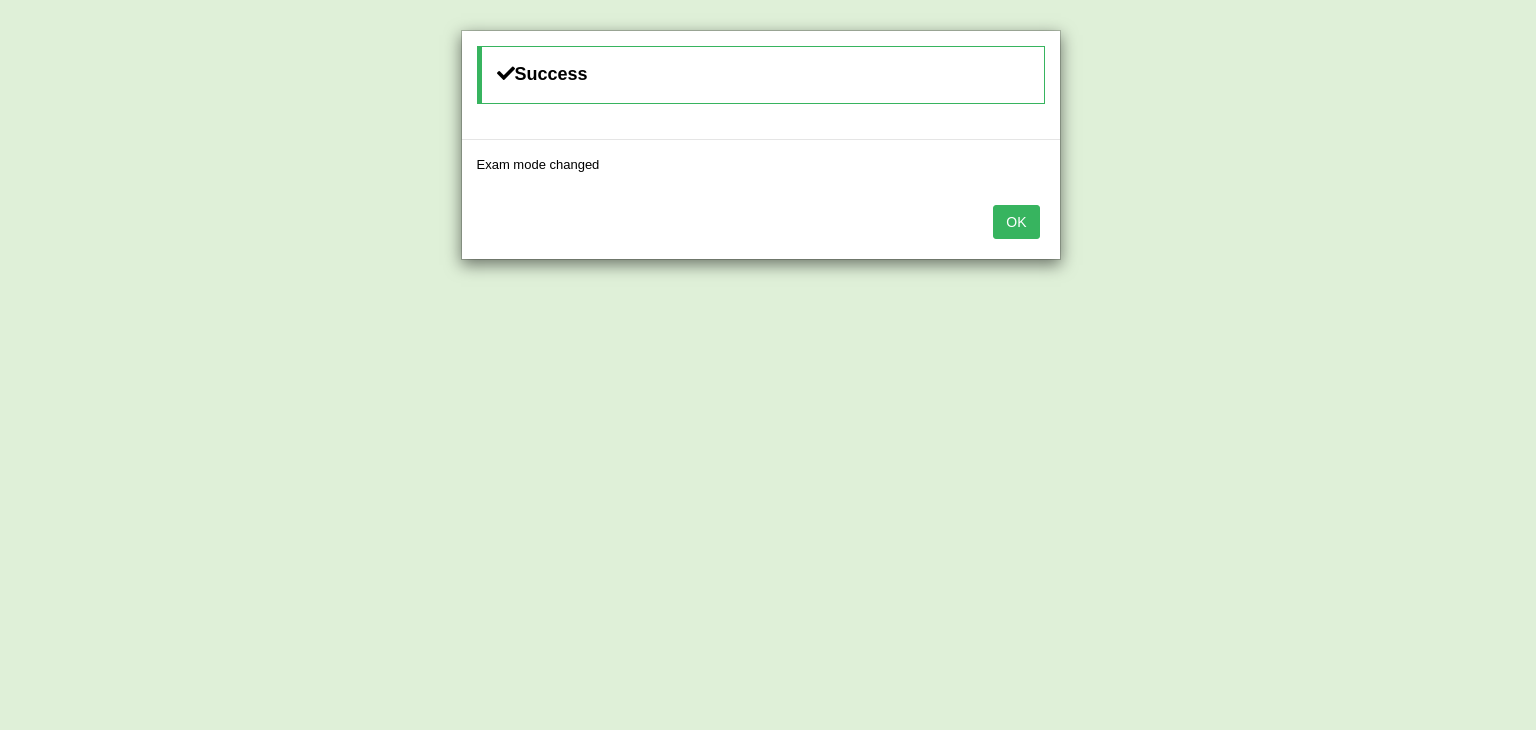 click on "OK" at bounding box center [1016, 222] 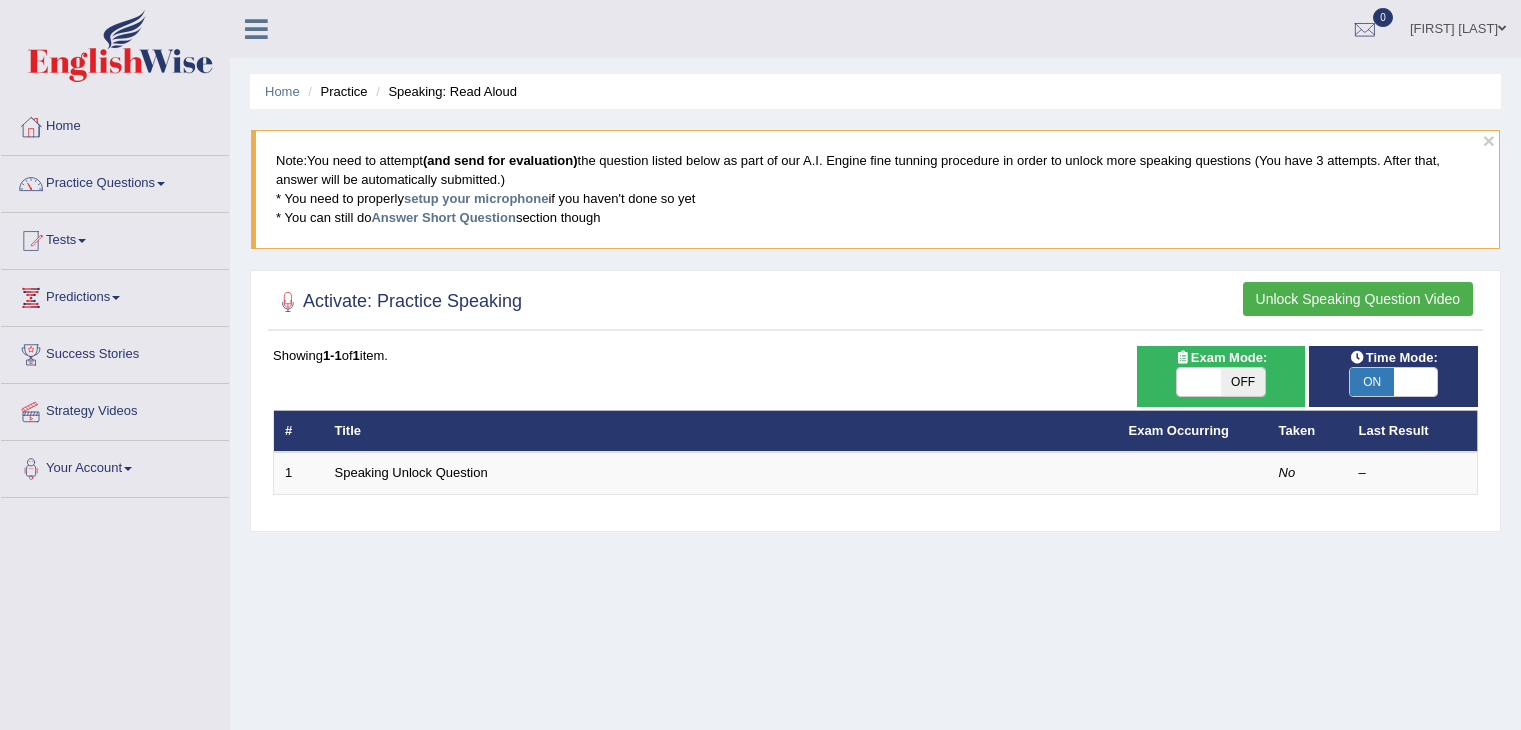 scroll, scrollTop: 0, scrollLeft: 0, axis: both 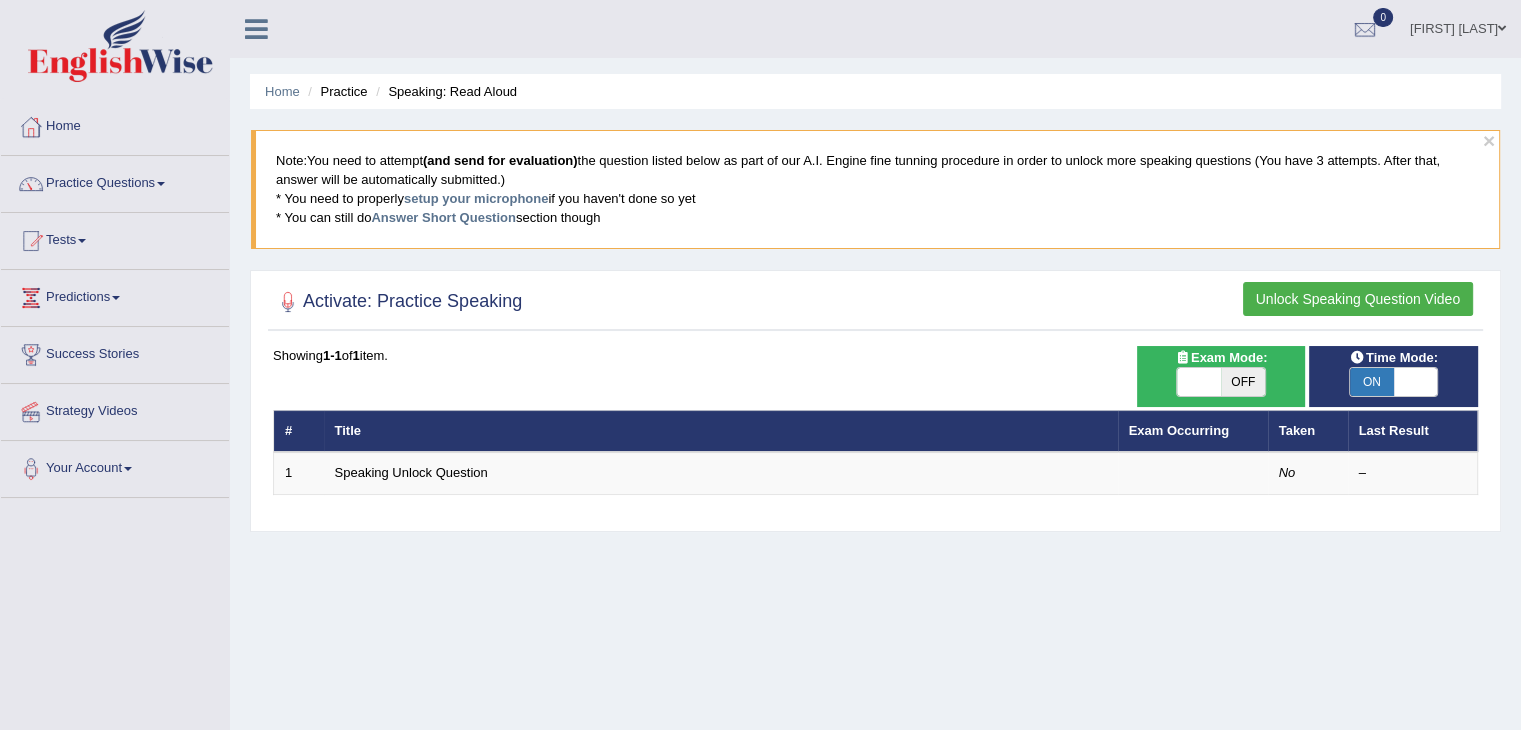 click on "ON" at bounding box center [1372, 382] 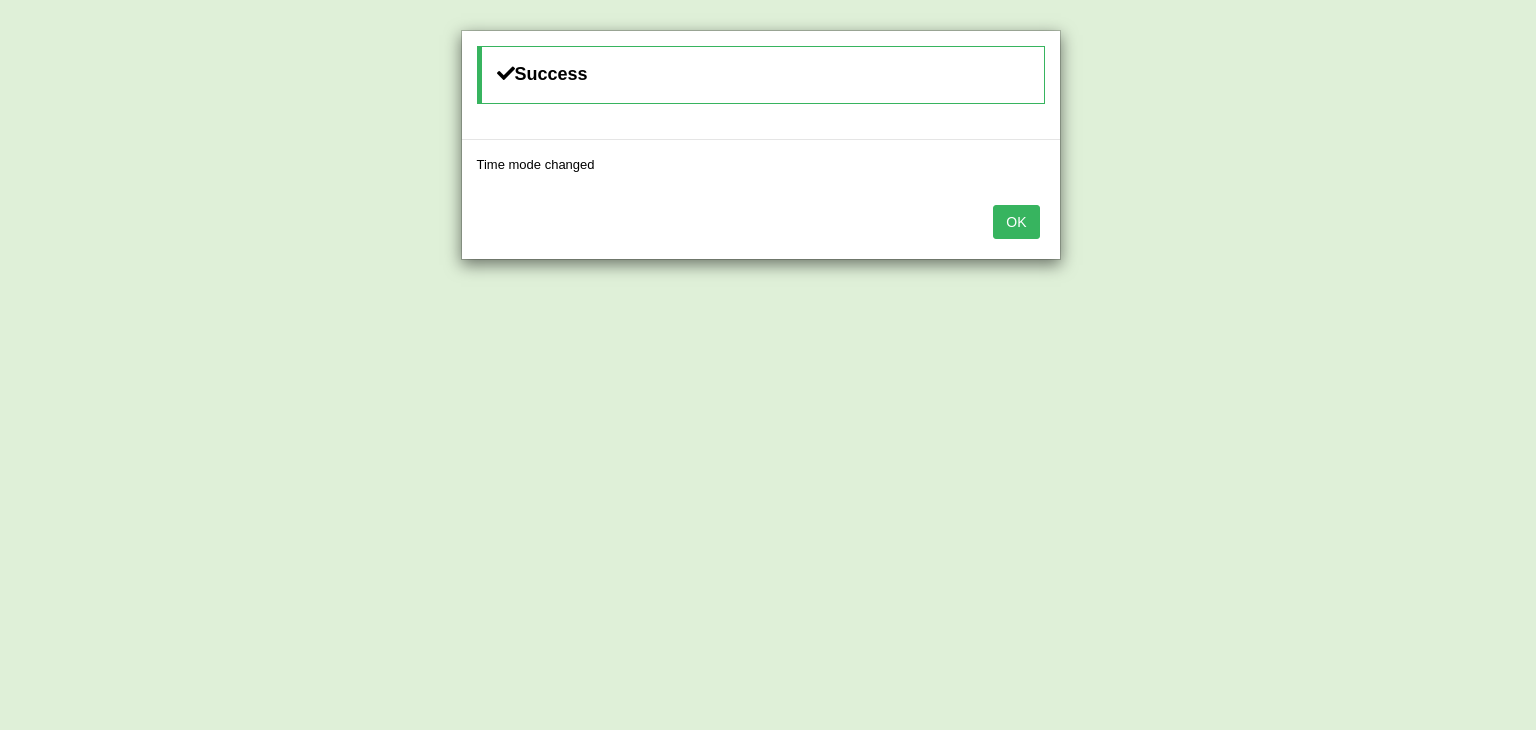 click on "OK" at bounding box center (1016, 222) 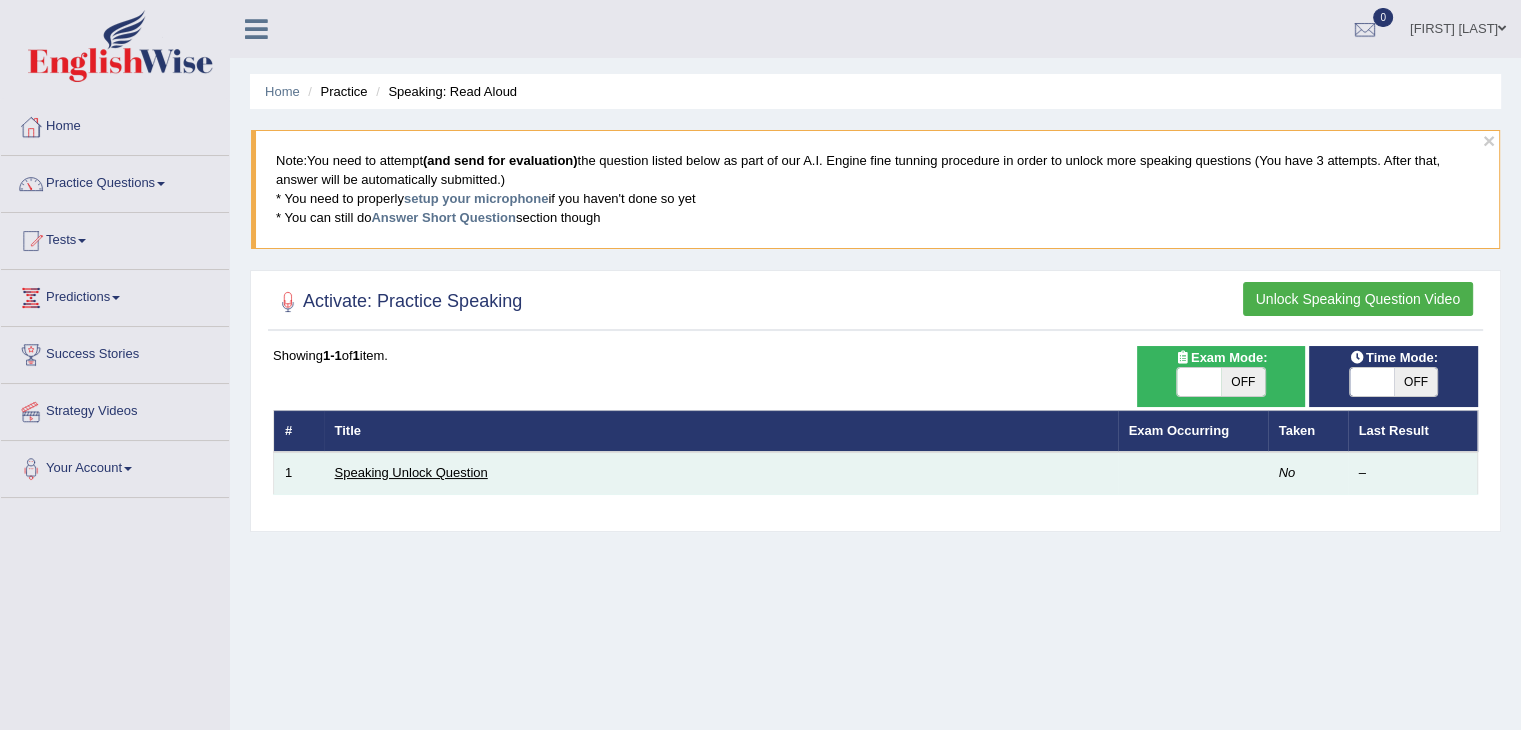 click on "Speaking Unlock Question" at bounding box center (411, 472) 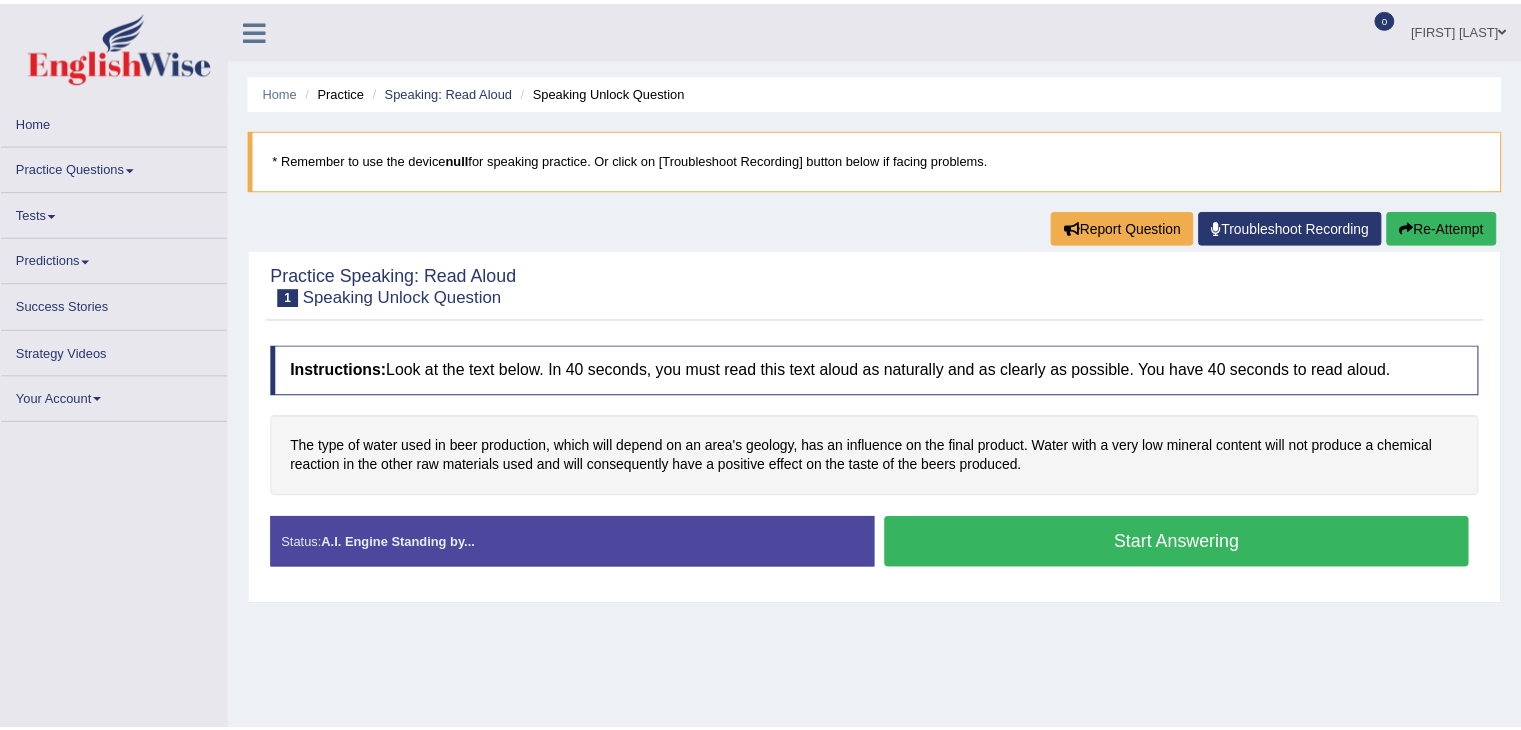 scroll, scrollTop: 0, scrollLeft: 0, axis: both 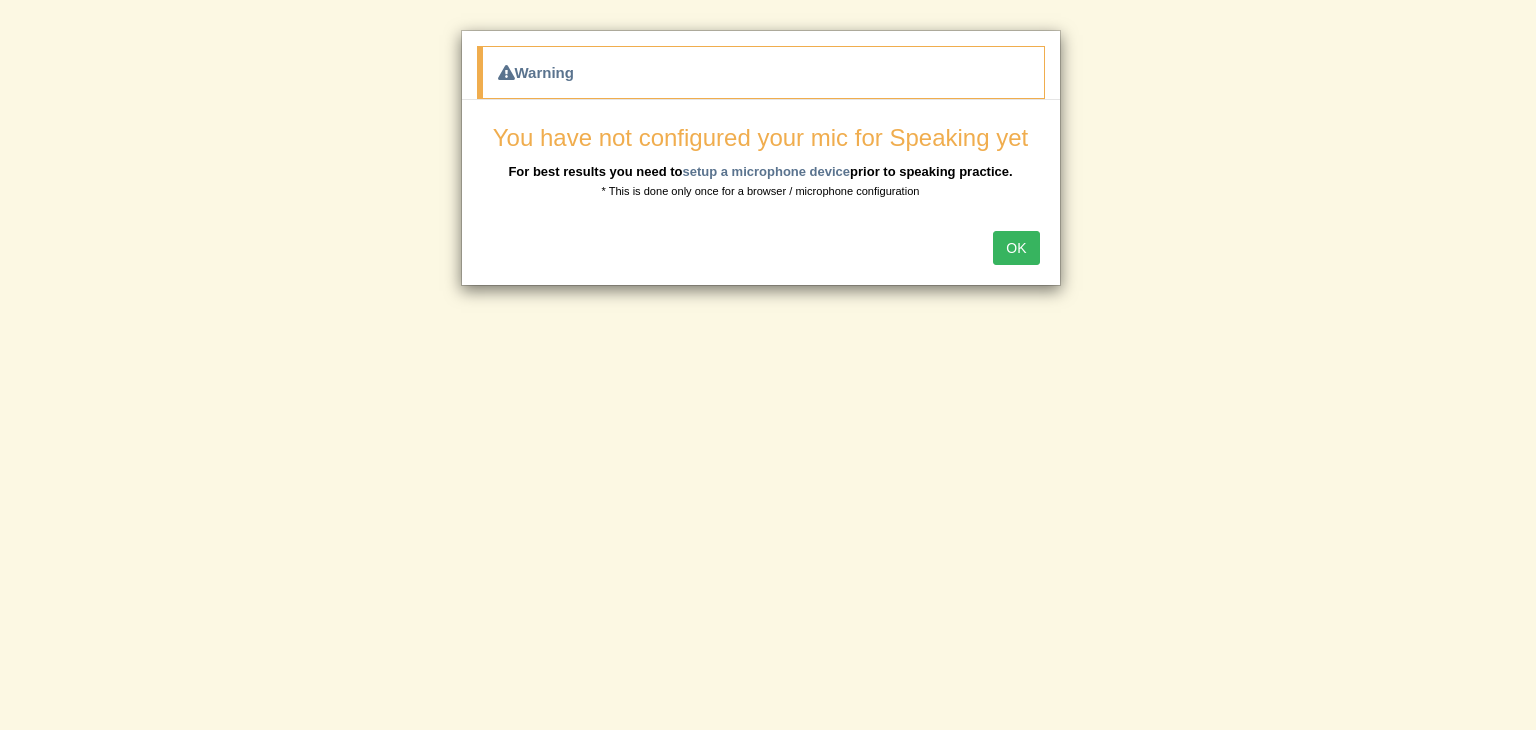 click on "OK" at bounding box center [1016, 248] 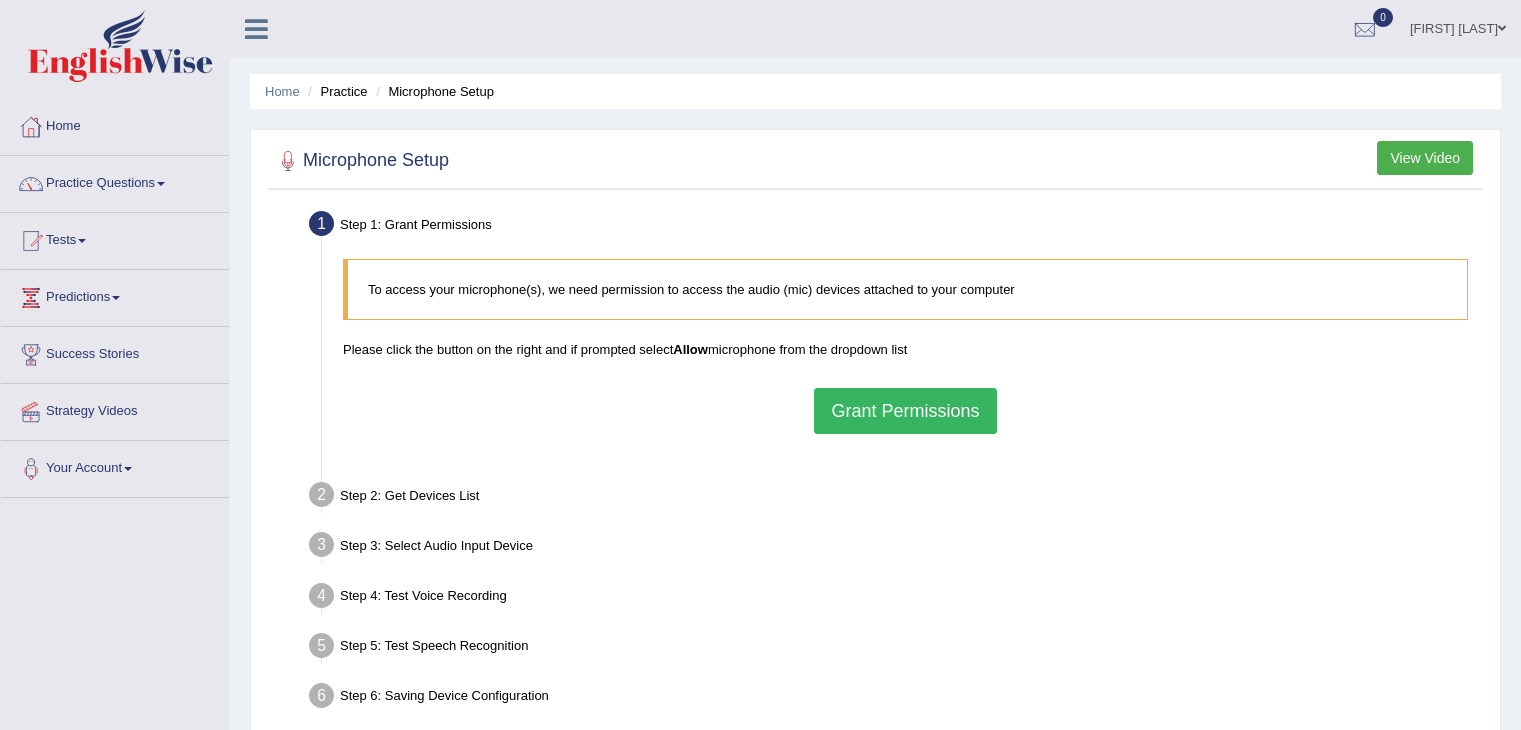 scroll, scrollTop: 0, scrollLeft: 0, axis: both 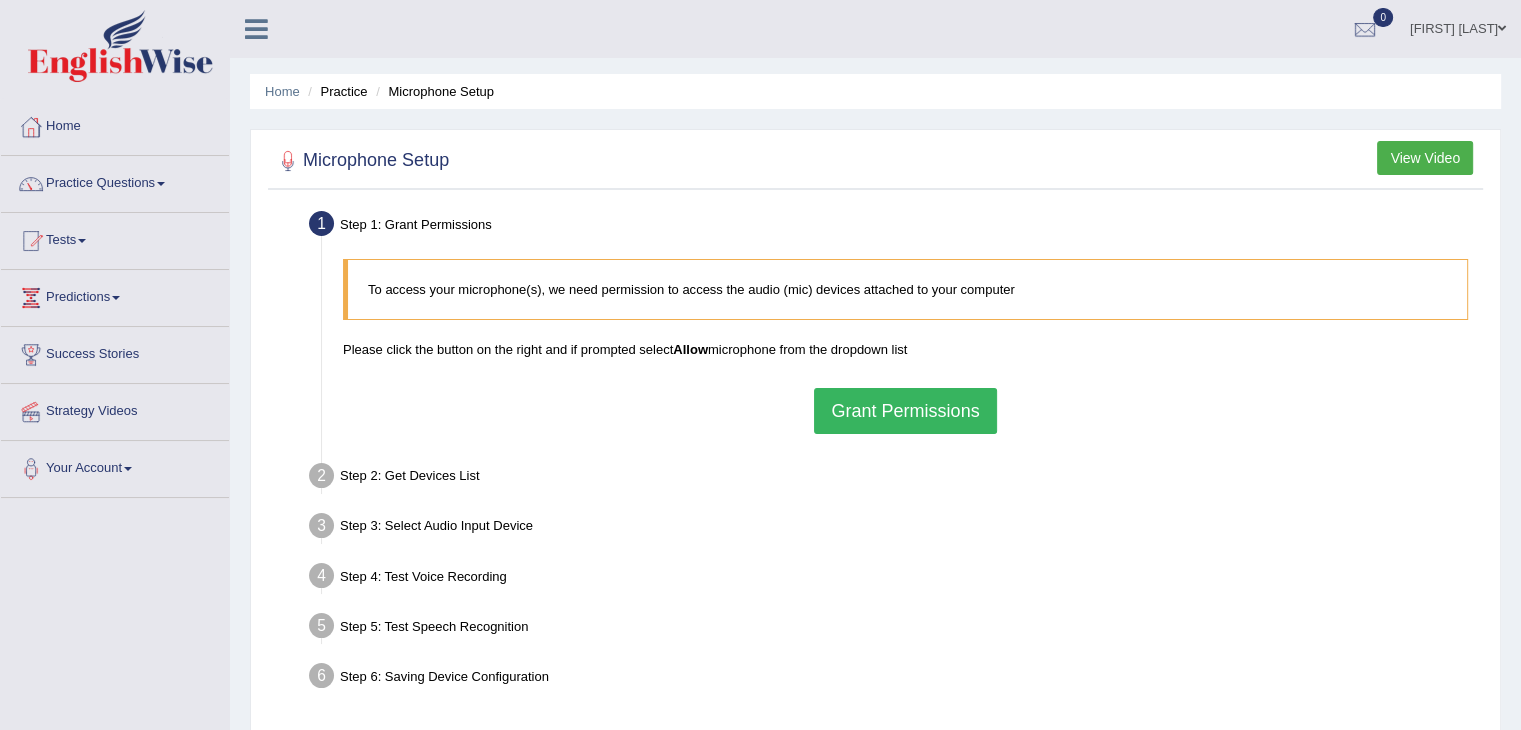 click on "Grant Permissions" at bounding box center (905, 411) 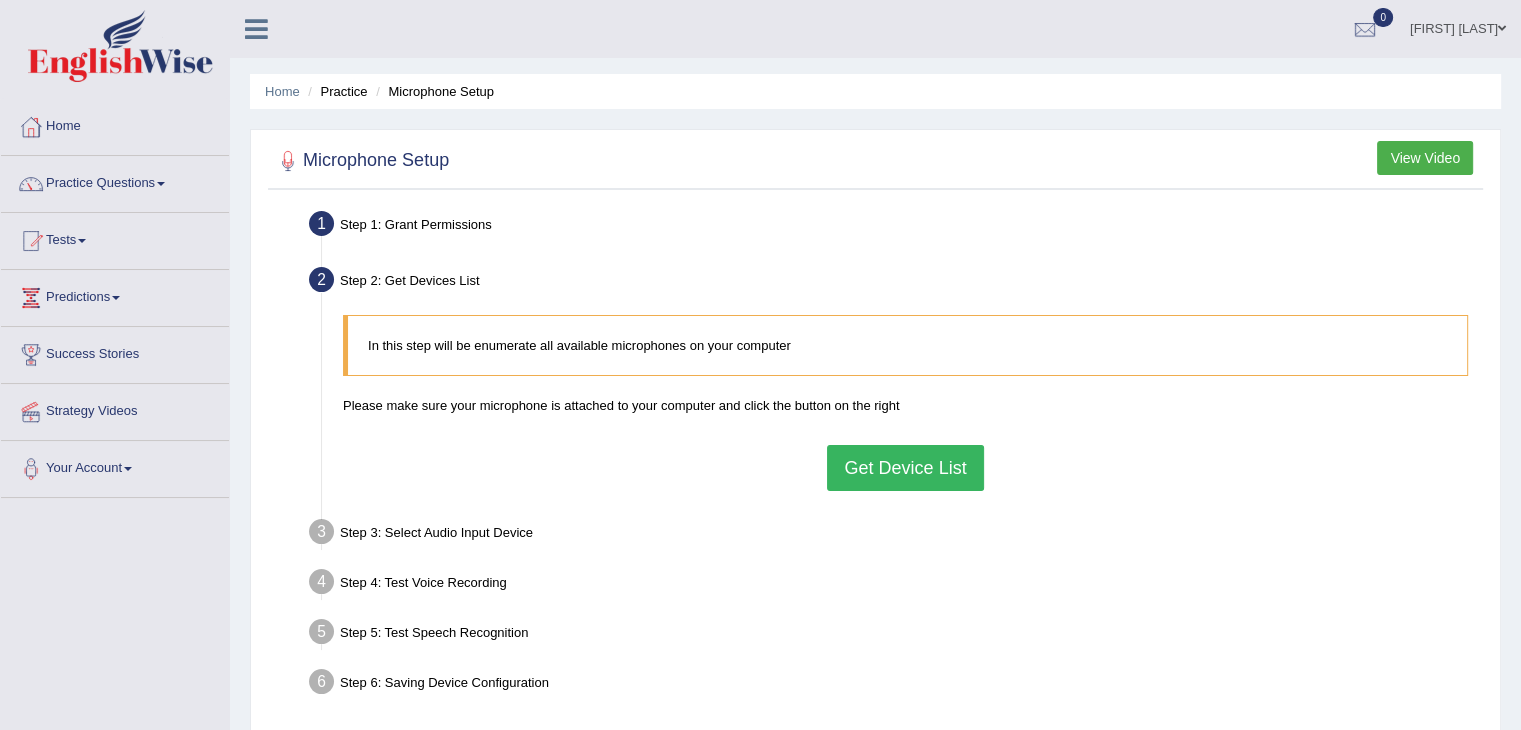 click on "Get Device List" at bounding box center [905, 468] 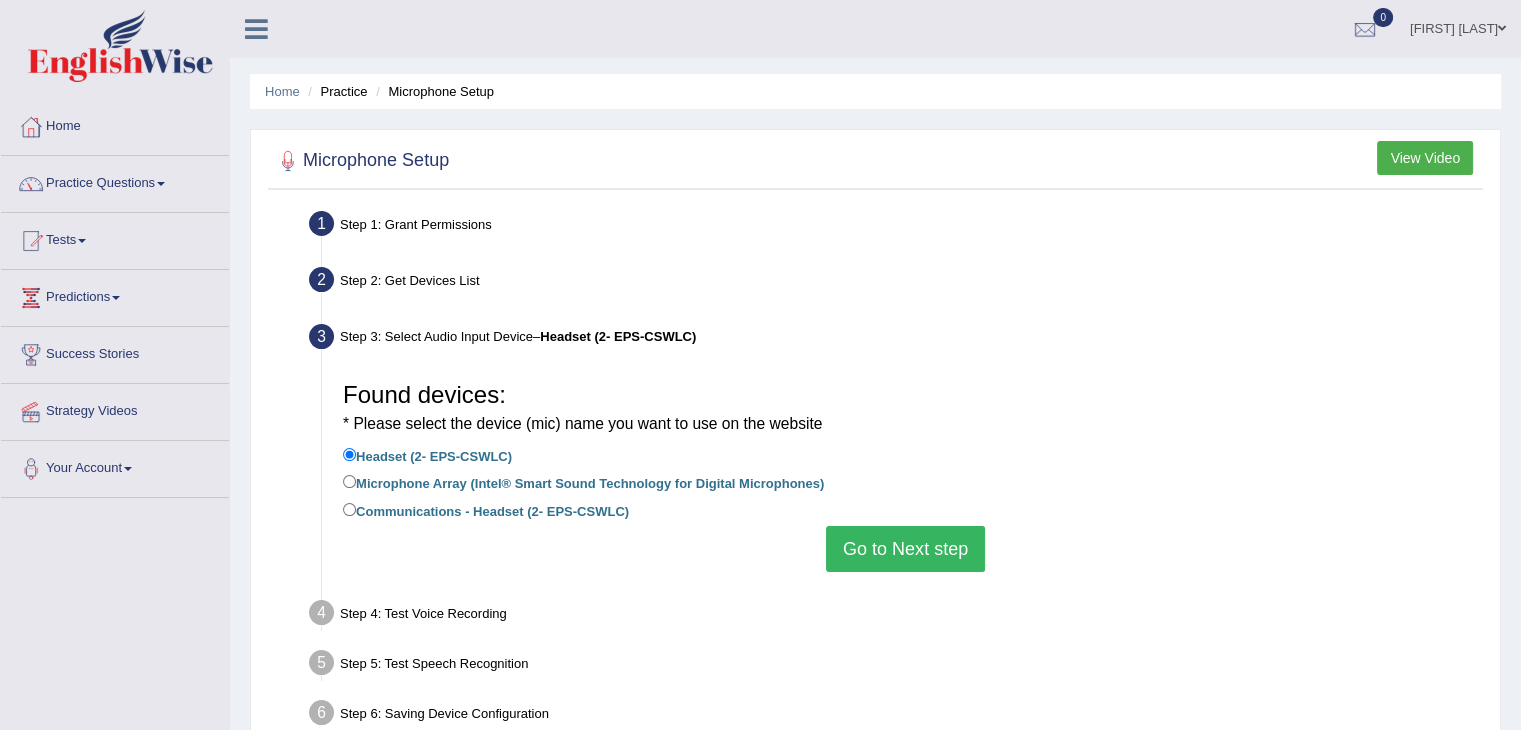 click on "Go to Next step" at bounding box center [905, 549] 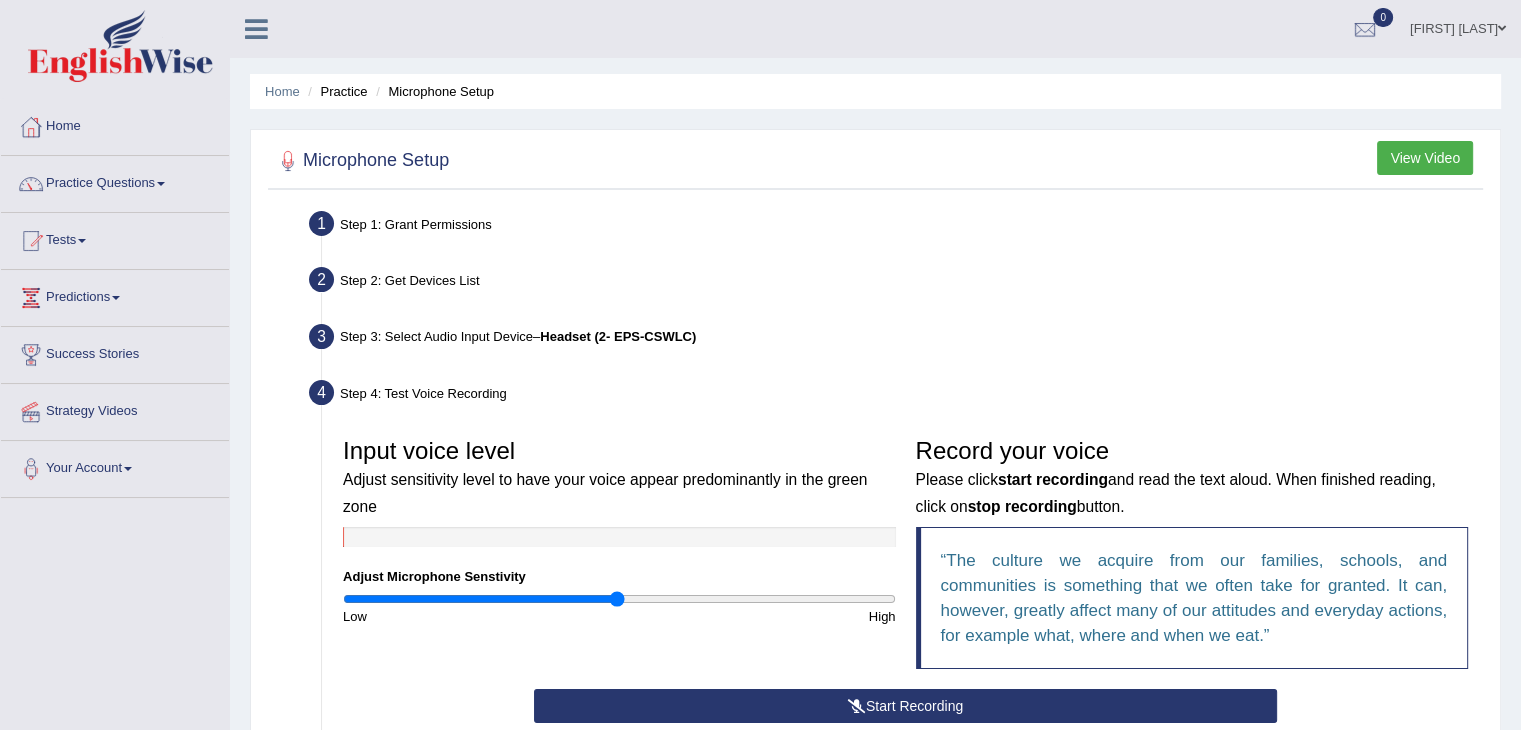 click on "Start Recording" at bounding box center (905, 706) 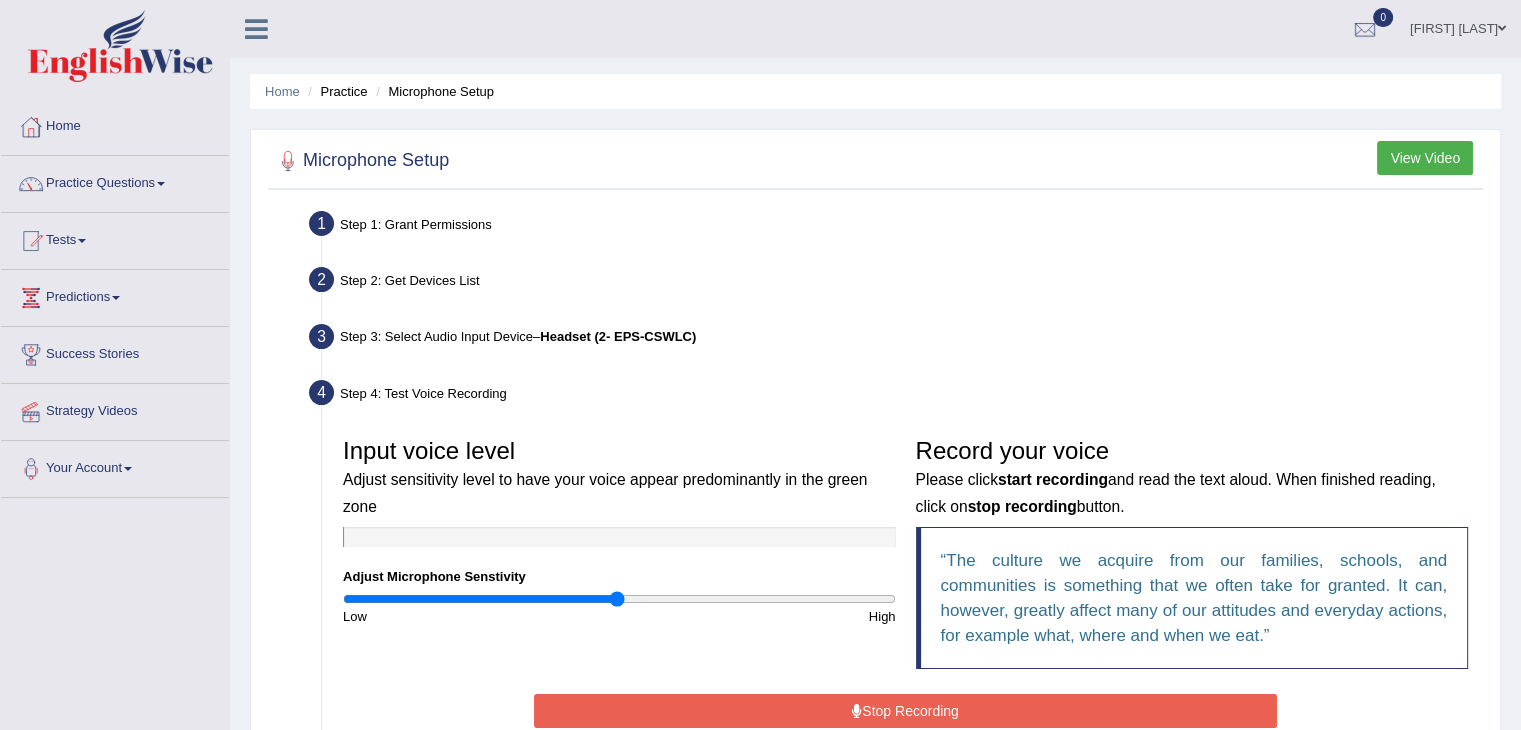 click on "Stop Recording" at bounding box center (905, 711) 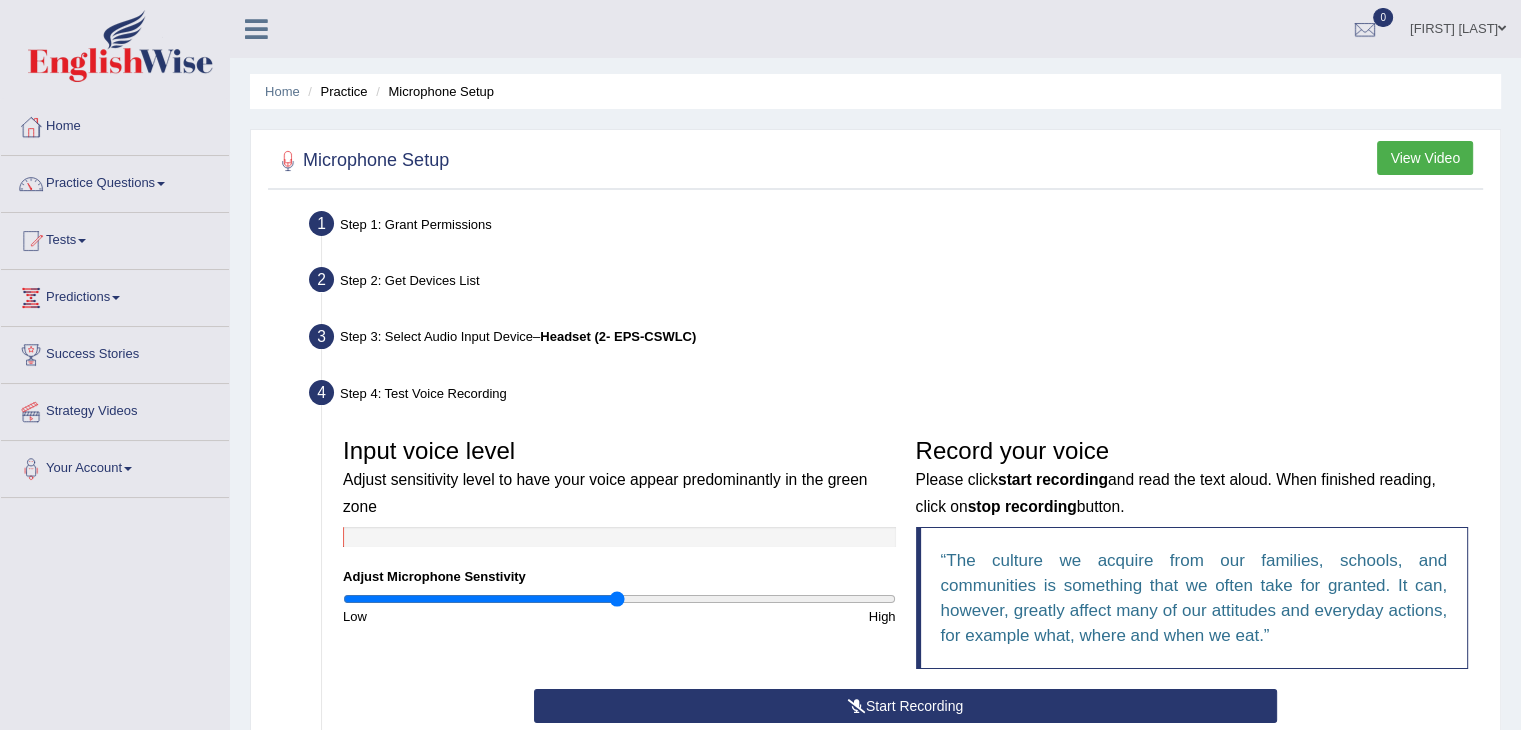 click on "Start Recording" at bounding box center [905, 706] 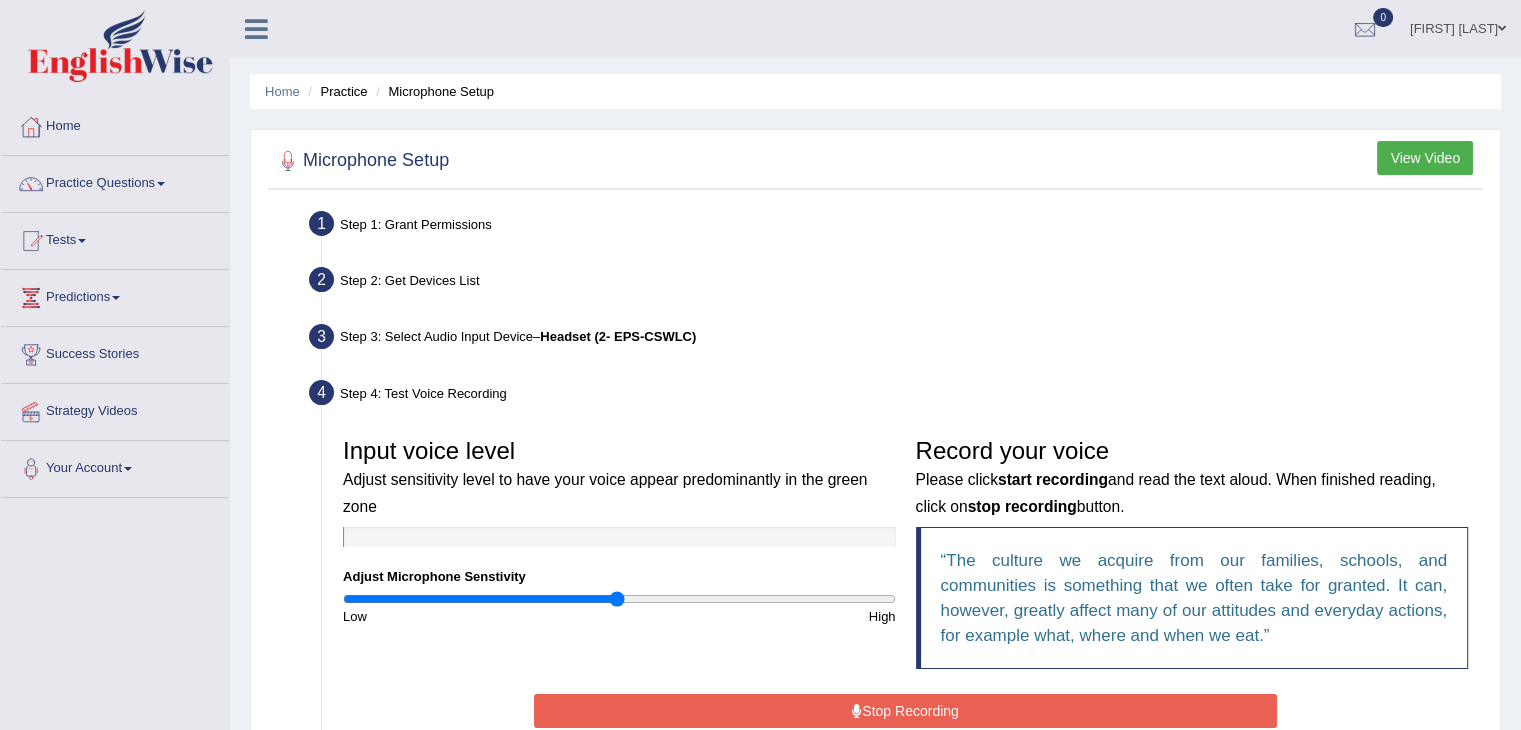 click on "Stop Recording" at bounding box center (905, 711) 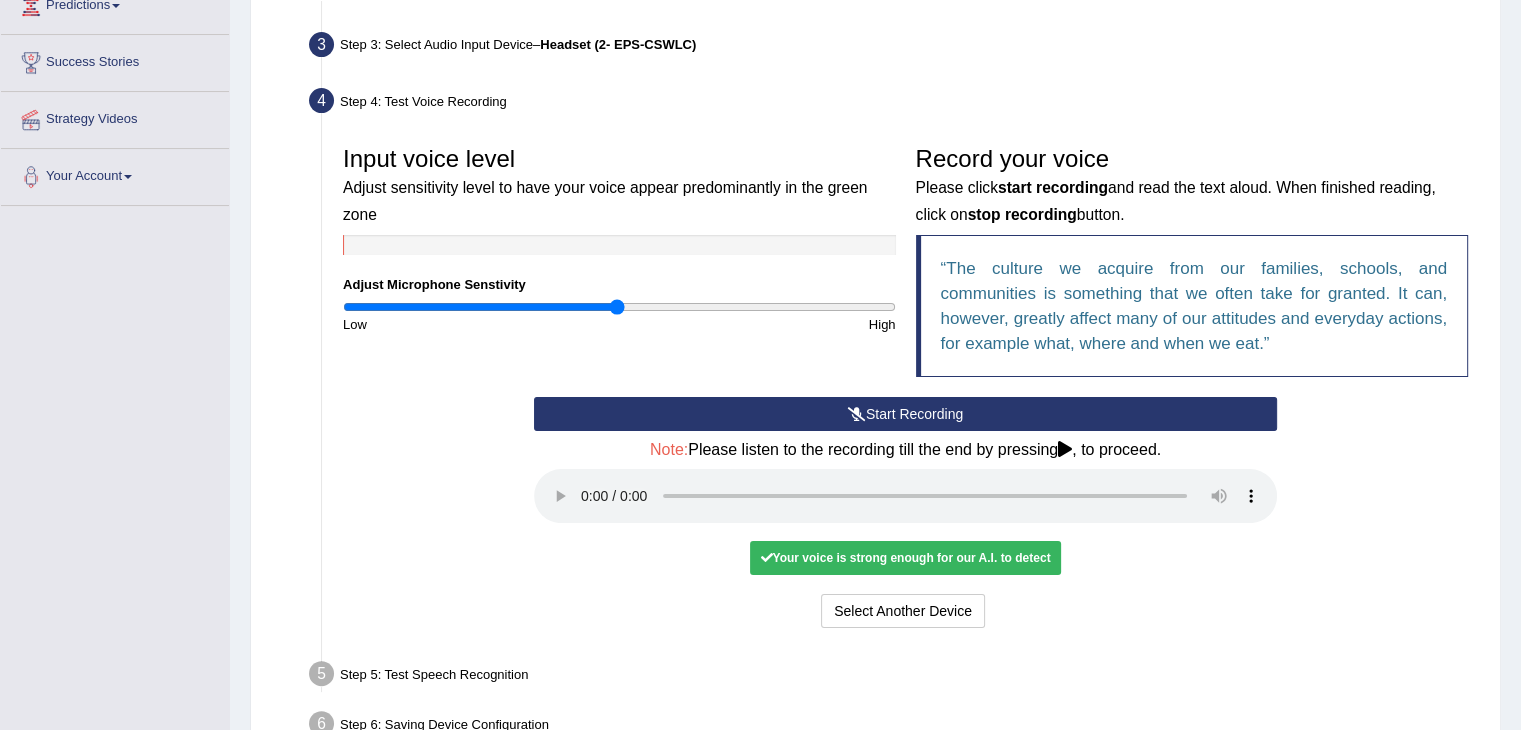 scroll, scrollTop: 294, scrollLeft: 0, axis: vertical 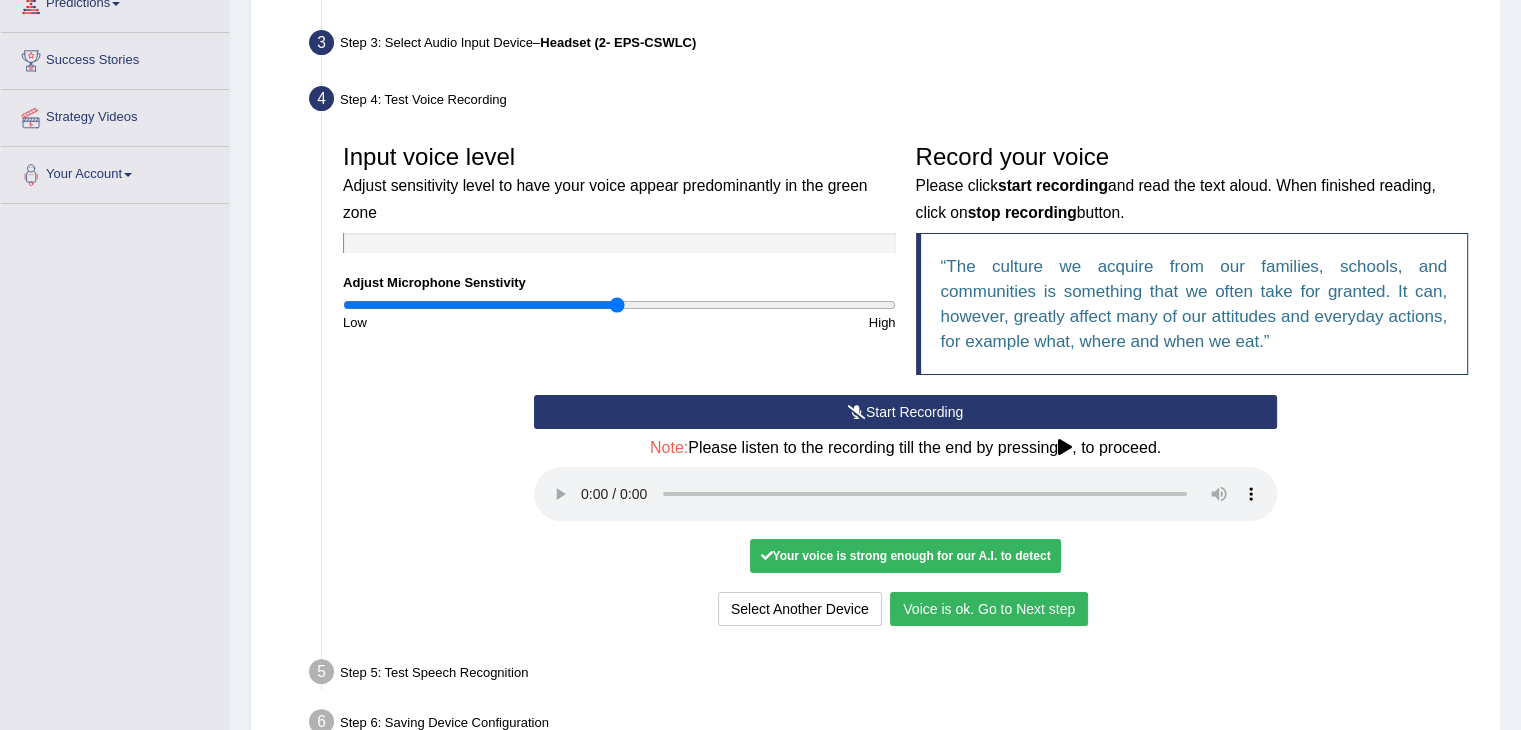 click on "Start Recording" at bounding box center [905, 412] 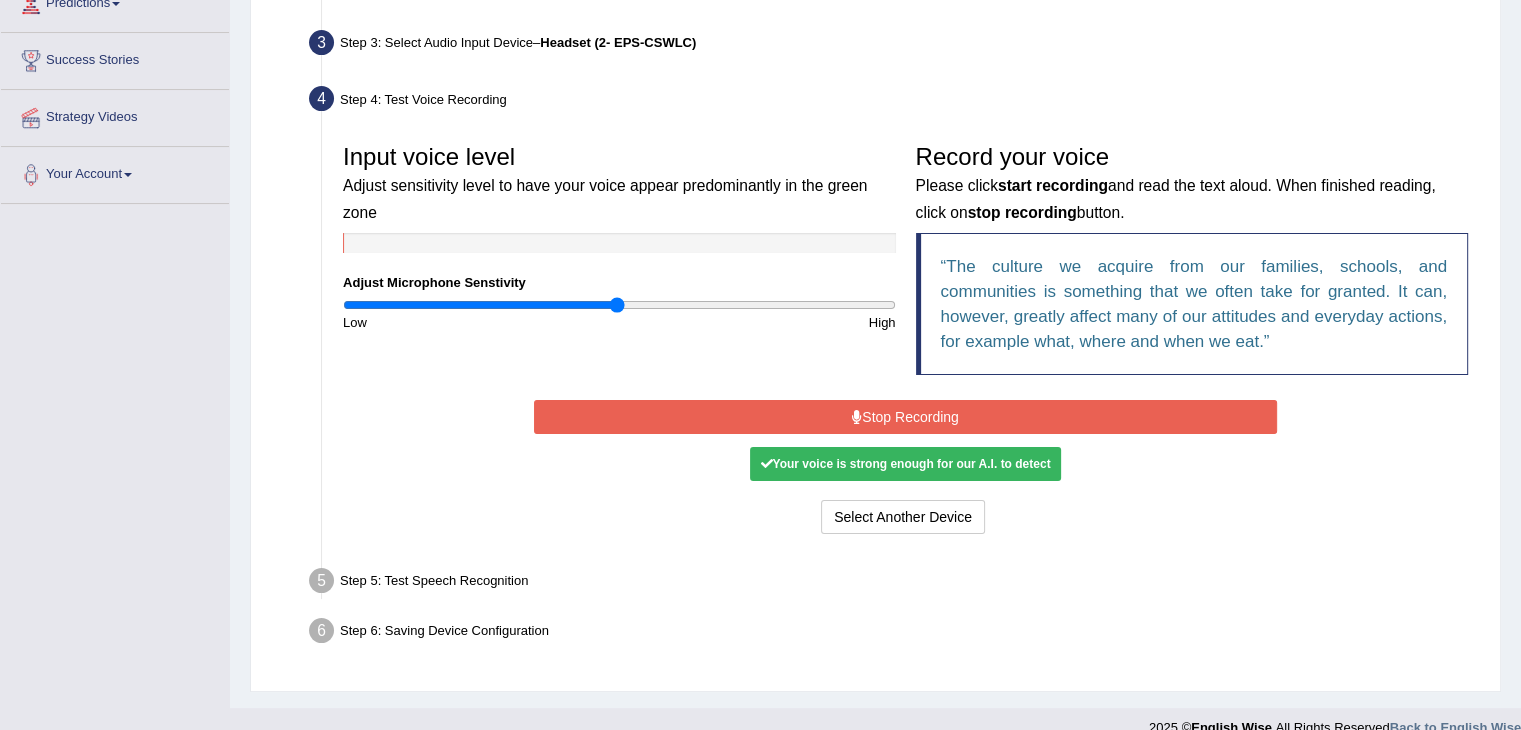click on "Stop Recording" at bounding box center [905, 417] 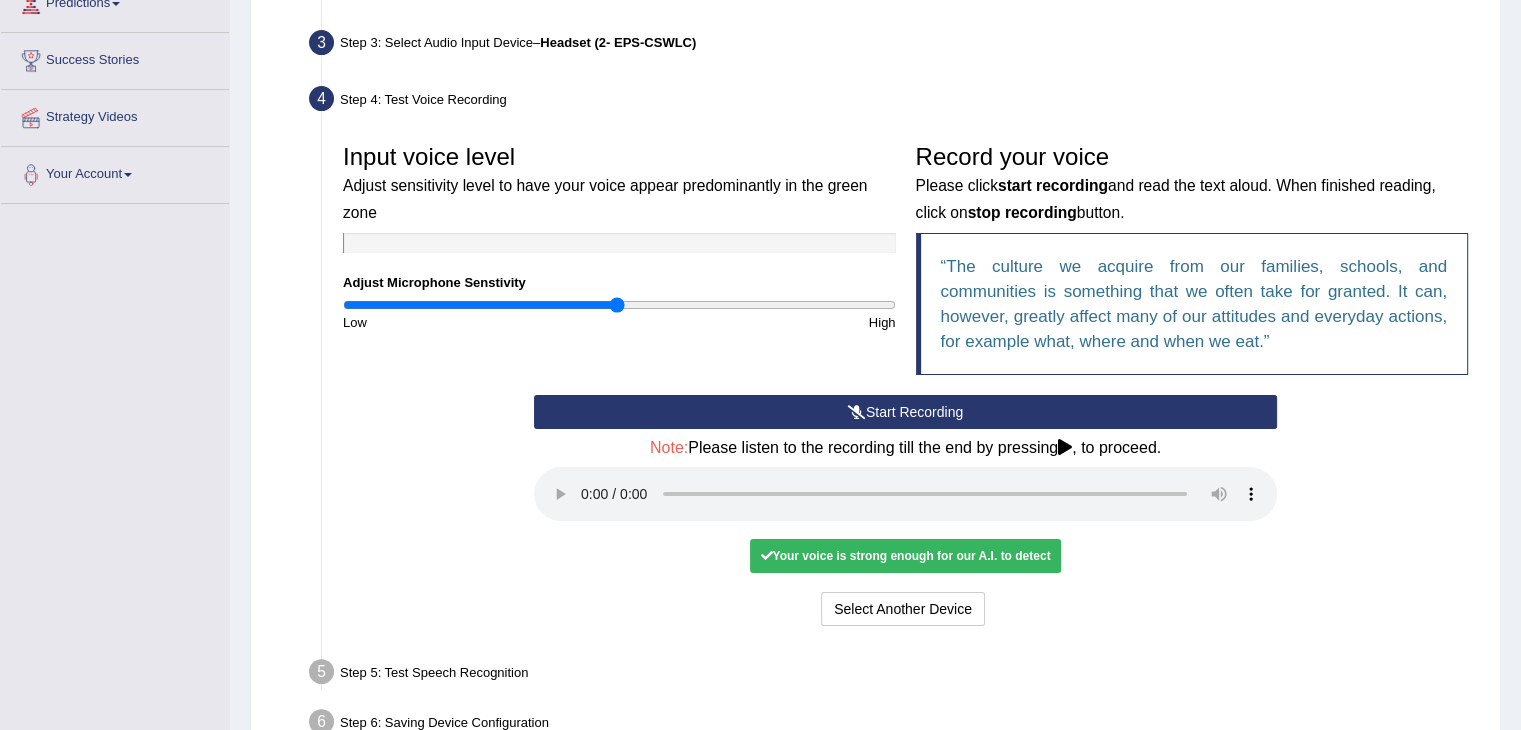 click on "Your voice is strong enough for our A.I. to detect" at bounding box center [905, 556] 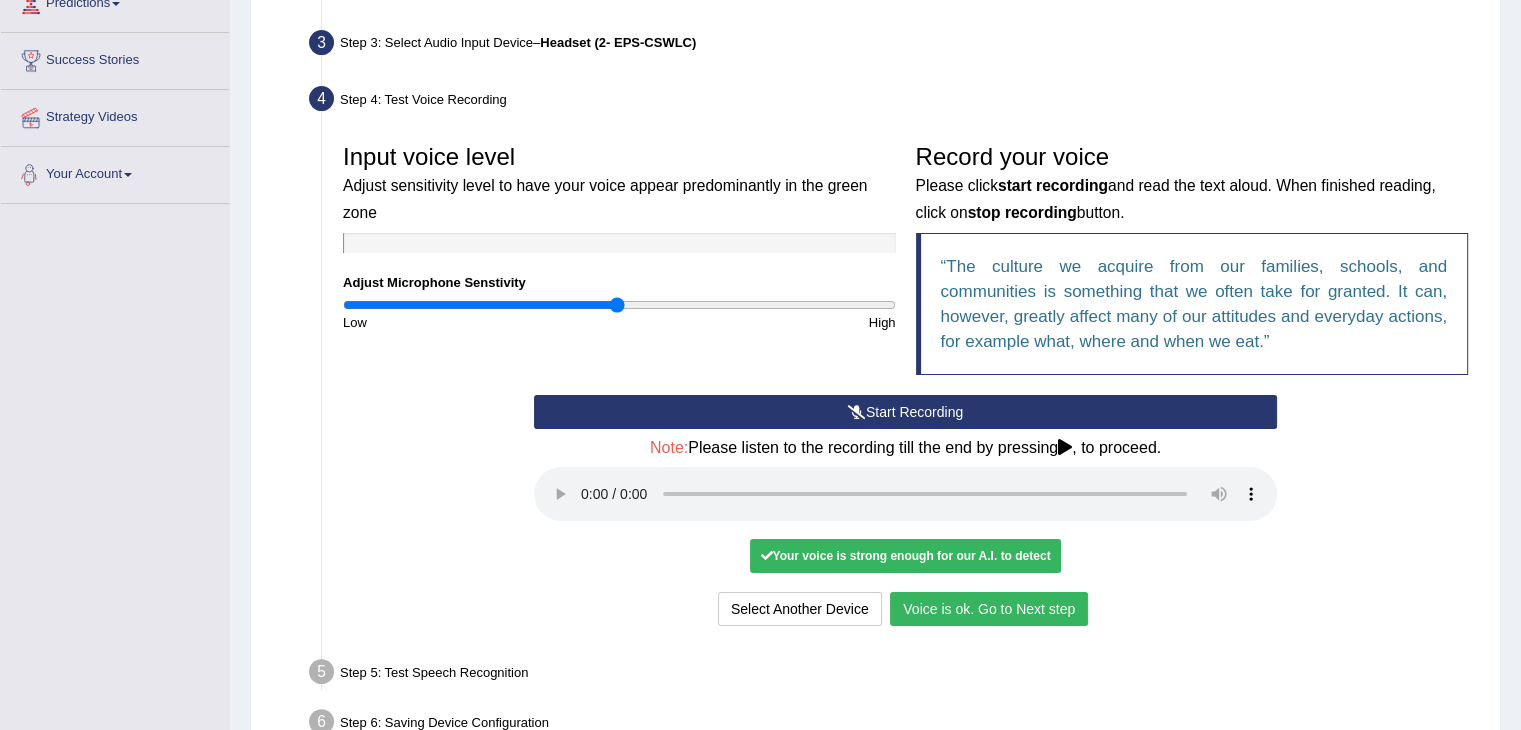 scroll, scrollTop: 0, scrollLeft: 0, axis: both 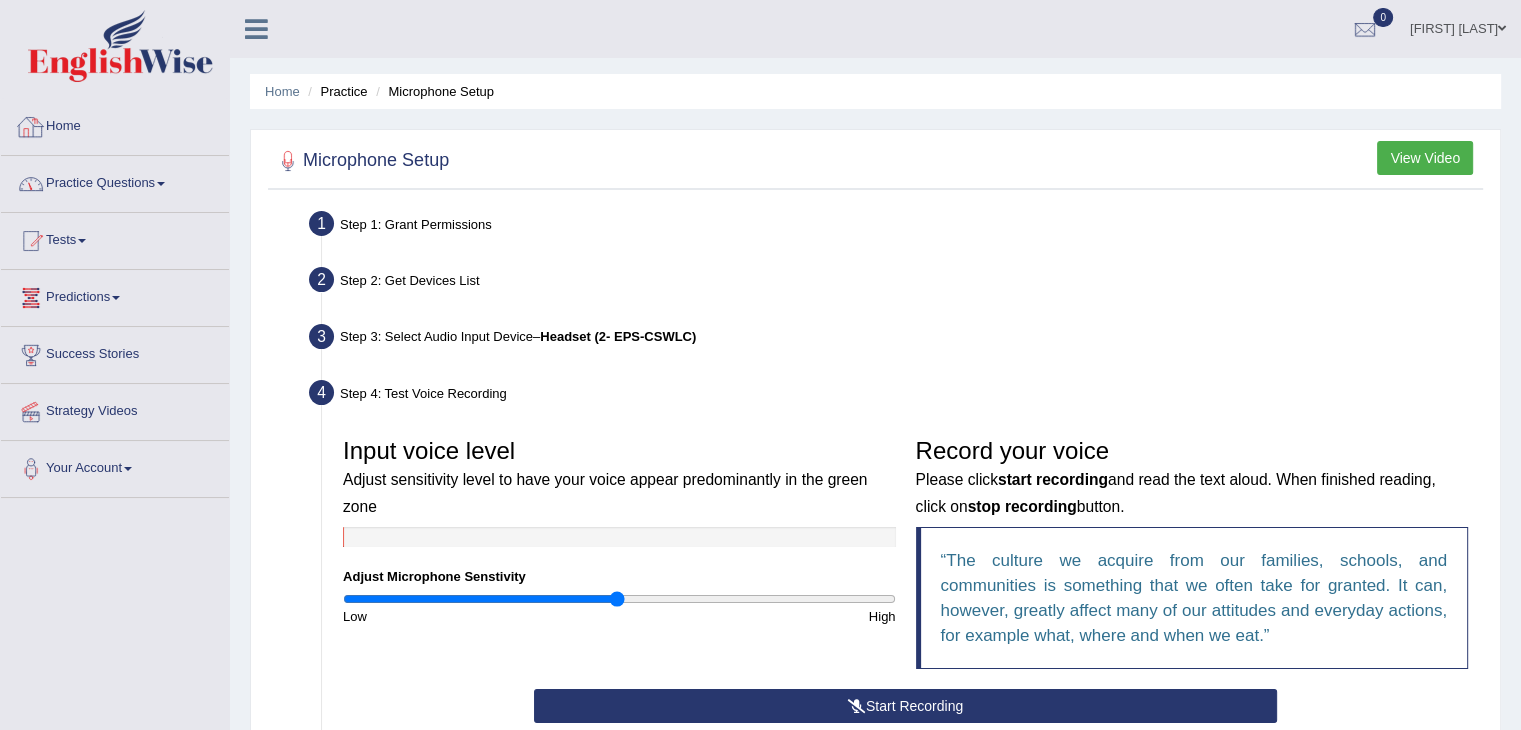 click on "Practice Questions" at bounding box center (115, 181) 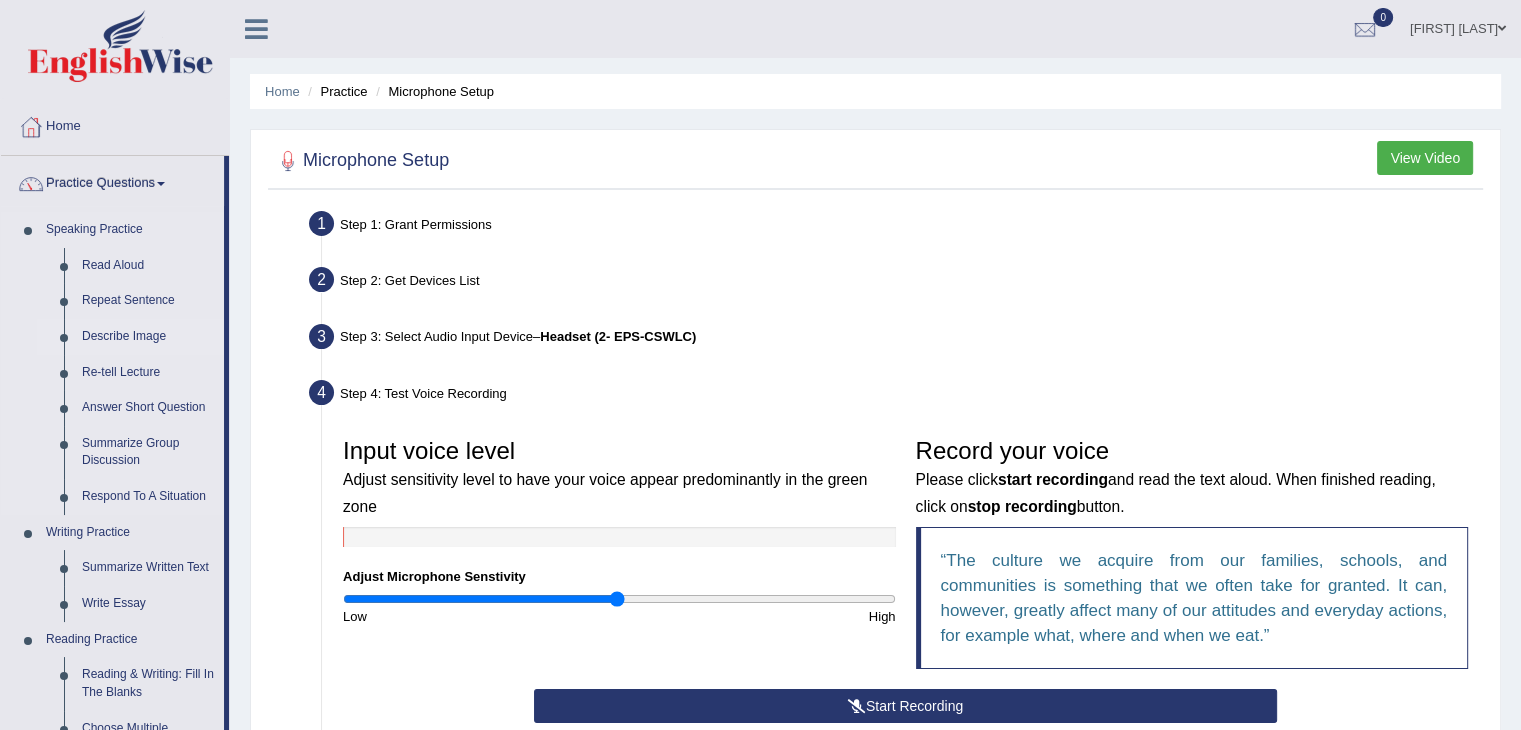 click on "Describe Image" at bounding box center (148, 337) 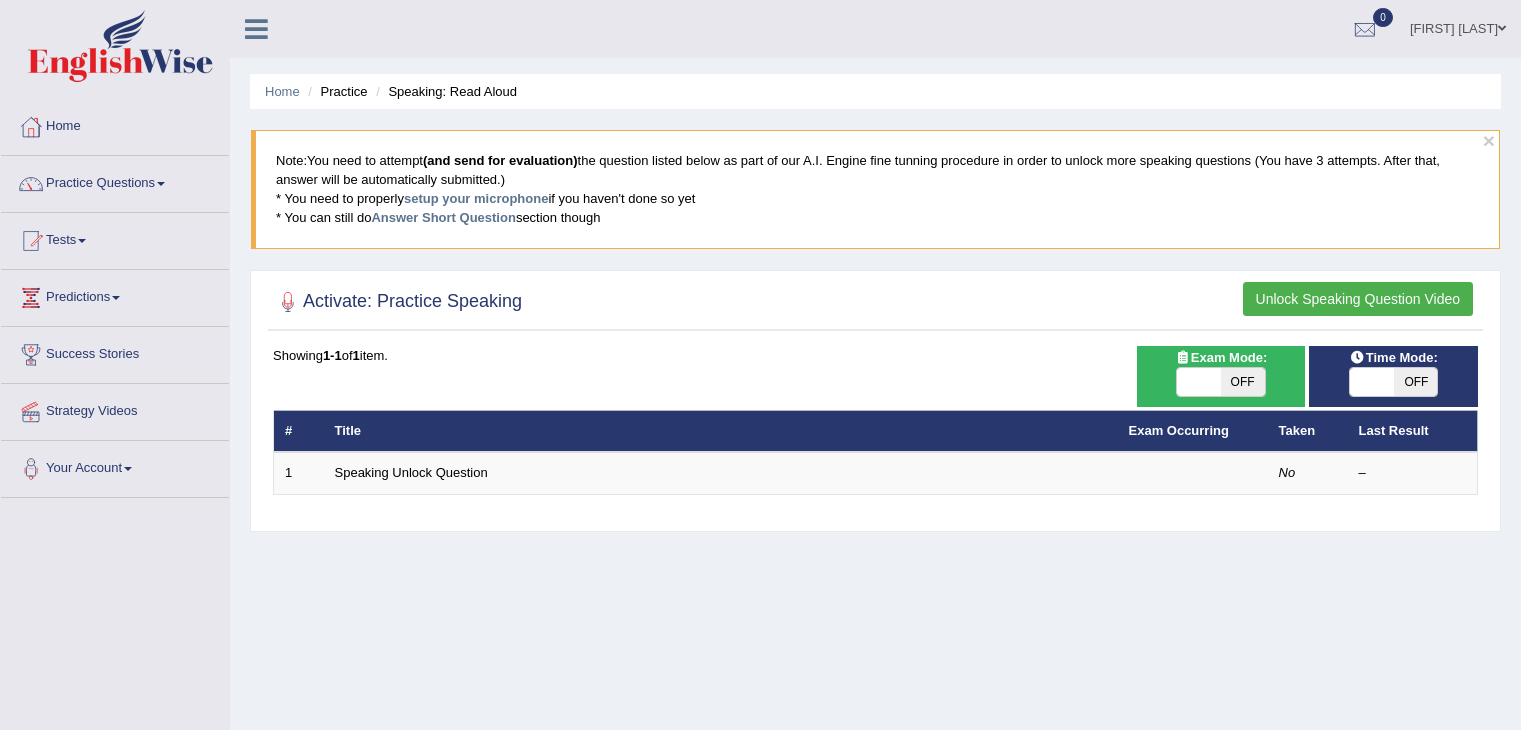 scroll, scrollTop: 0, scrollLeft: 0, axis: both 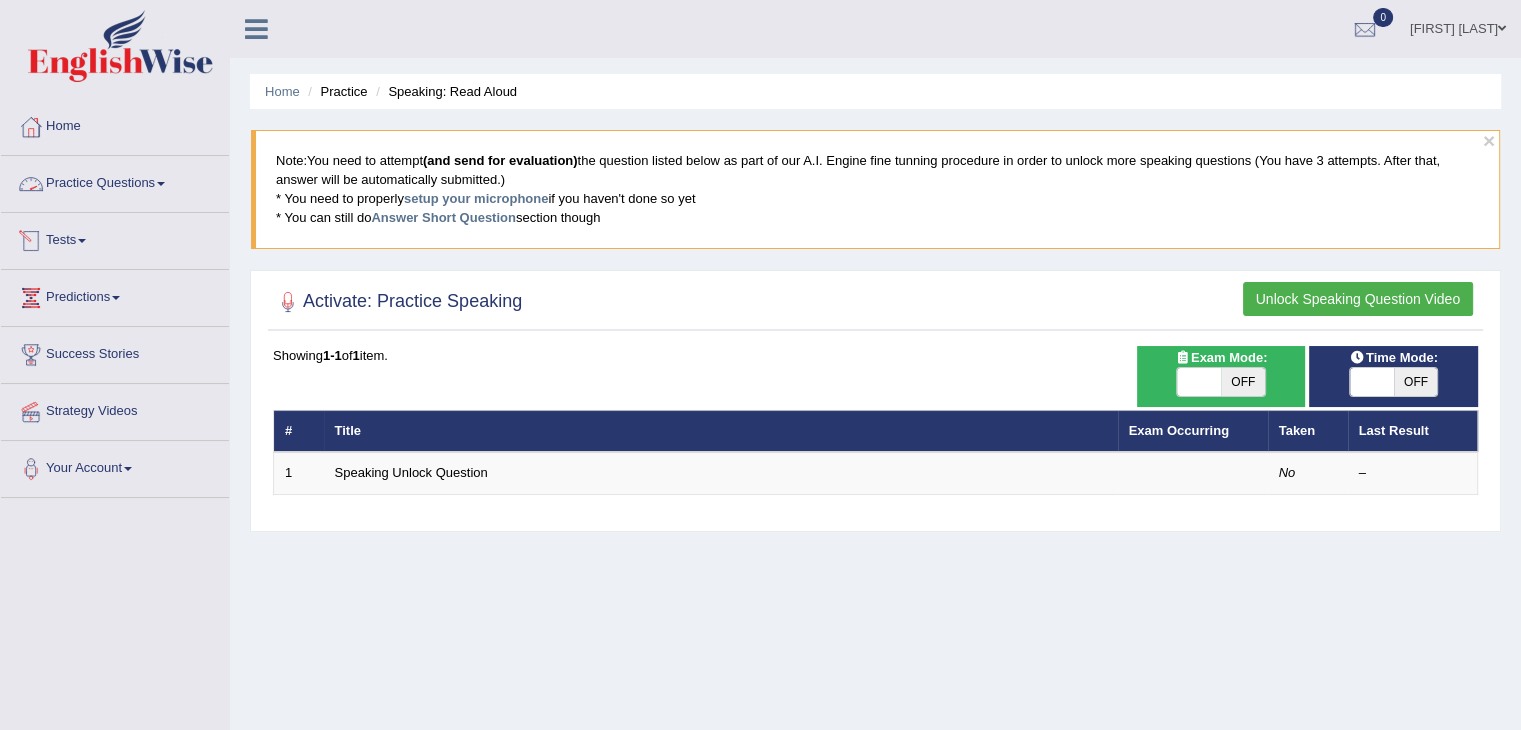 click on "Practice Questions" at bounding box center [115, 181] 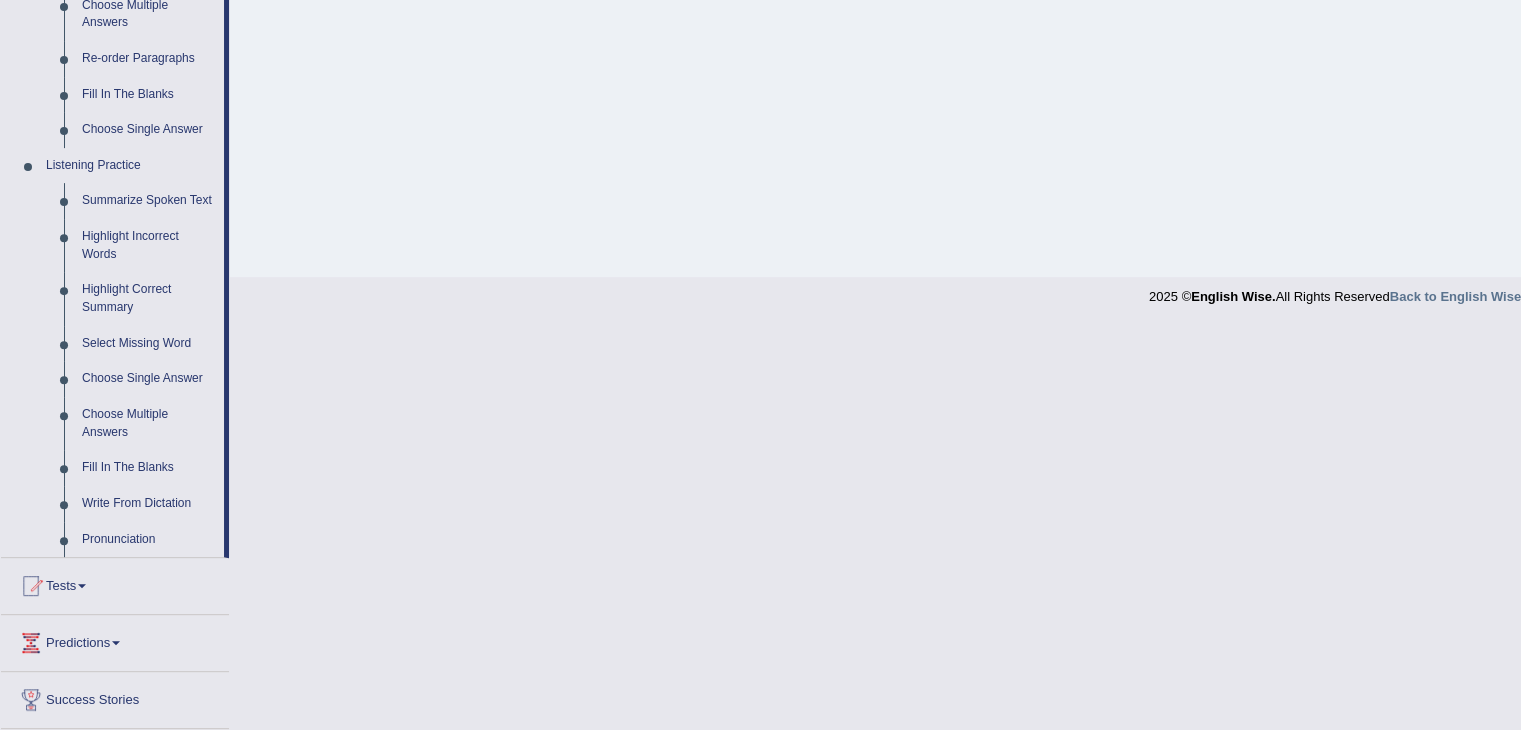 scroll, scrollTop: 724, scrollLeft: 0, axis: vertical 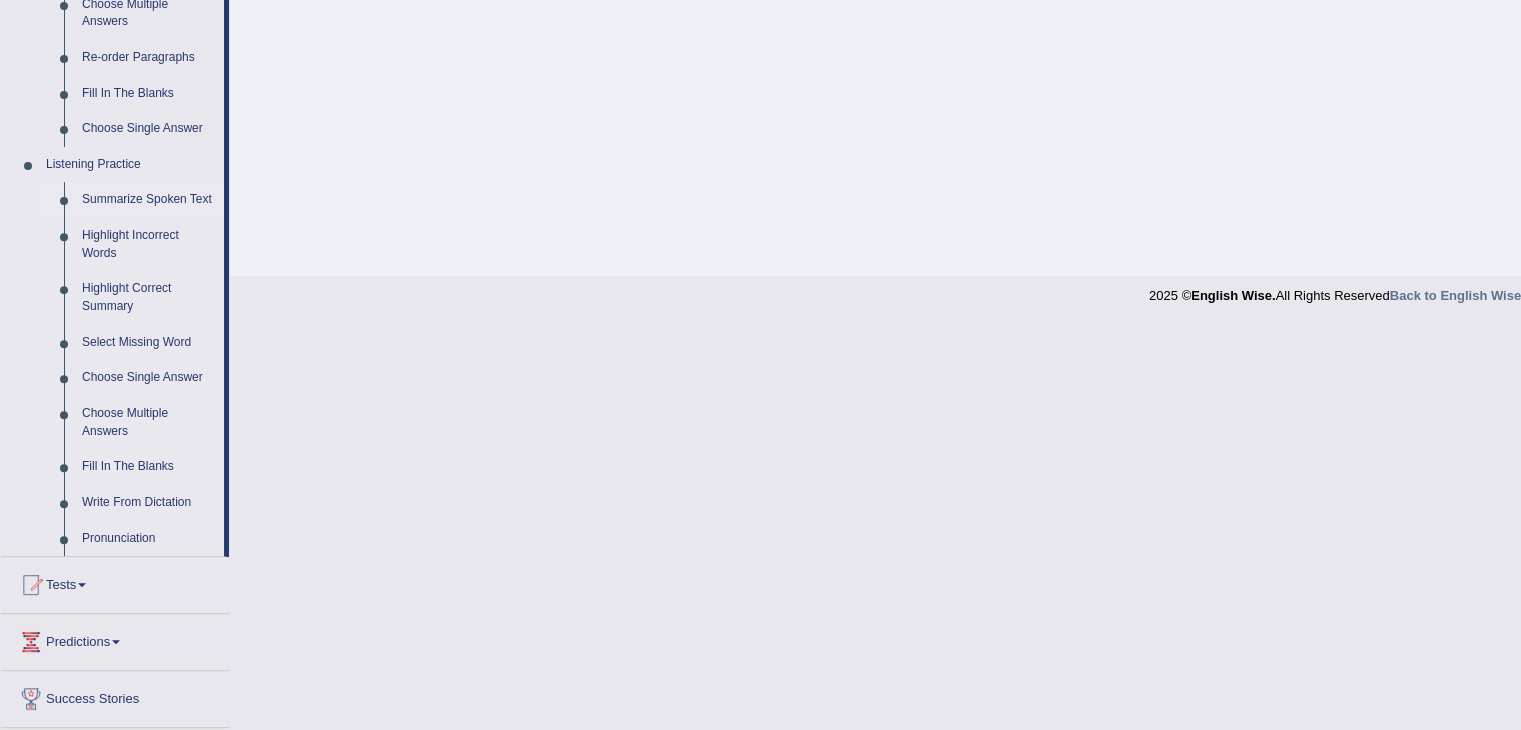 click on "Summarize Spoken Text" at bounding box center (148, 200) 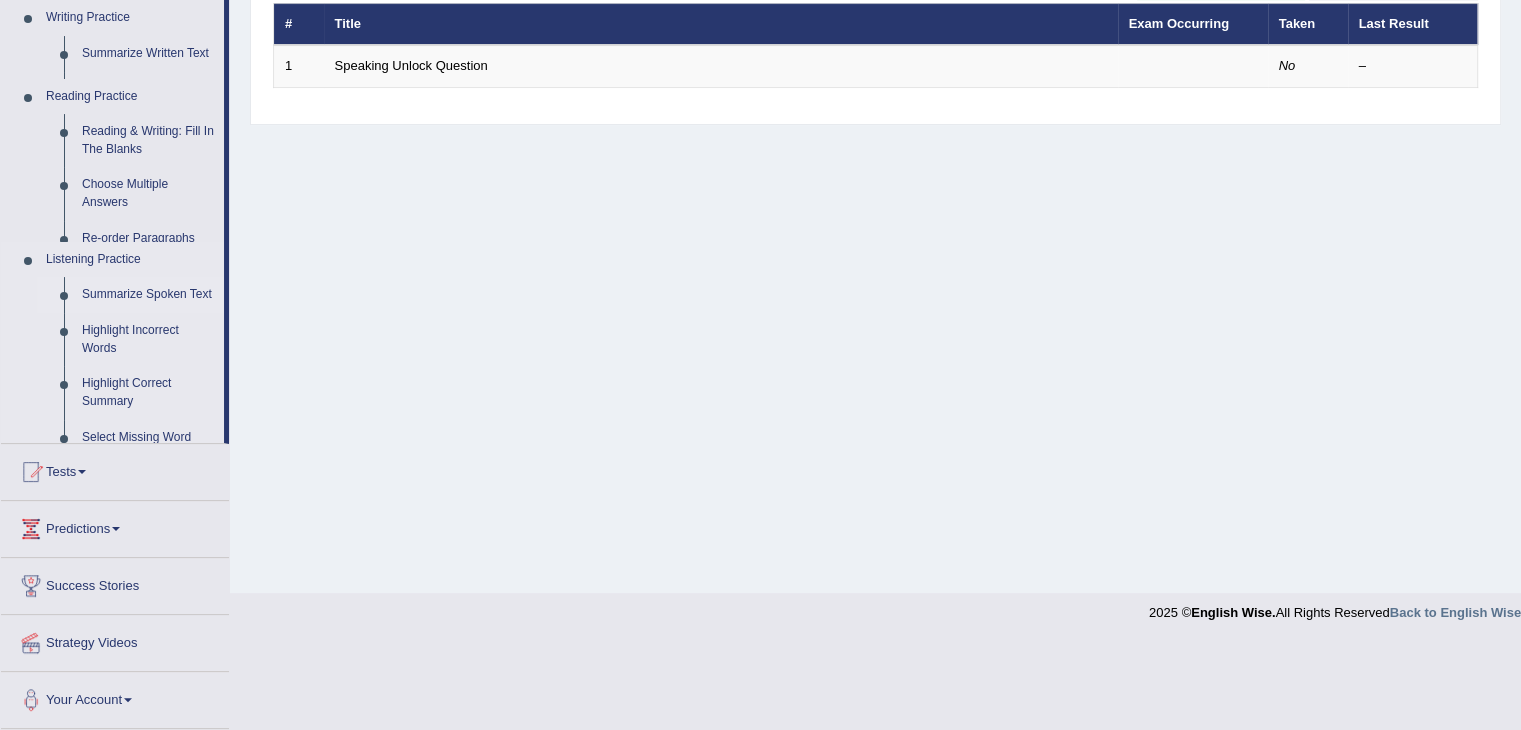 scroll, scrollTop: 320, scrollLeft: 0, axis: vertical 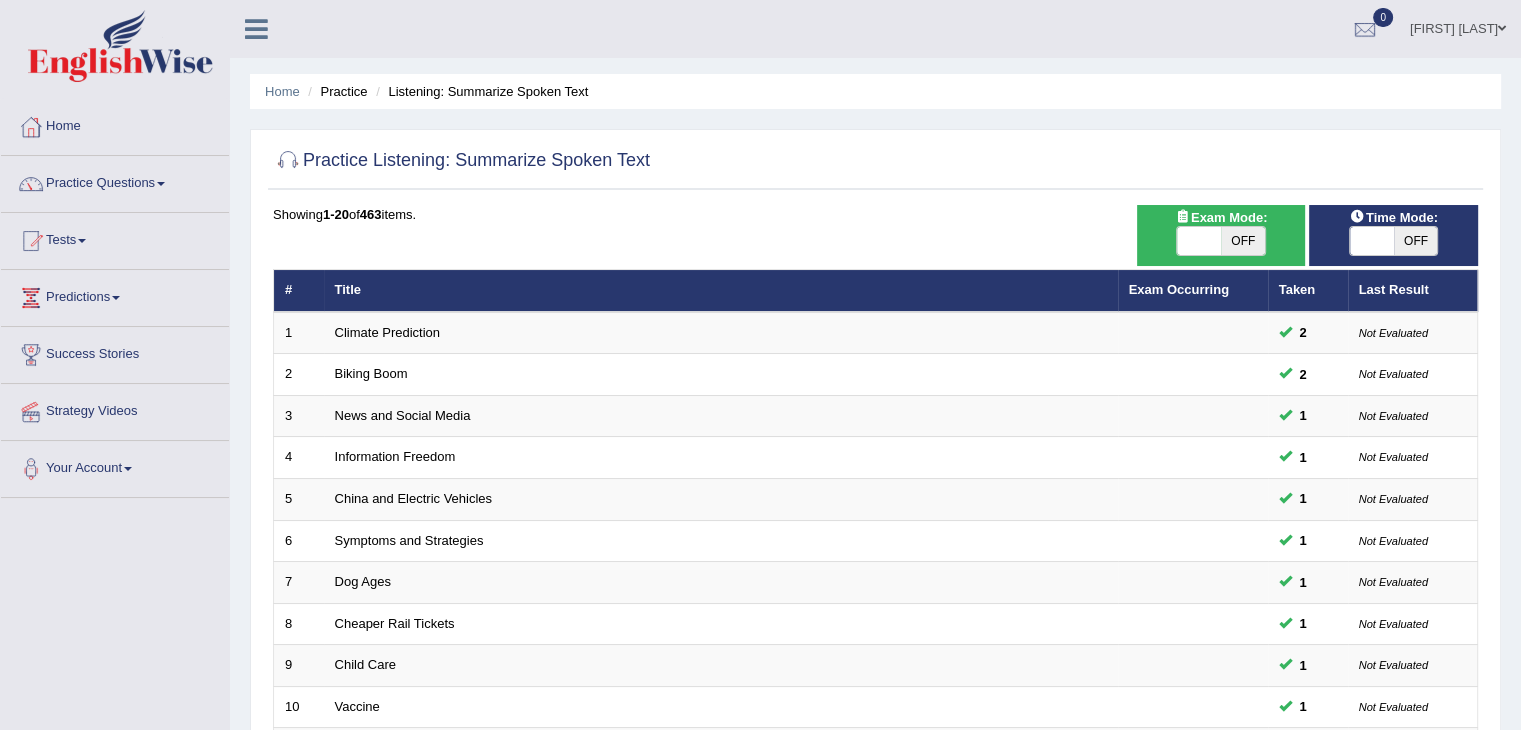 click on "OFF" at bounding box center [1243, 241] 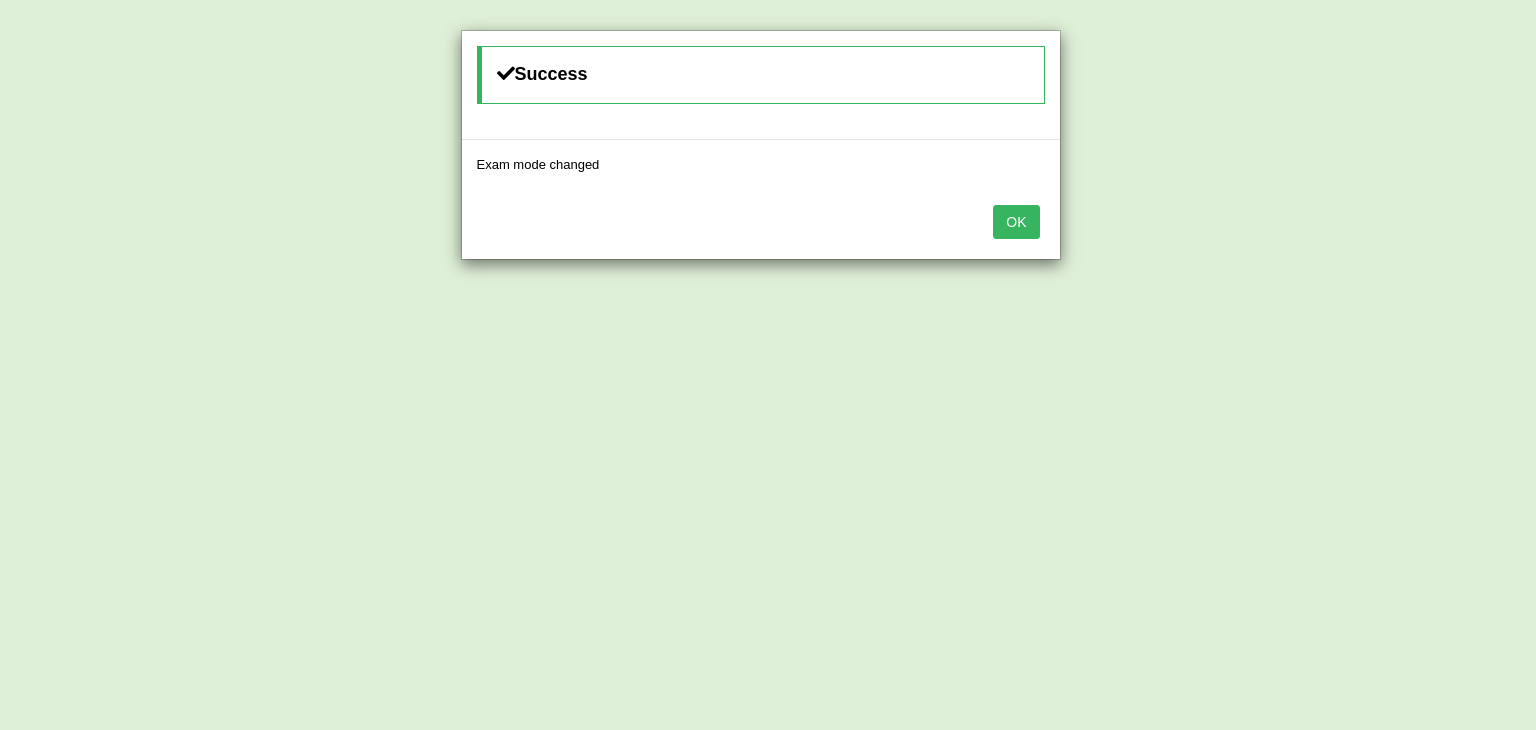 click on "OK" at bounding box center [1016, 222] 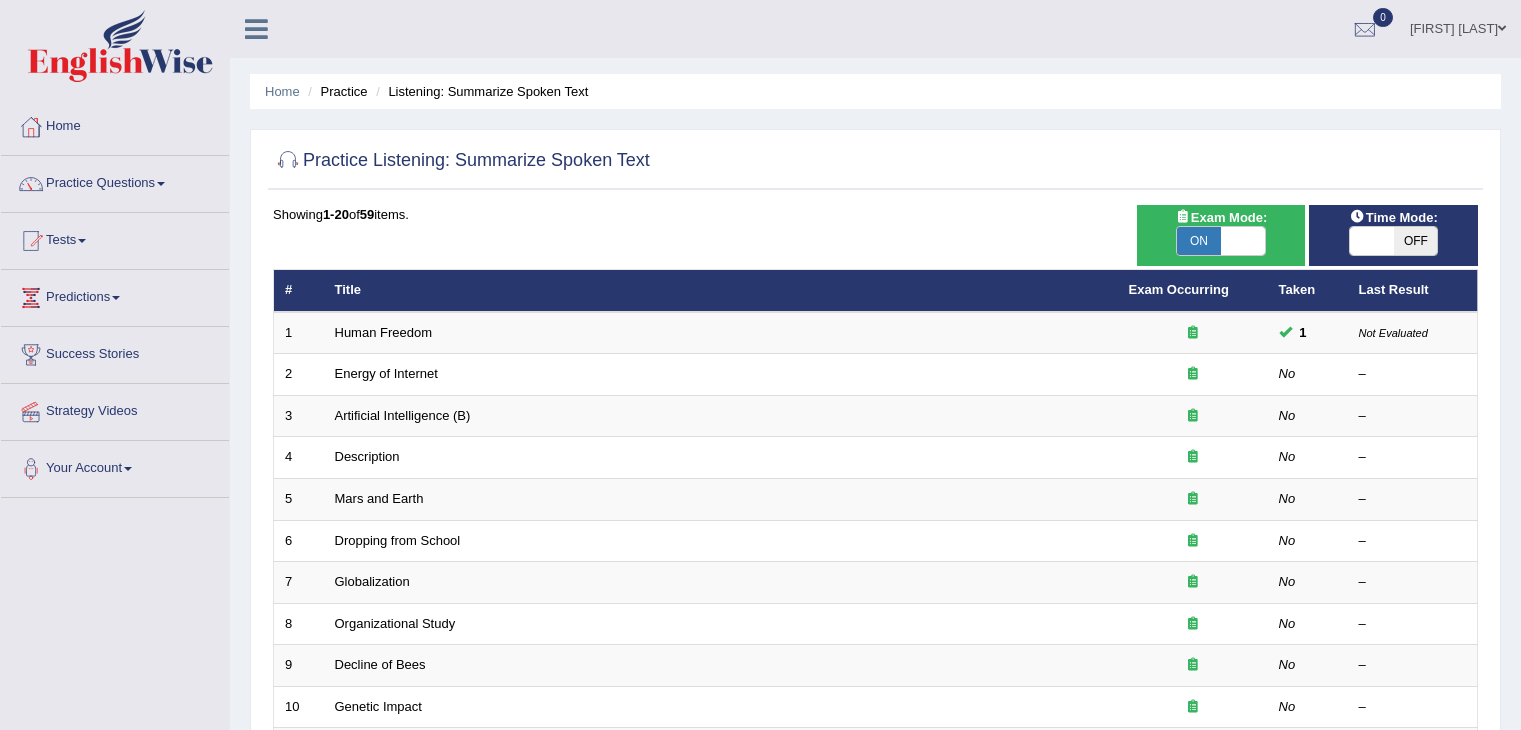 scroll, scrollTop: 0, scrollLeft: 0, axis: both 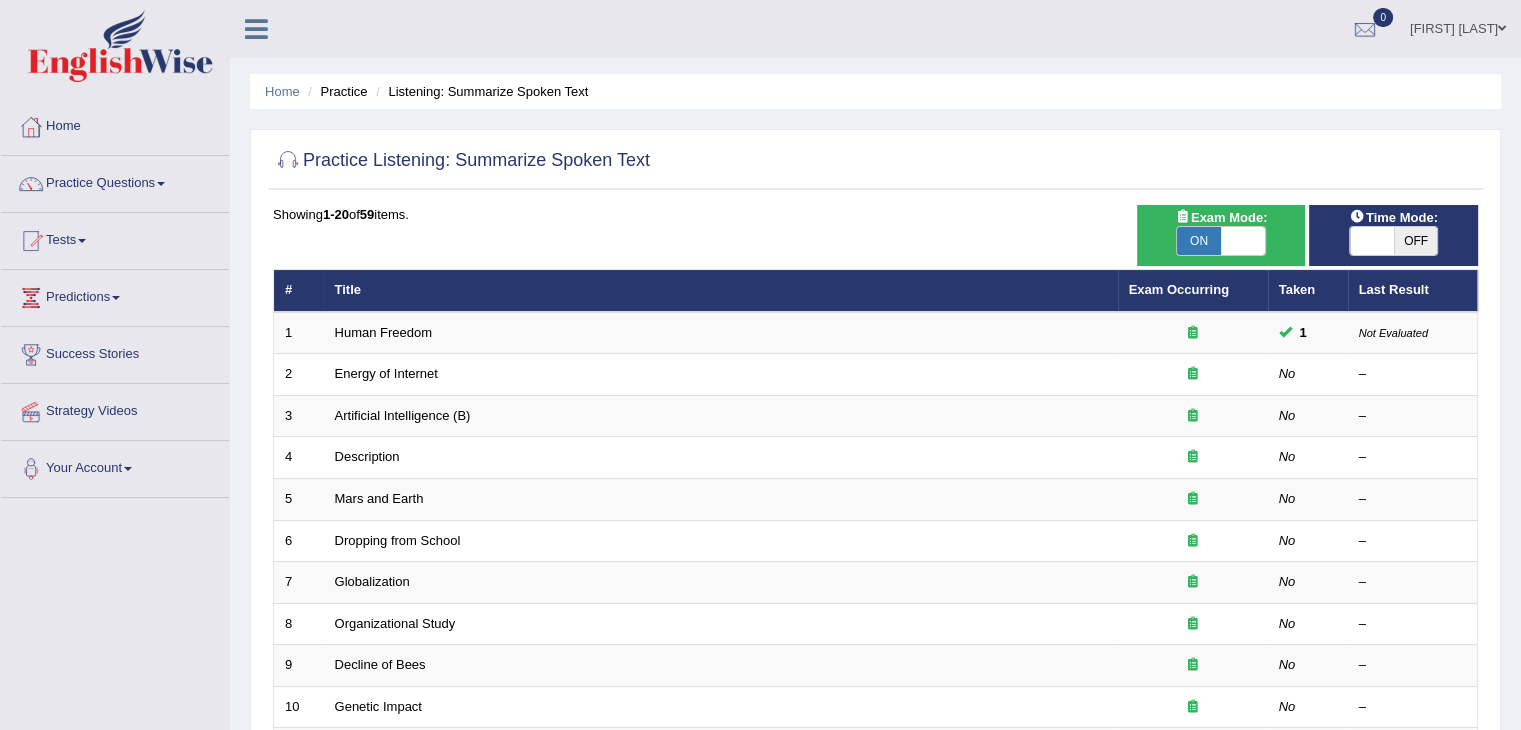 click on "OFF" at bounding box center (1416, 241) 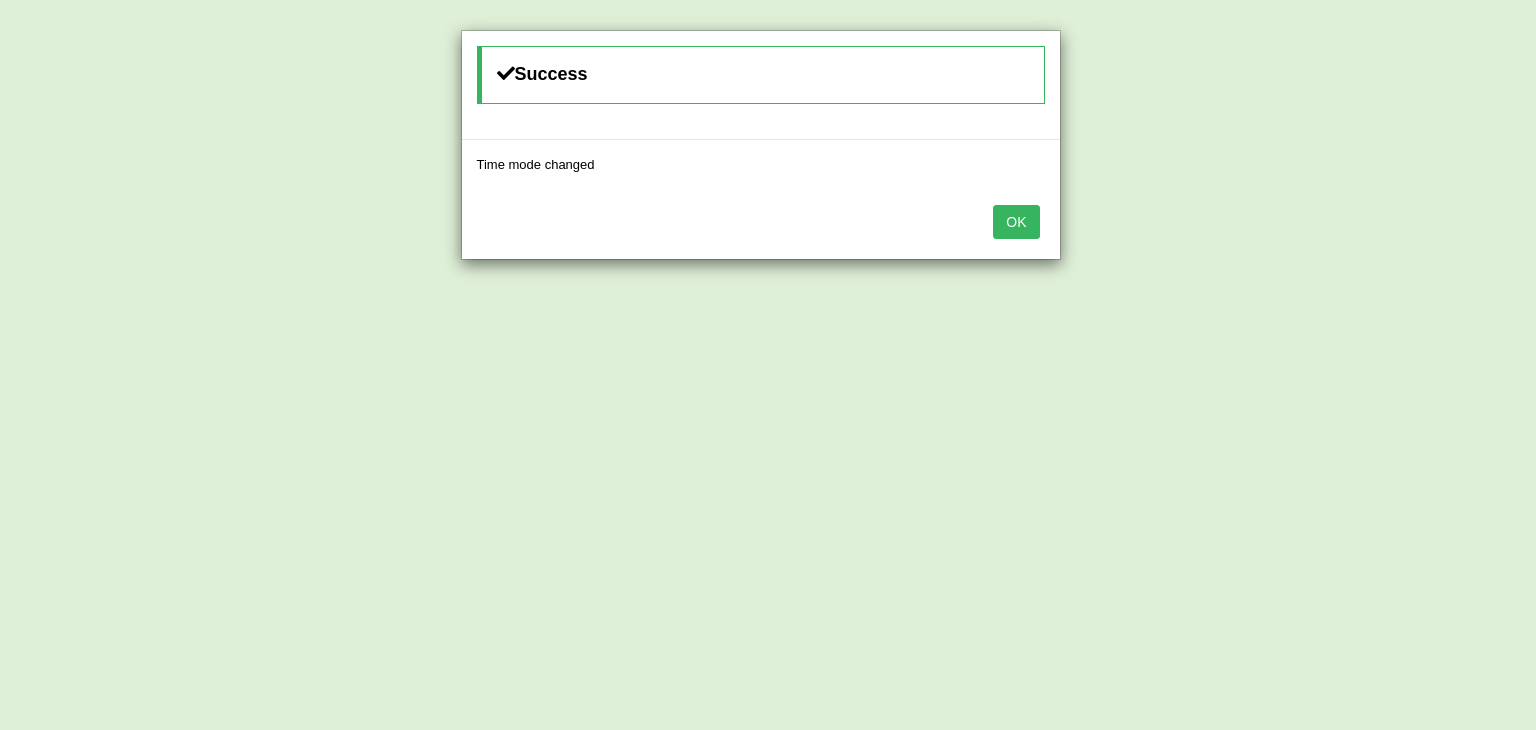 click on "OK" at bounding box center (761, 224) 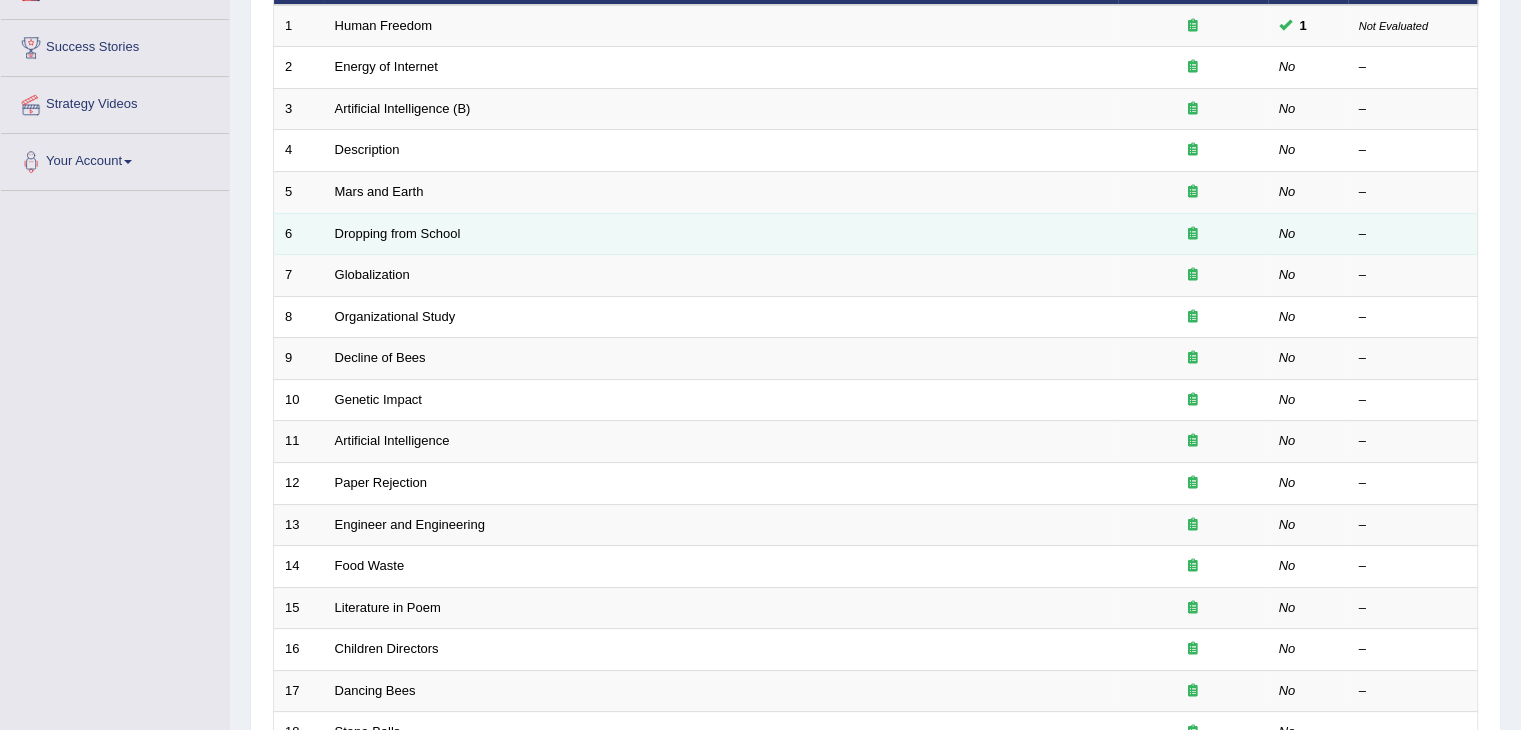 scroll, scrollTop: 316, scrollLeft: 0, axis: vertical 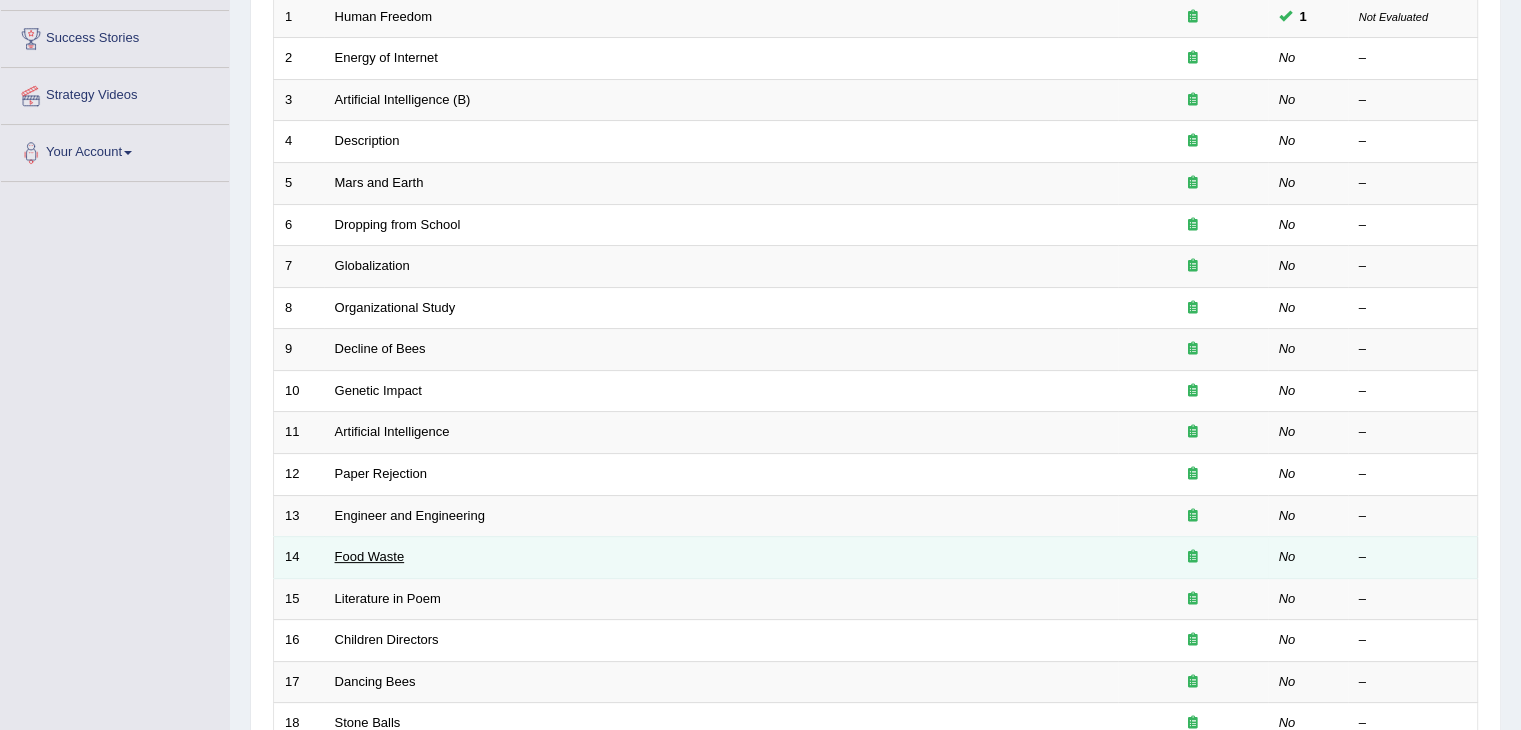 click on "Food Waste" at bounding box center (370, 556) 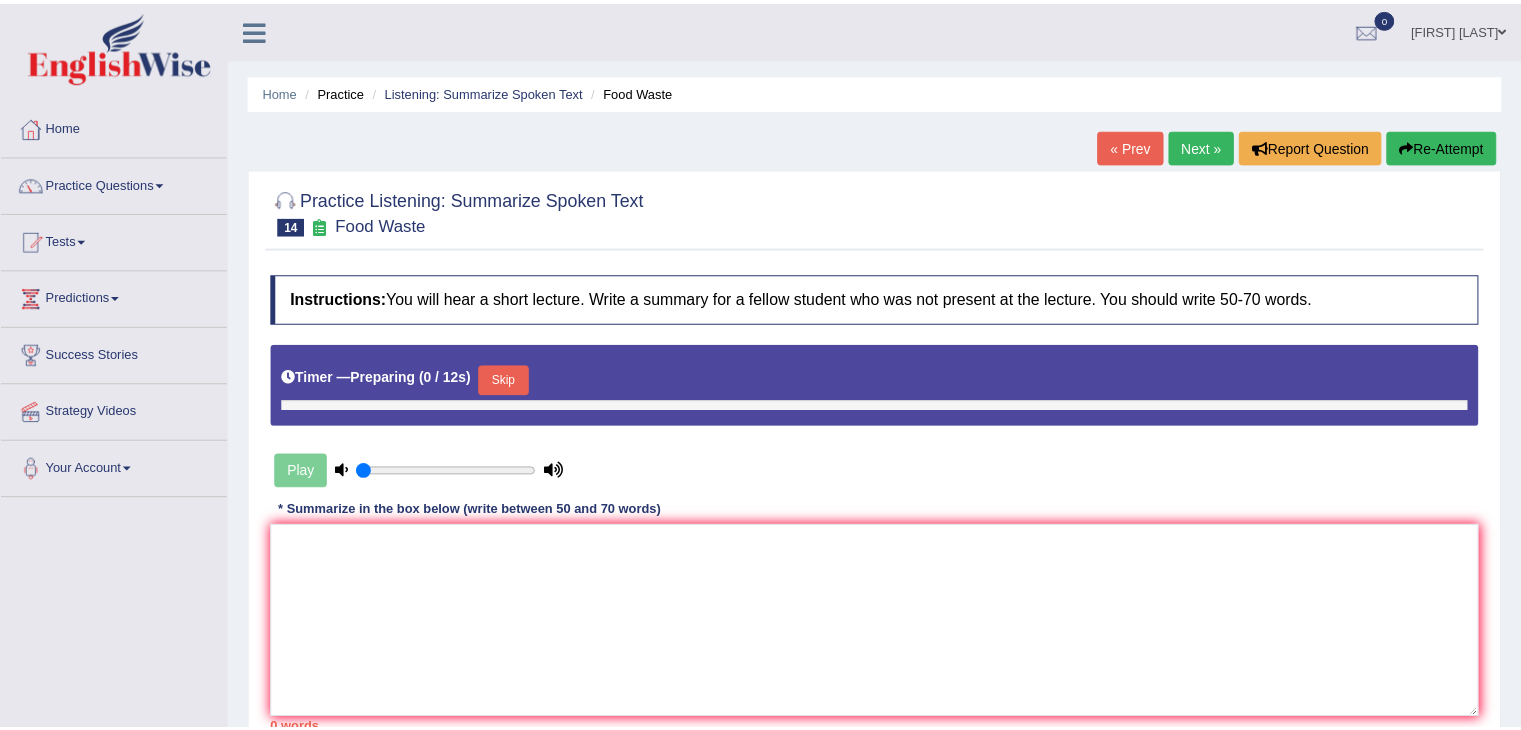 scroll, scrollTop: 0, scrollLeft: 0, axis: both 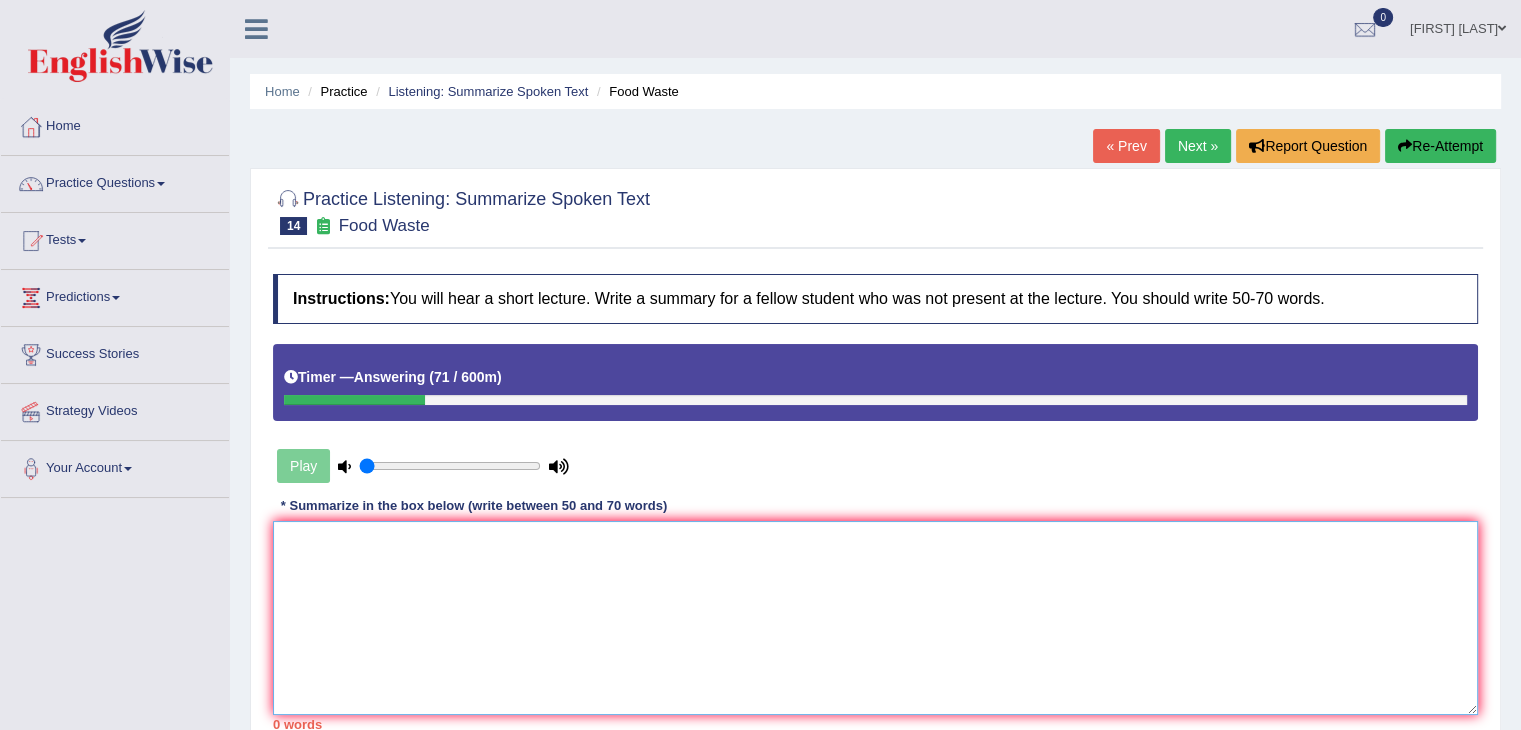 click at bounding box center [875, 618] 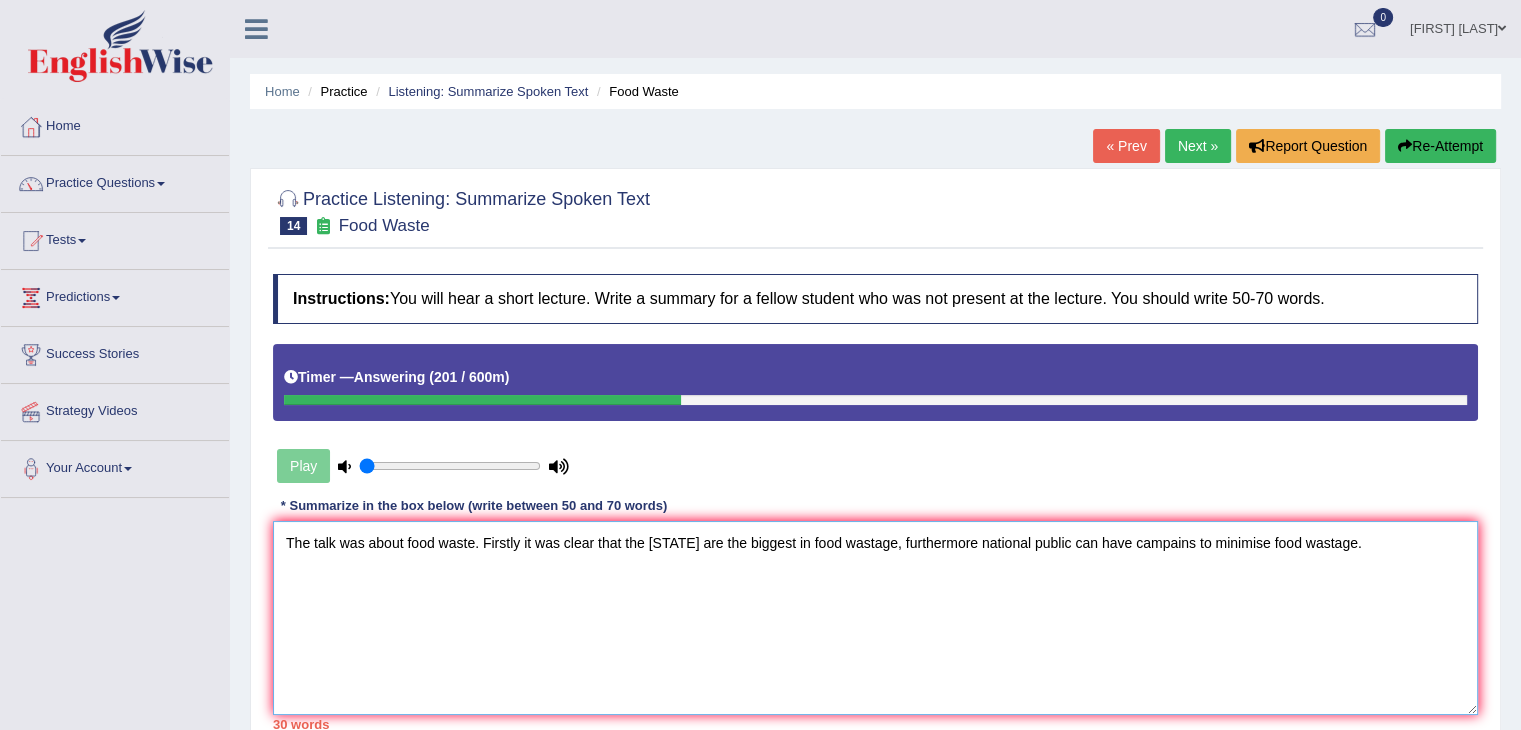 click on "The talk was about food waste. Firstly it was clear that the united states are the biggest in food wastage, furthermore national public can have campains to minimise food wastage." at bounding box center (875, 618) 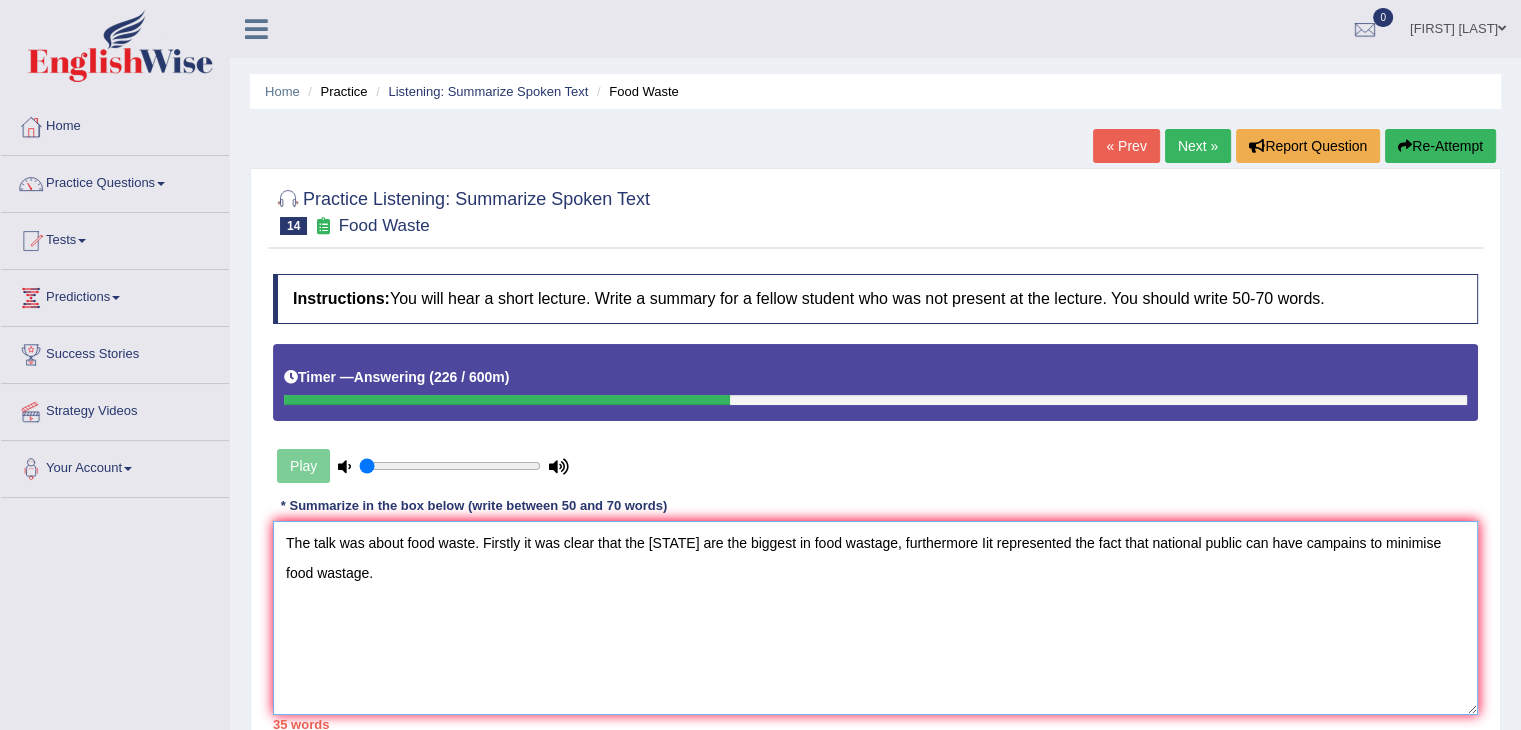 click on "The talk was about food waste. Firstly it was clear that the united states are the biggest in food wastage, furthermore Iit represented the fact that national public can have campains to minimise food wastage." at bounding box center (875, 618) 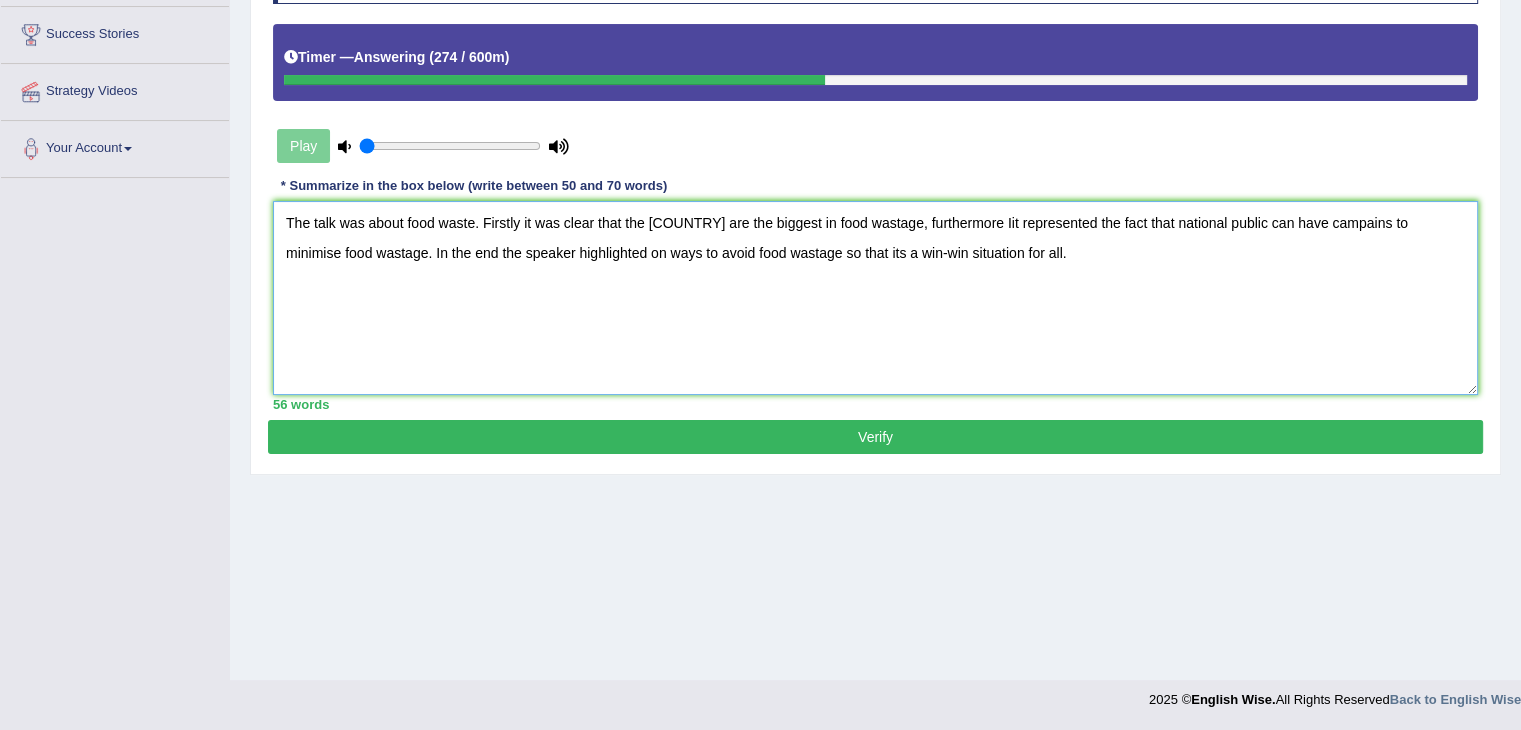 scroll, scrollTop: 320, scrollLeft: 0, axis: vertical 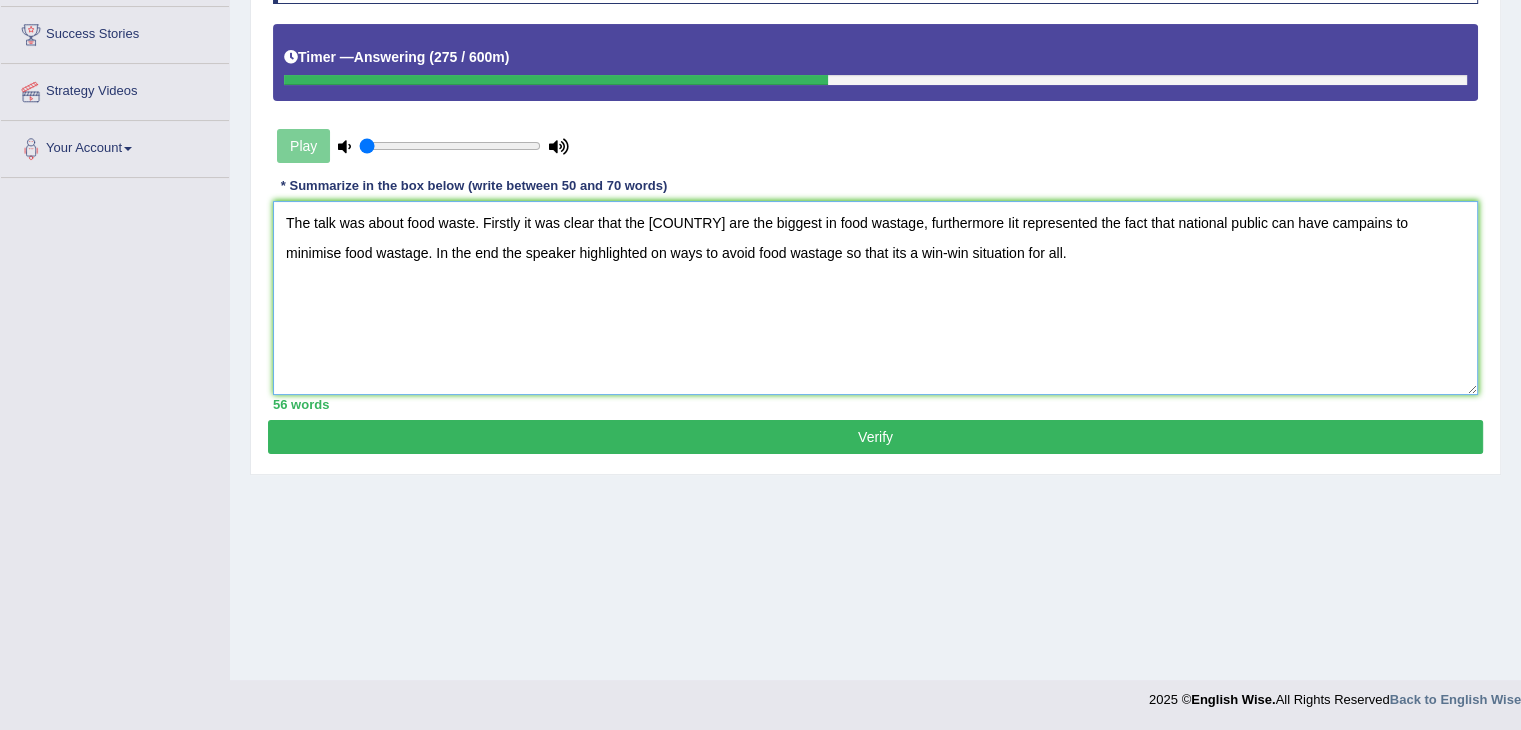 type on "The talk was about food waste. Firstly it was clear that the united states are the biggest in food wastage, furthermore Iit represented the fact that national public can have campains to minimise food wastage. In the end the speaker highlighted on ways to avoid food wastage so that its a win-win situation for all." 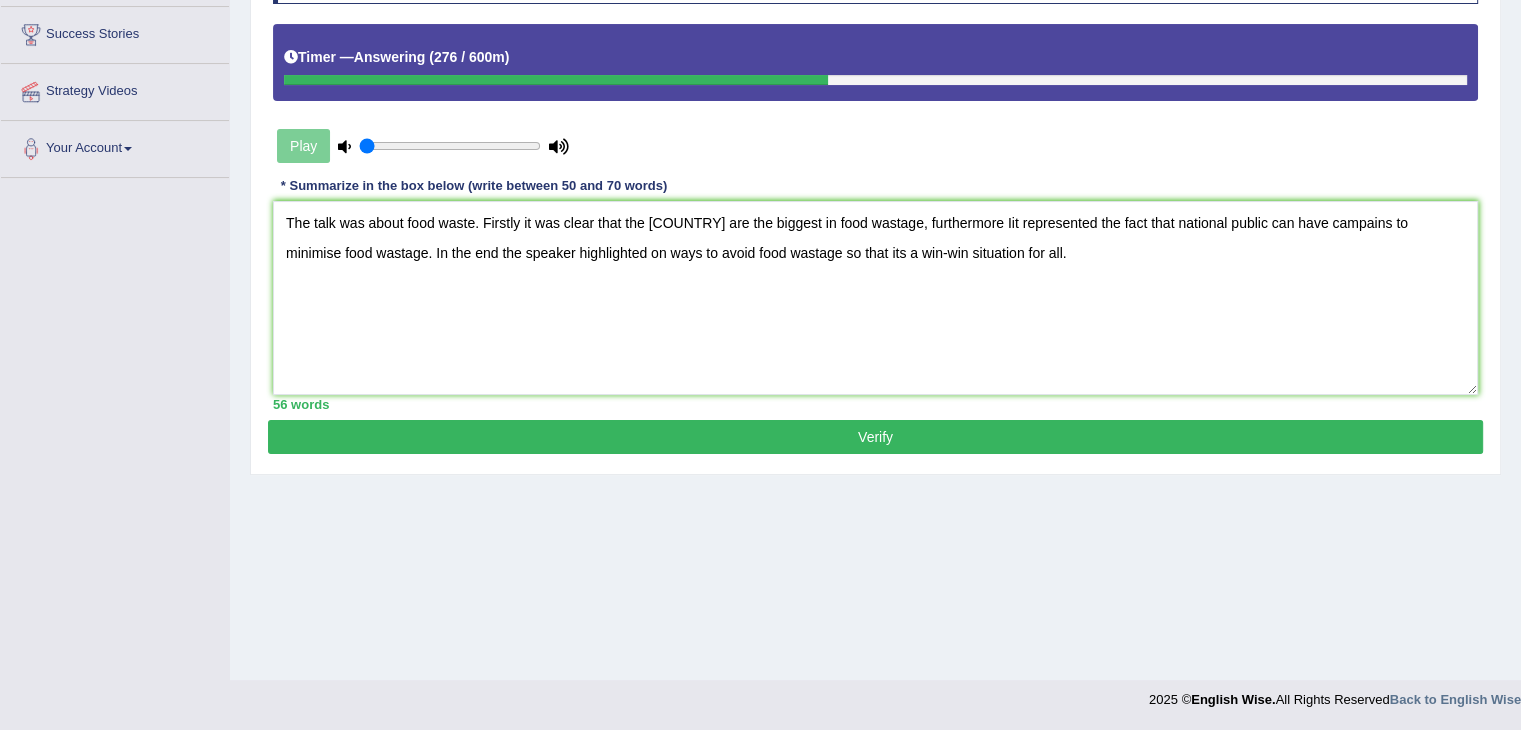 click on "Verify" at bounding box center (875, 437) 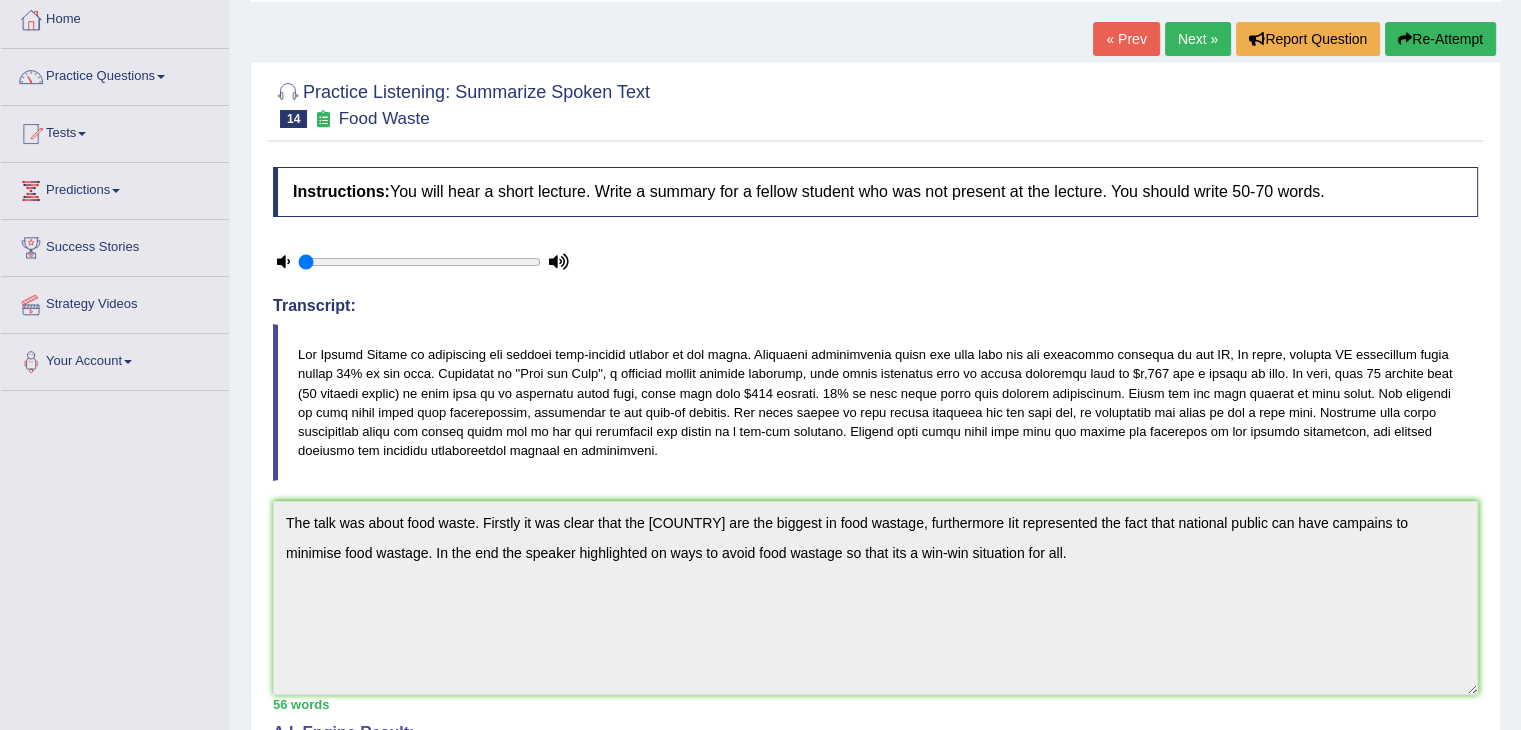 scroll, scrollTop: 0, scrollLeft: 0, axis: both 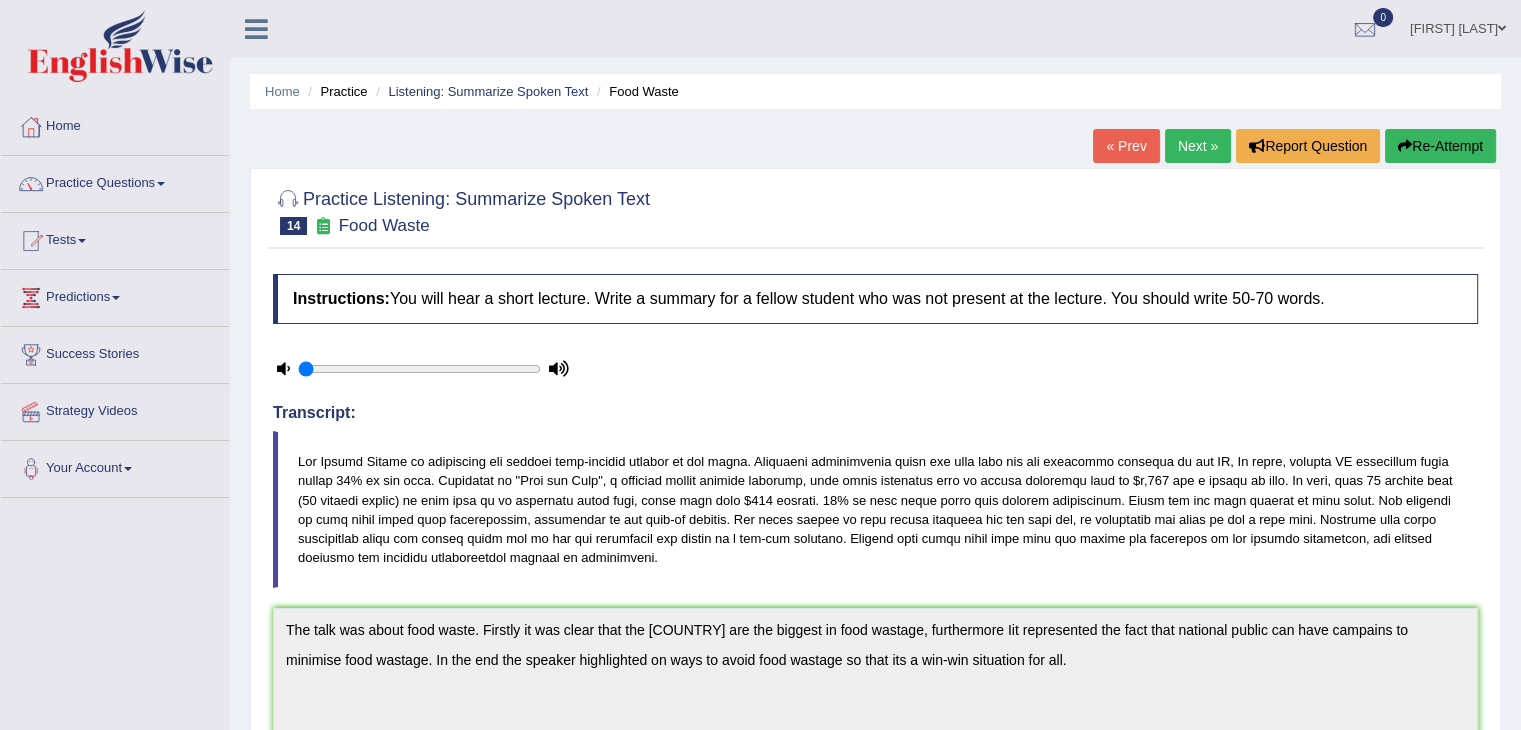 click on "Next »" at bounding box center [1198, 146] 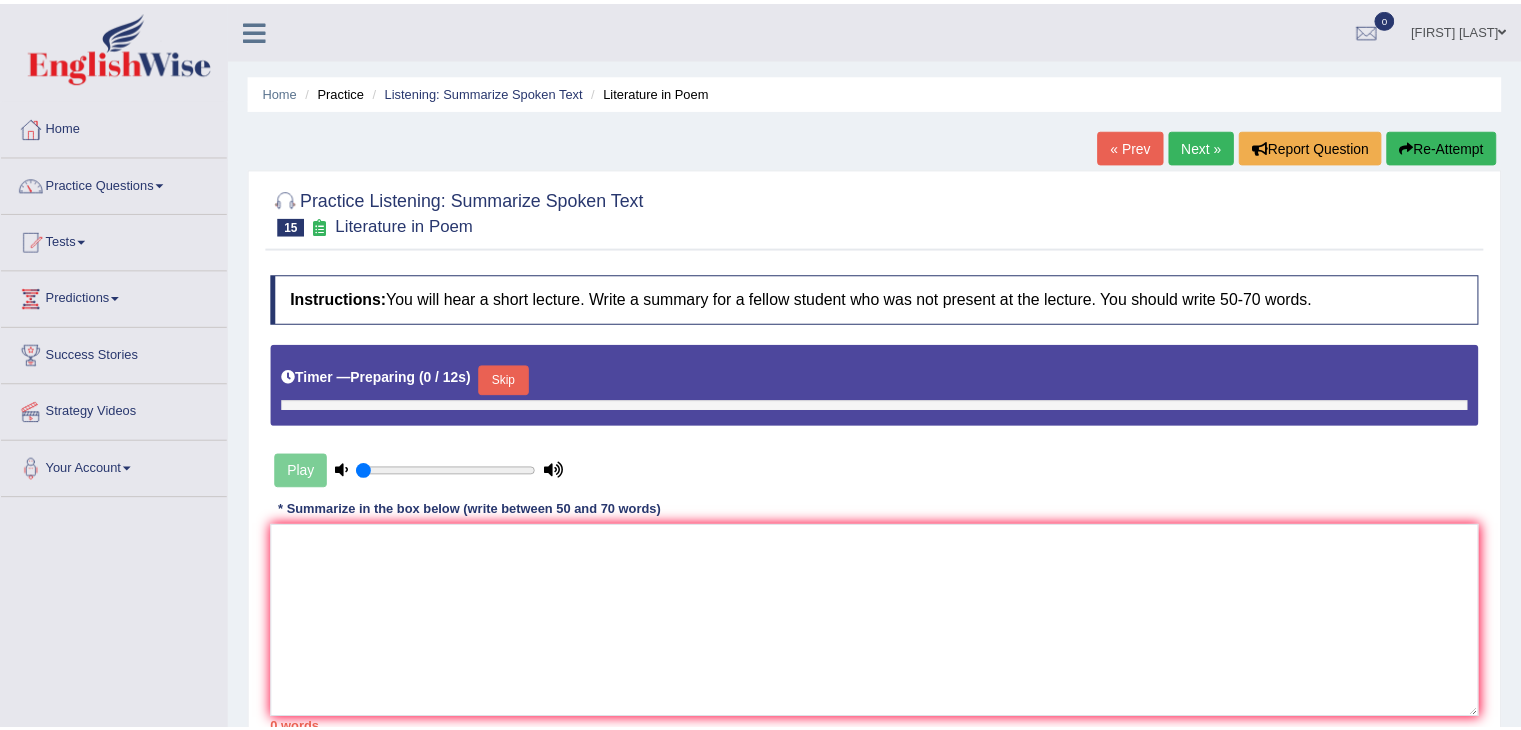 scroll, scrollTop: 0, scrollLeft: 0, axis: both 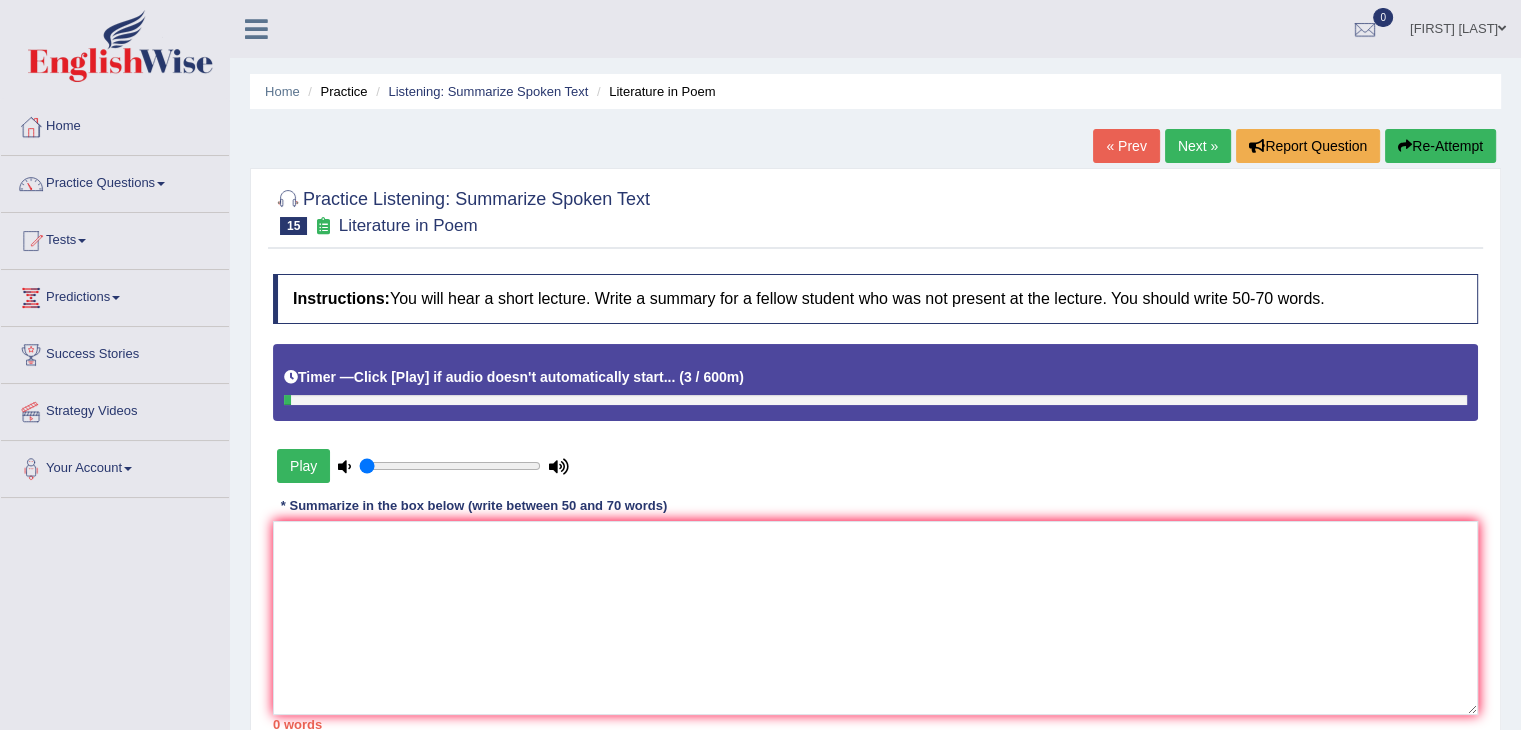 click on "Play" at bounding box center [303, 466] 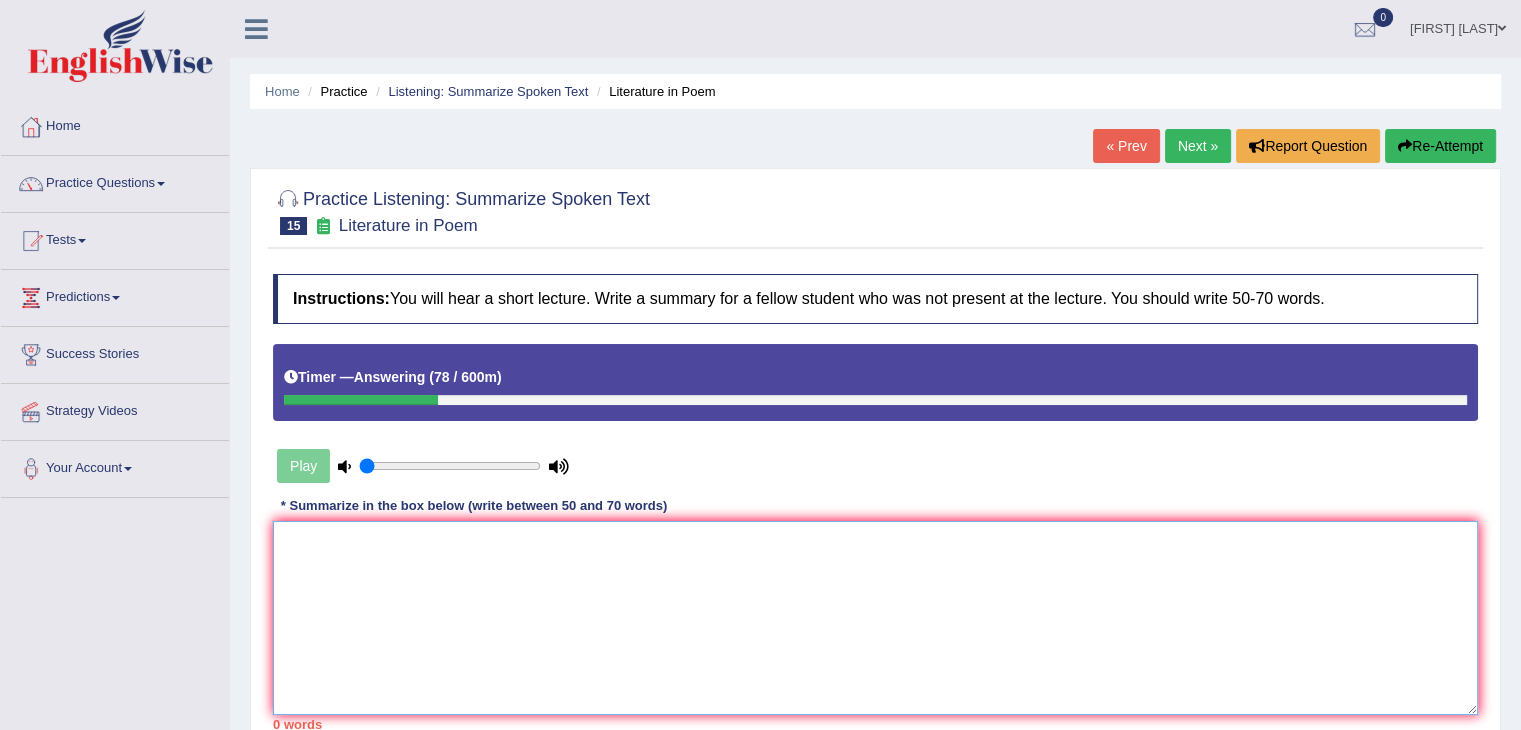 click at bounding box center (875, 618) 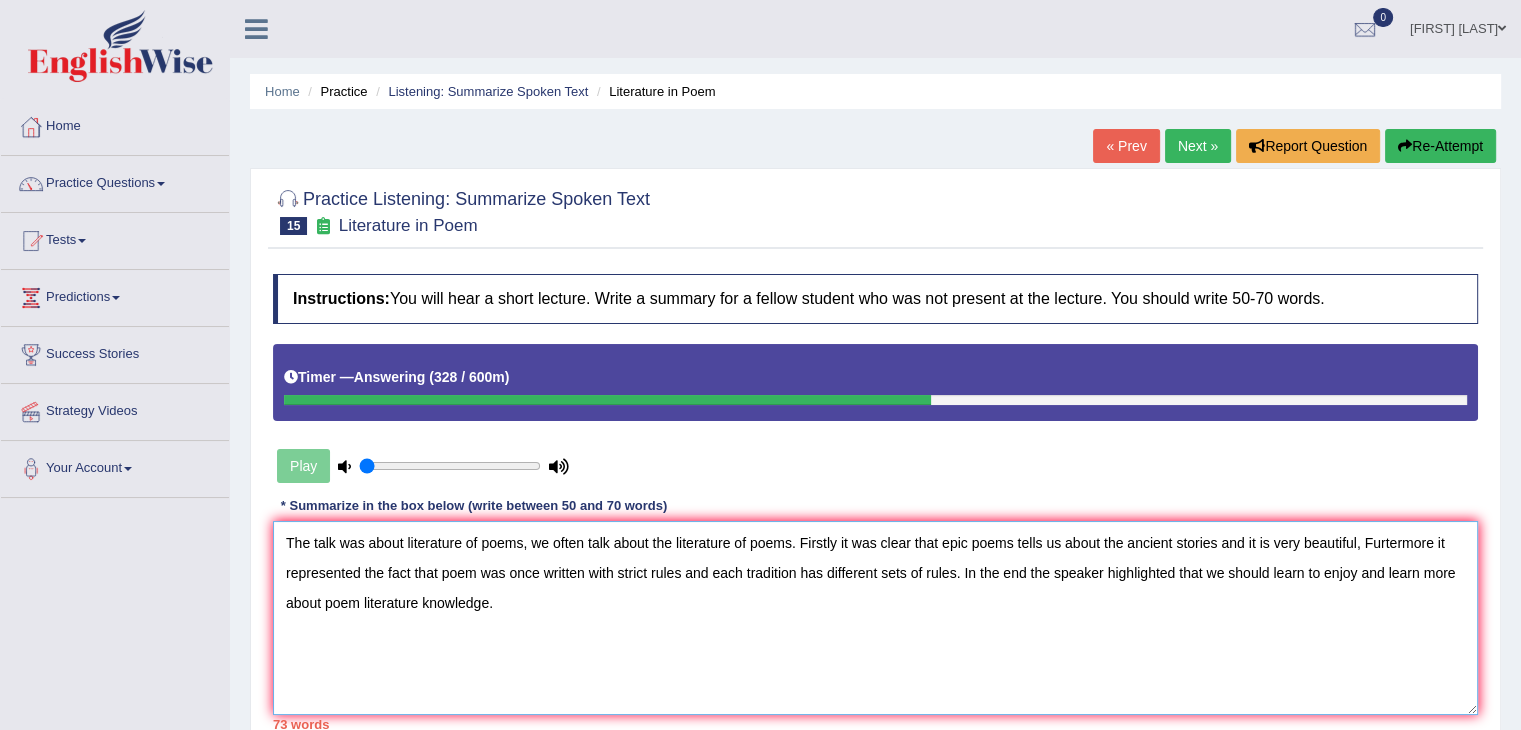 click on "The talk was about literature of poems, we often talk about the literature of poems. Firstly it was clear that epic poems tells us about the ancient stories and it is very beautiful, Furtermore it represented the fact that poem was once written with strict rules and each tradition has different sets of rules. In the end the speaker highlighted that we should learn to enjoy and learn more about poem literature knowledge." at bounding box center (875, 618) 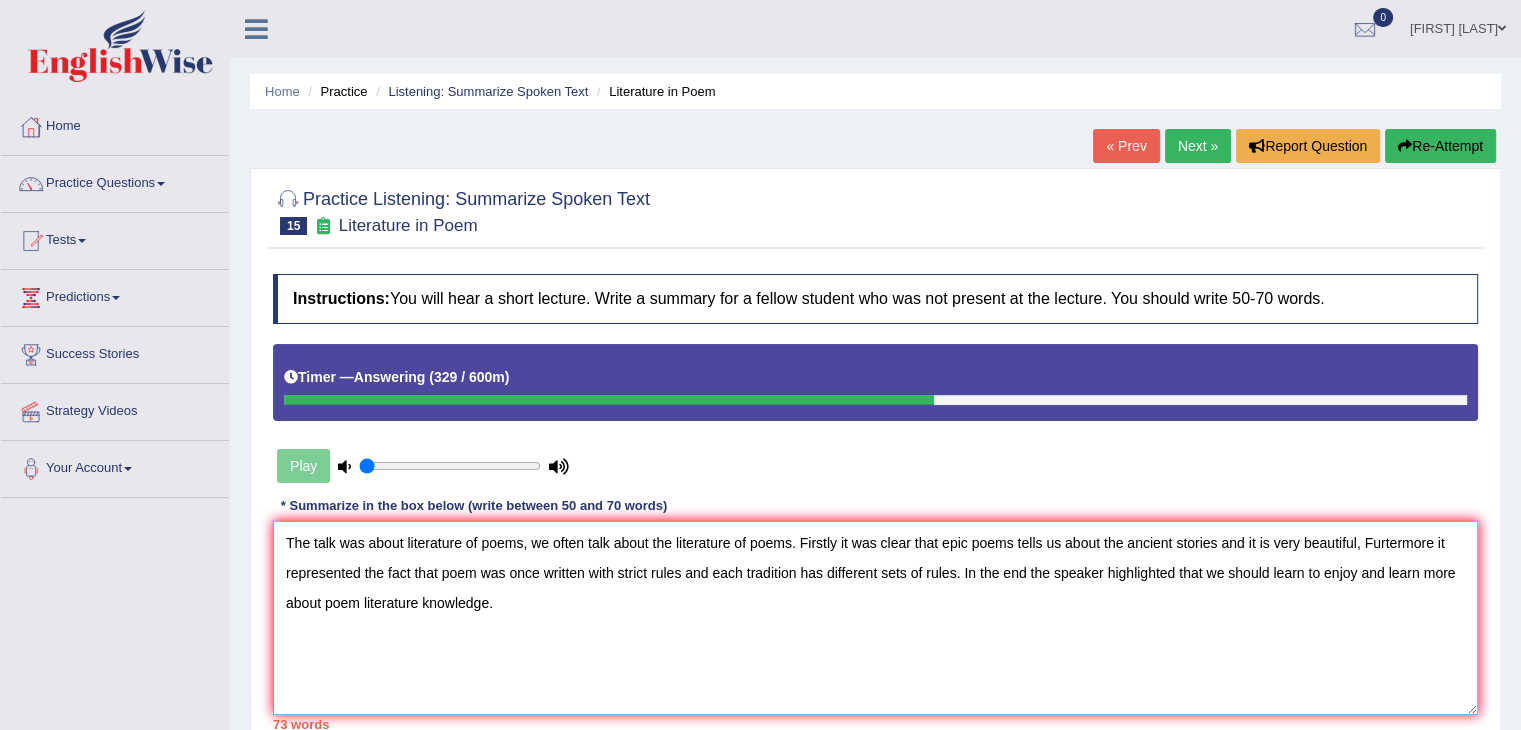 click on "The talk was about literature of poems, we often talk about the literature of poems. Firstly it was clear that epic poems tells us about the ancient stories and it is very beautiful, Furtermore it represented the fact that poem was once written with strict rules and each tradition has different sets of rules. In the end the speaker highlighted that we should learn to enjoy and learn more about poem literature knowledge." at bounding box center (875, 618) 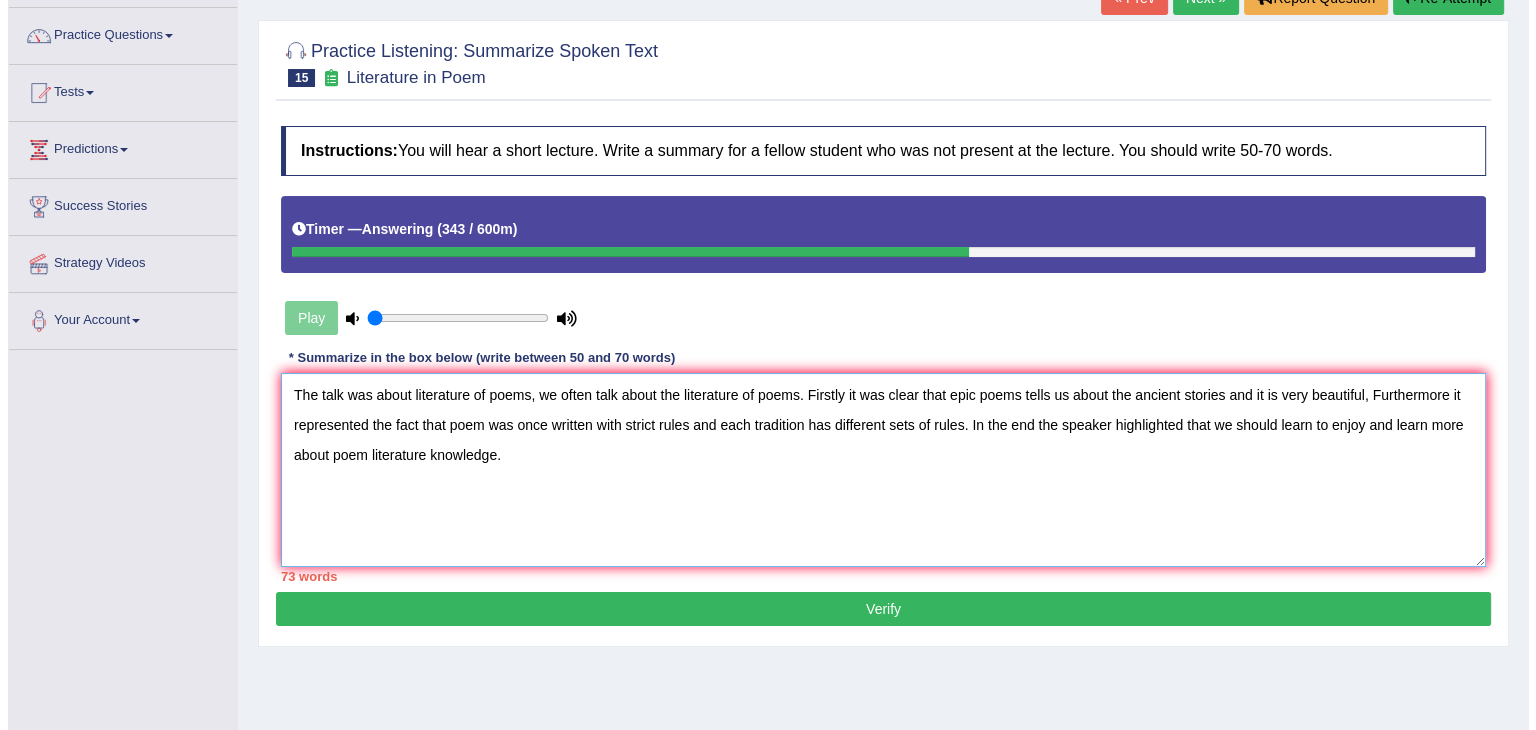 scroll, scrollTop: 158, scrollLeft: 0, axis: vertical 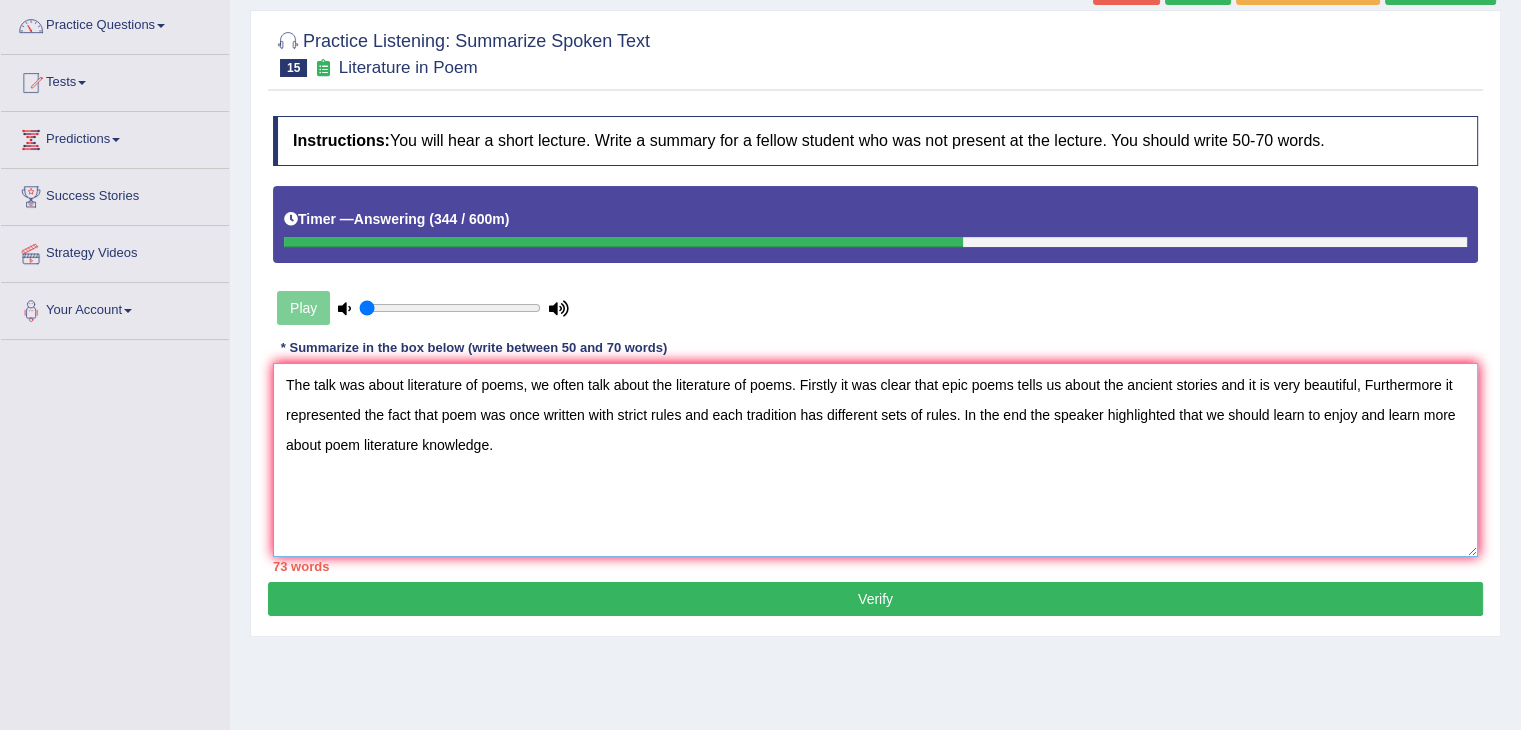 type on "The talk was about literature of poems, we often talk about the literature of poems. Firstly it was clear that epic poems tells us about the ancient stories and it is very beautiful, Furthermore it represented the fact that poem was once written with strict rules and each tradition has different sets of rules. In the end the speaker highlighted that we should learn to enjoy and learn more about poem literature knowledge." 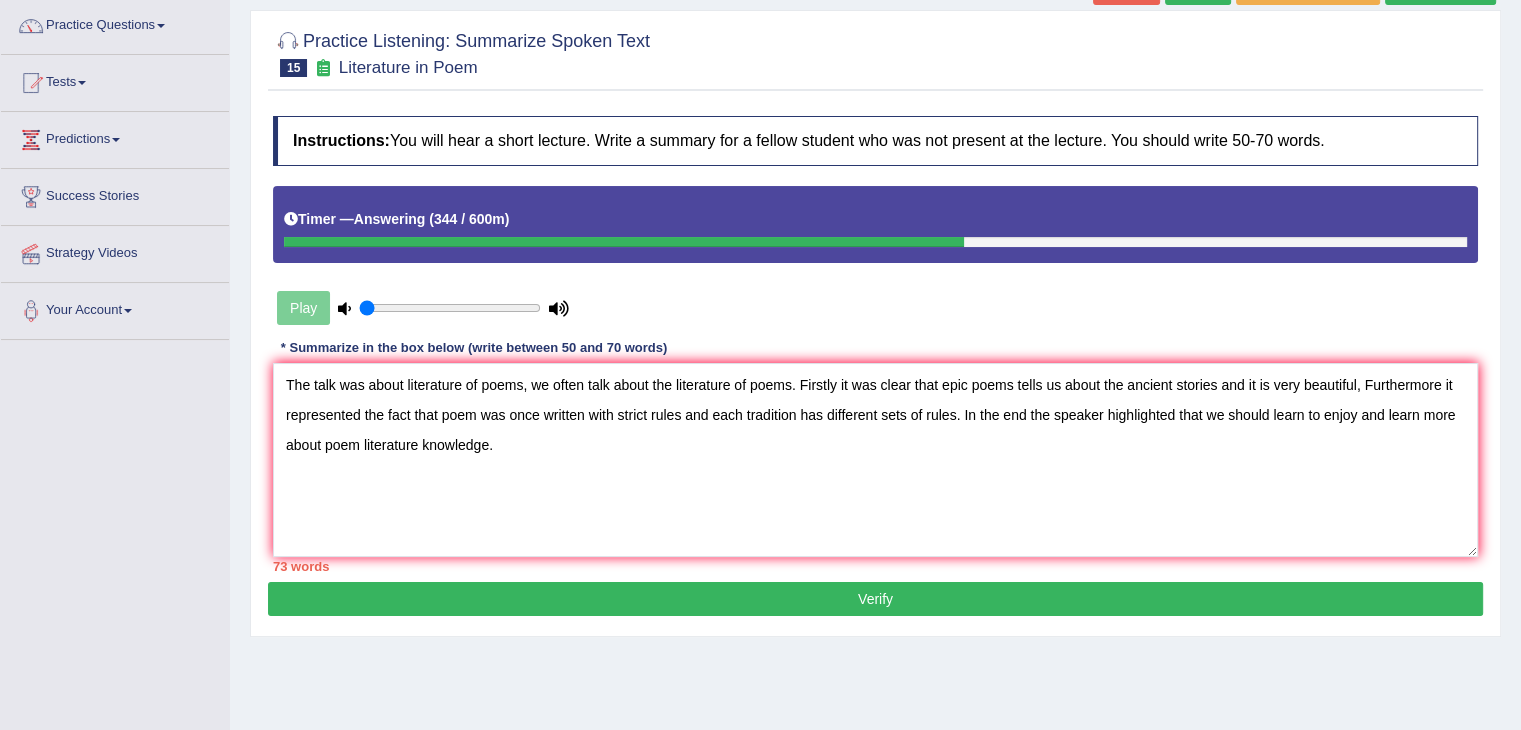 click on "Verify" at bounding box center [875, 599] 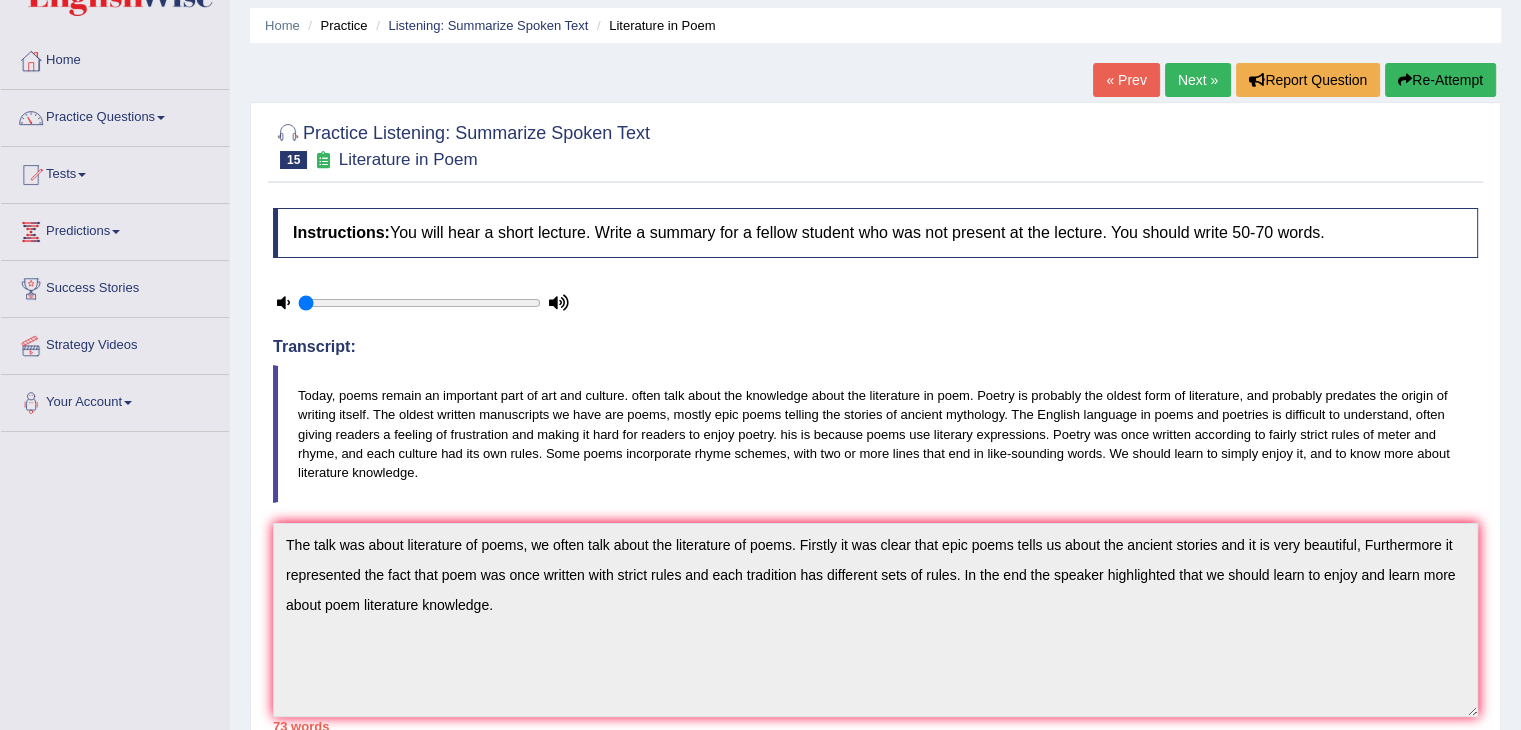 scroll, scrollTop: 0, scrollLeft: 0, axis: both 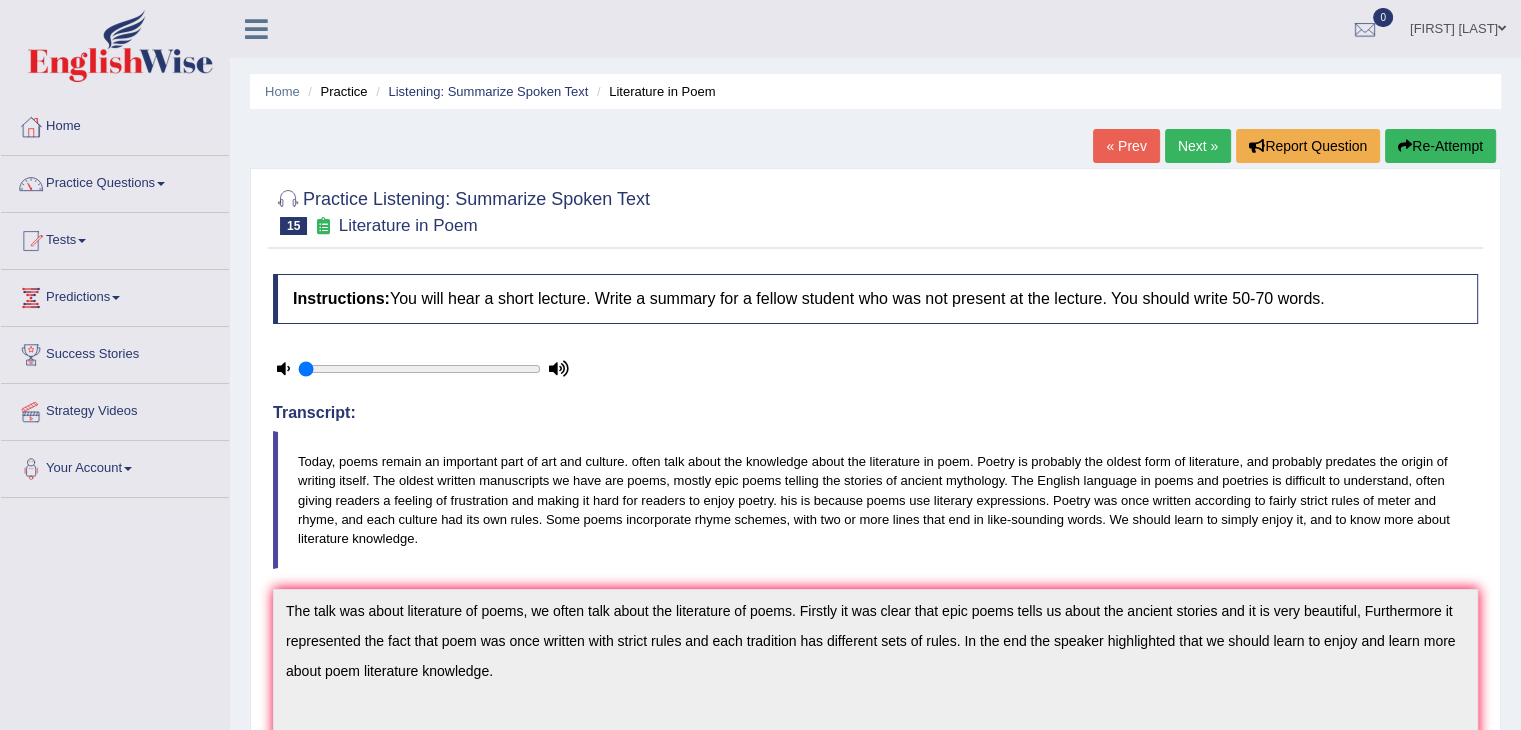 click on "Next »" at bounding box center [1198, 146] 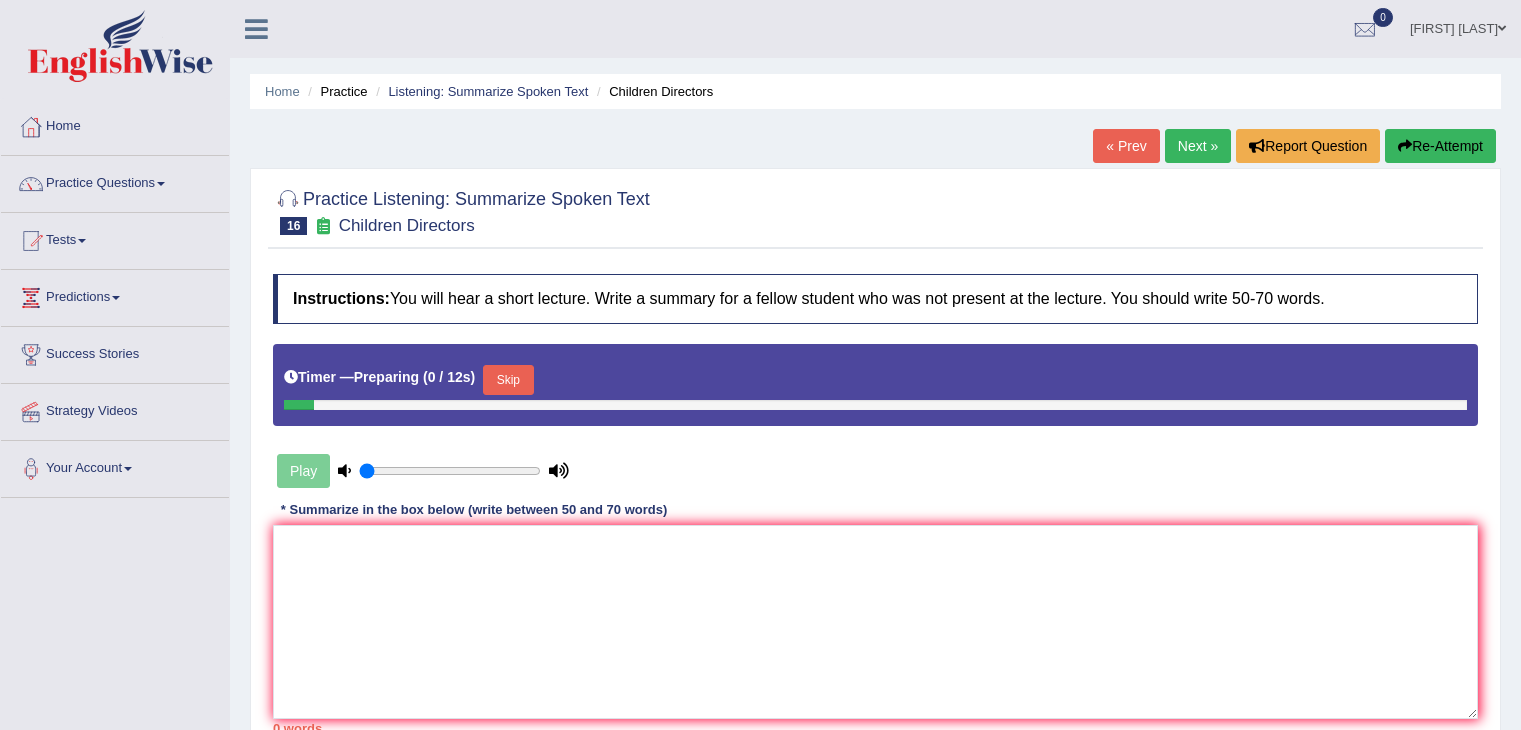 scroll, scrollTop: 0, scrollLeft: 0, axis: both 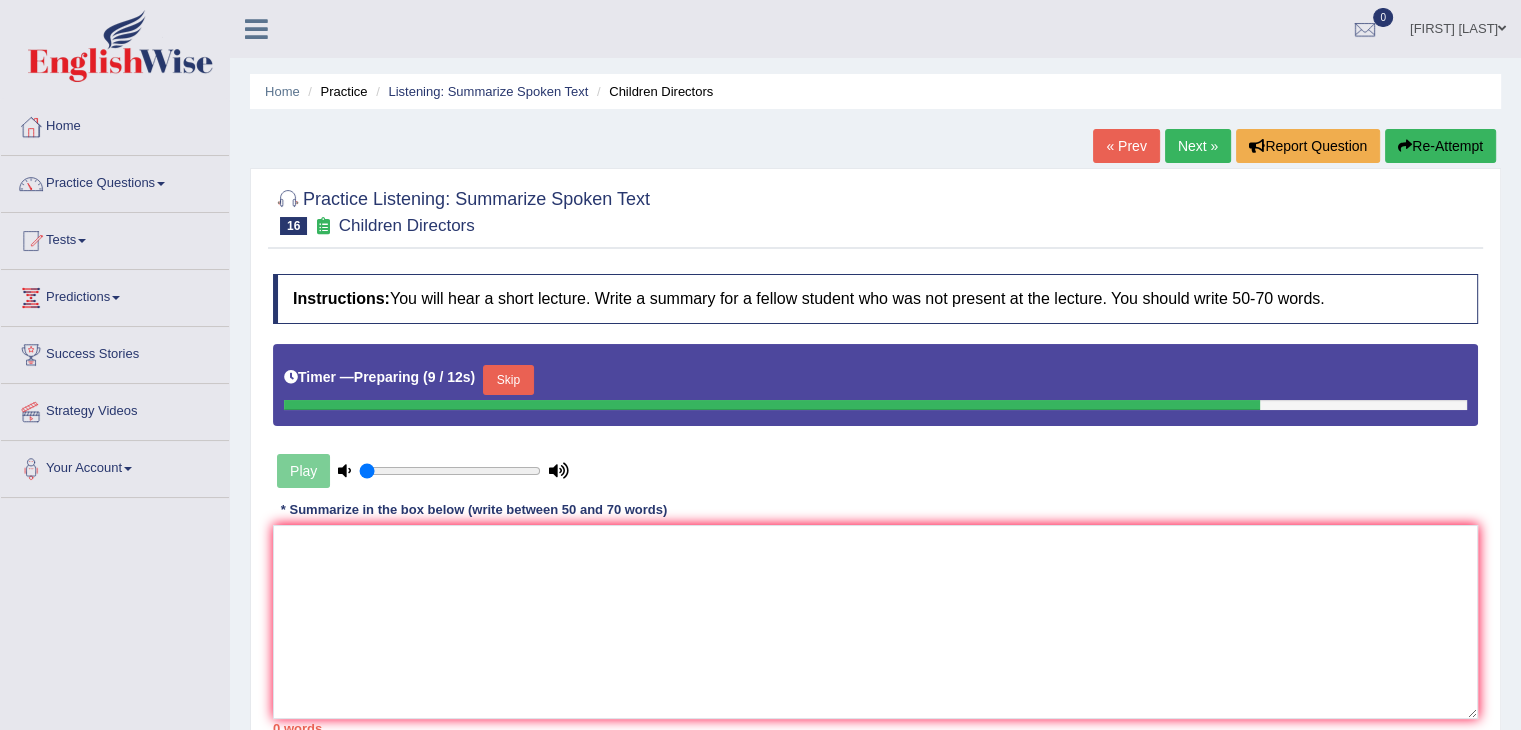 click on "Skip" at bounding box center [508, 380] 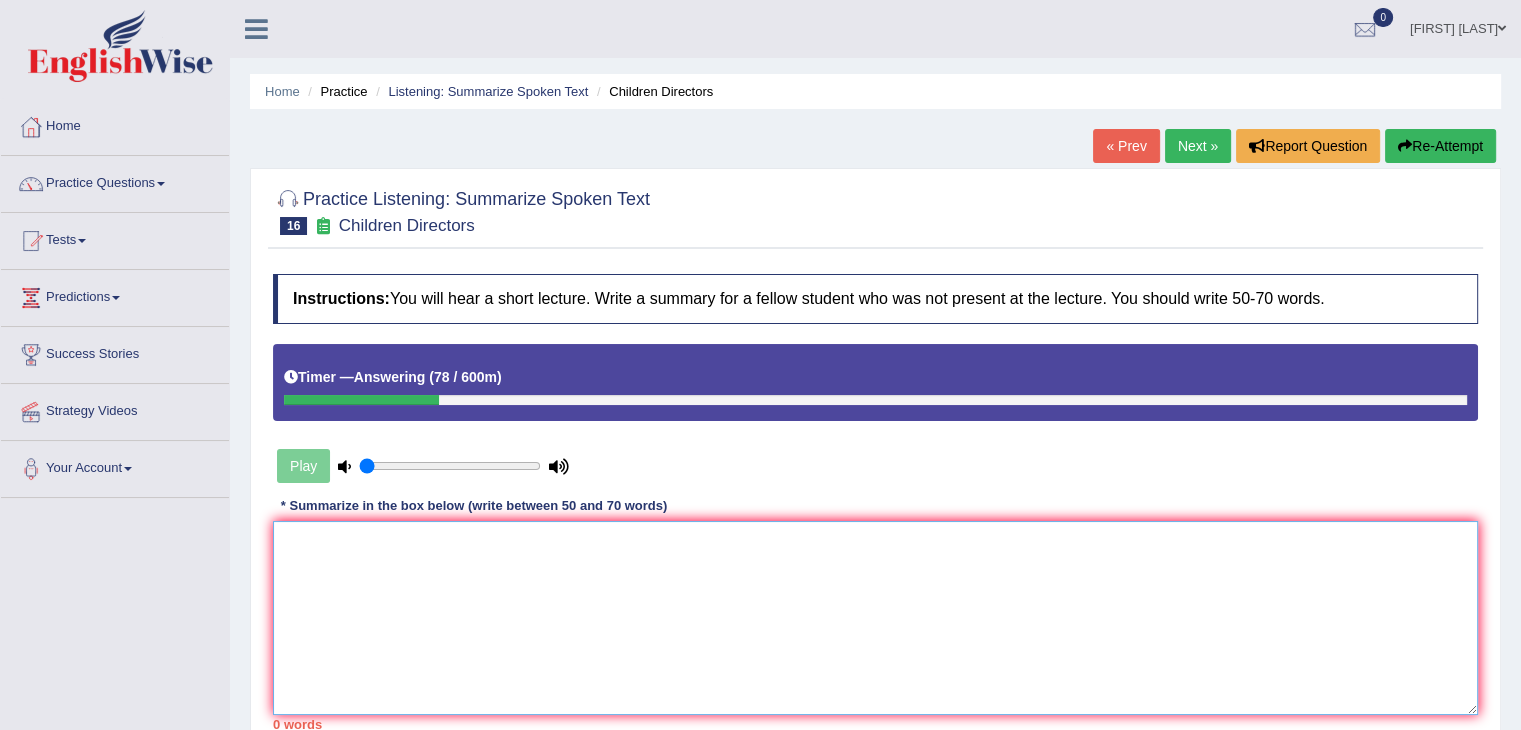 click at bounding box center [875, 618] 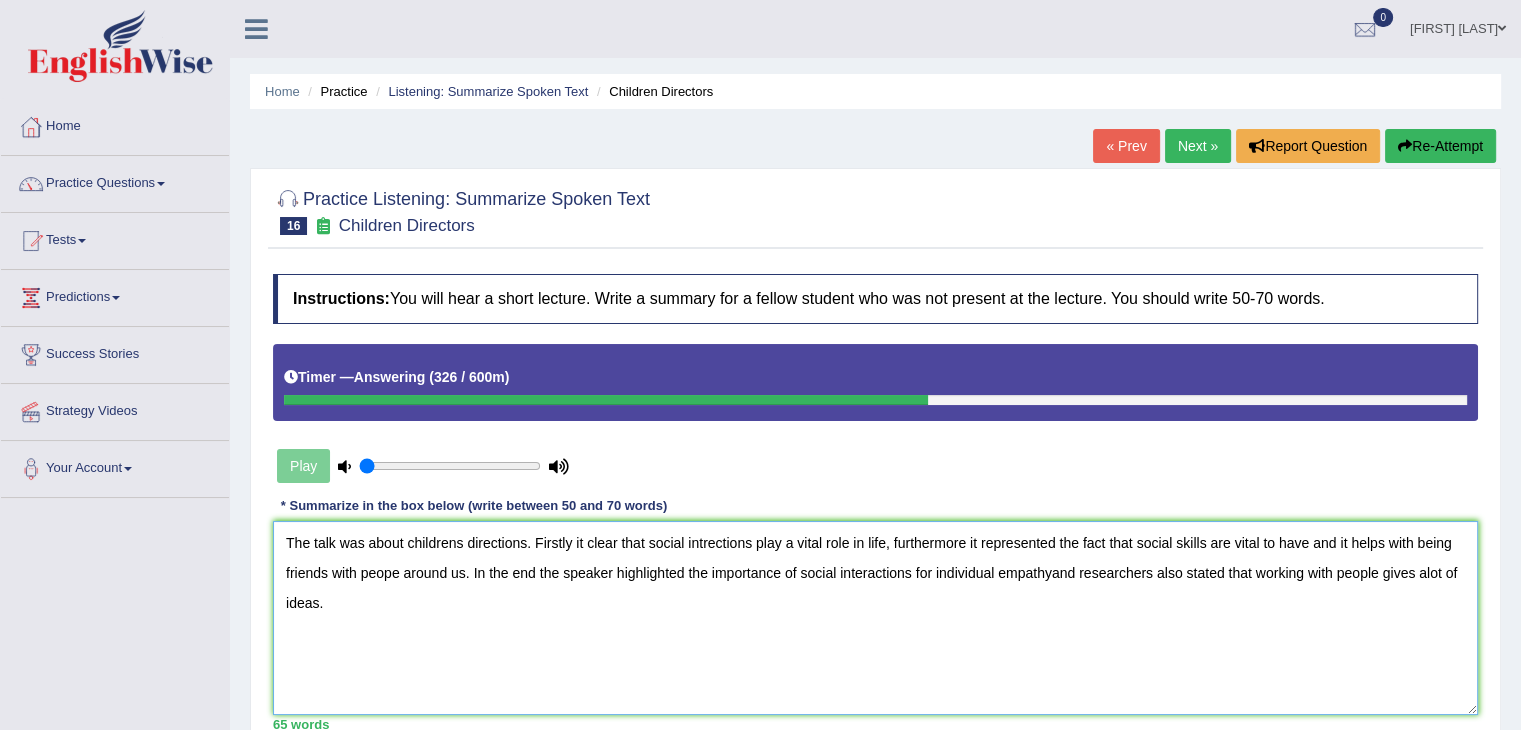 click on "The talk was about childrens directions. Firstly it clear that social intrections play a vital role in life, furthermore it represented the fact that social skills are vital to have and it helps with being friends with peope around us. In the end the speaker highlighted the importance of social interactions for individual empathyand researchers also stated that working with people gives alot of ideas." at bounding box center (875, 618) 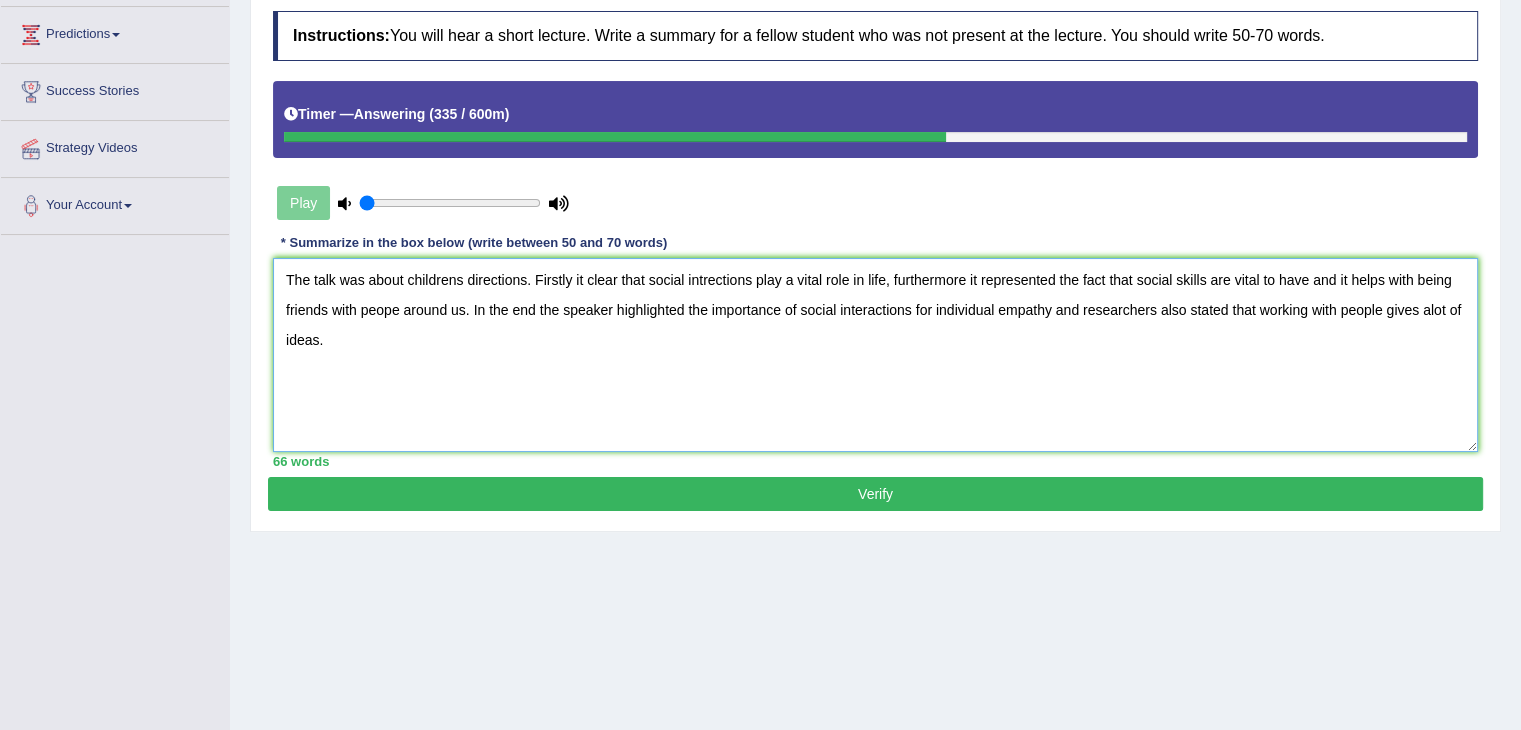 scroll, scrollTop: 272, scrollLeft: 0, axis: vertical 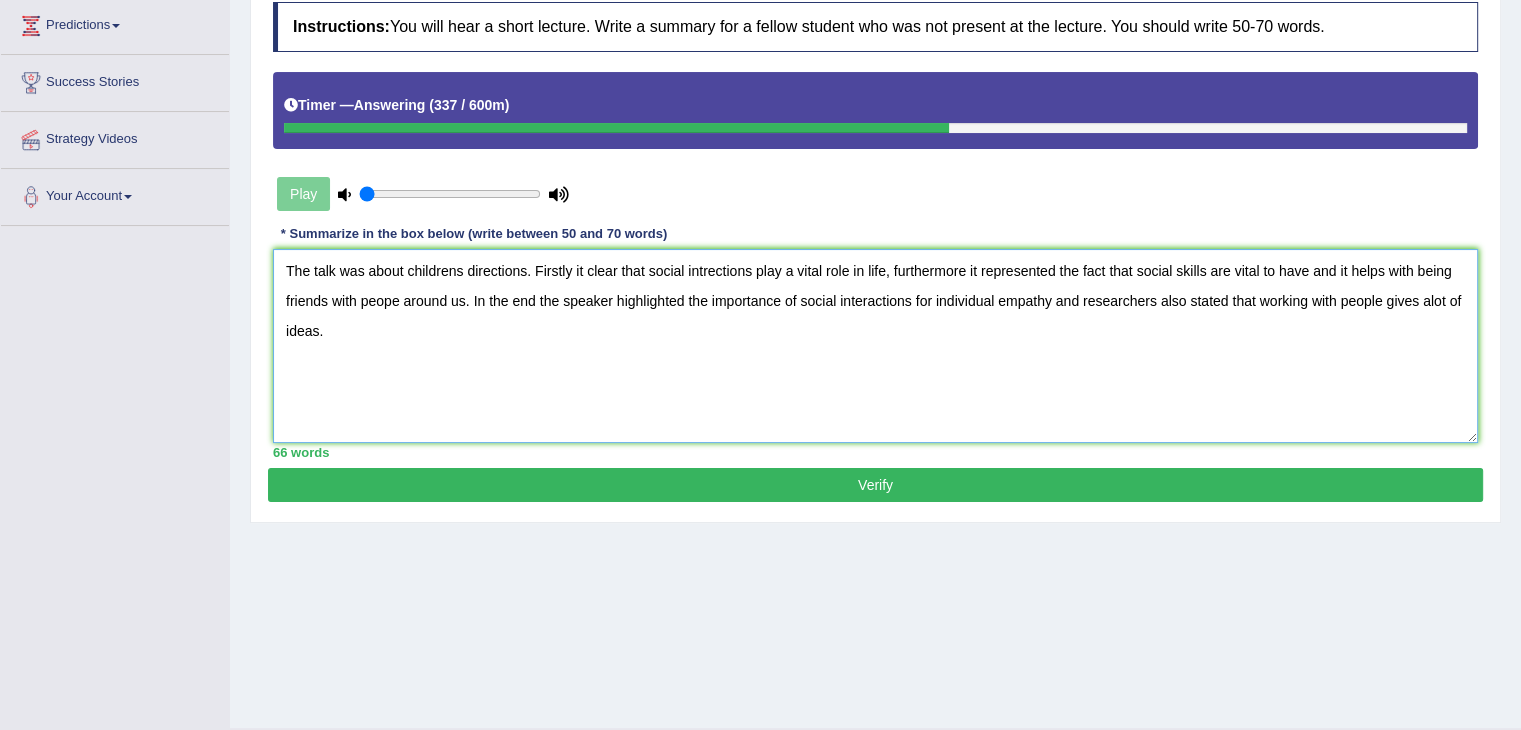 type on "The talk was about childrens directions. Firstly it clear that social intrections play a vital role in life, furthermore it represented the fact that social skills are vital to have and it helps with being friends with peope around us. In the end the speaker highlighted the importance of social interactions for individual empathy and researchers also stated that working with people gives alot of ideas." 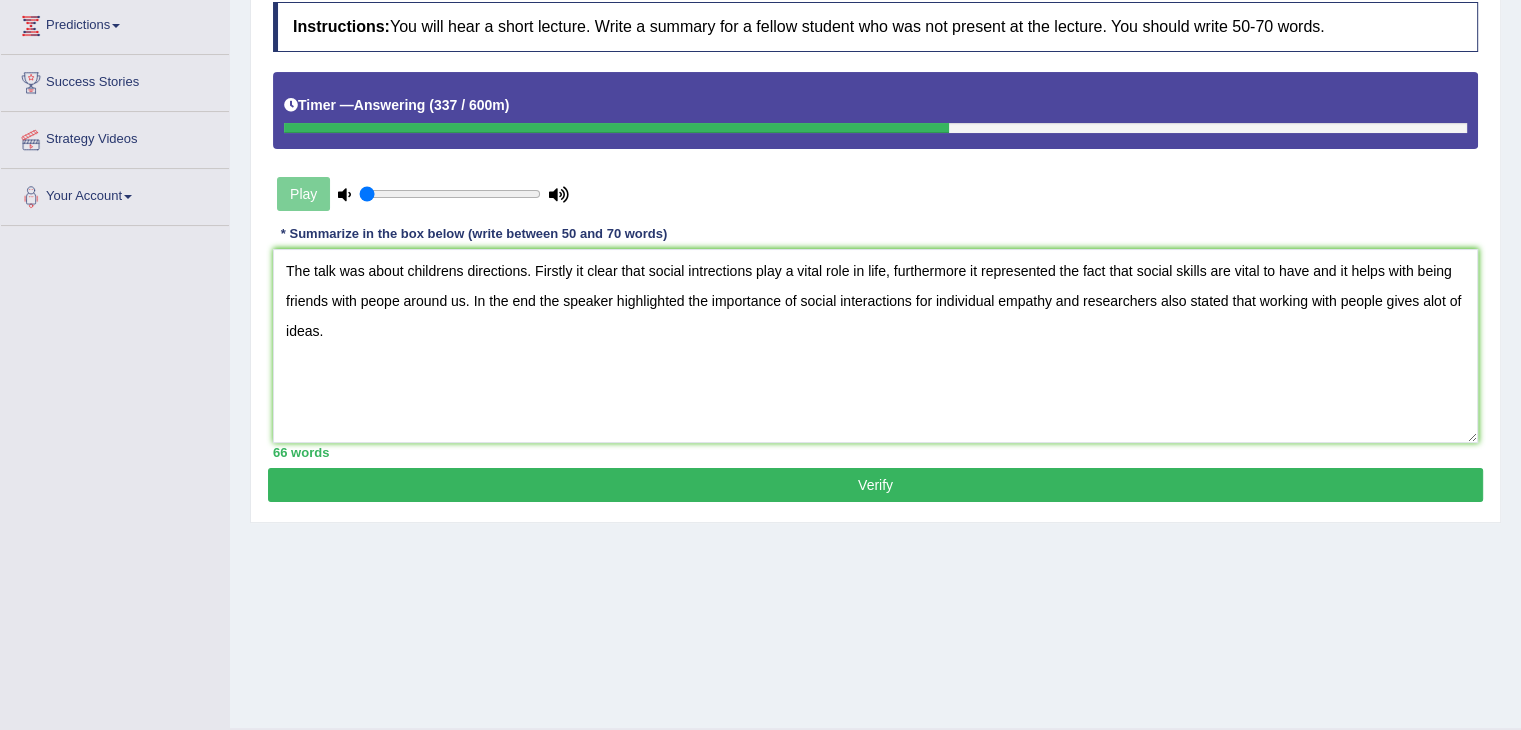 click on "Verify" at bounding box center (875, 485) 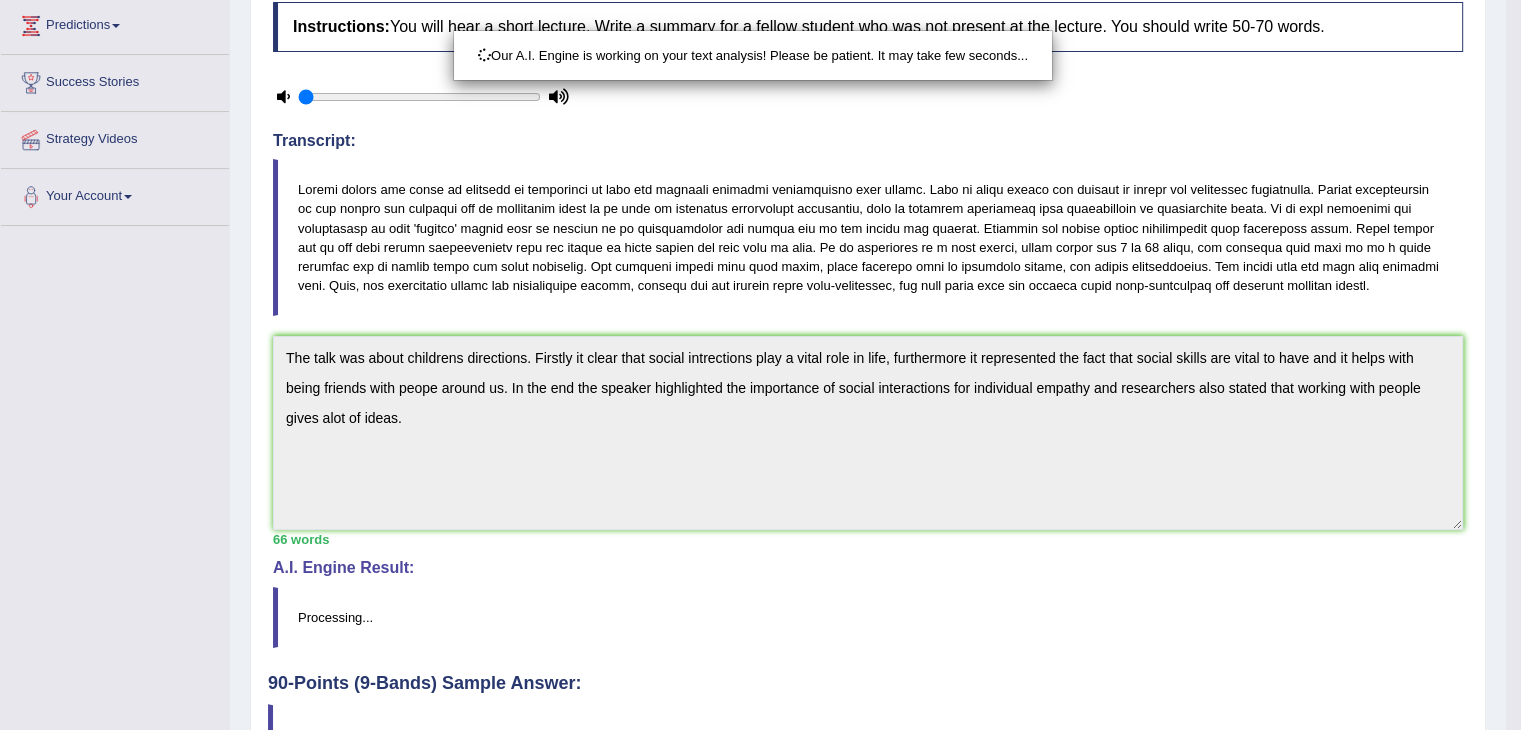 scroll, scrollTop: 400, scrollLeft: 0, axis: vertical 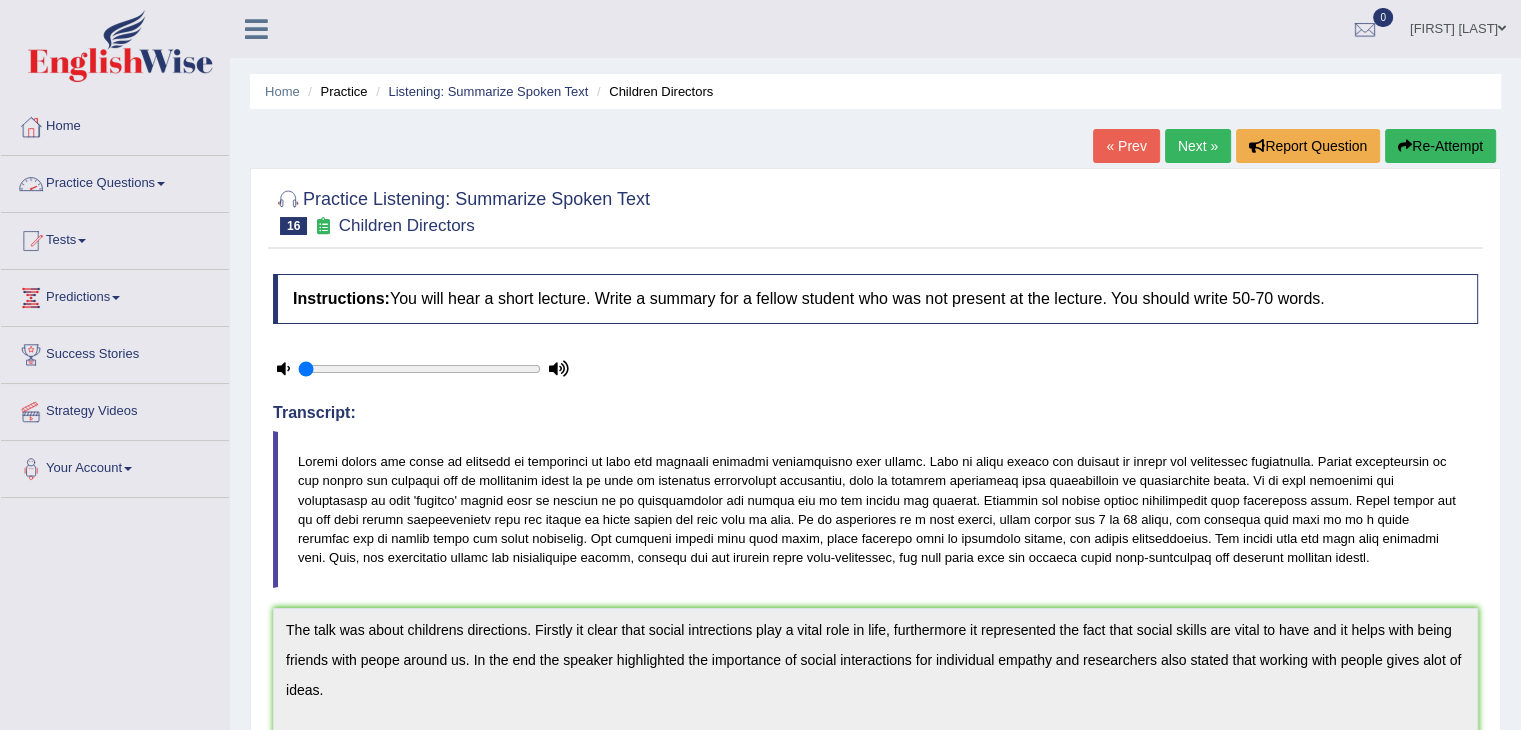 click on "Practice Questions" at bounding box center [115, 181] 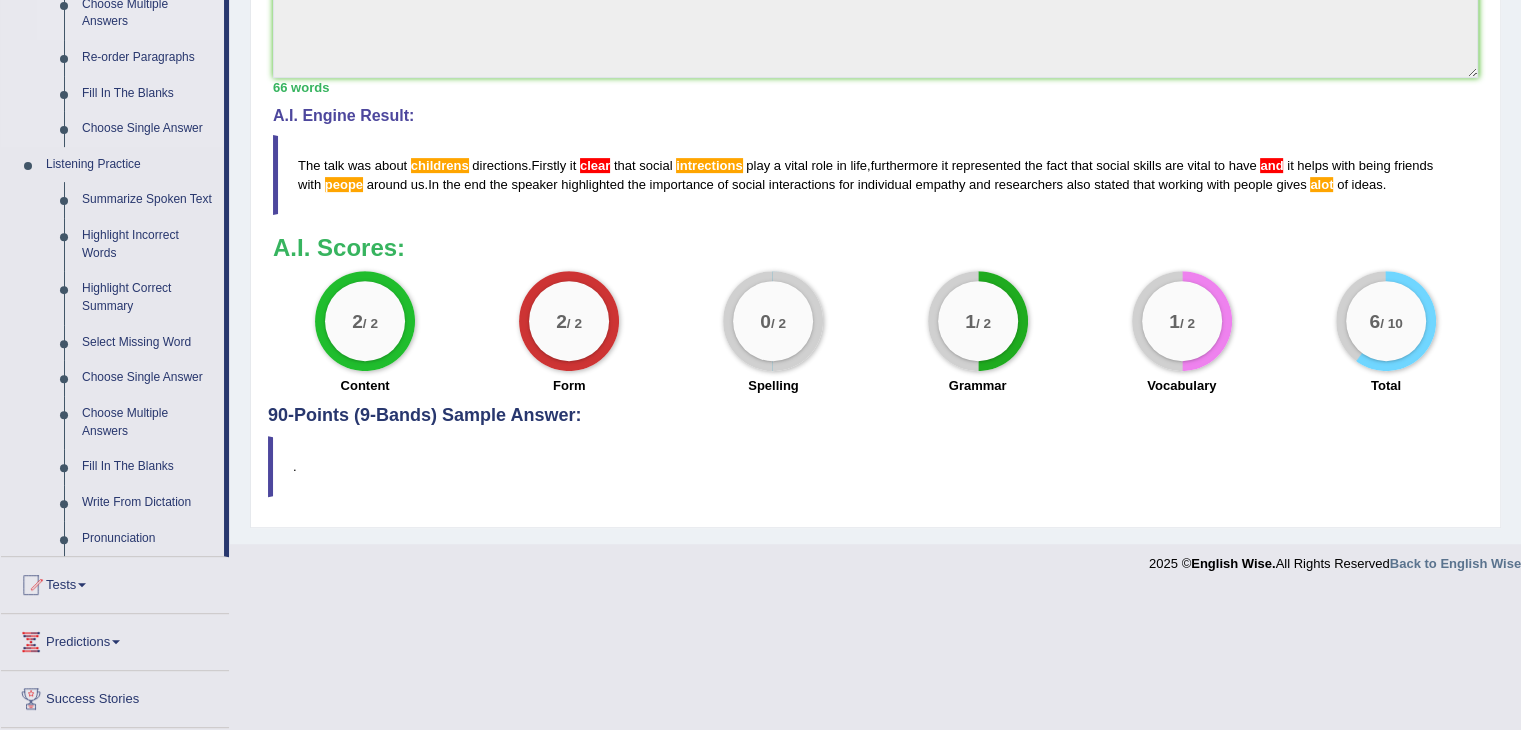 scroll, scrollTop: 727, scrollLeft: 0, axis: vertical 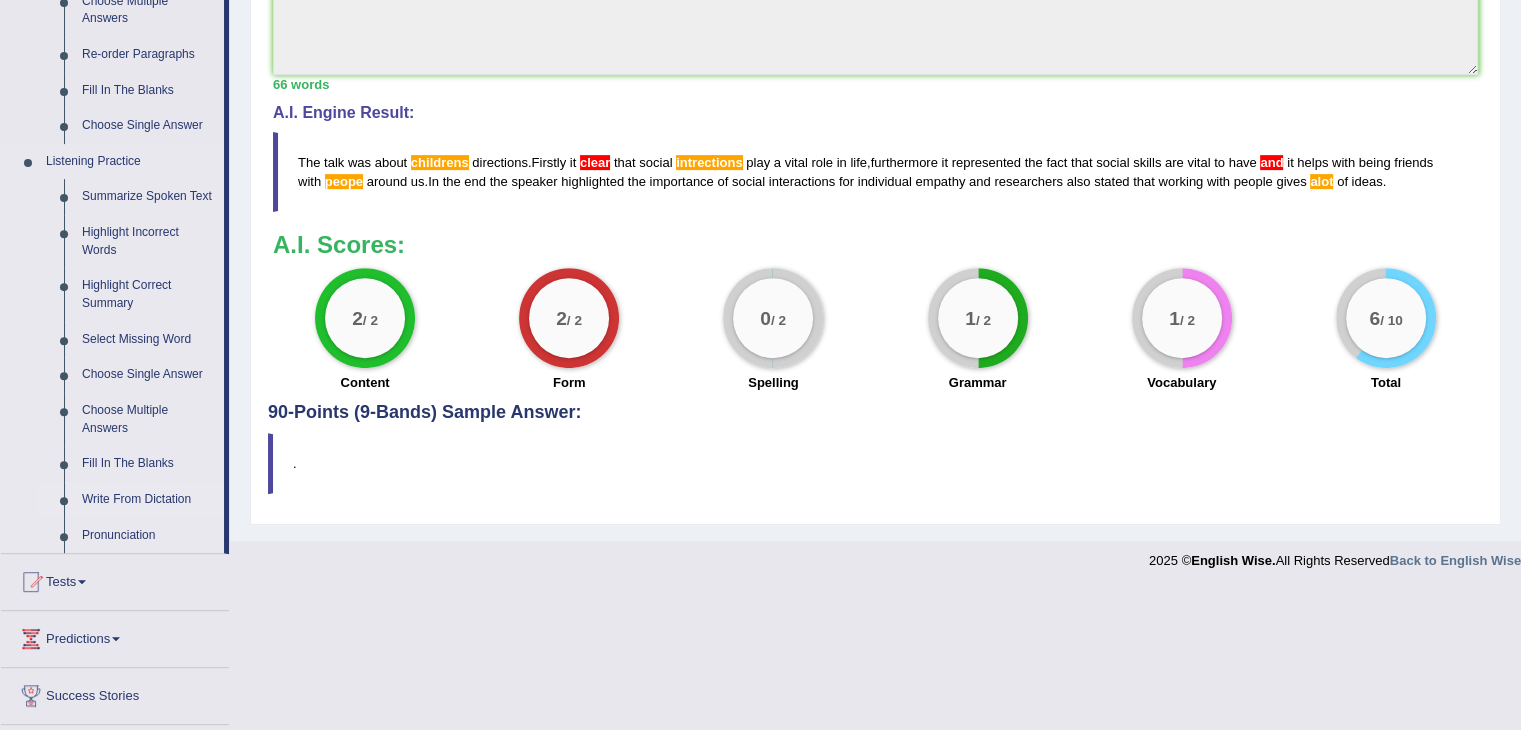 click on "Write From Dictation" at bounding box center [148, 500] 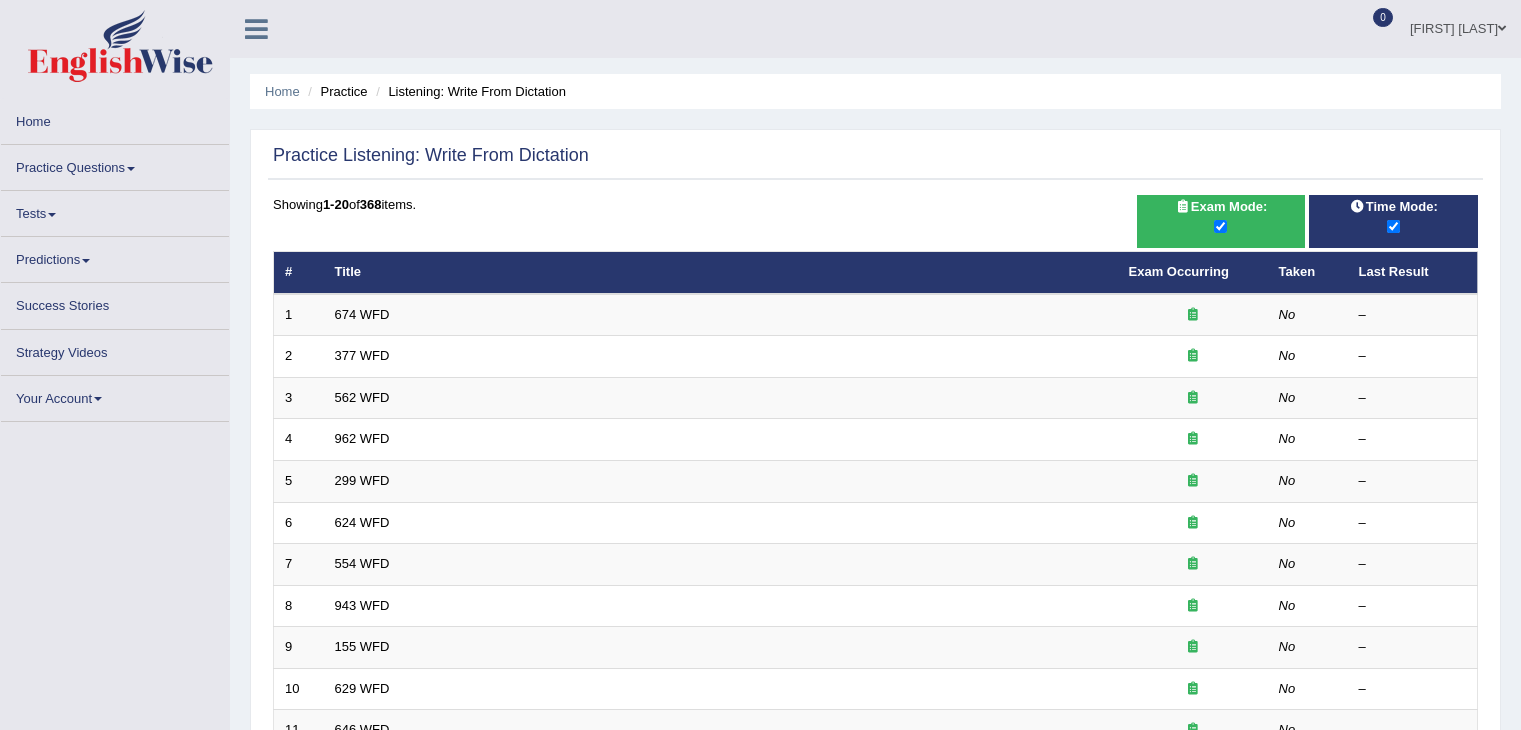 scroll, scrollTop: 0, scrollLeft: 0, axis: both 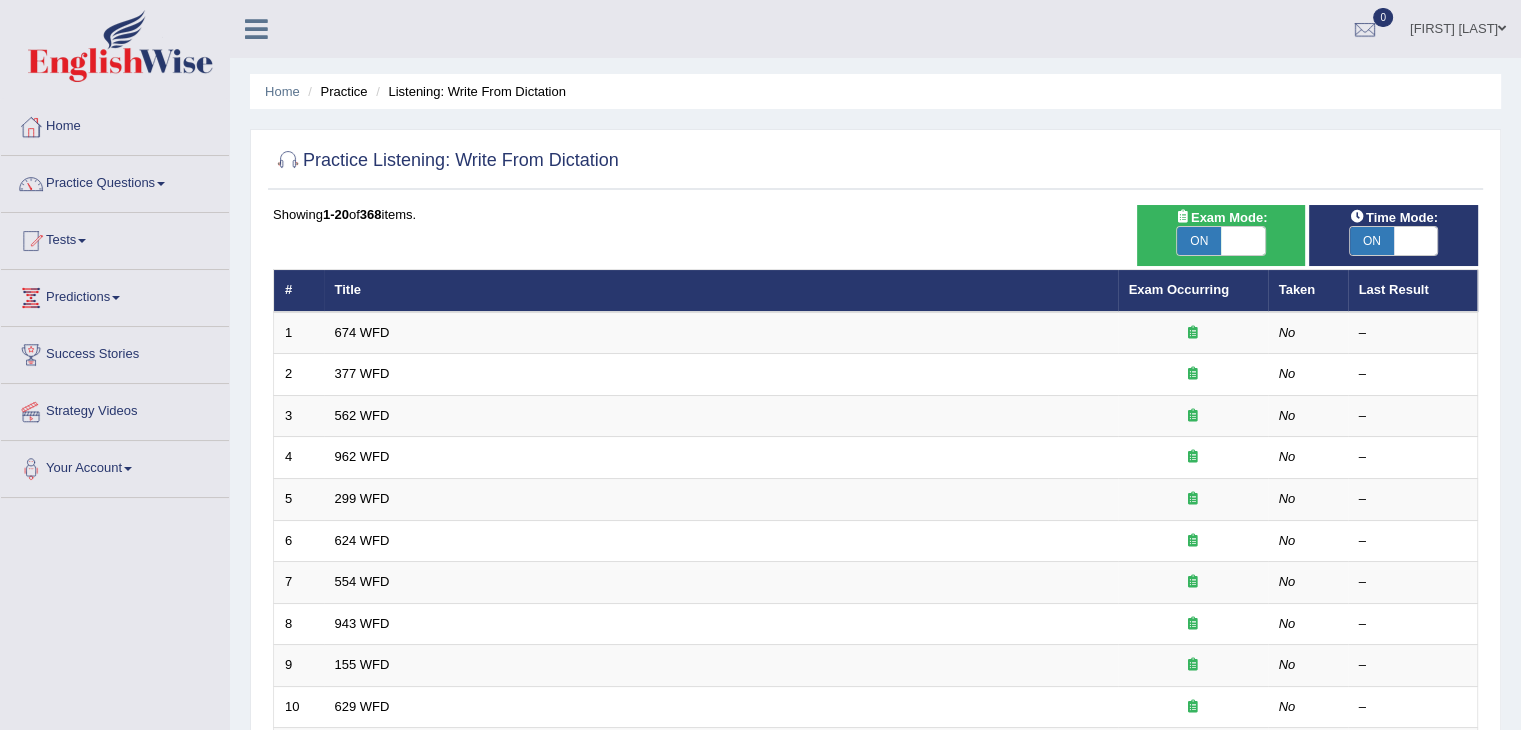 click on "ON" at bounding box center [1199, 241] 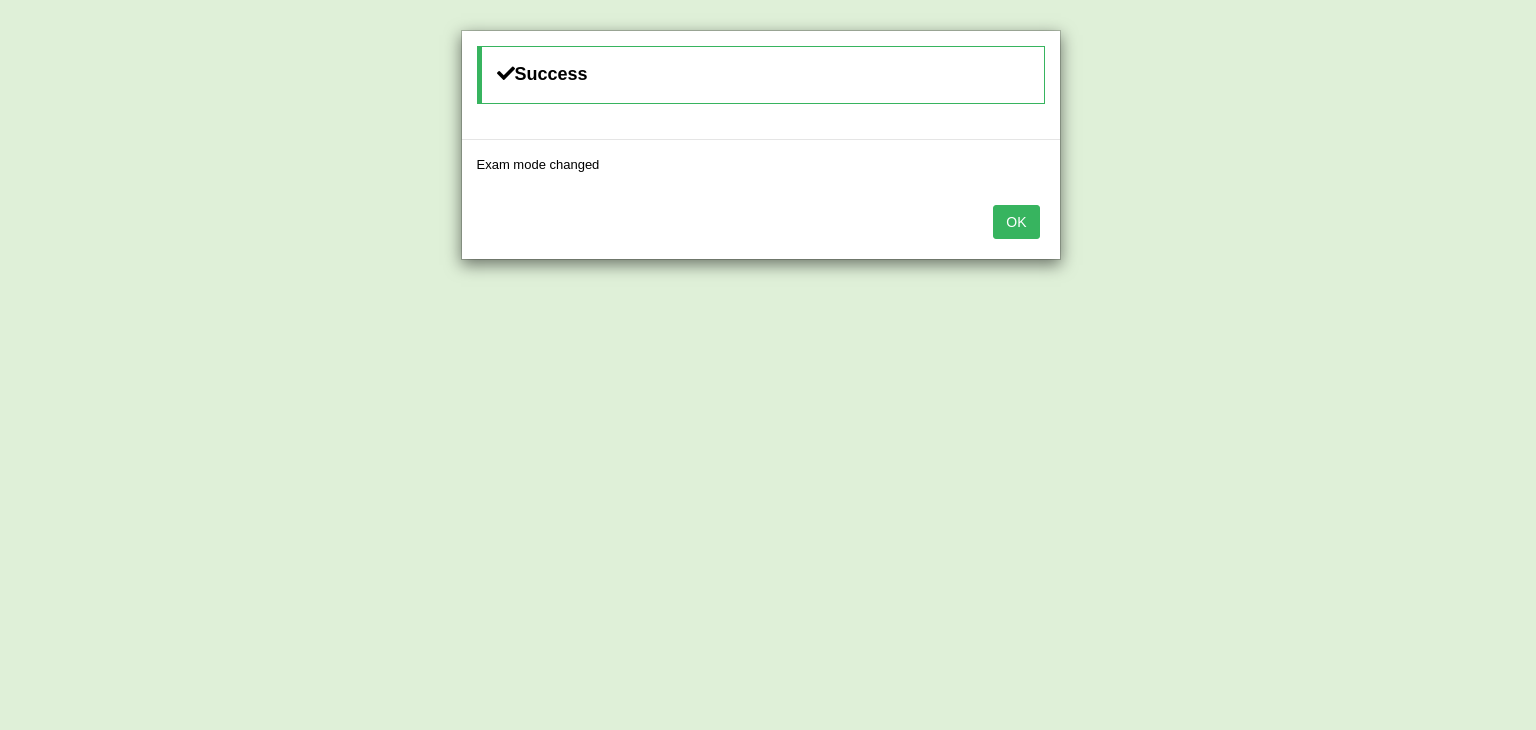 click on "OK" at bounding box center [1016, 222] 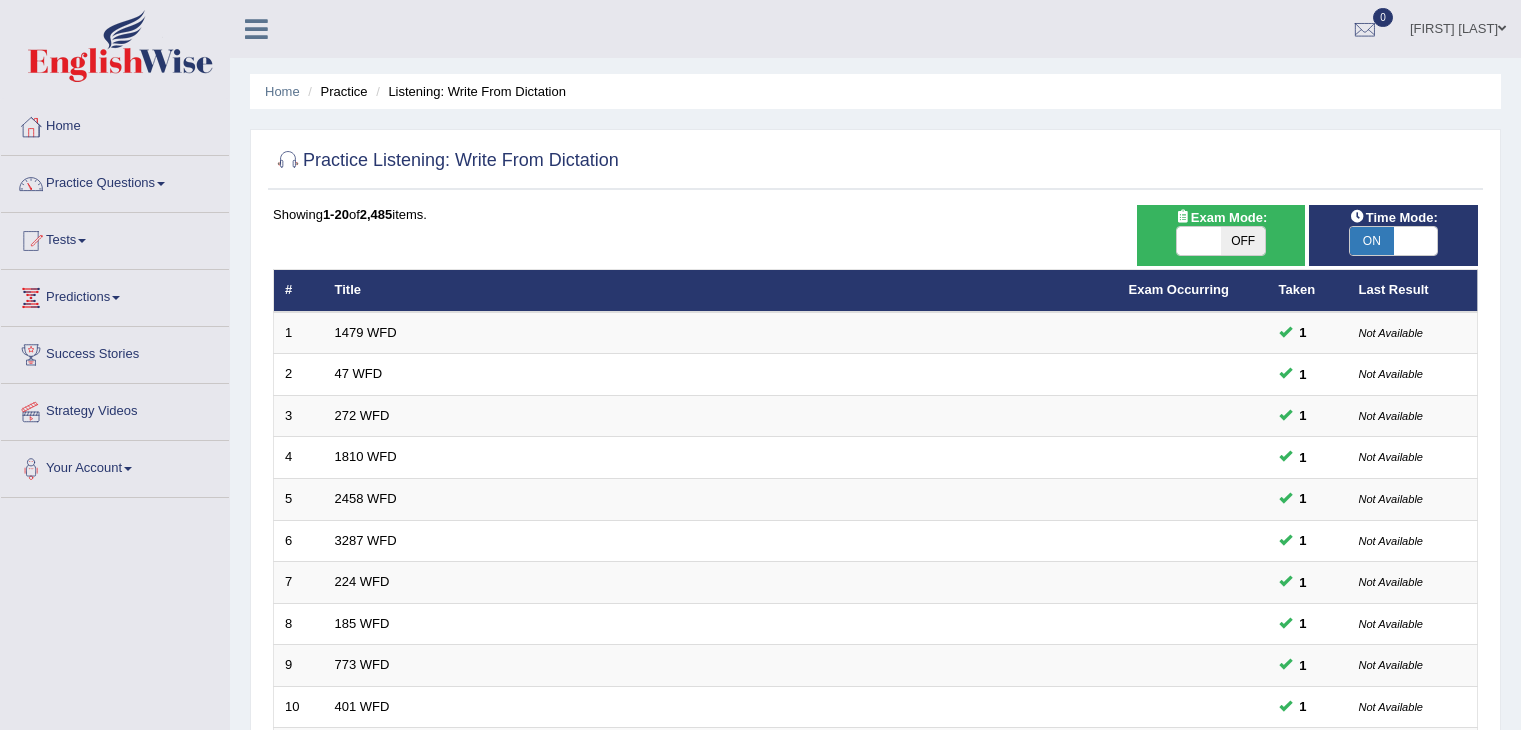 scroll, scrollTop: 0, scrollLeft: 0, axis: both 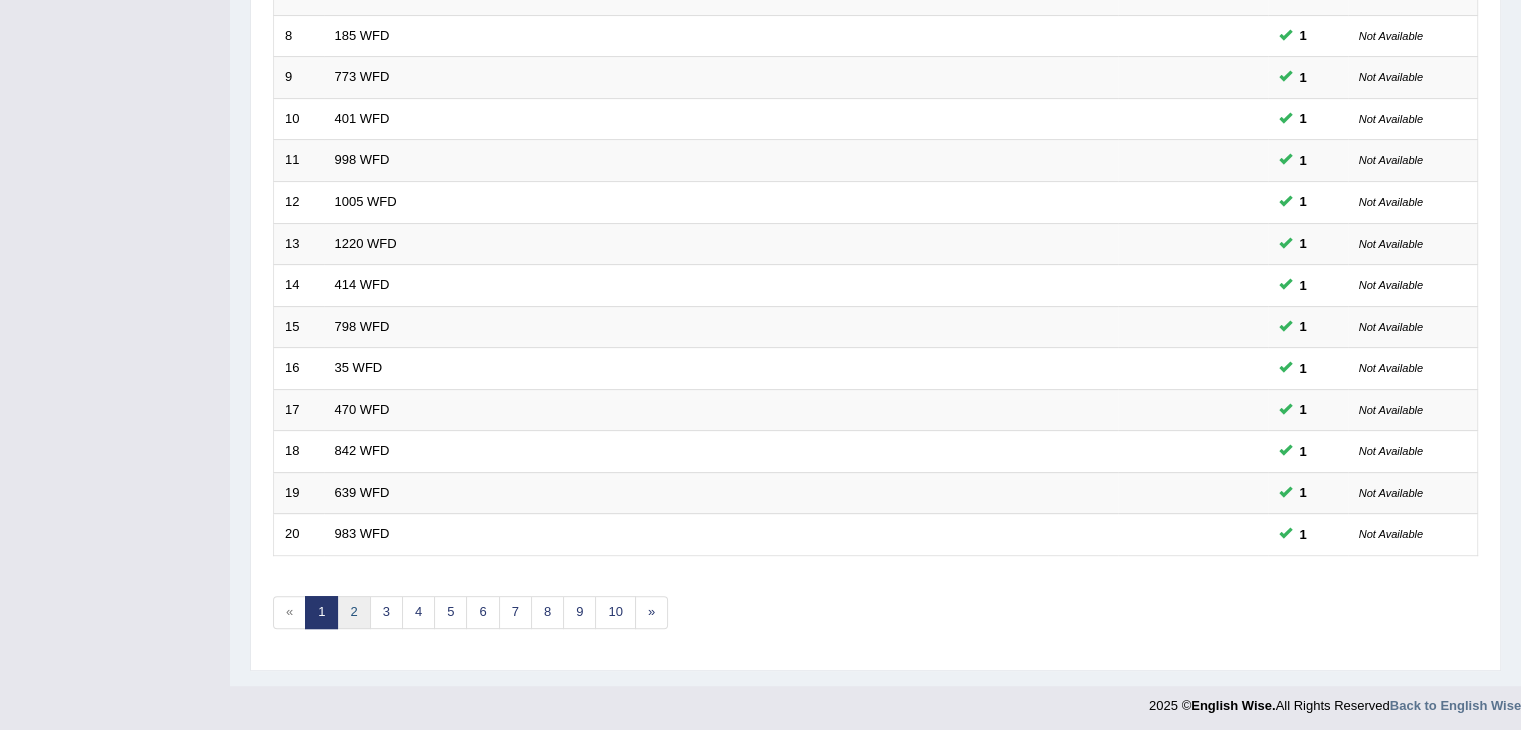 click on "2" at bounding box center [353, 612] 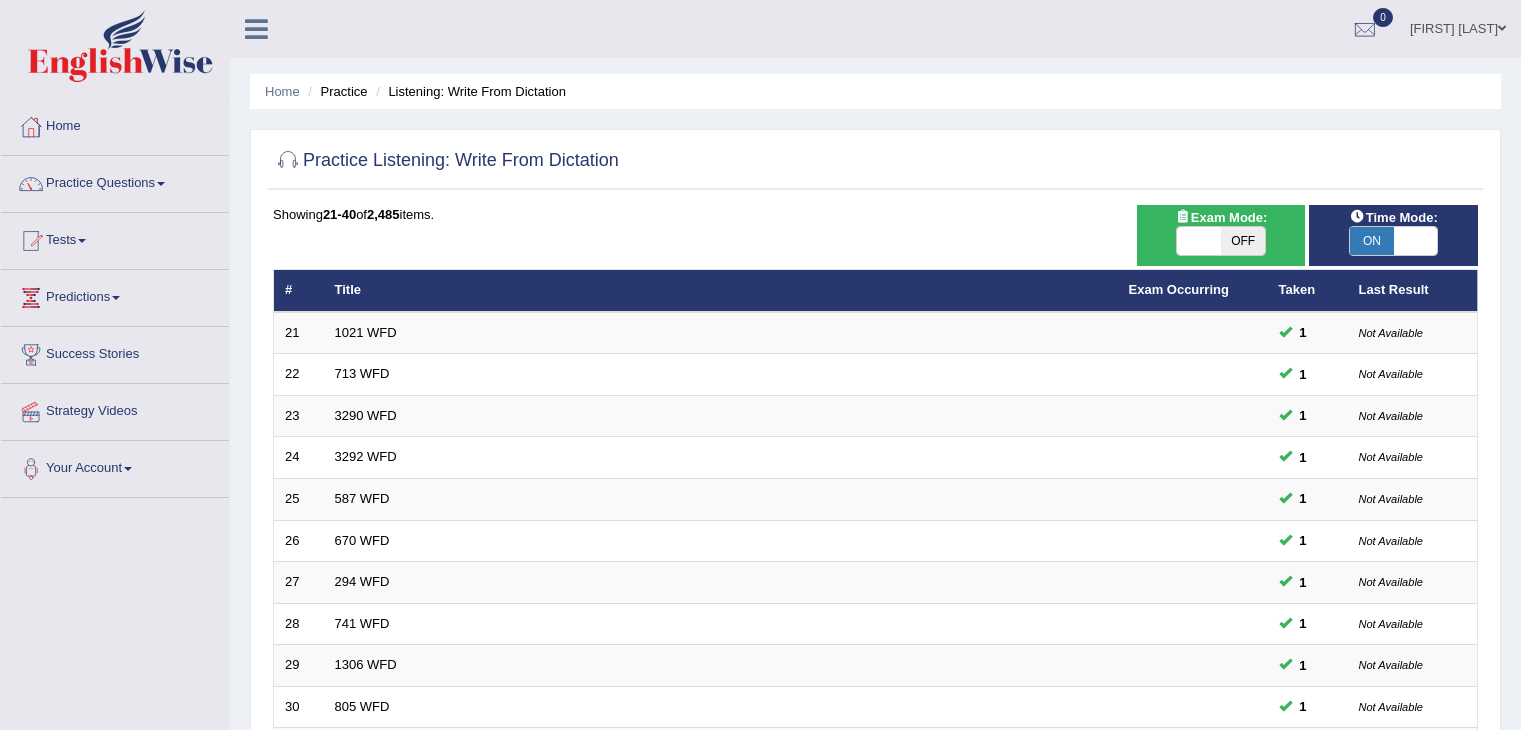 scroll, scrollTop: 0, scrollLeft: 0, axis: both 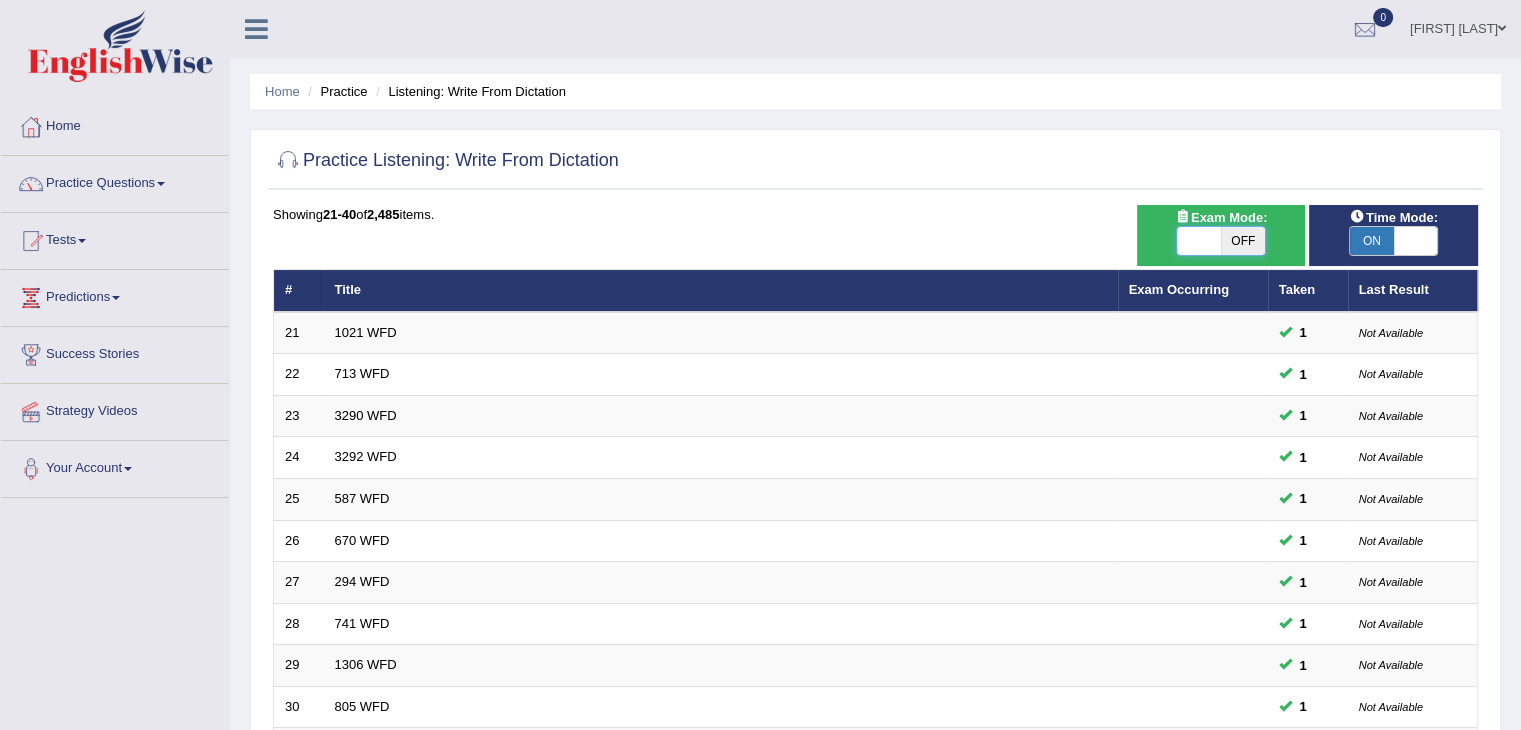 click at bounding box center [1199, 241] 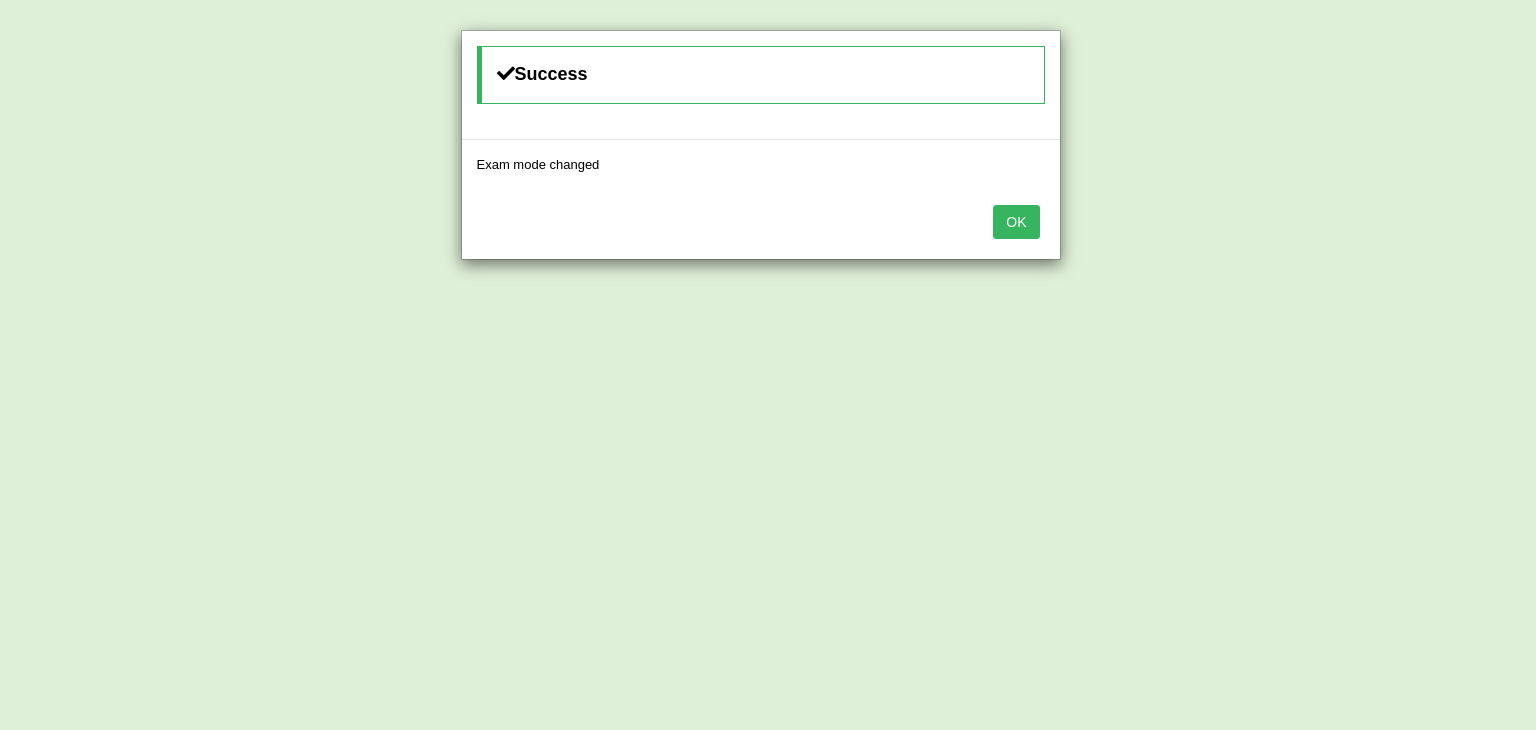 click on "OK" at bounding box center (1016, 222) 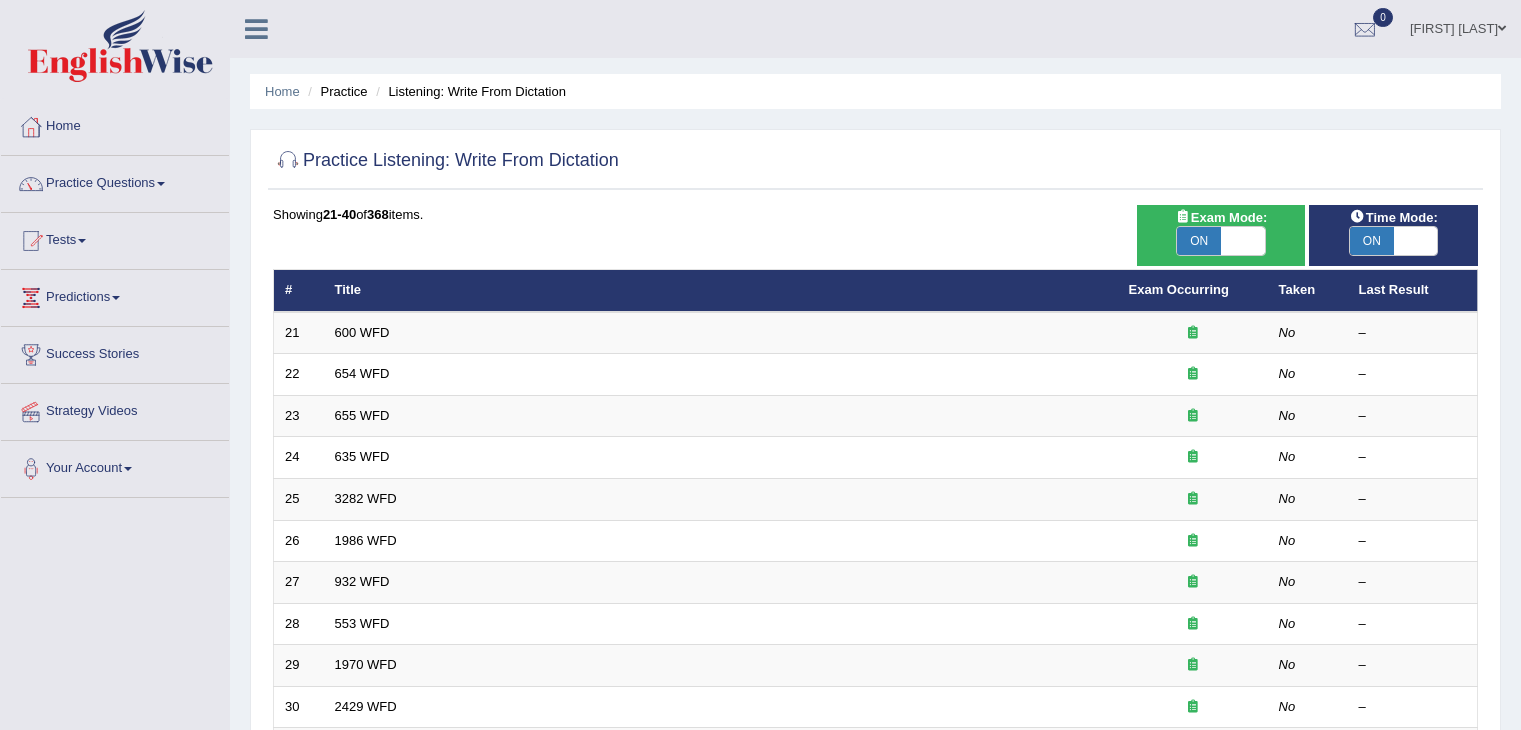 scroll, scrollTop: 300, scrollLeft: 0, axis: vertical 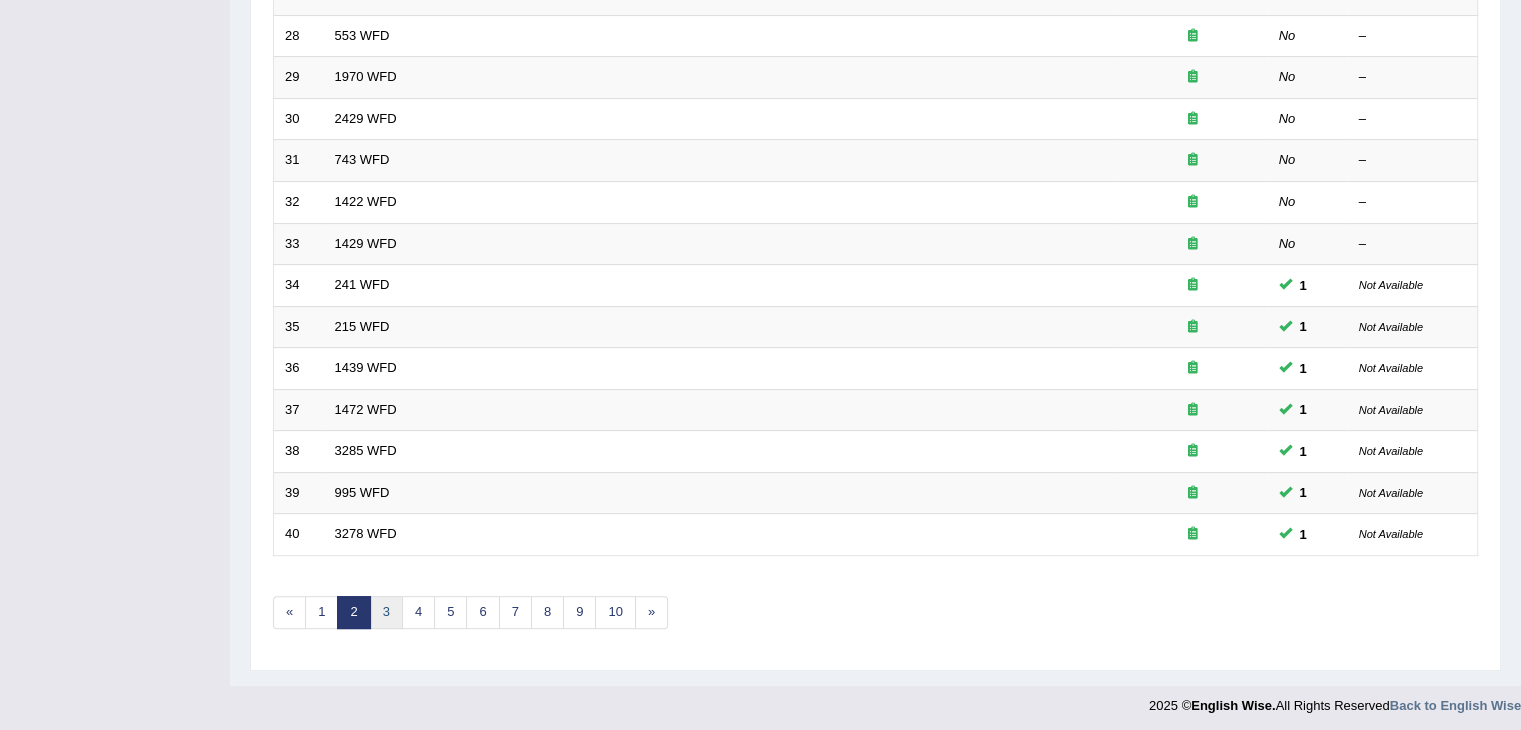 click on "3" at bounding box center [386, 612] 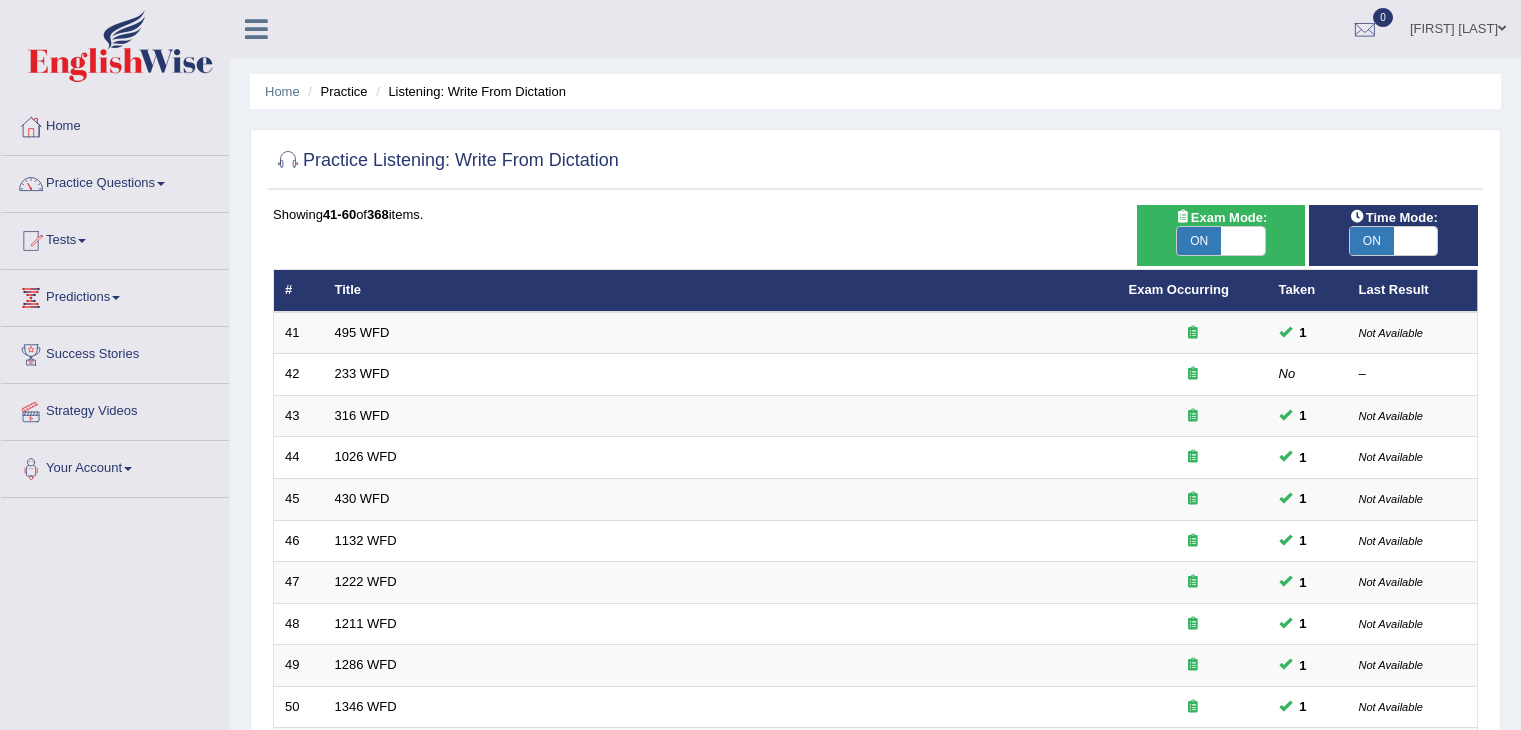 scroll, scrollTop: 0, scrollLeft: 0, axis: both 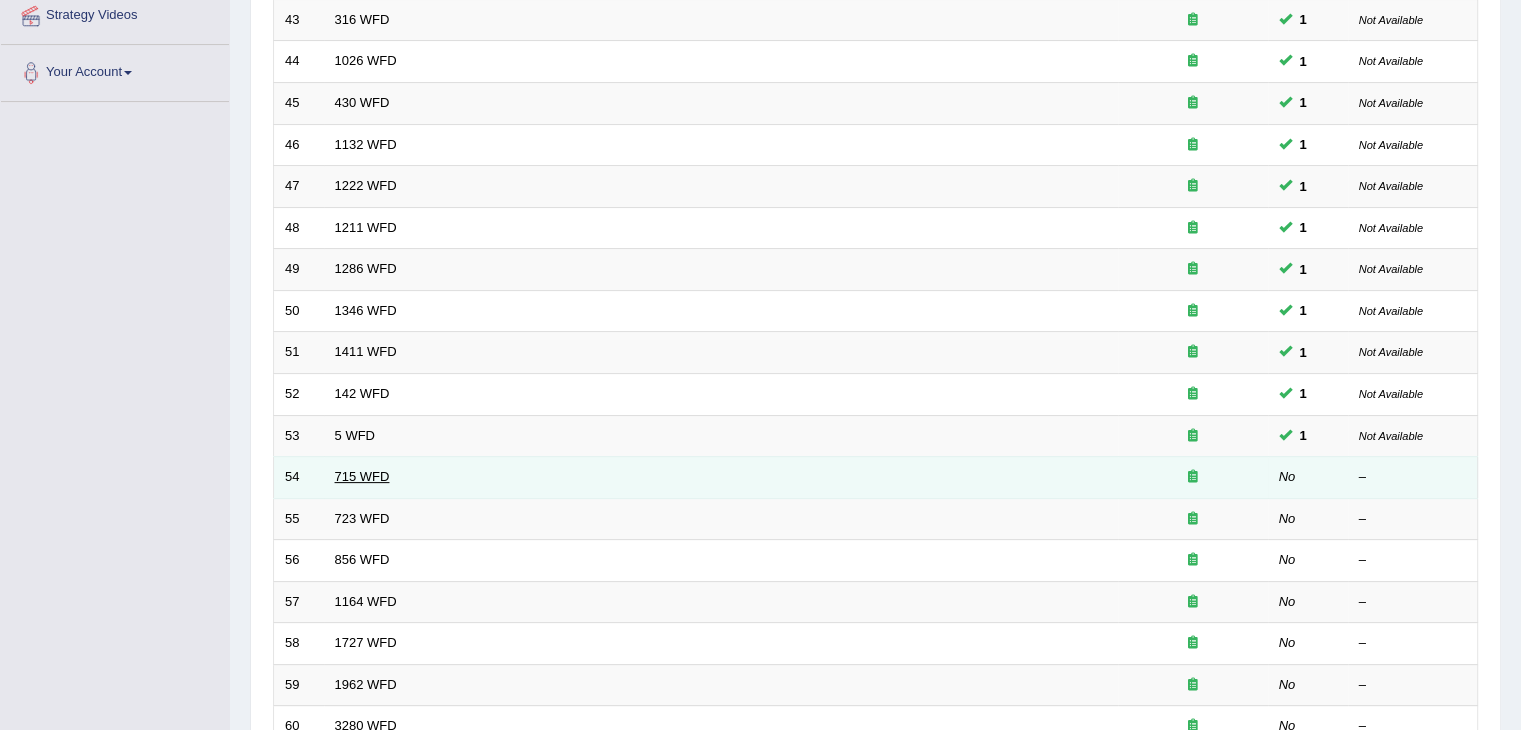 click on "715 WFD" at bounding box center (362, 476) 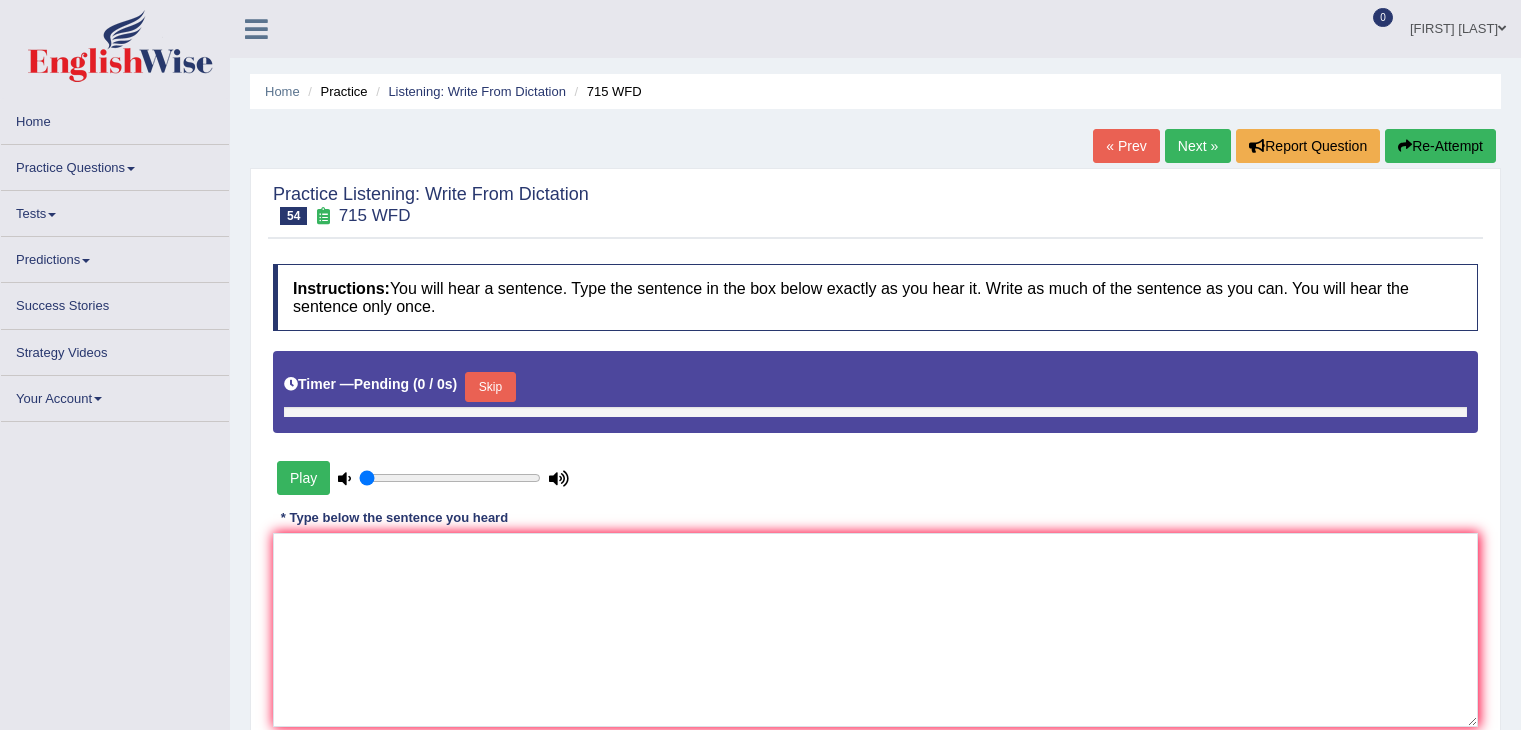 scroll, scrollTop: 0, scrollLeft: 0, axis: both 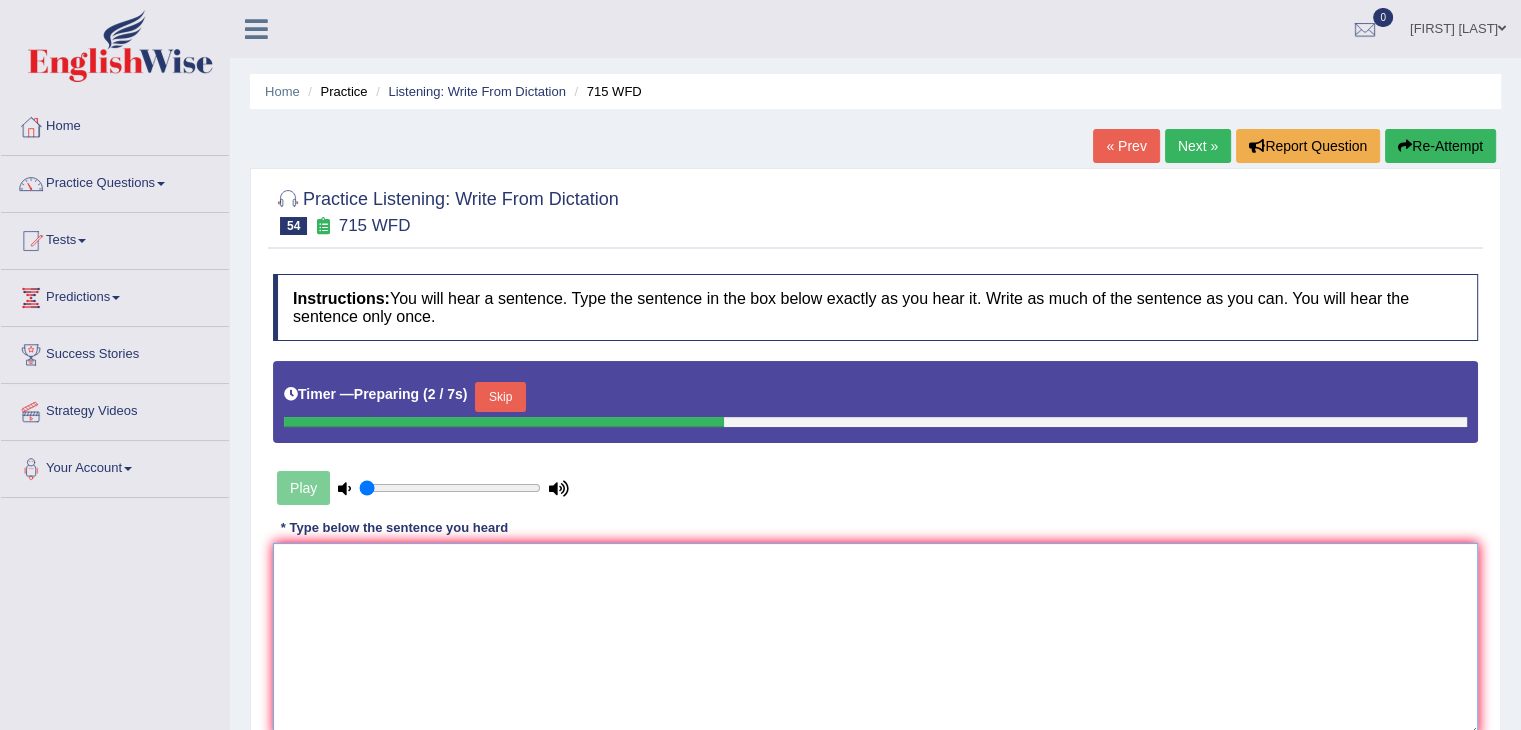 click at bounding box center (875, 640) 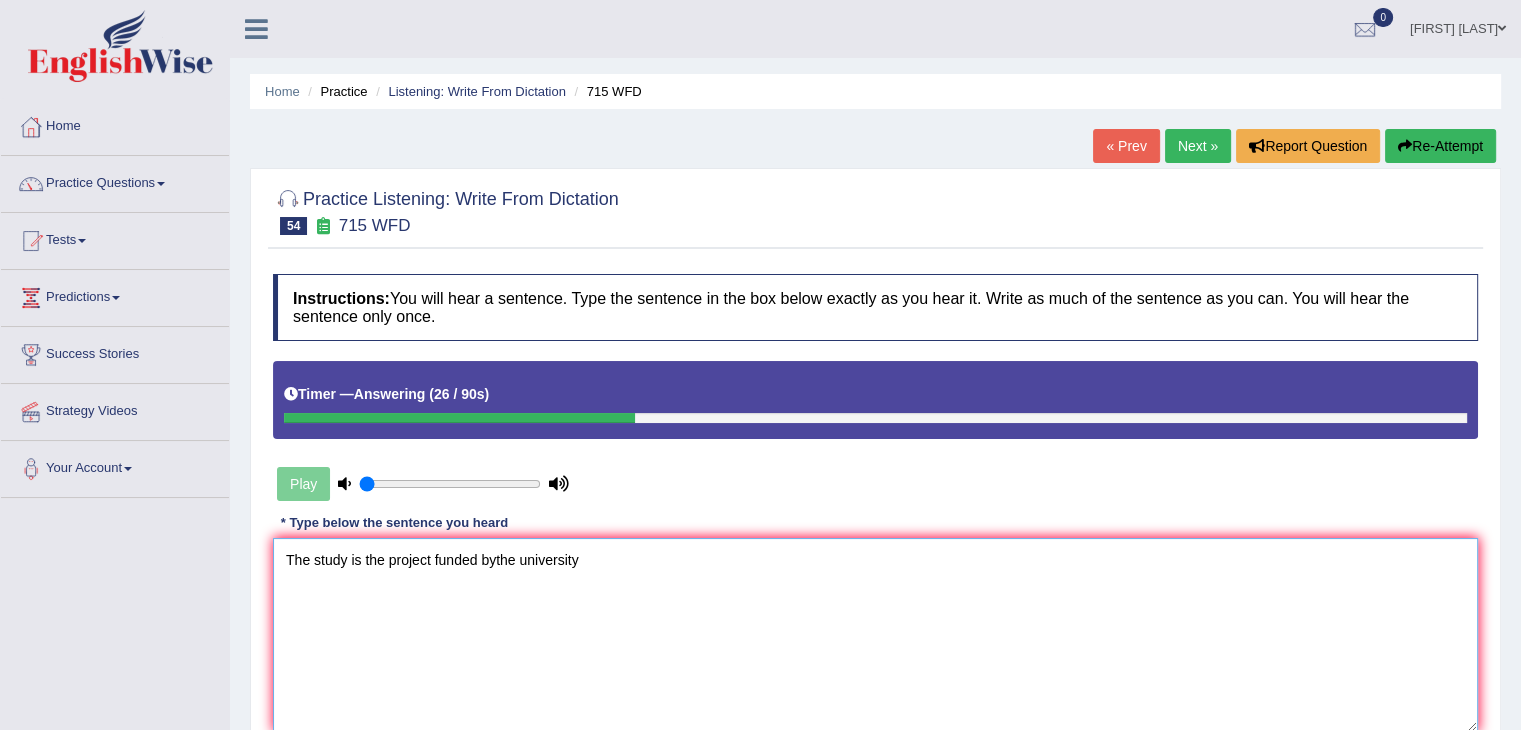 click on "The study is the project funded bythe university" at bounding box center [875, 635] 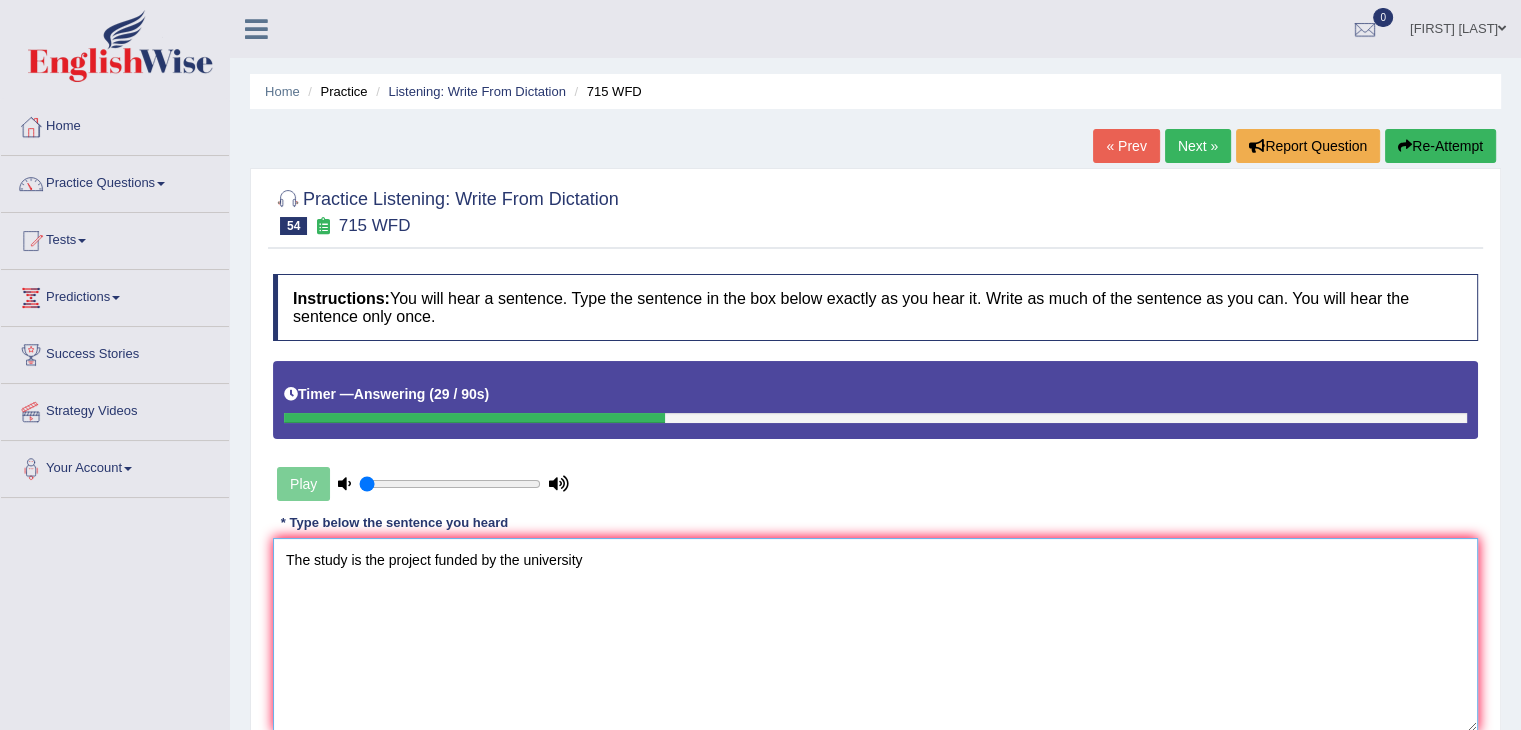 click on "The study is the project funded by the university" at bounding box center (875, 635) 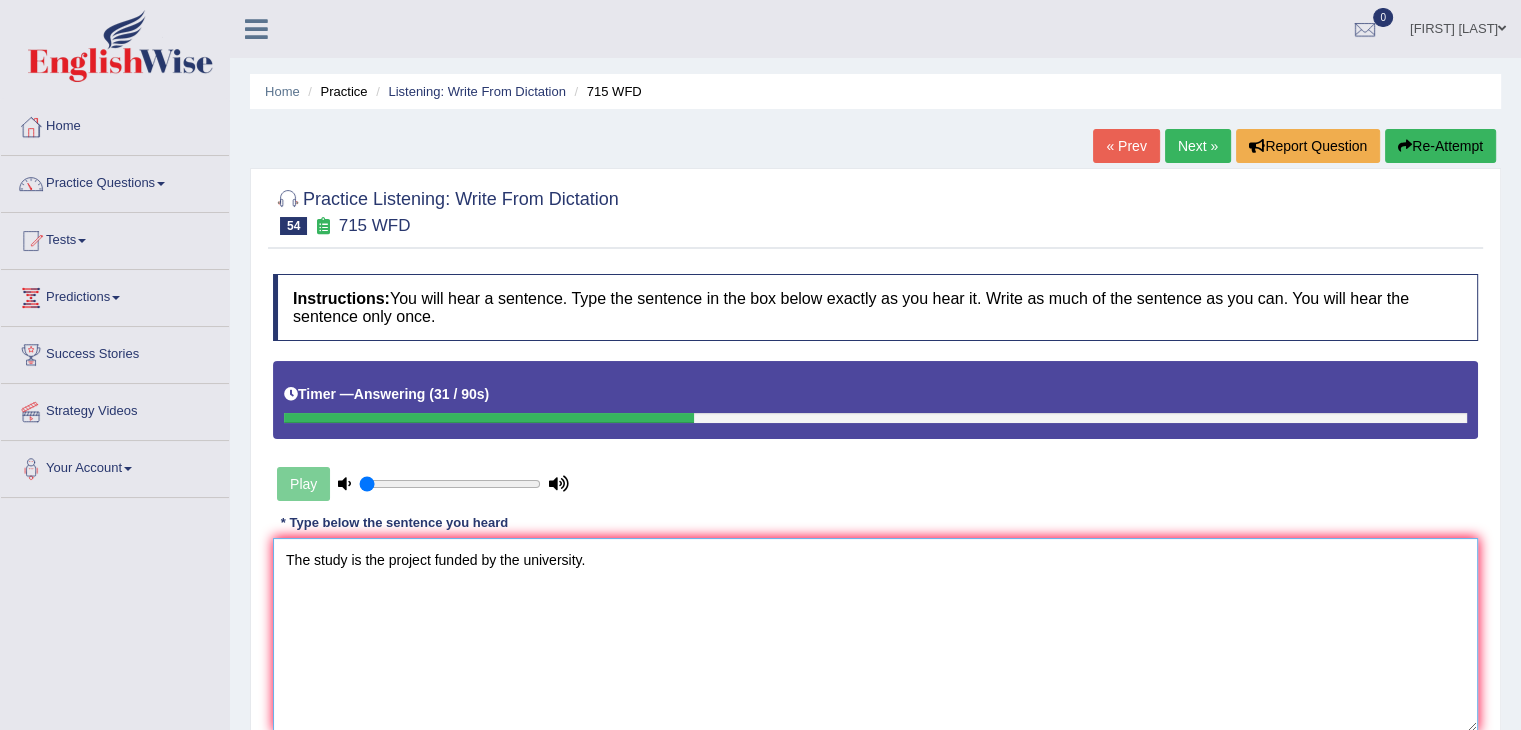 scroll, scrollTop: 320, scrollLeft: 0, axis: vertical 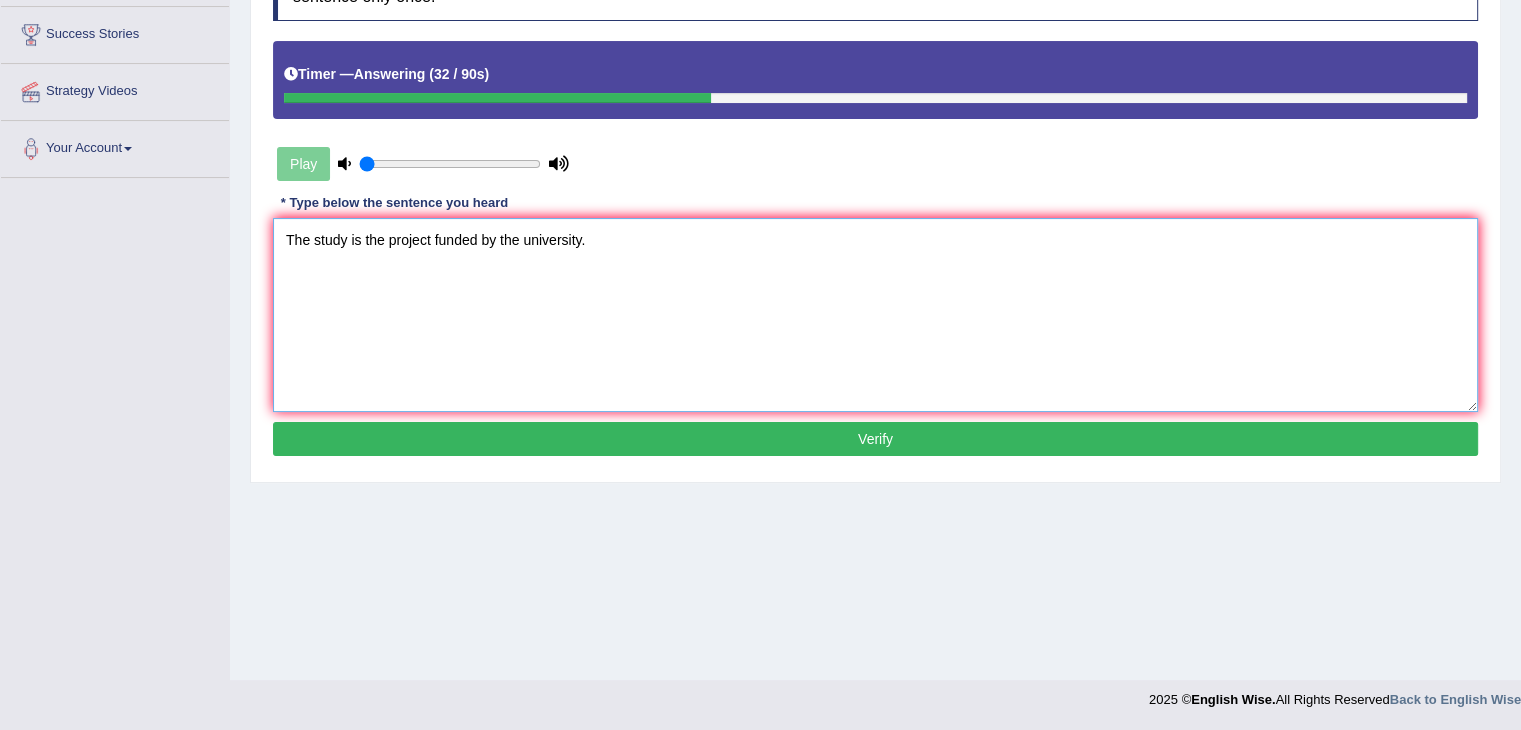 type on "The study is the project funded by the university." 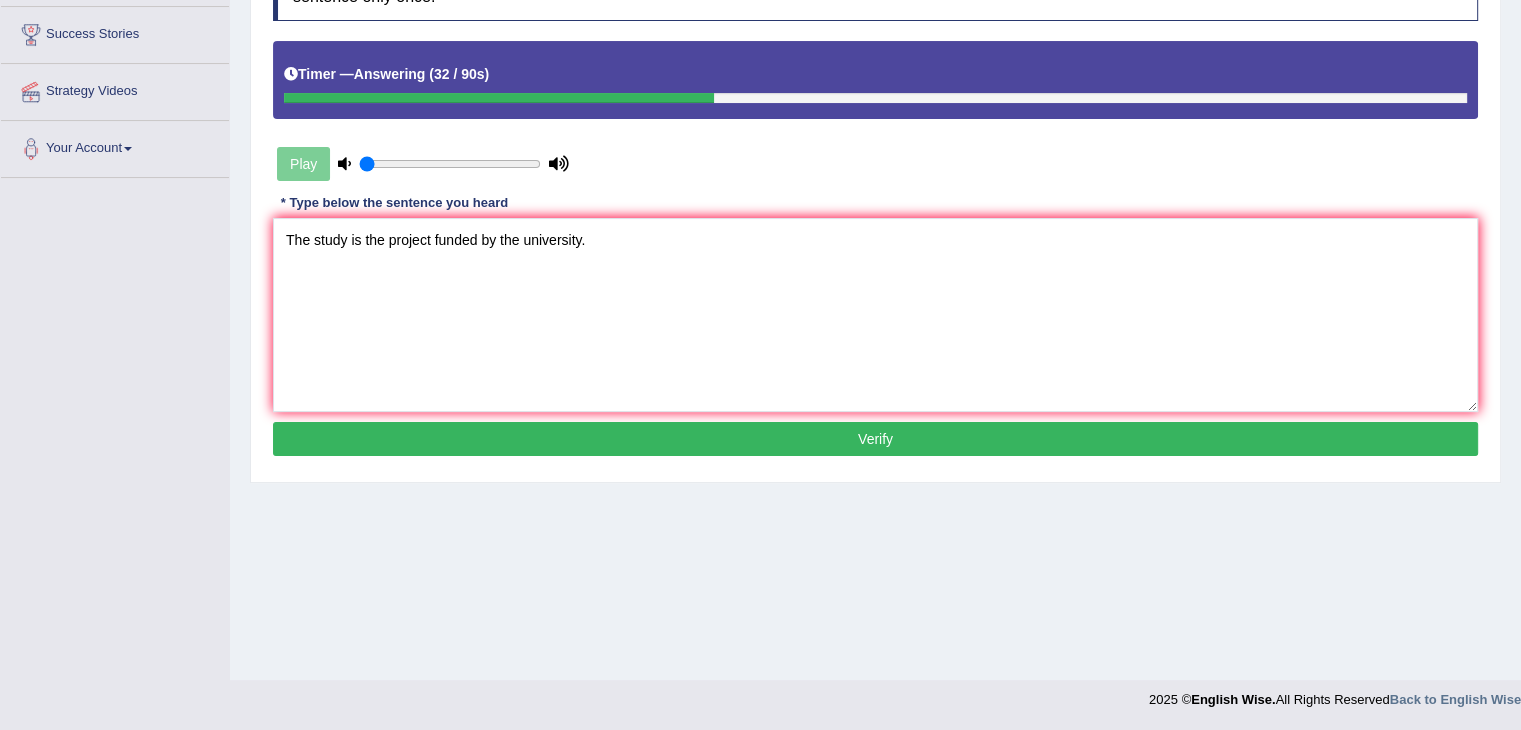 click on "Verify" at bounding box center [875, 439] 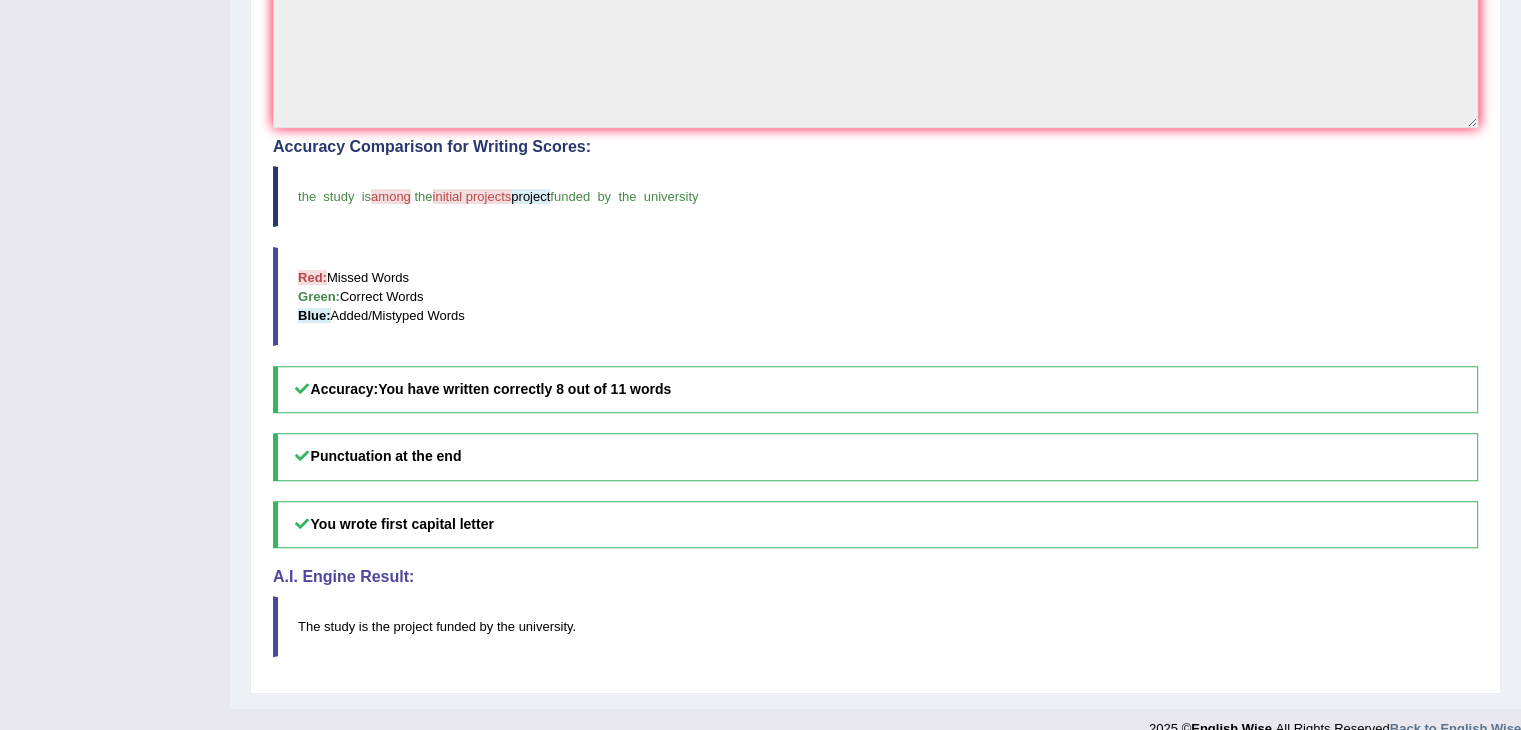 scroll, scrollTop: 0, scrollLeft: 0, axis: both 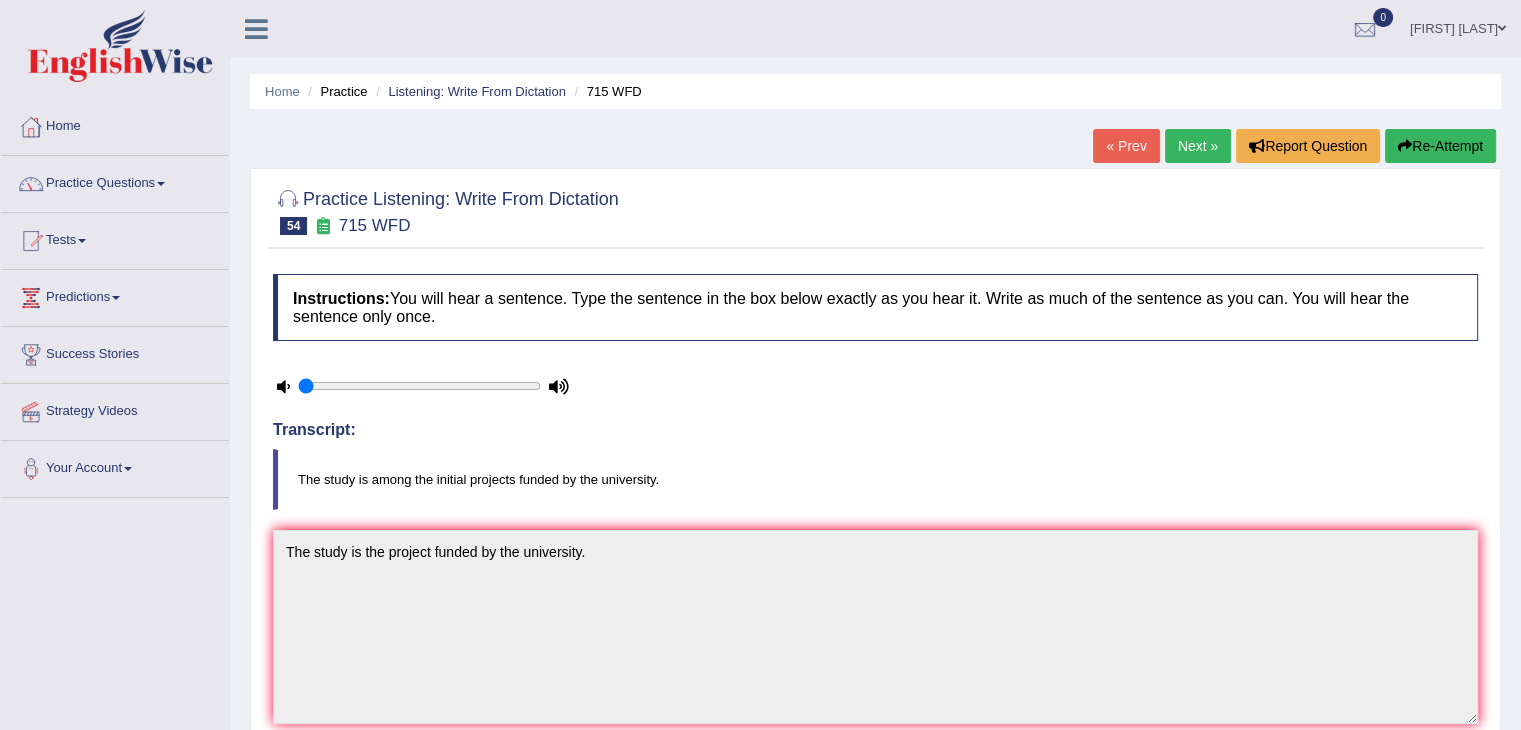 click on "Next »" at bounding box center [1198, 146] 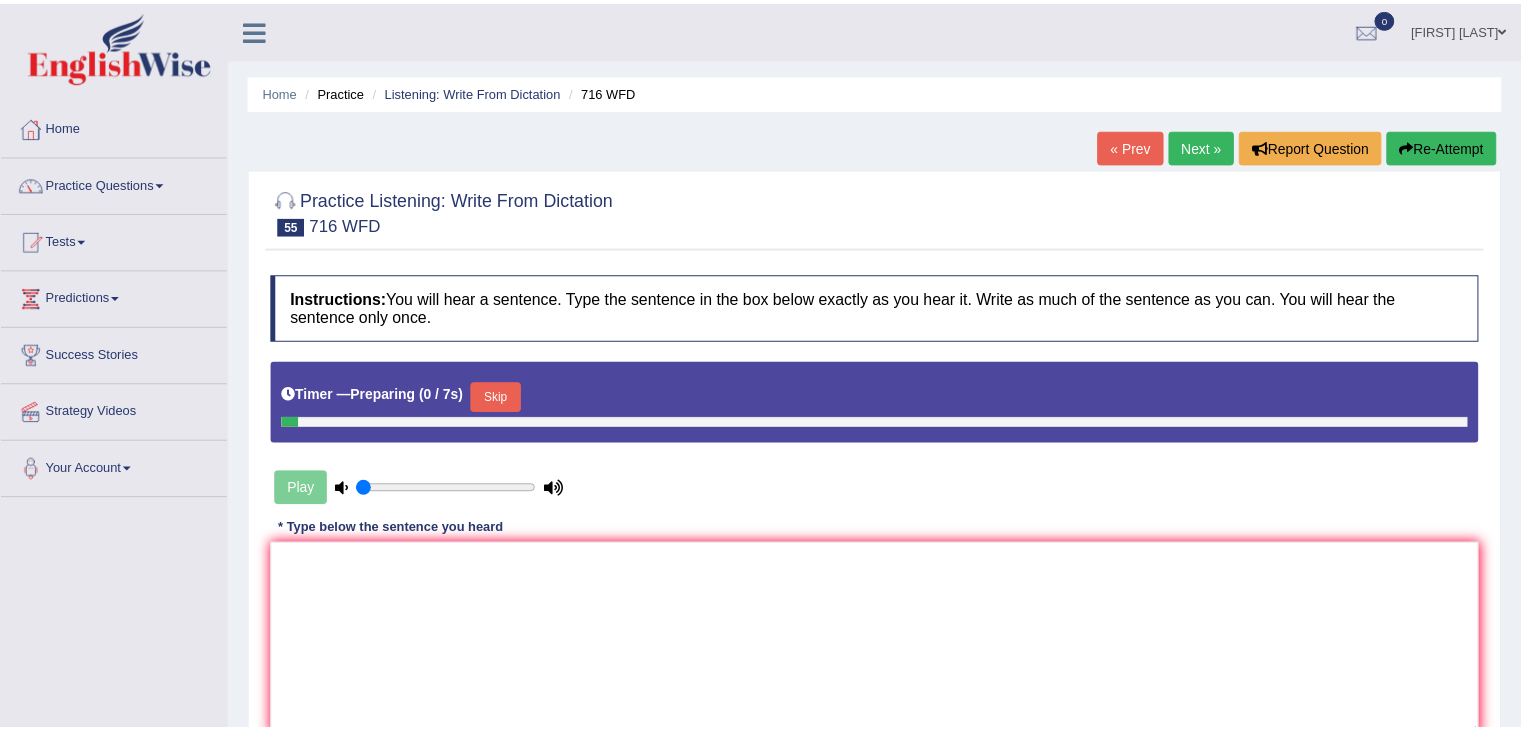 scroll, scrollTop: 0, scrollLeft: 0, axis: both 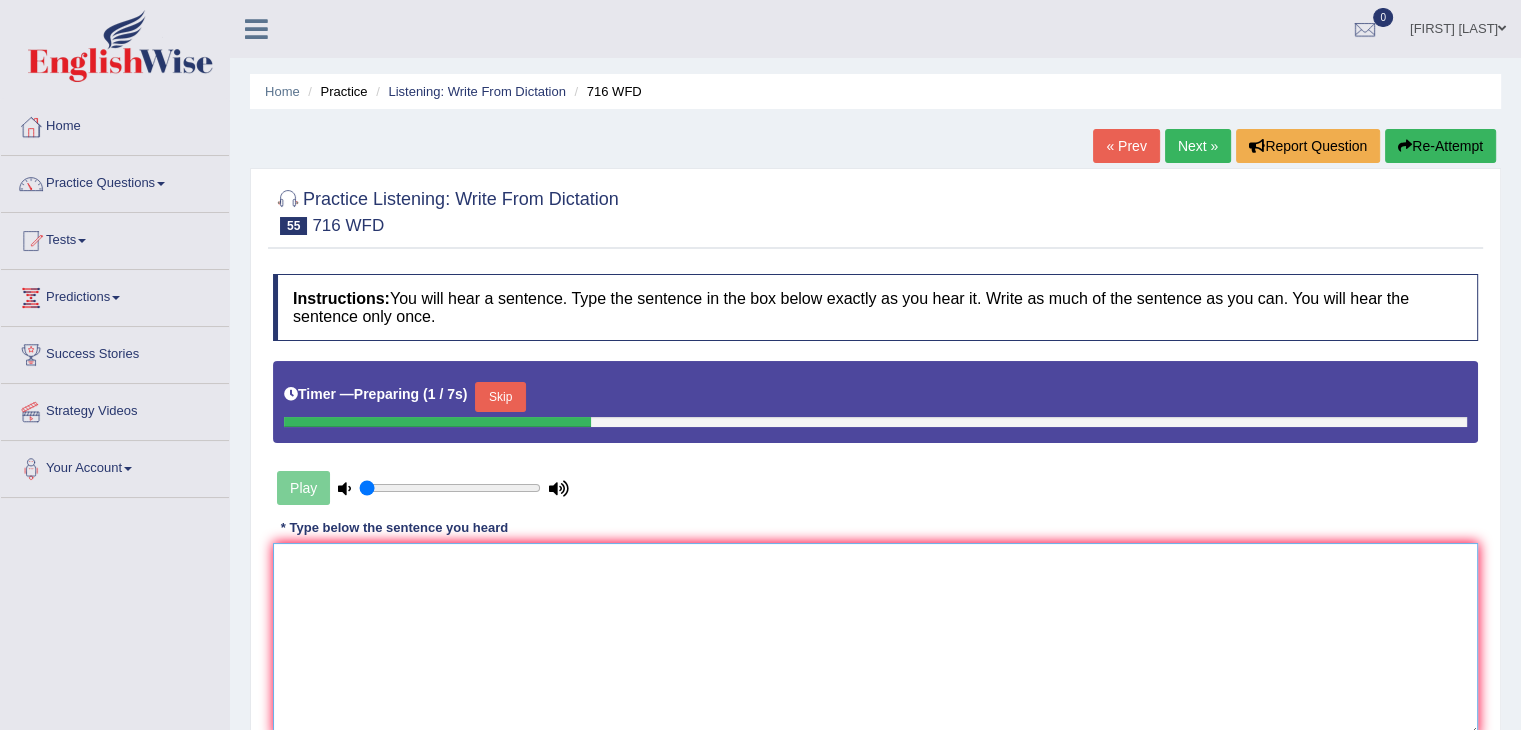 click at bounding box center (875, 640) 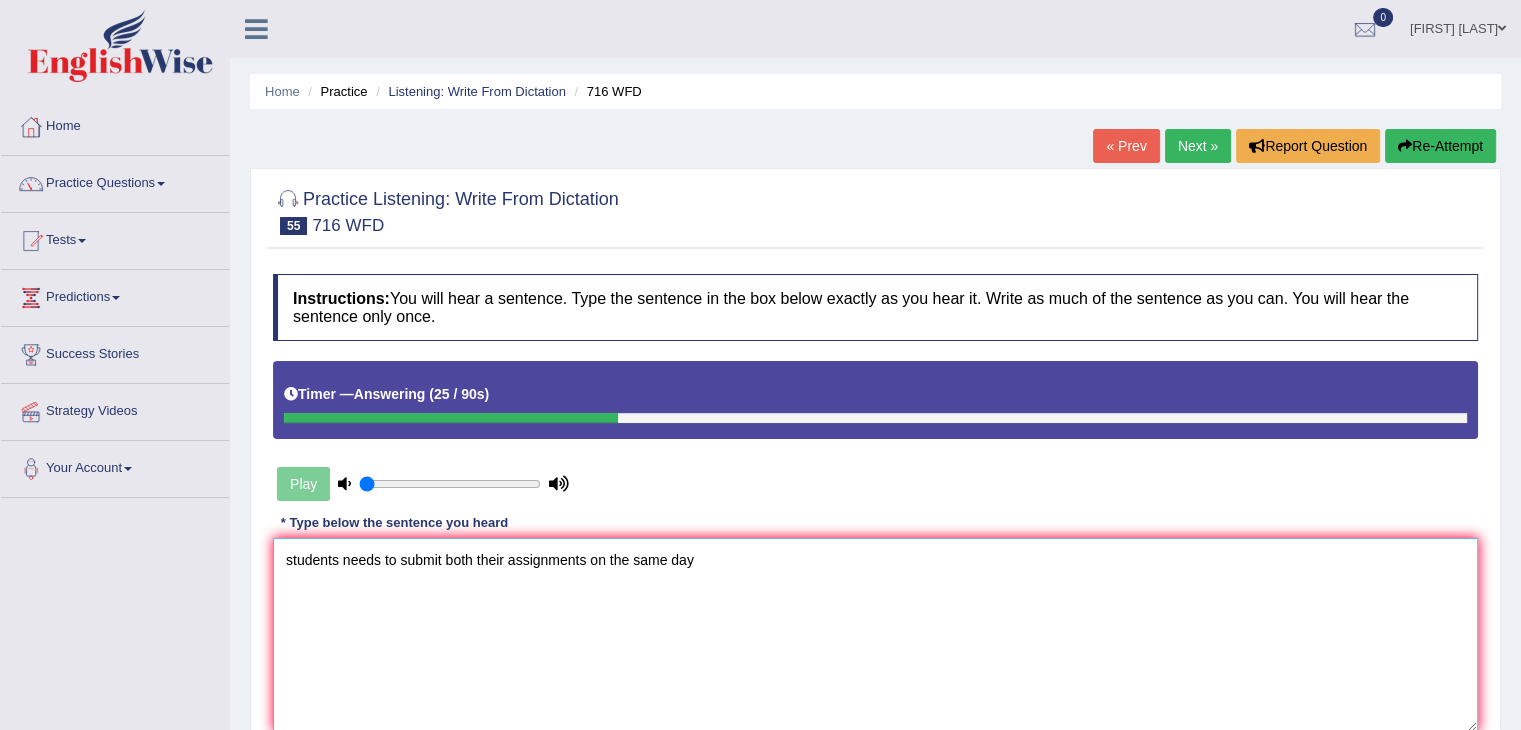 click on "students needs to submit both their assignments on the same day" at bounding box center (875, 635) 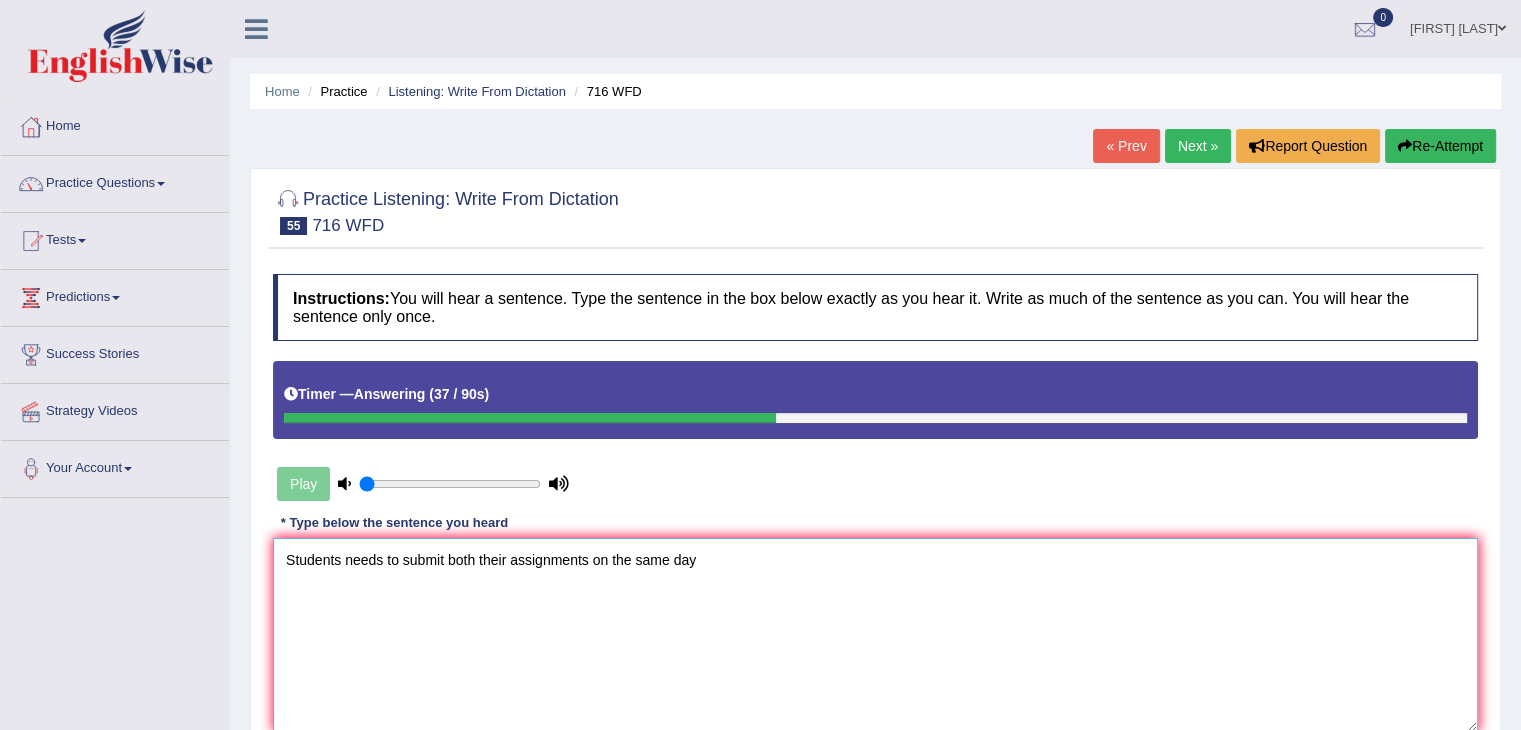 click on "Students needs to submit both their assignments on the same day" at bounding box center [875, 635] 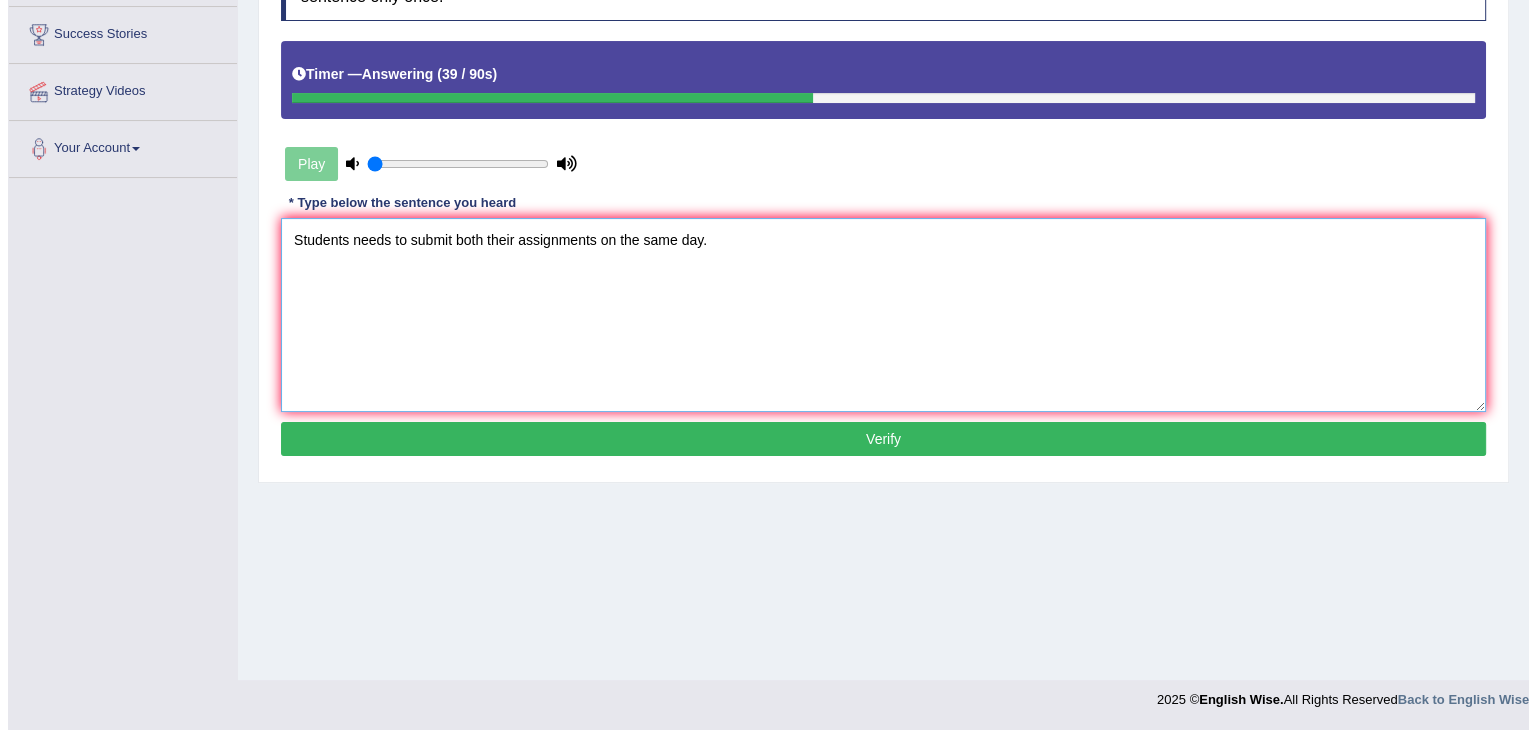 scroll, scrollTop: 320, scrollLeft: 0, axis: vertical 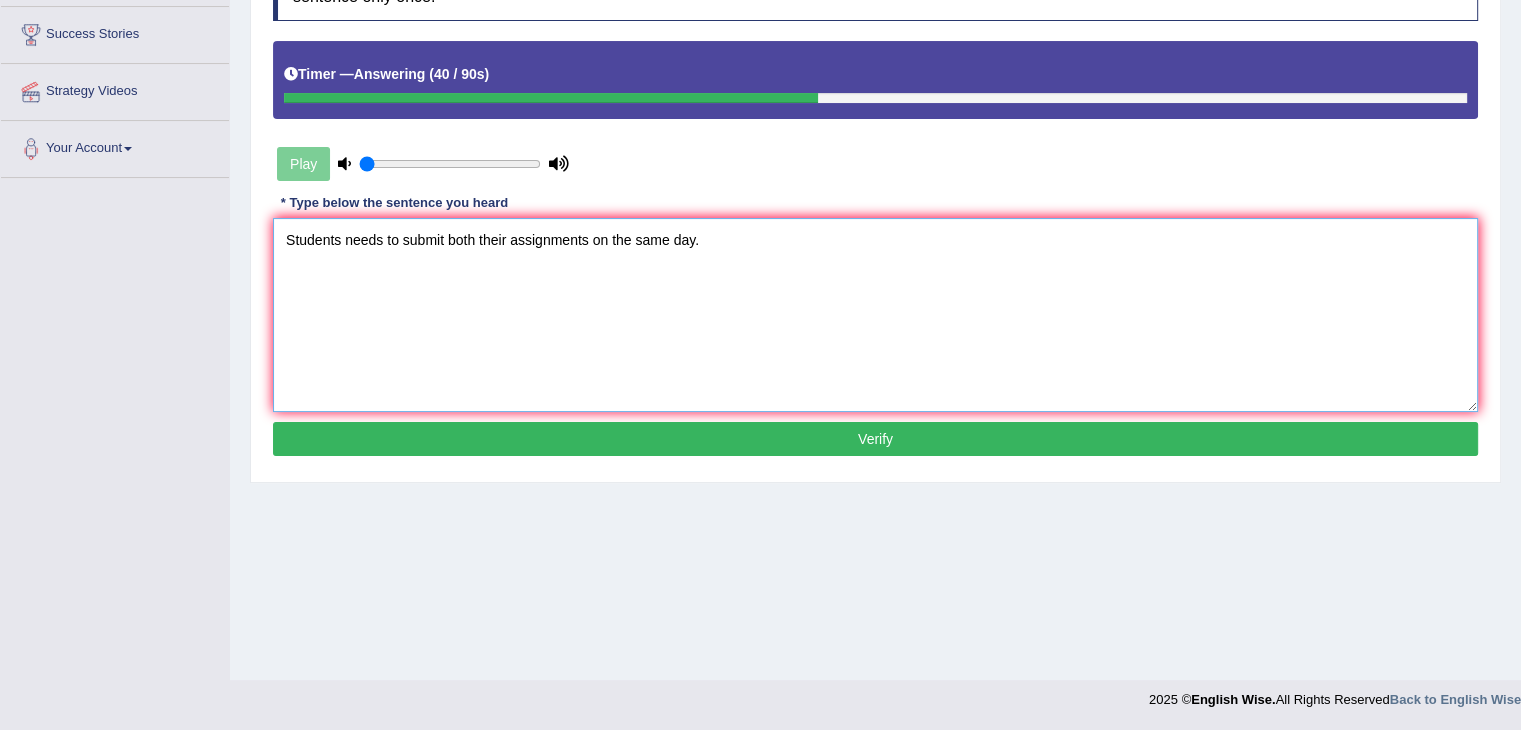 type on "Students needs to submit both their assignments on the same day." 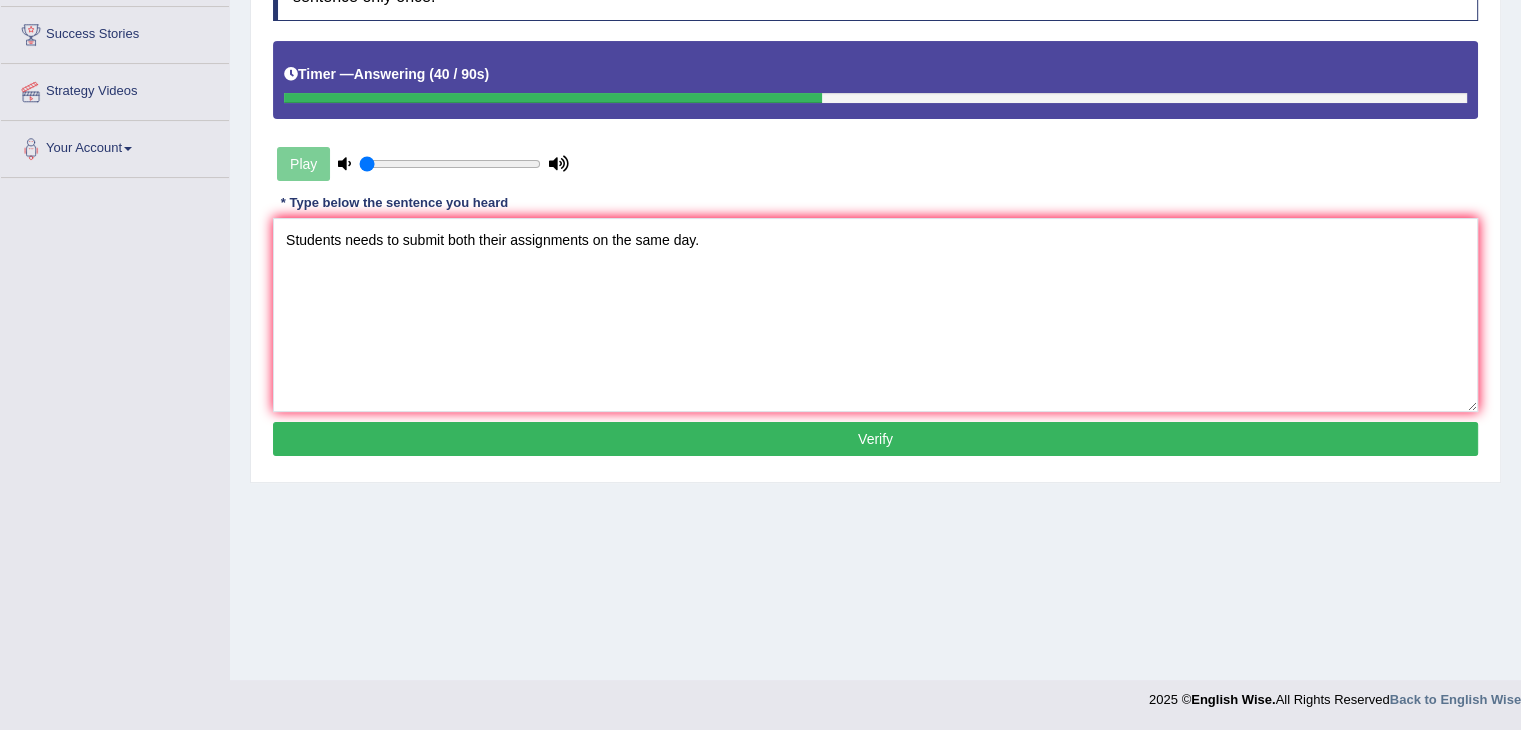 click on "Verify" at bounding box center (875, 439) 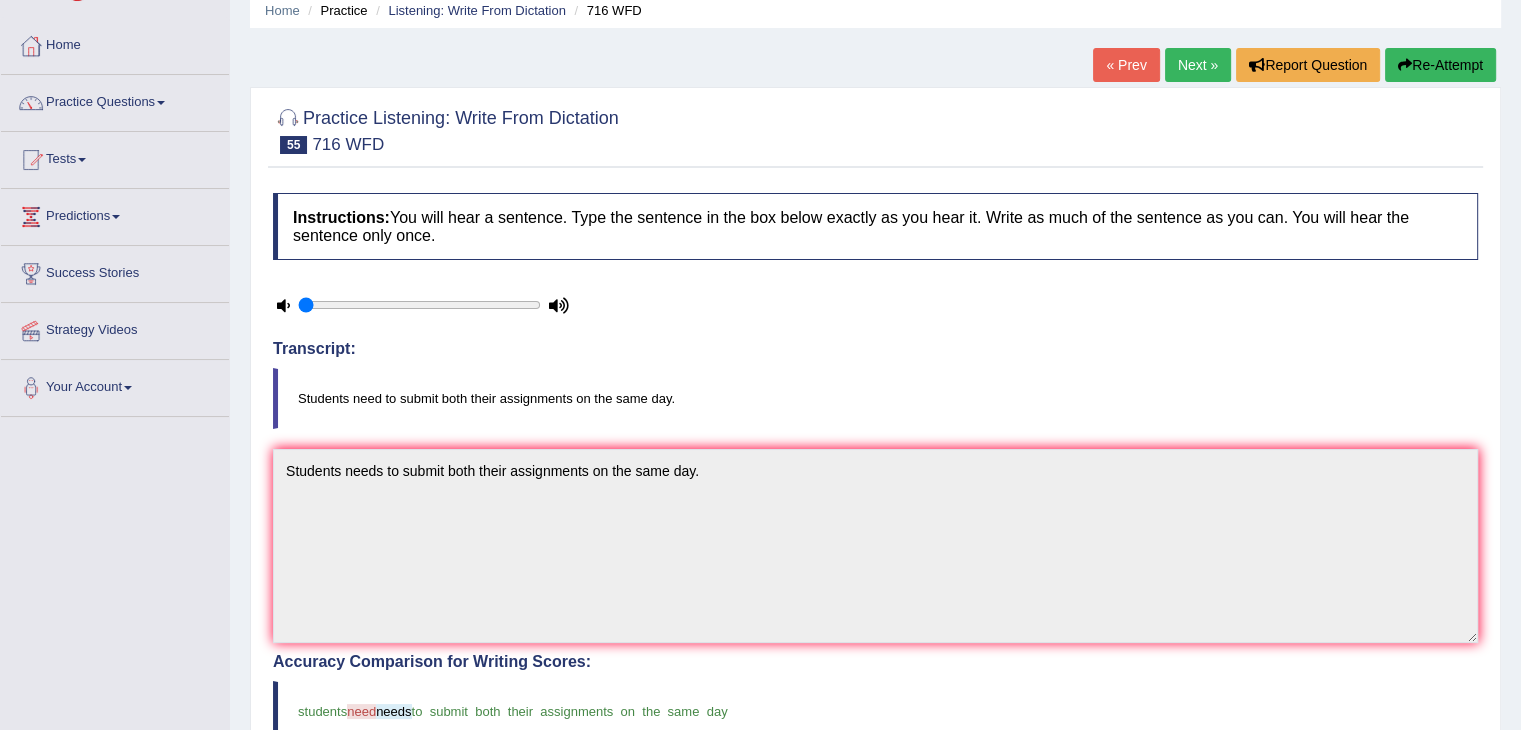 scroll, scrollTop: 0, scrollLeft: 0, axis: both 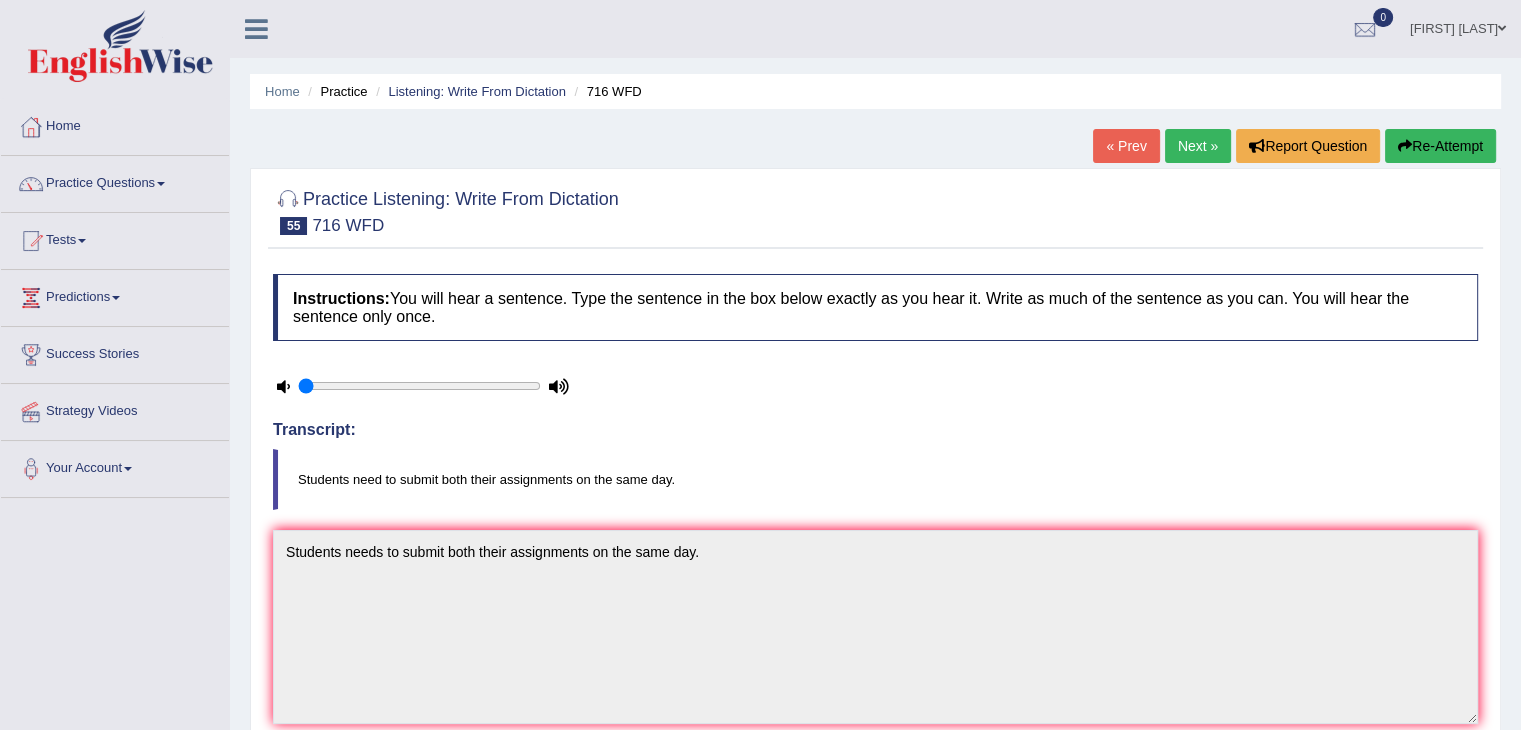 click on "Next »" at bounding box center [1198, 146] 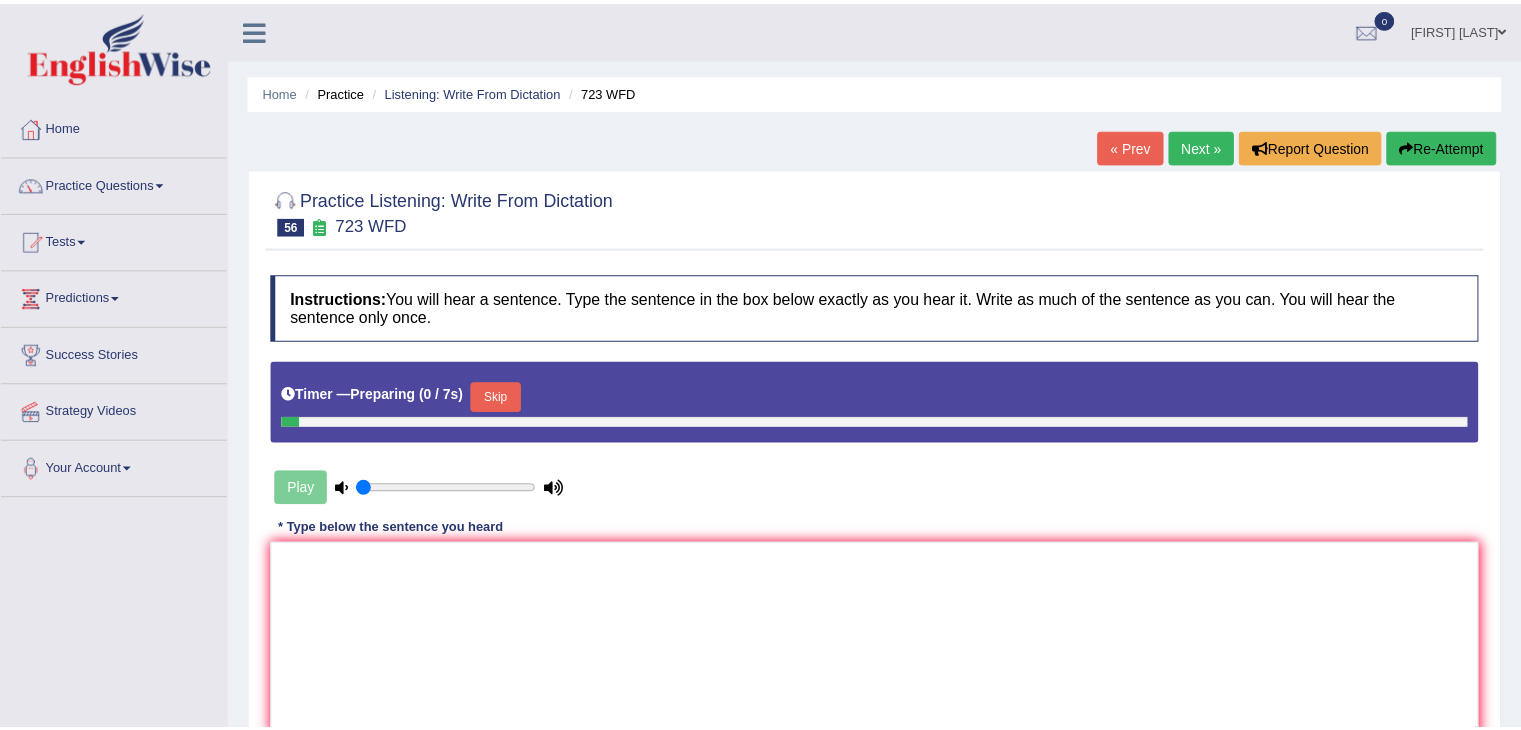 scroll, scrollTop: 0, scrollLeft: 0, axis: both 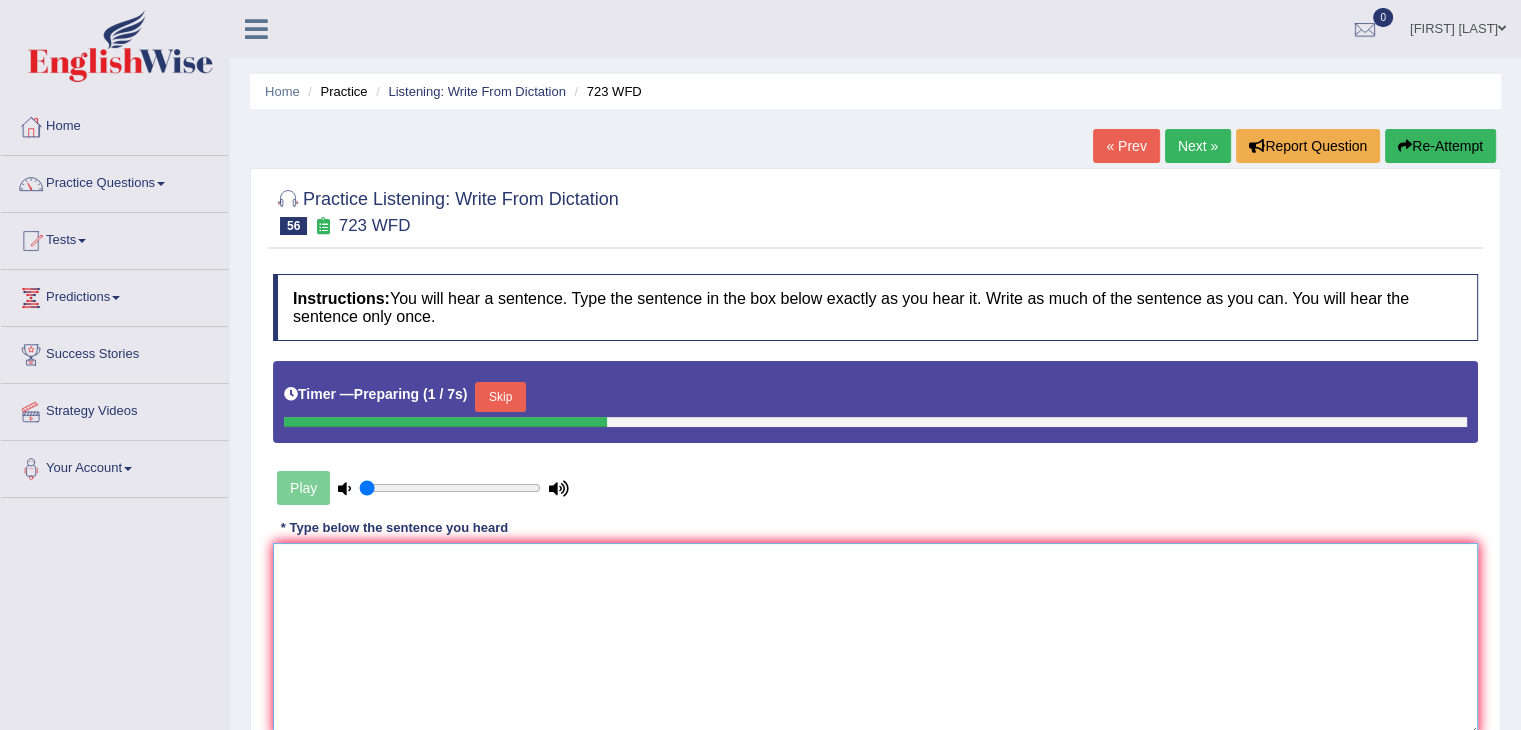 click at bounding box center [875, 640] 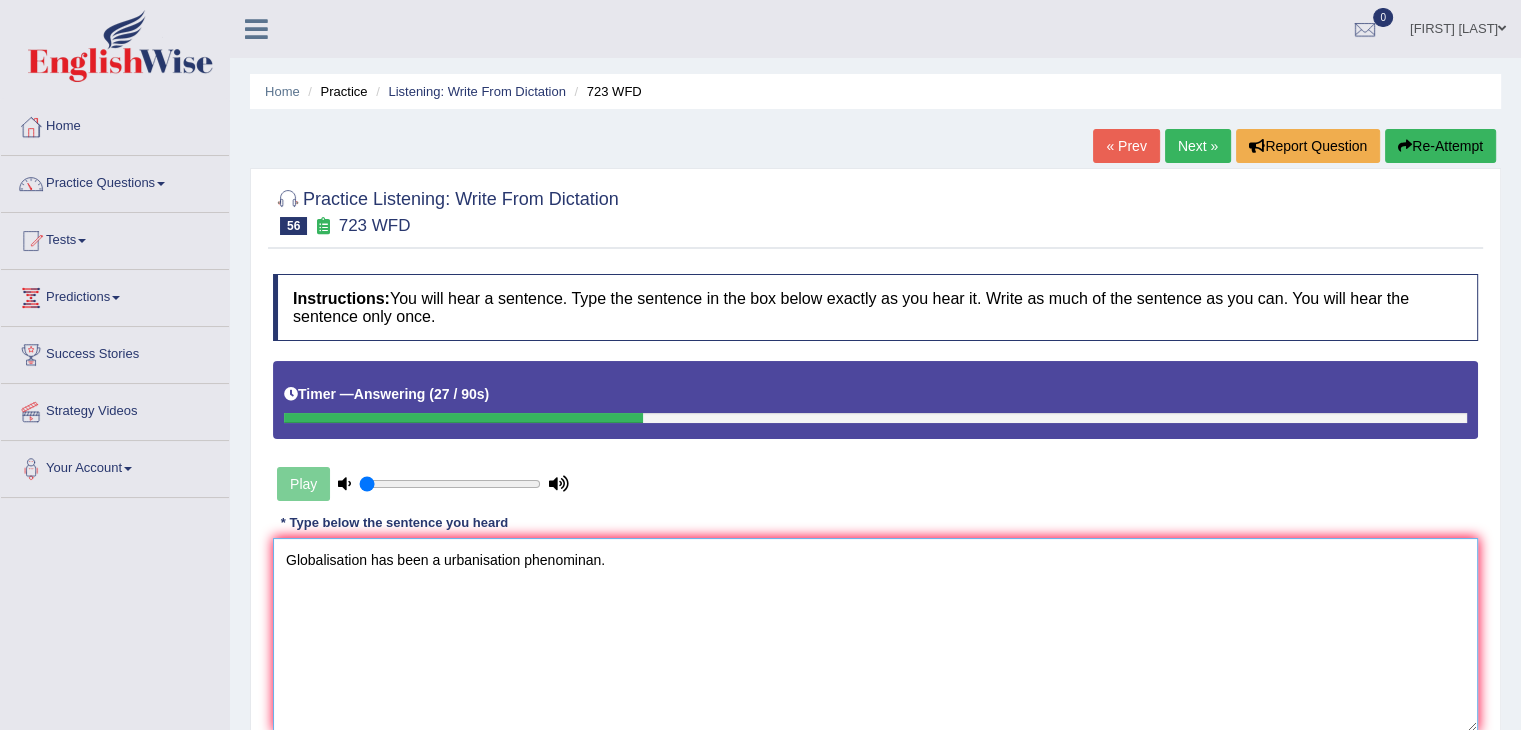 scroll, scrollTop: 320, scrollLeft: 0, axis: vertical 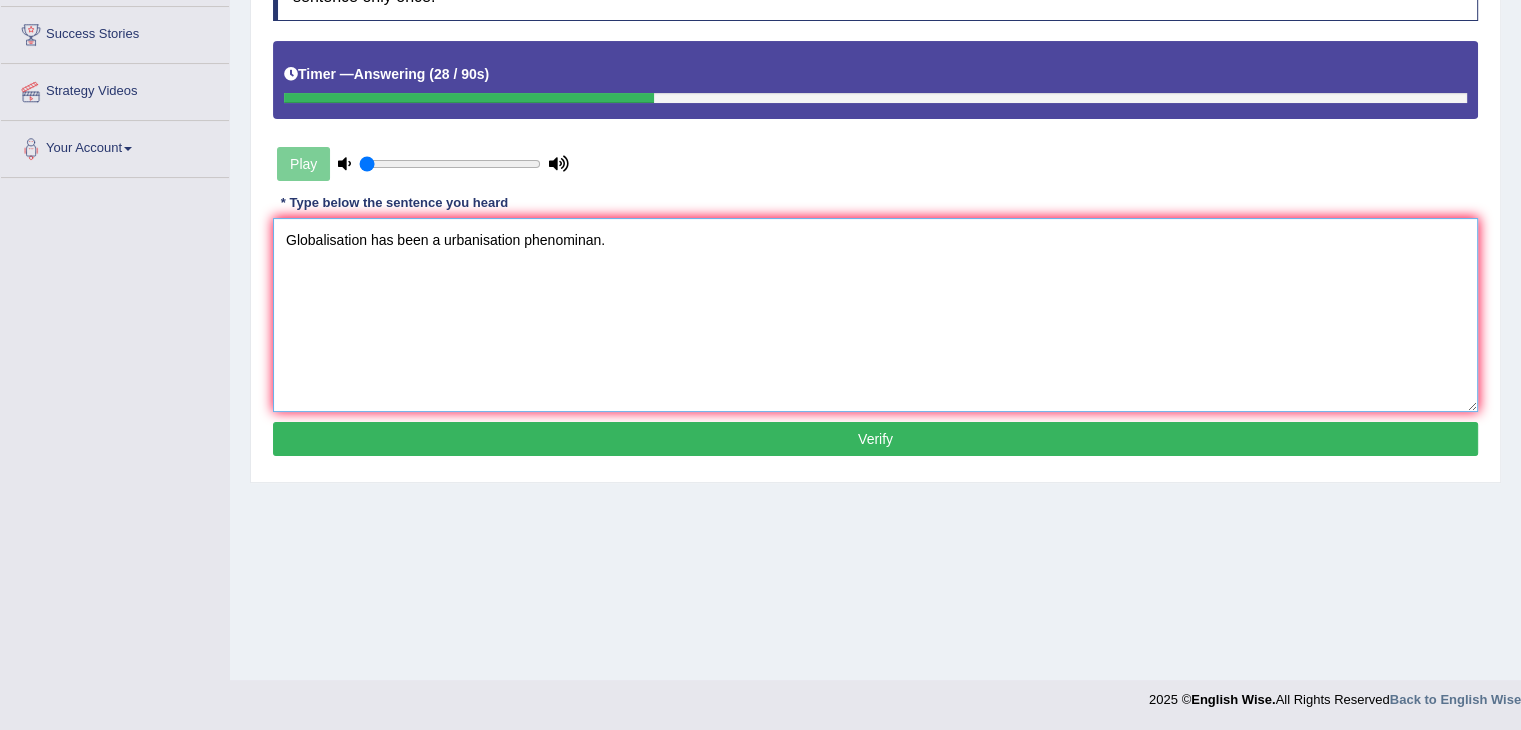 type on "Globalisation has been a urbanisation phenominan." 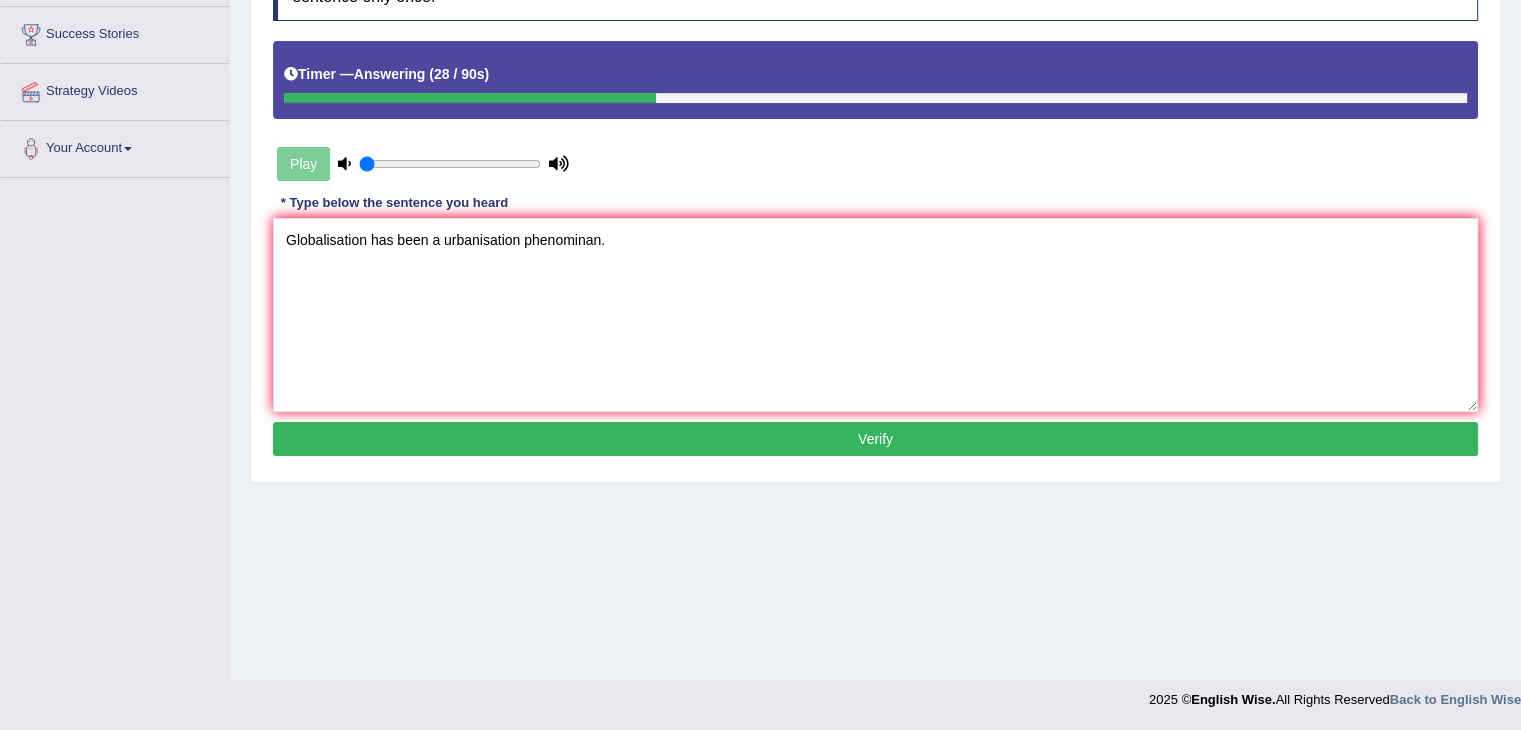 click on "Verify" at bounding box center [875, 439] 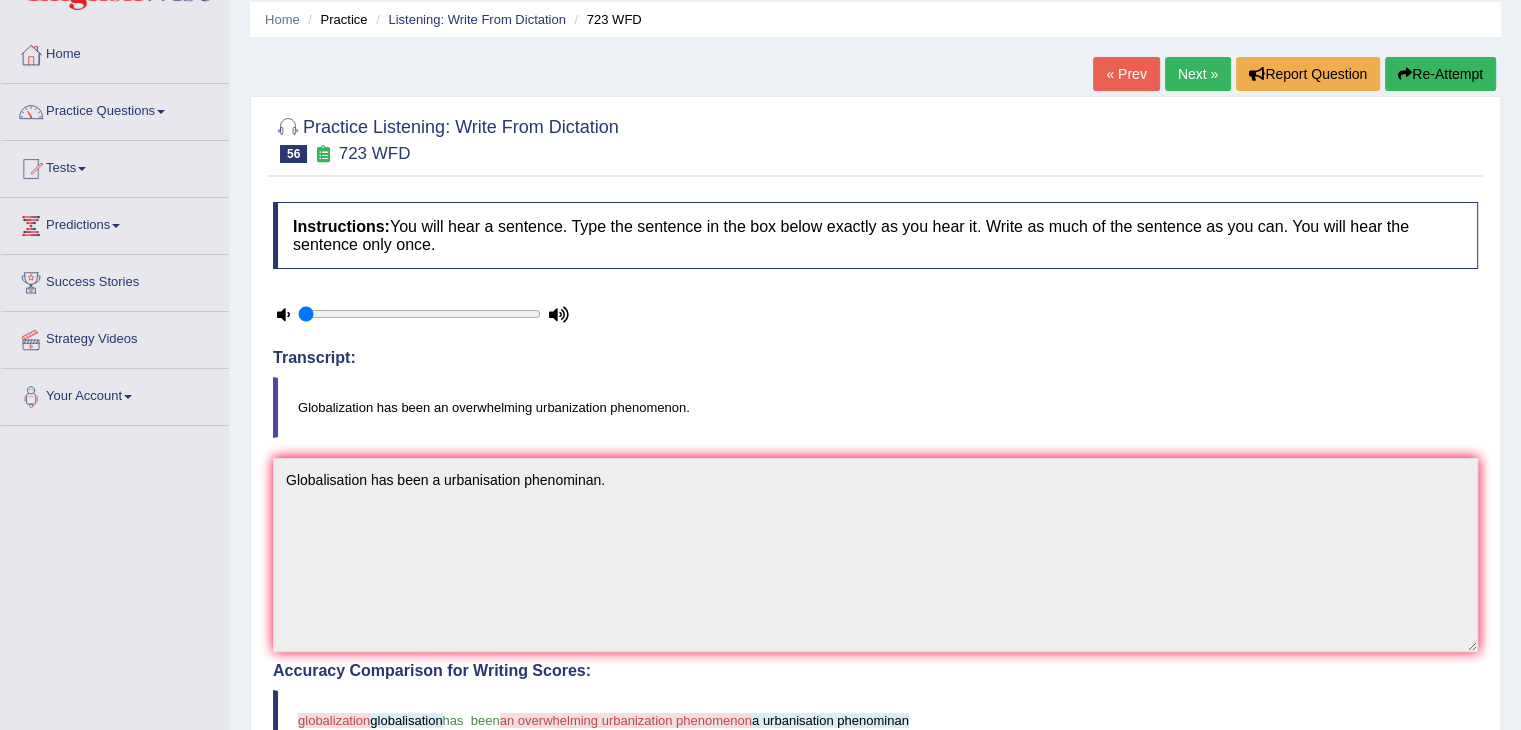 scroll, scrollTop: 0, scrollLeft: 0, axis: both 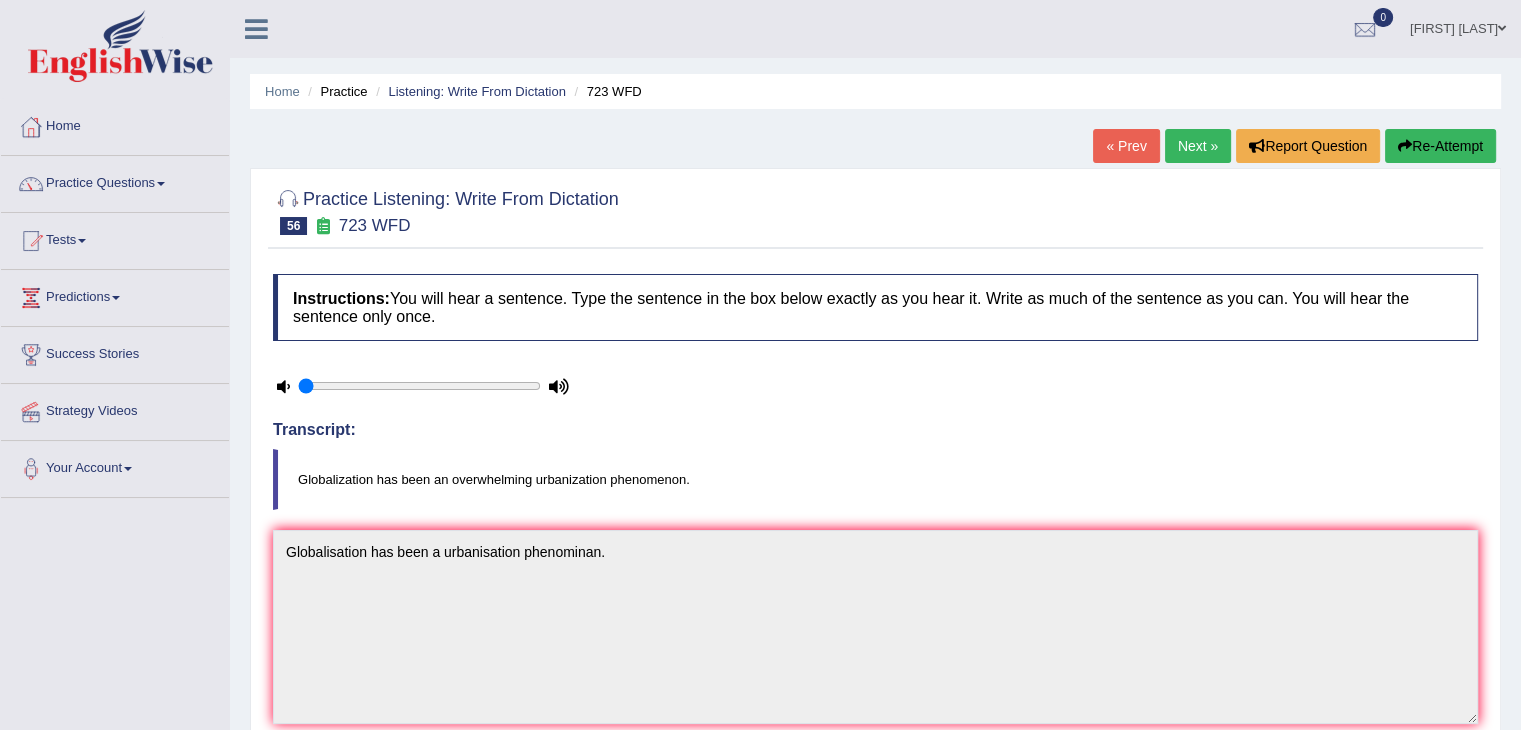 click on "Next »" at bounding box center [1198, 146] 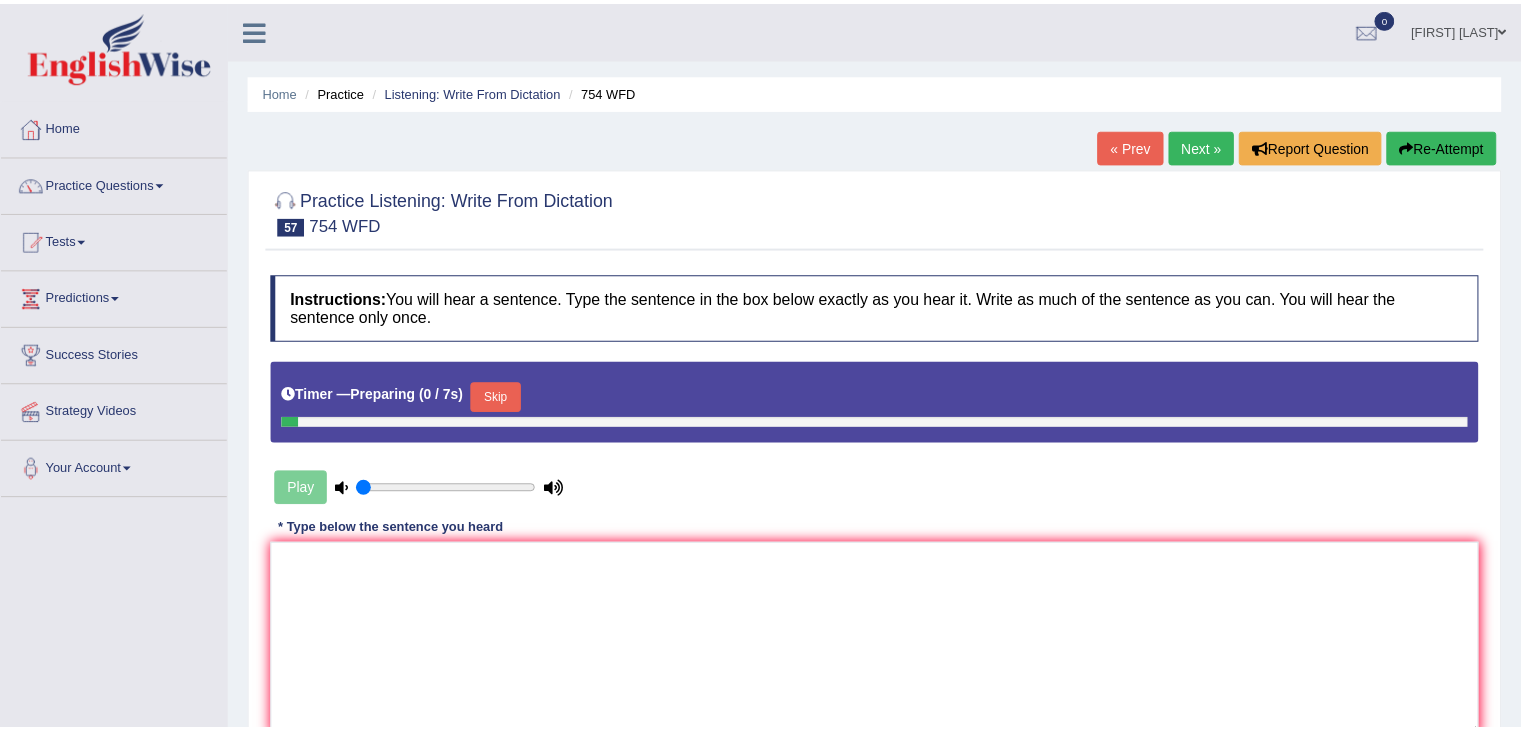 scroll, scrollTop: 0, scrollLeft: 0, axis: both 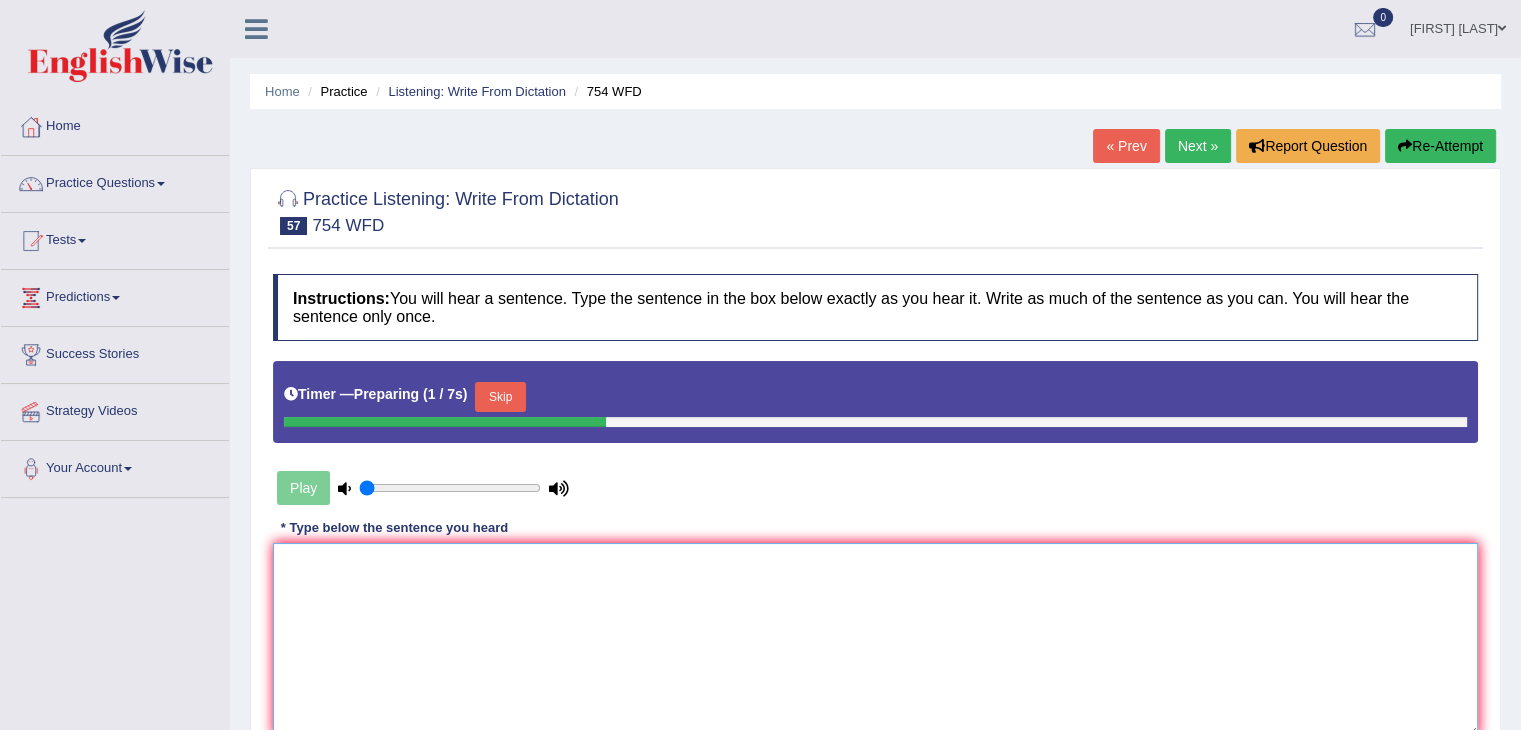 click at bounding box center [875, 640] 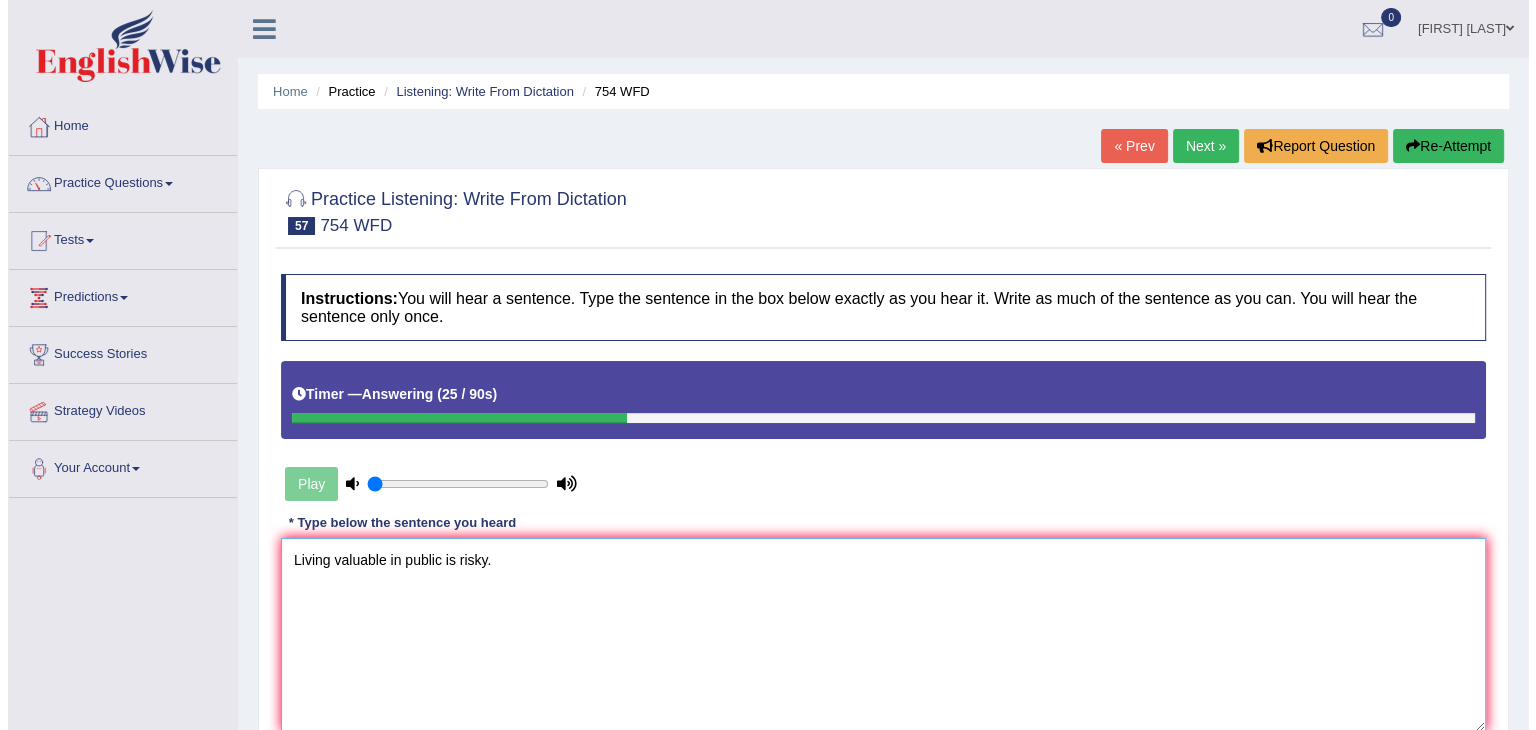 scroll, scrollTop: 320, scrollLeft: 0, axis: vertical 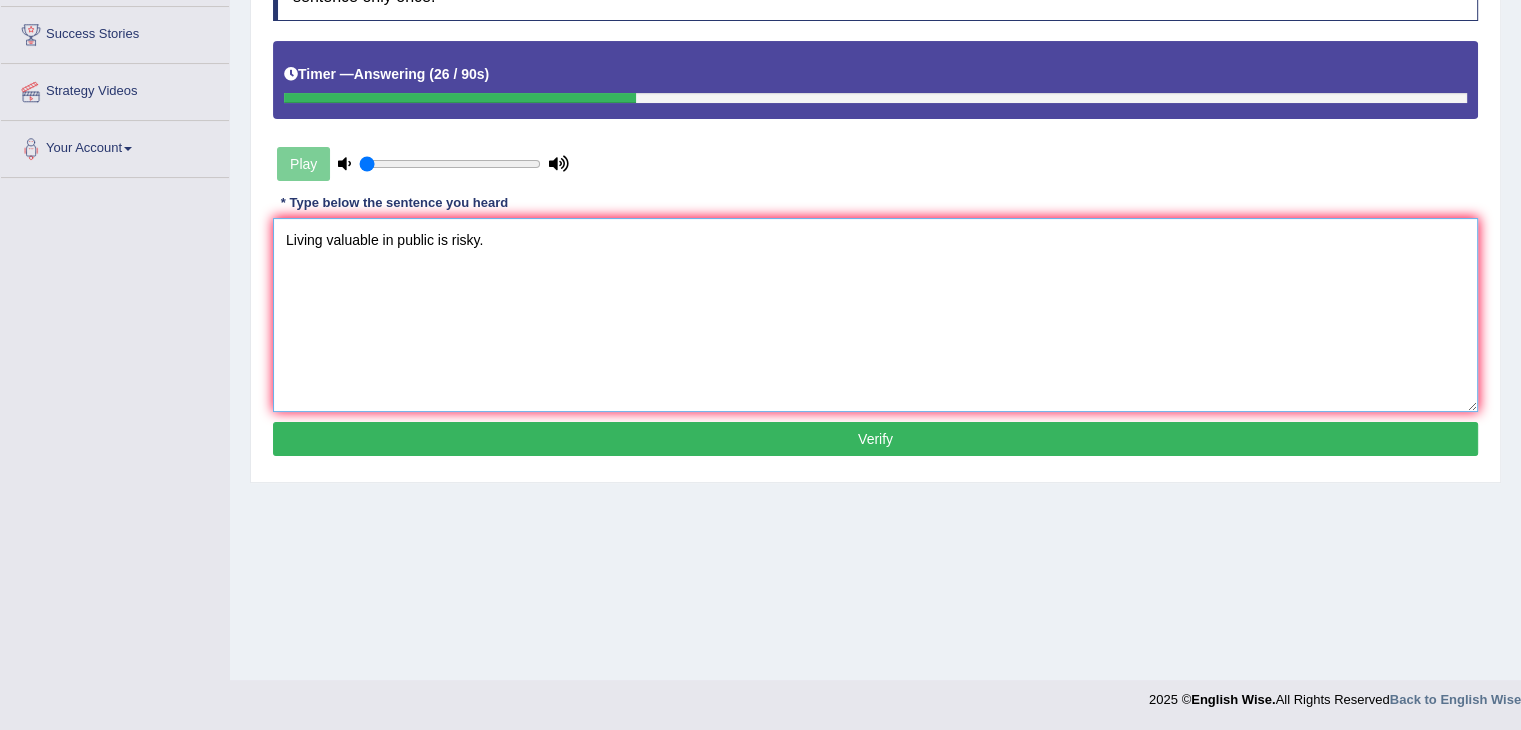 type on "Living valuable in public is risky." 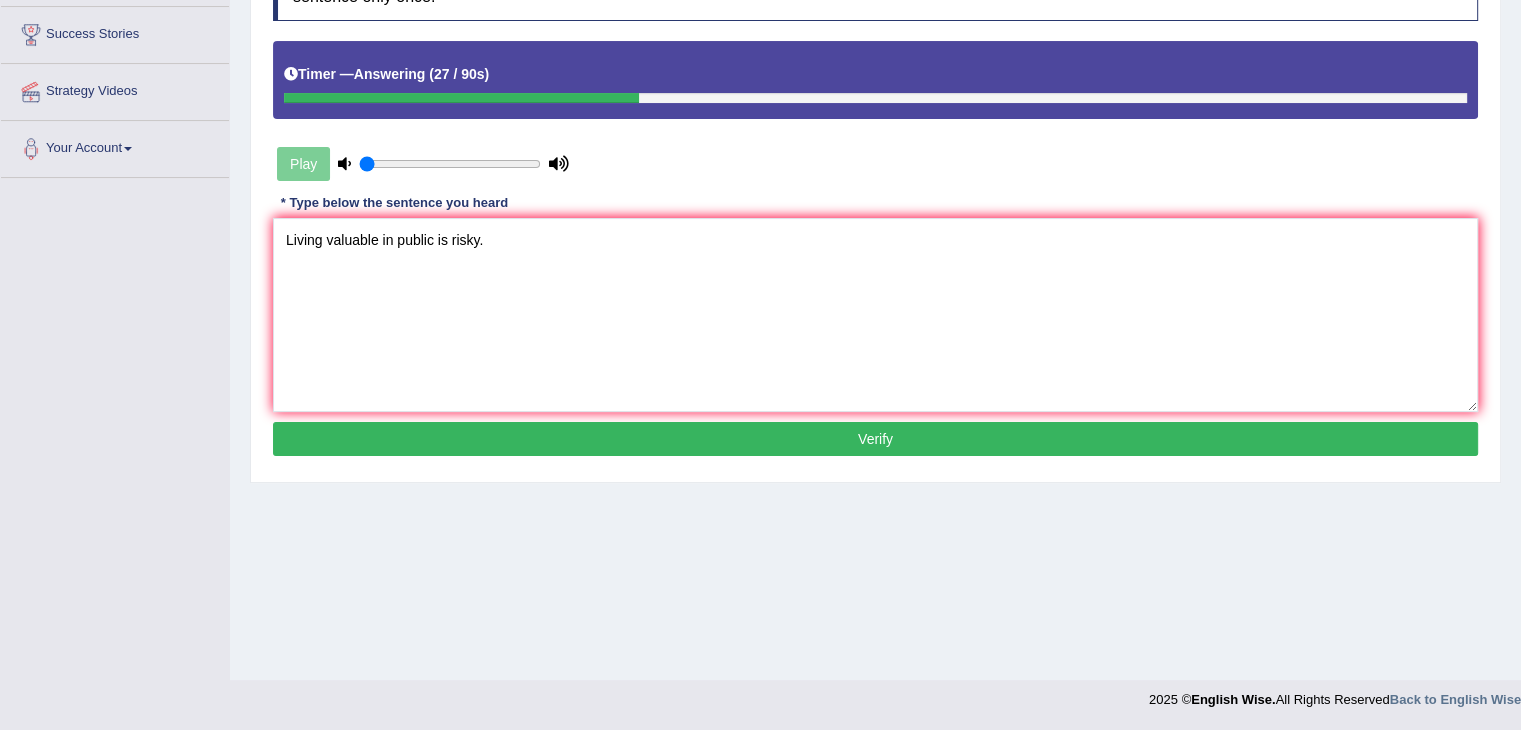click on "Verify" at bounding box center (875, 439) 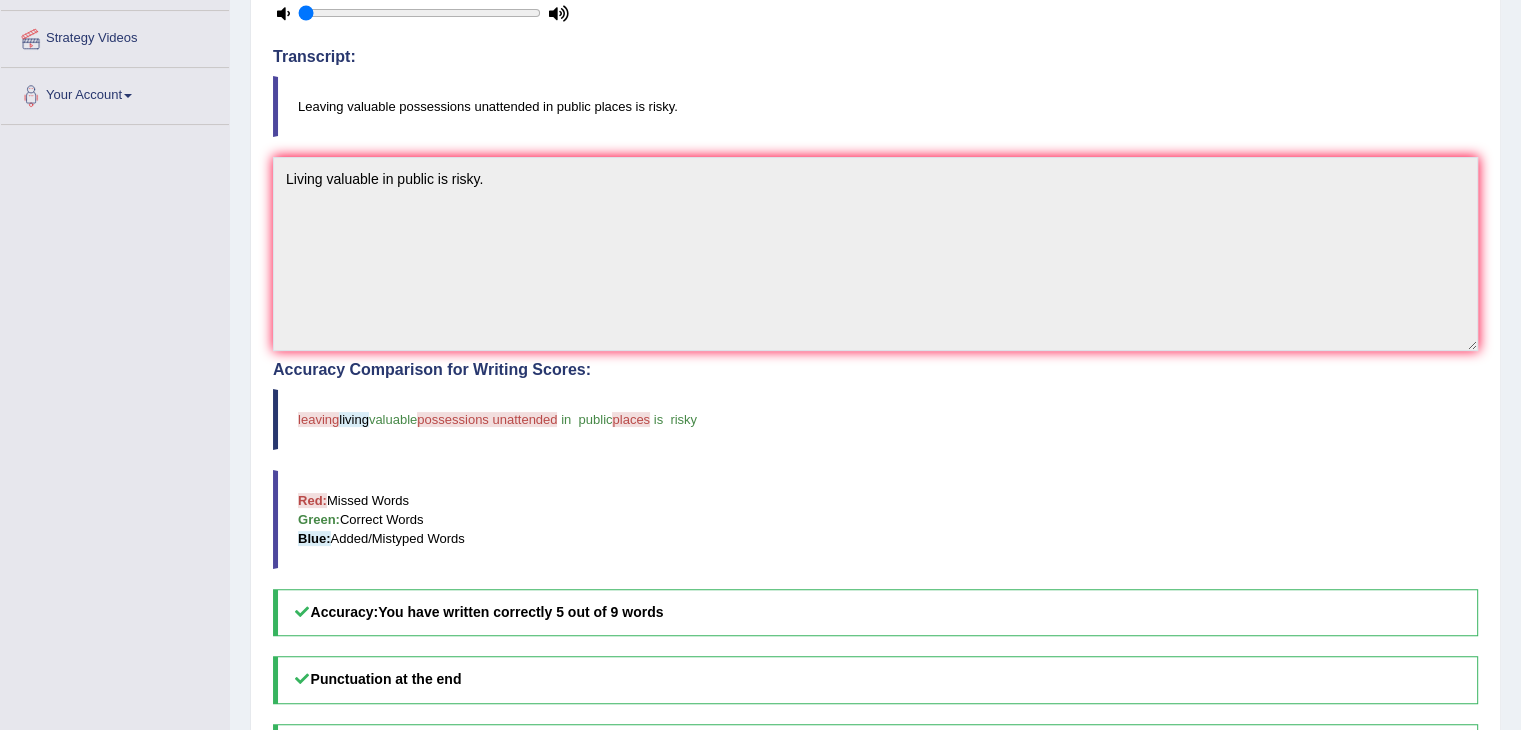 scroll, scrollTop: 0, scrollLeft: 0, axis: both 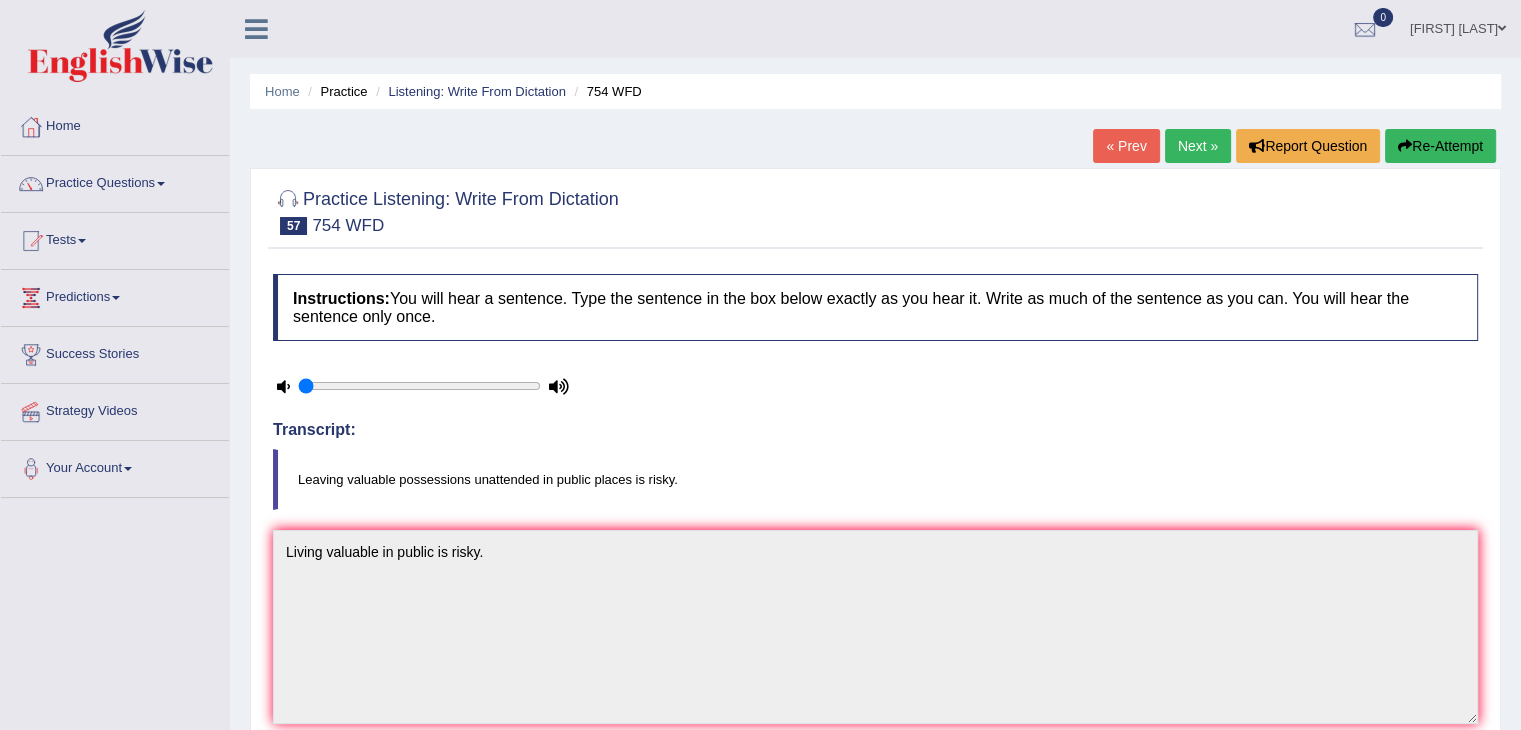 click on "Next »" at bounding box center (1198, 146) 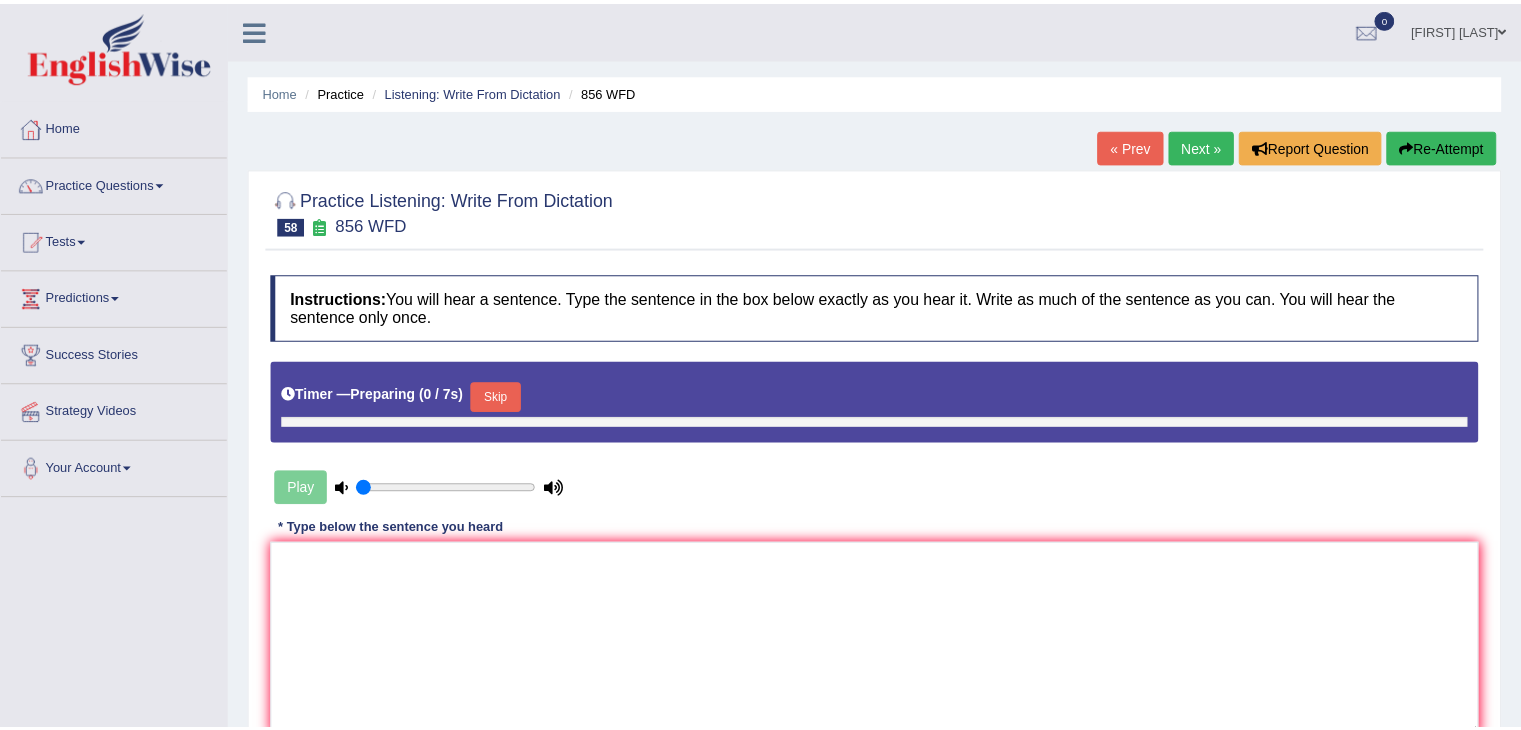 scroll, scrollTop: 0, scrollLeft: 0, axis: both 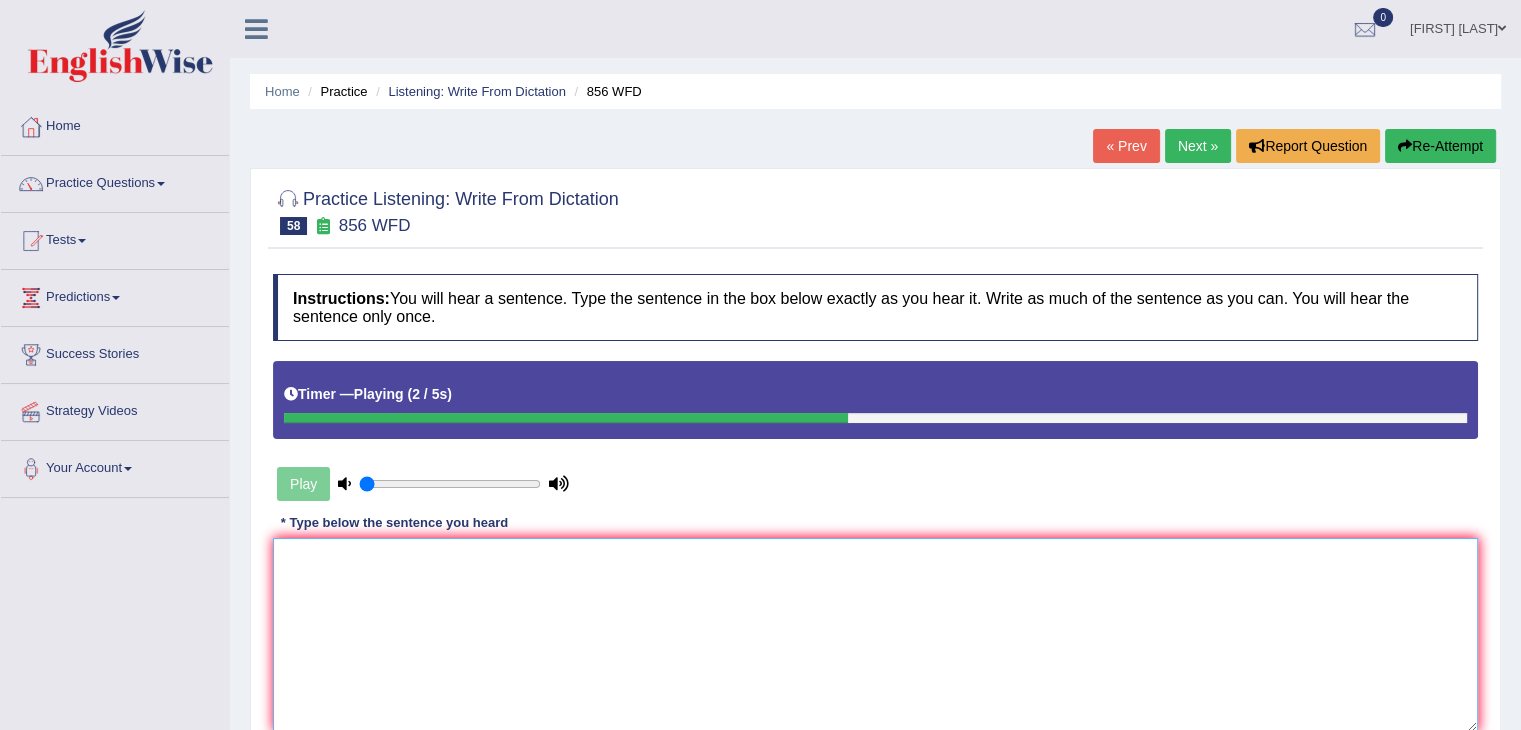 click at bounding box center (875, 635) 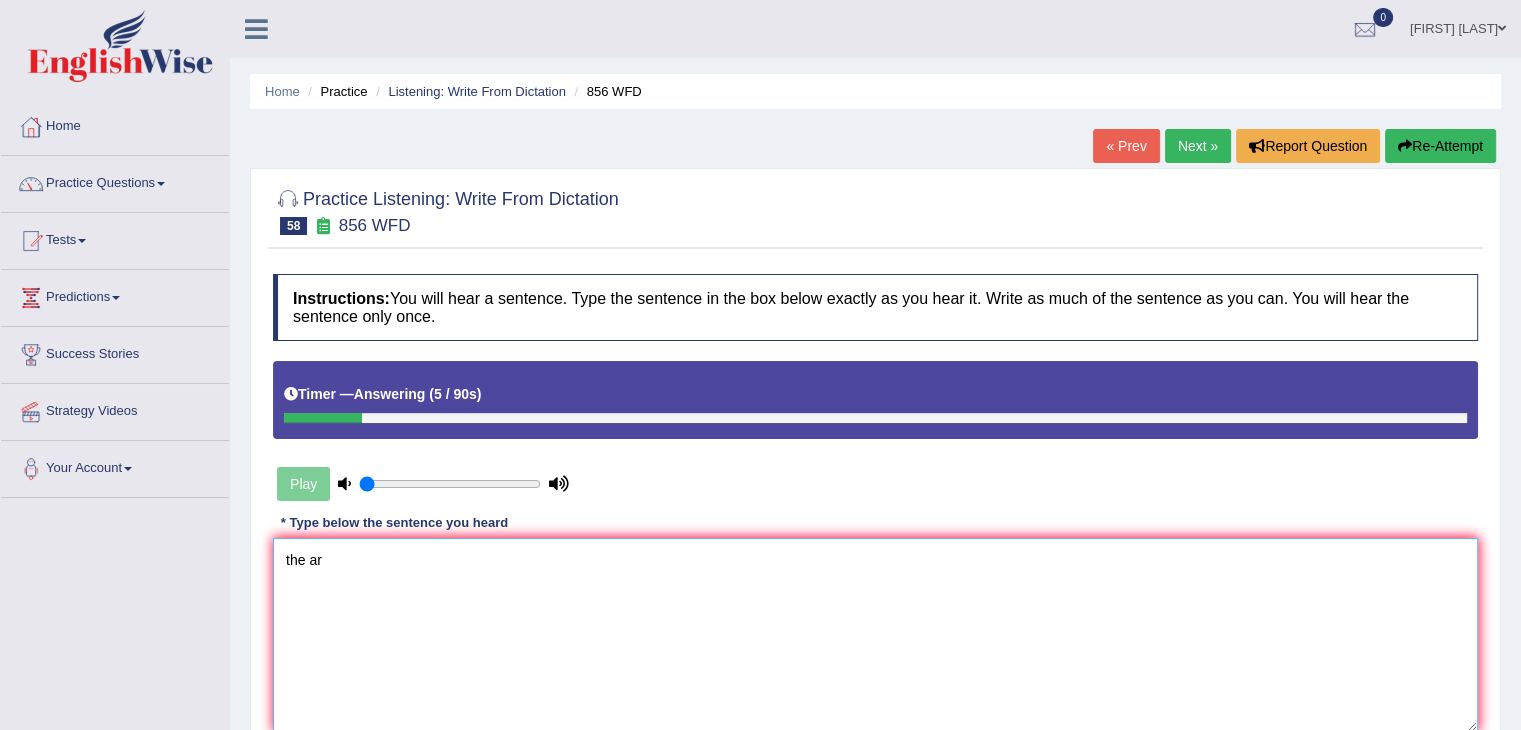 click on "the ar" at bounding box center (875, 635) 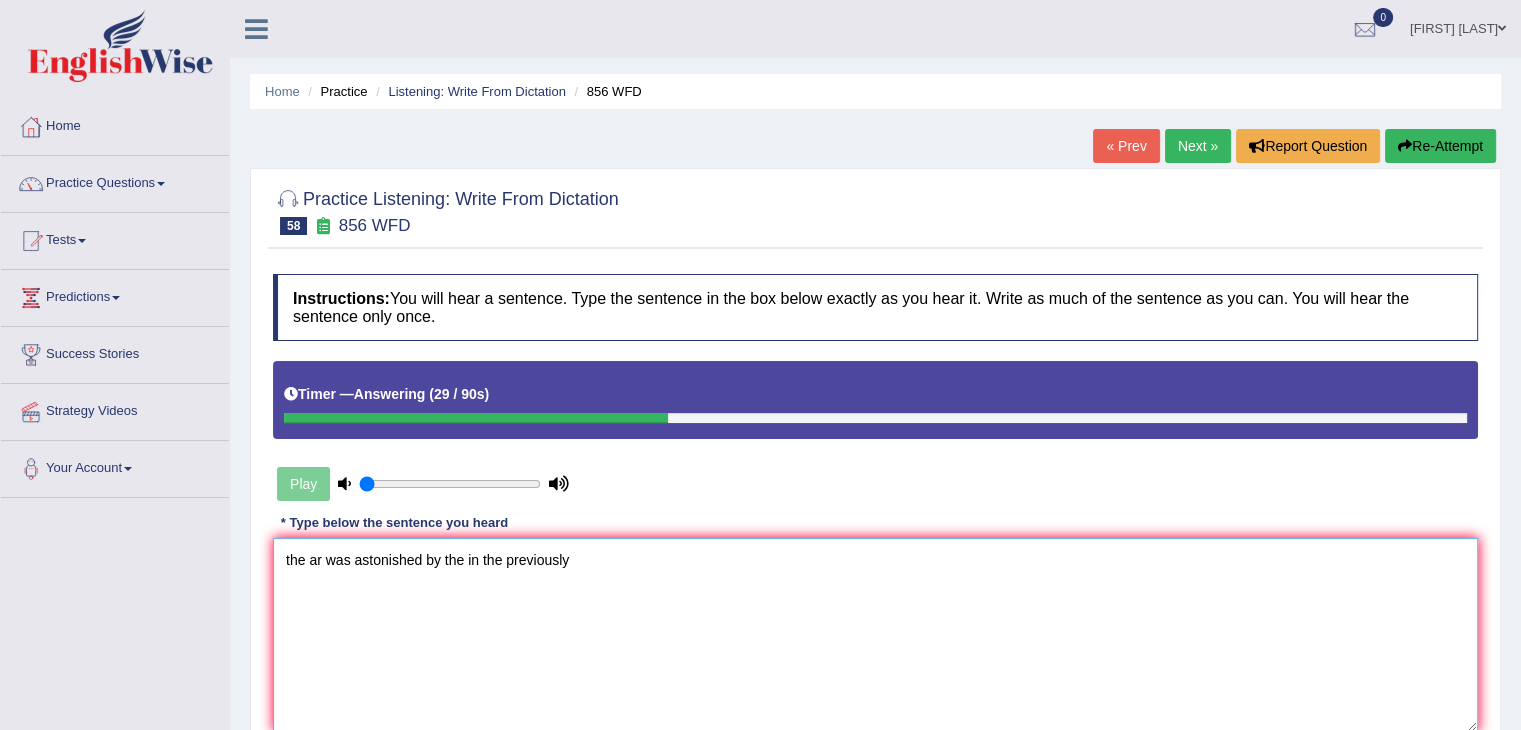 click on "the ar was astonished by the in the previously" at bounding box center (875, 635) 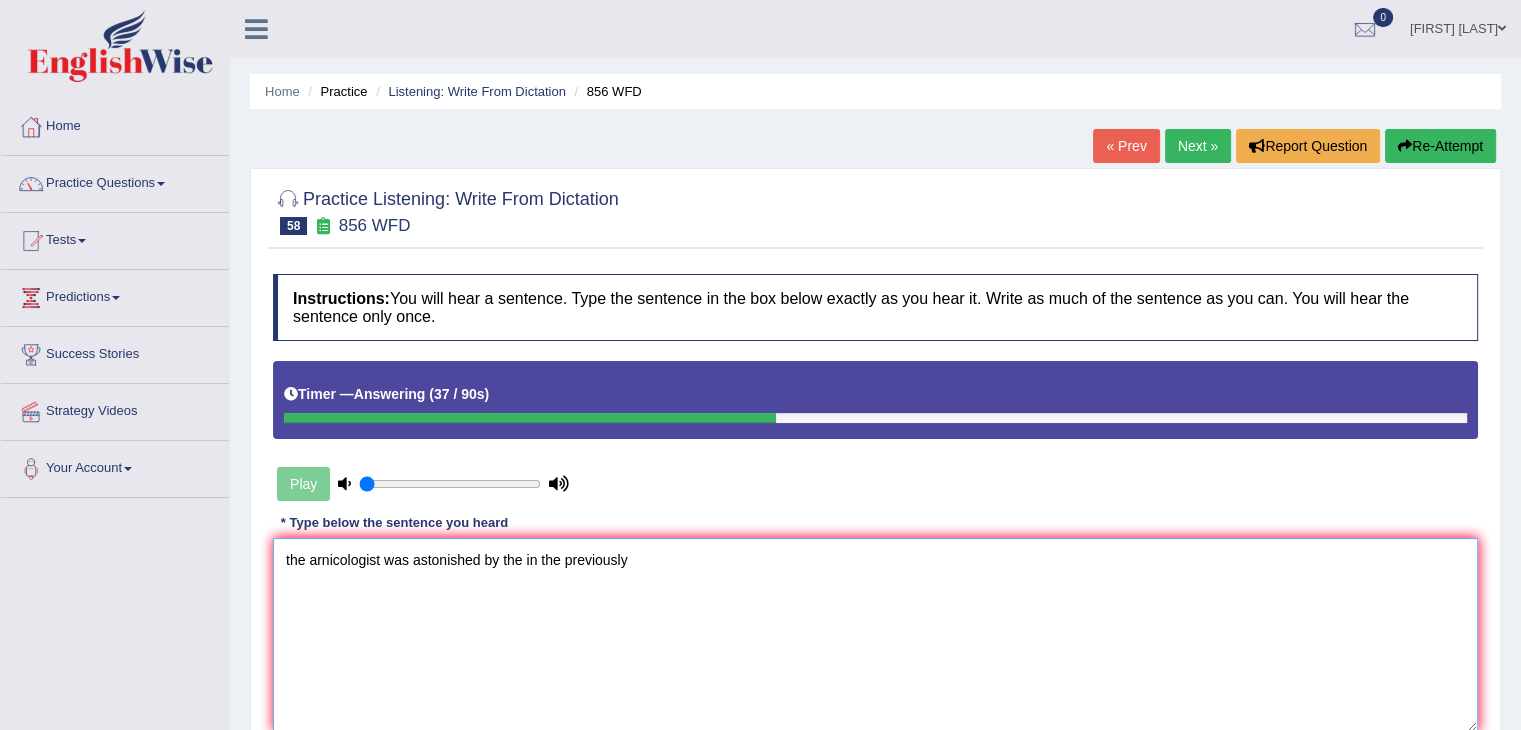 click on "the arnicologist was astonished by the in the previously" at bounding box center [875, 635] 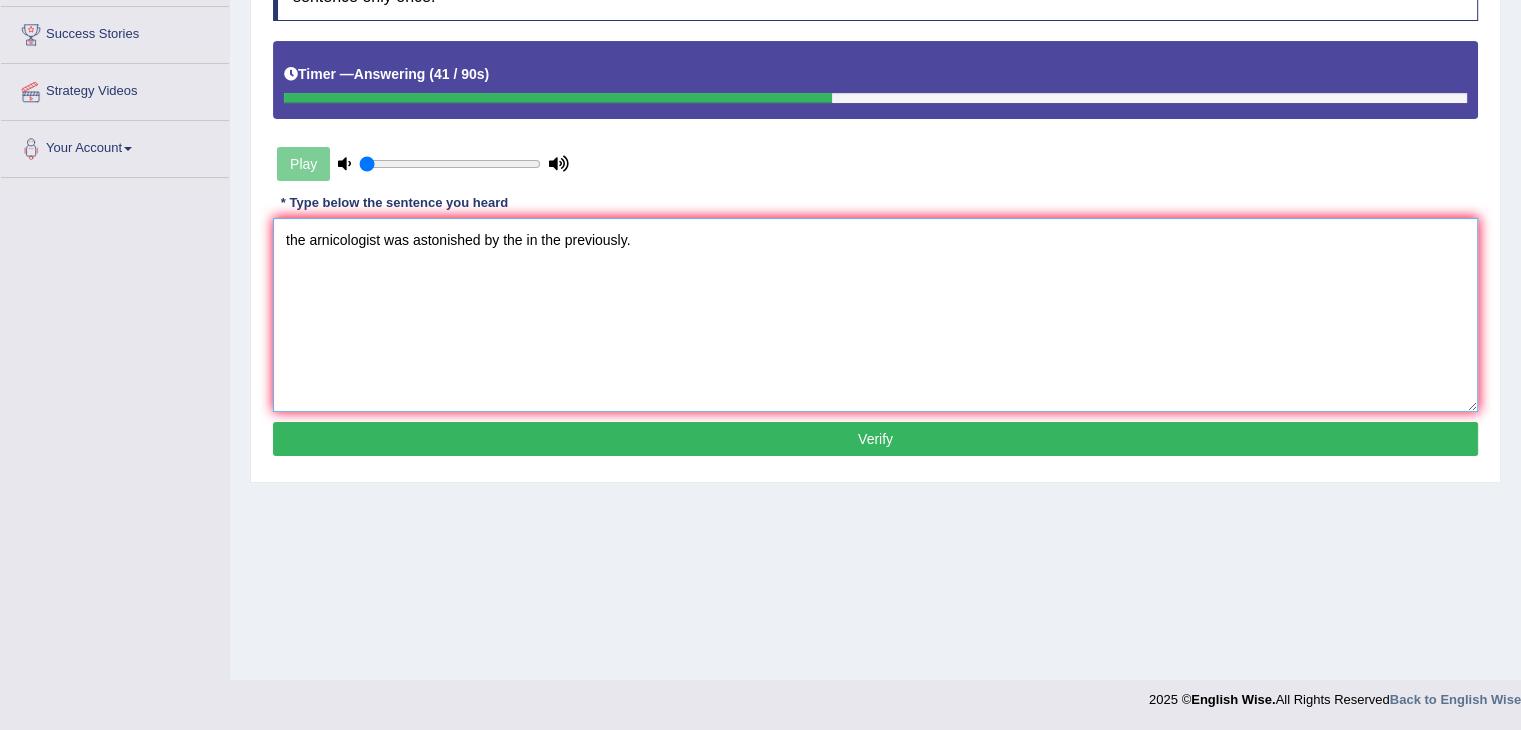 scroll, scrollTop: 320, scrollLeft: 0, axis: vertical 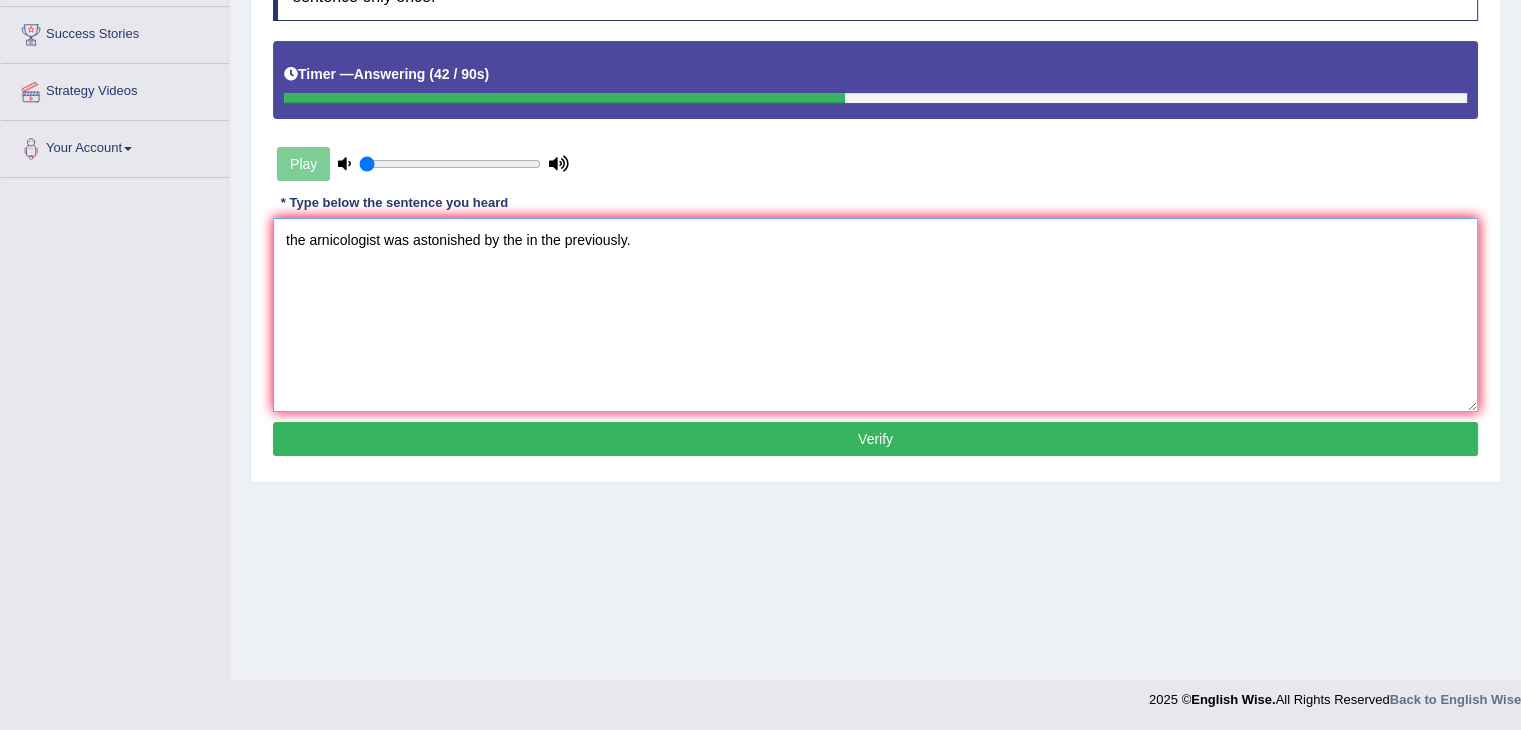 type on "the arnicologist was astonished by the in the previously." 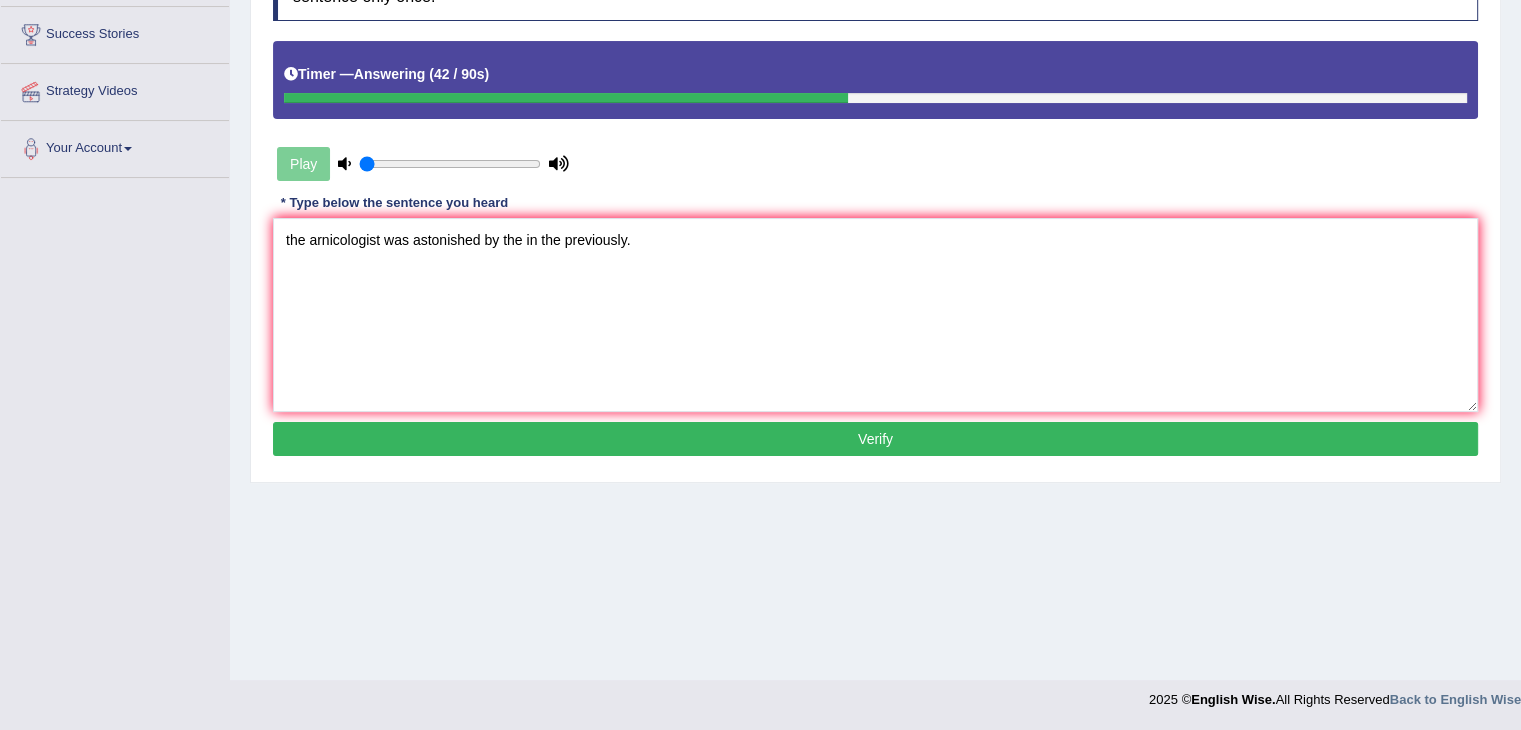 click on "Verify" at bounding box center [875, 439] 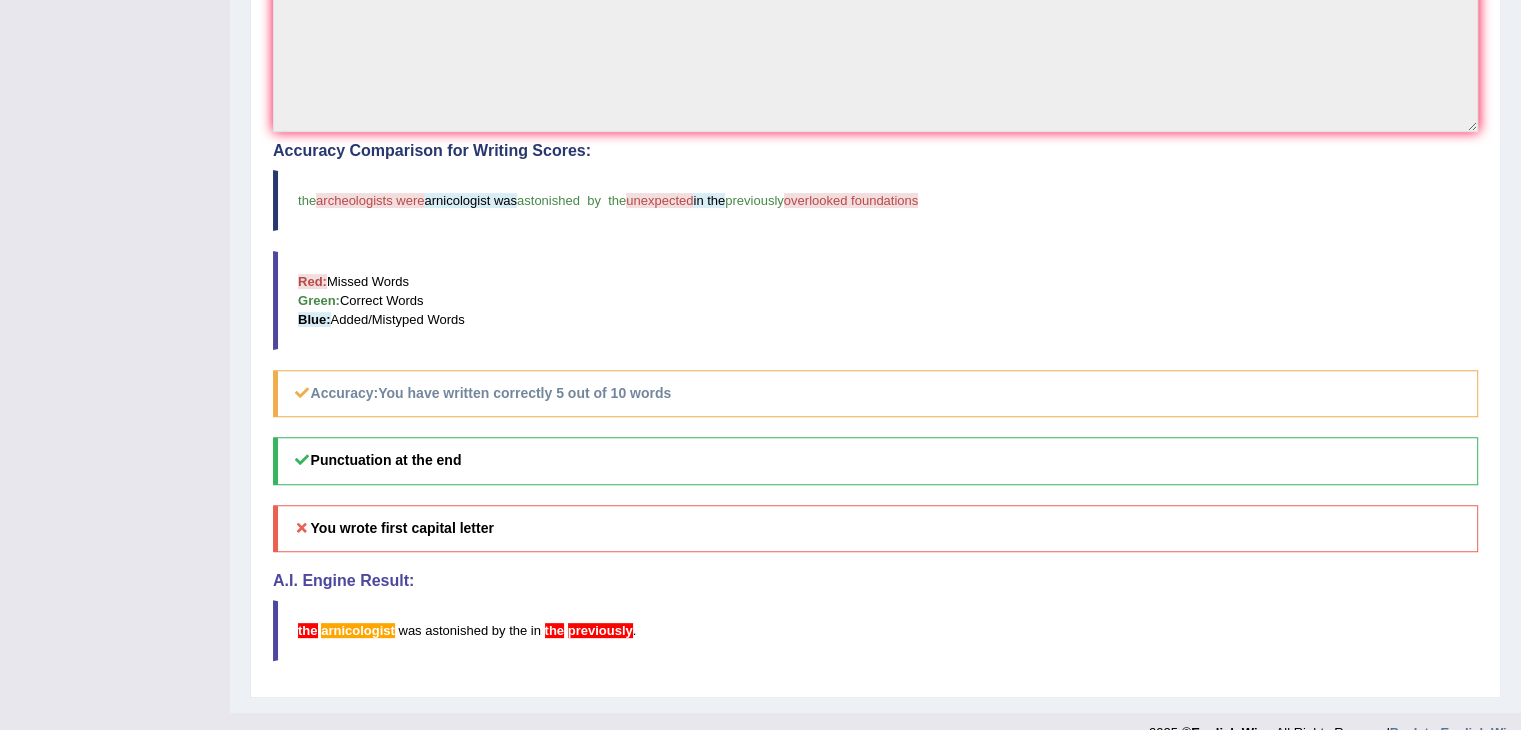 scroll, scrollTop: 0, scrollLeft: 0, axis: both 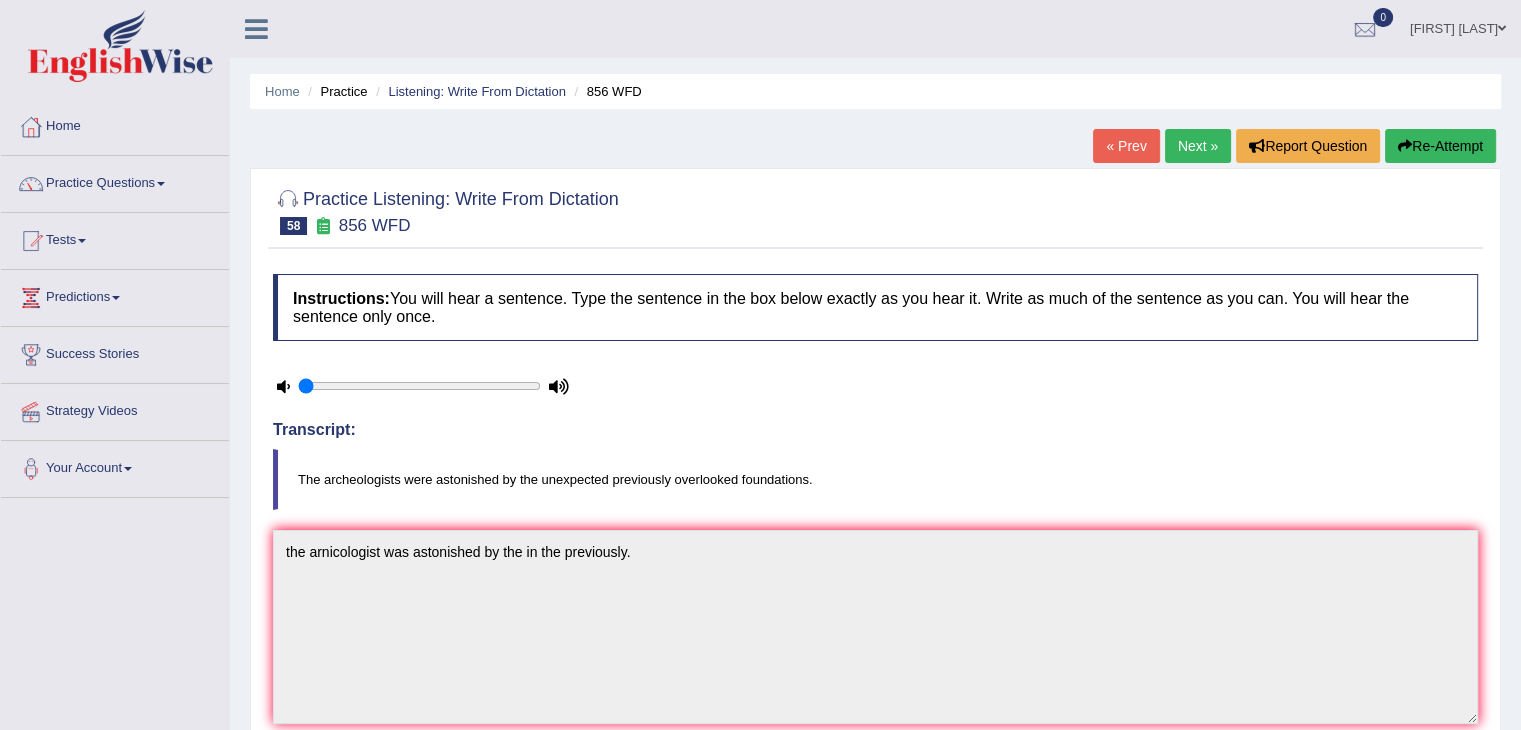 click on "Next »" at bounding box center [1198, 146] 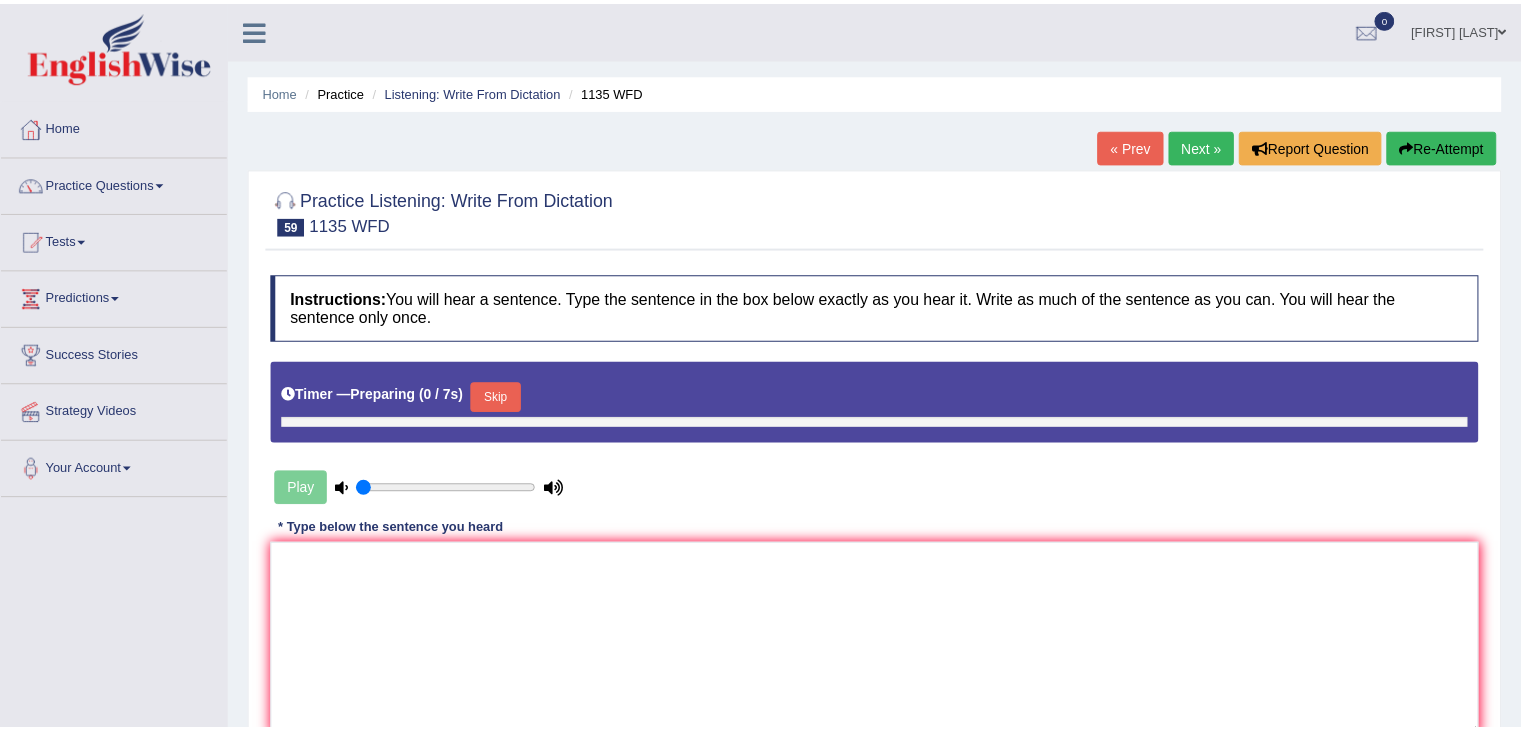 scroll, scrollTop: 0, scrollLeft: 0, axis: both 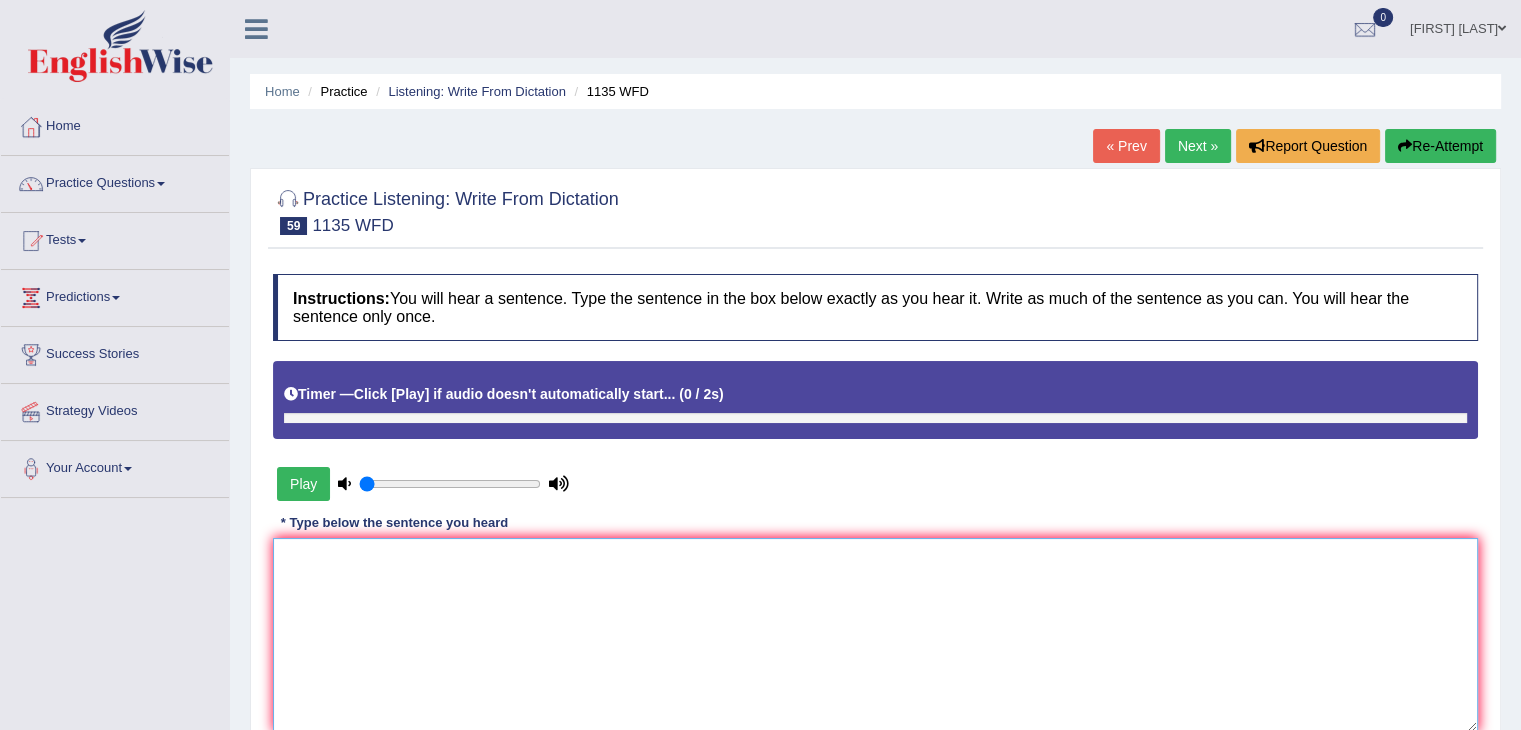 click at bounding box center (875, 635) 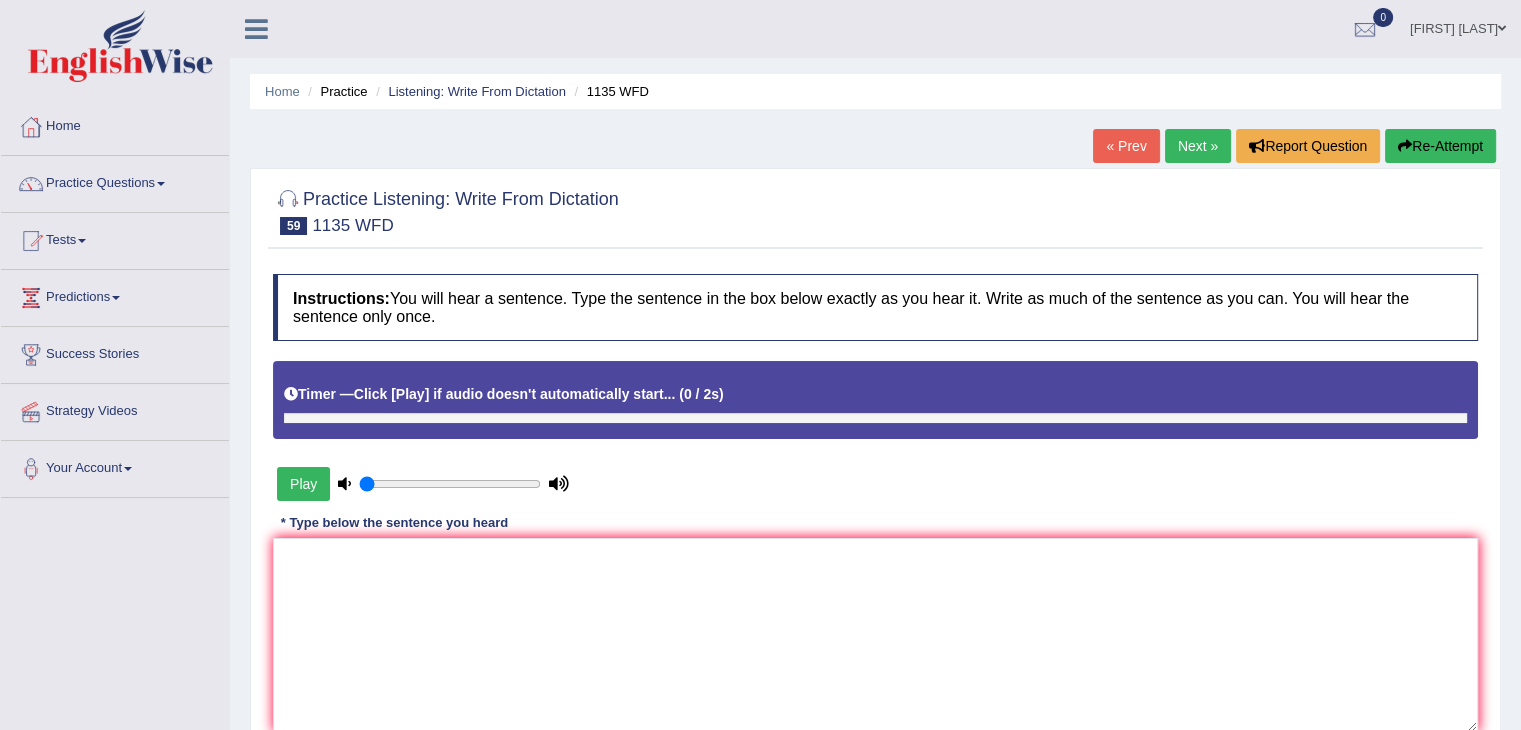 click on "Play" at bounding box center (303, 484) 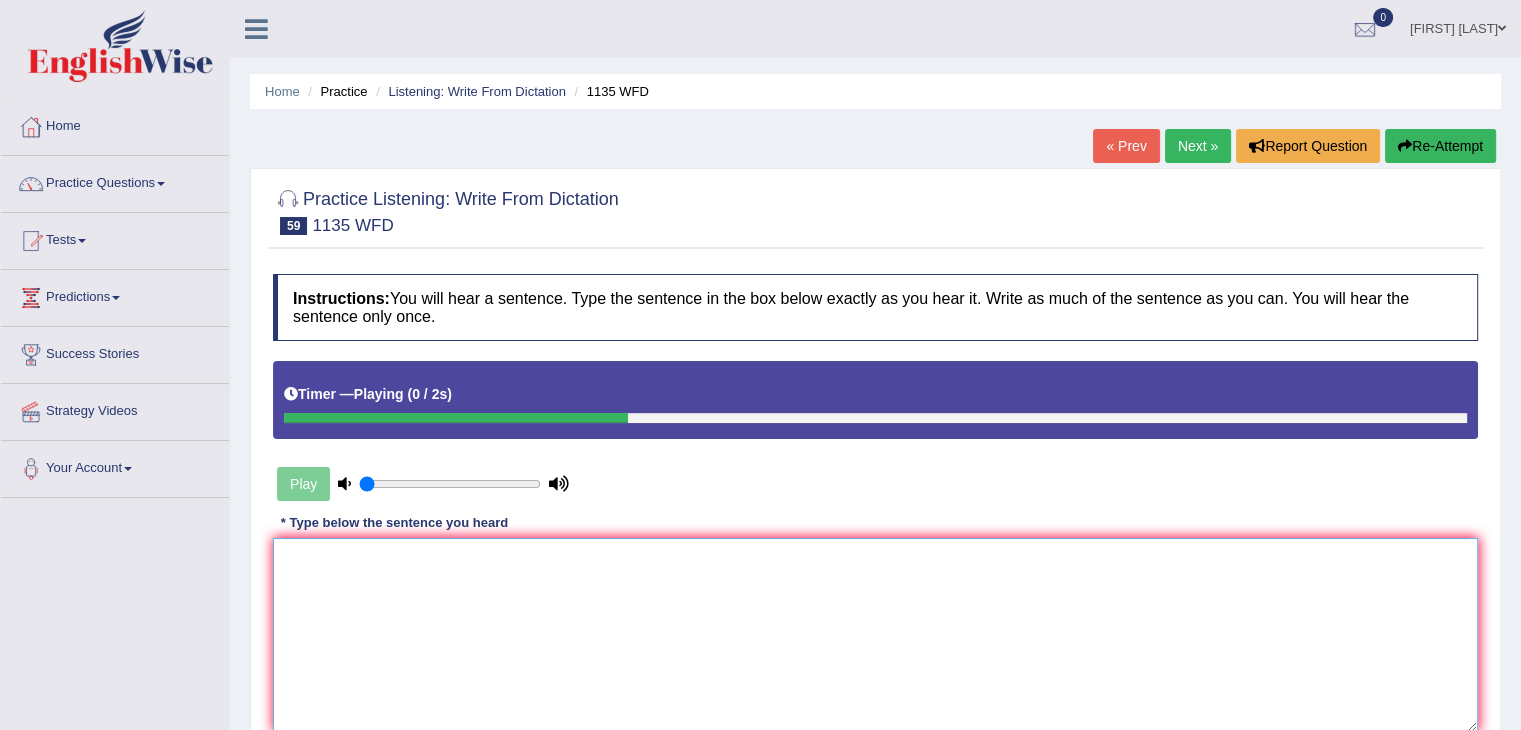 click at bounding box center (875, 635) 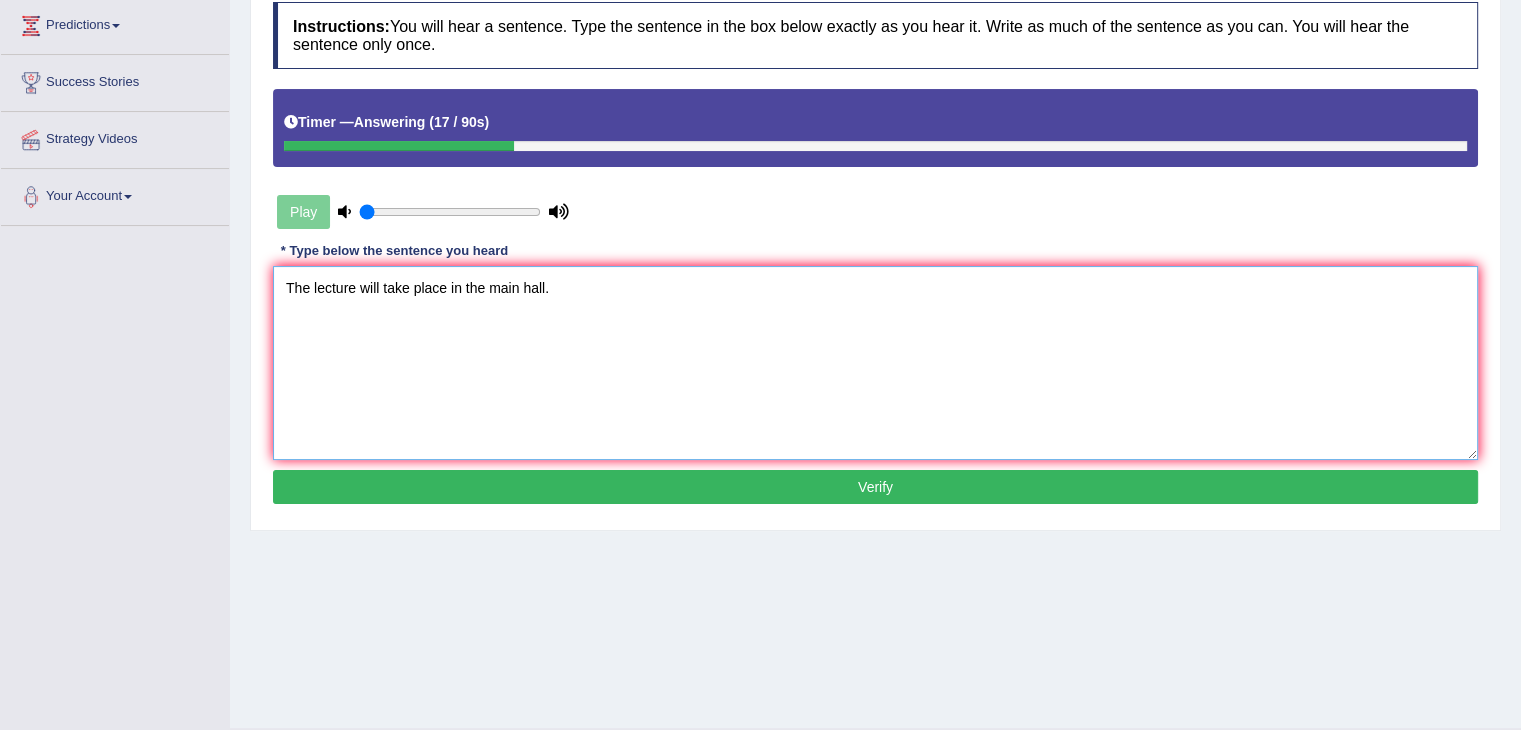 scroll, scrollTop: 279, scrollLeft: 0, axis: vertical 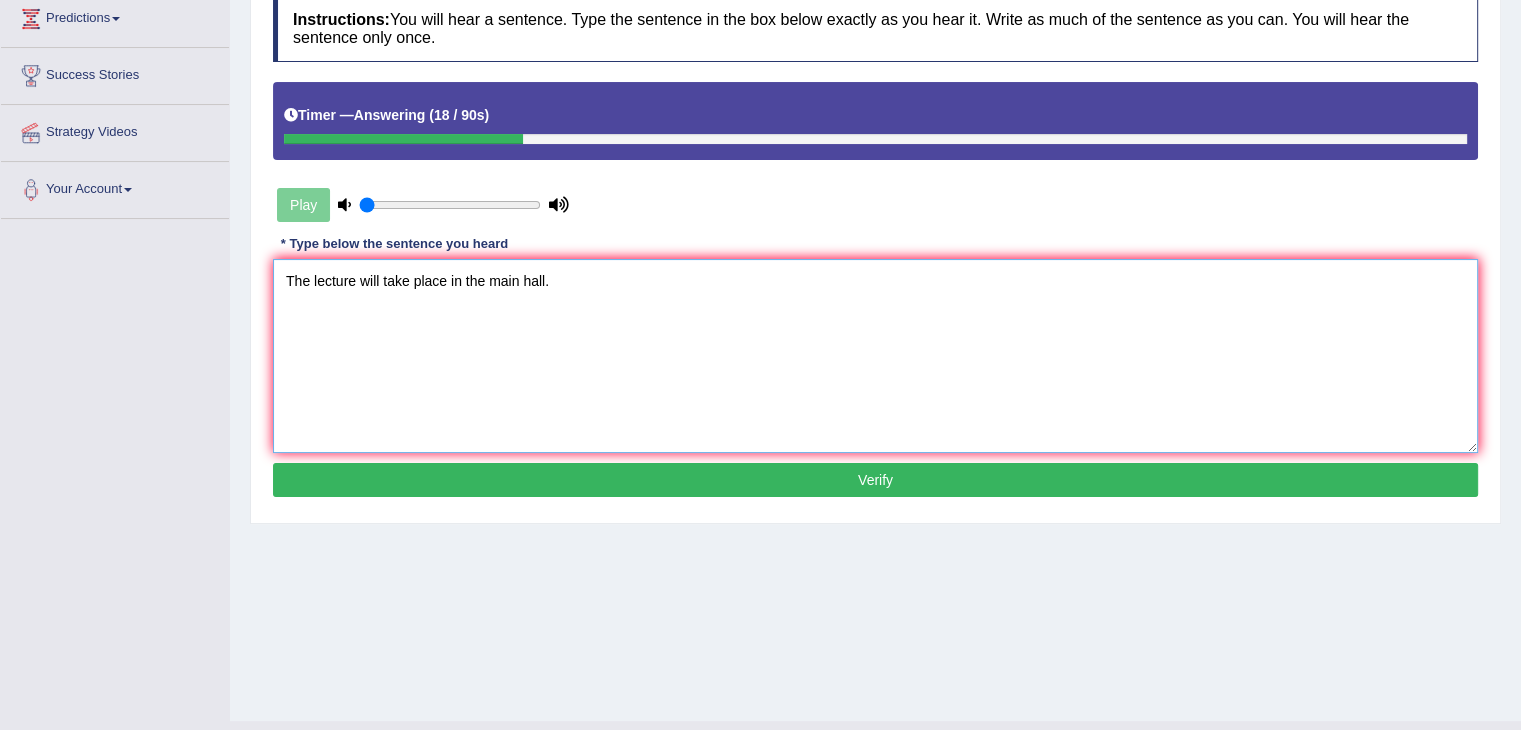type on "The lecture will take place in the main hall." 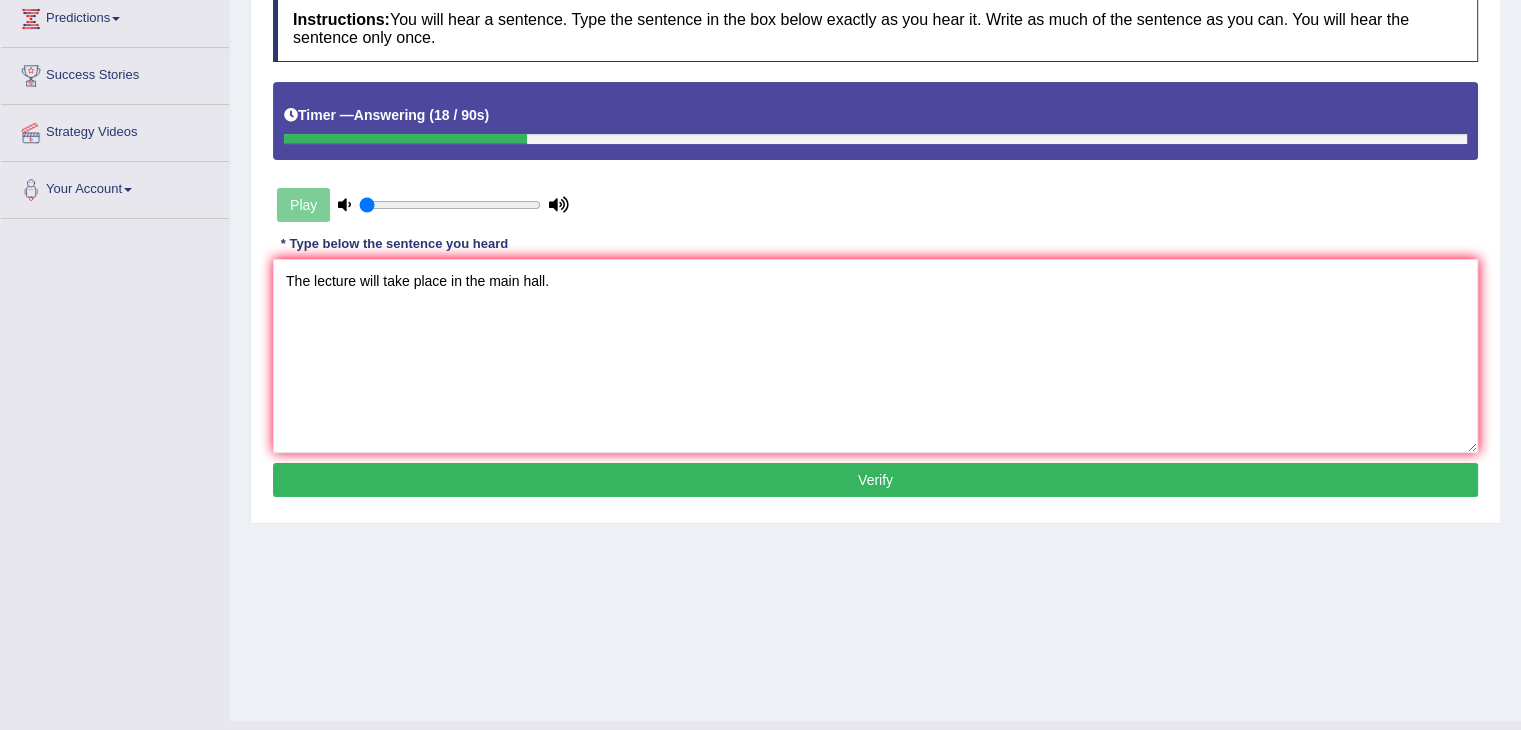 click on "Verify" at bounding box center [875, 480] 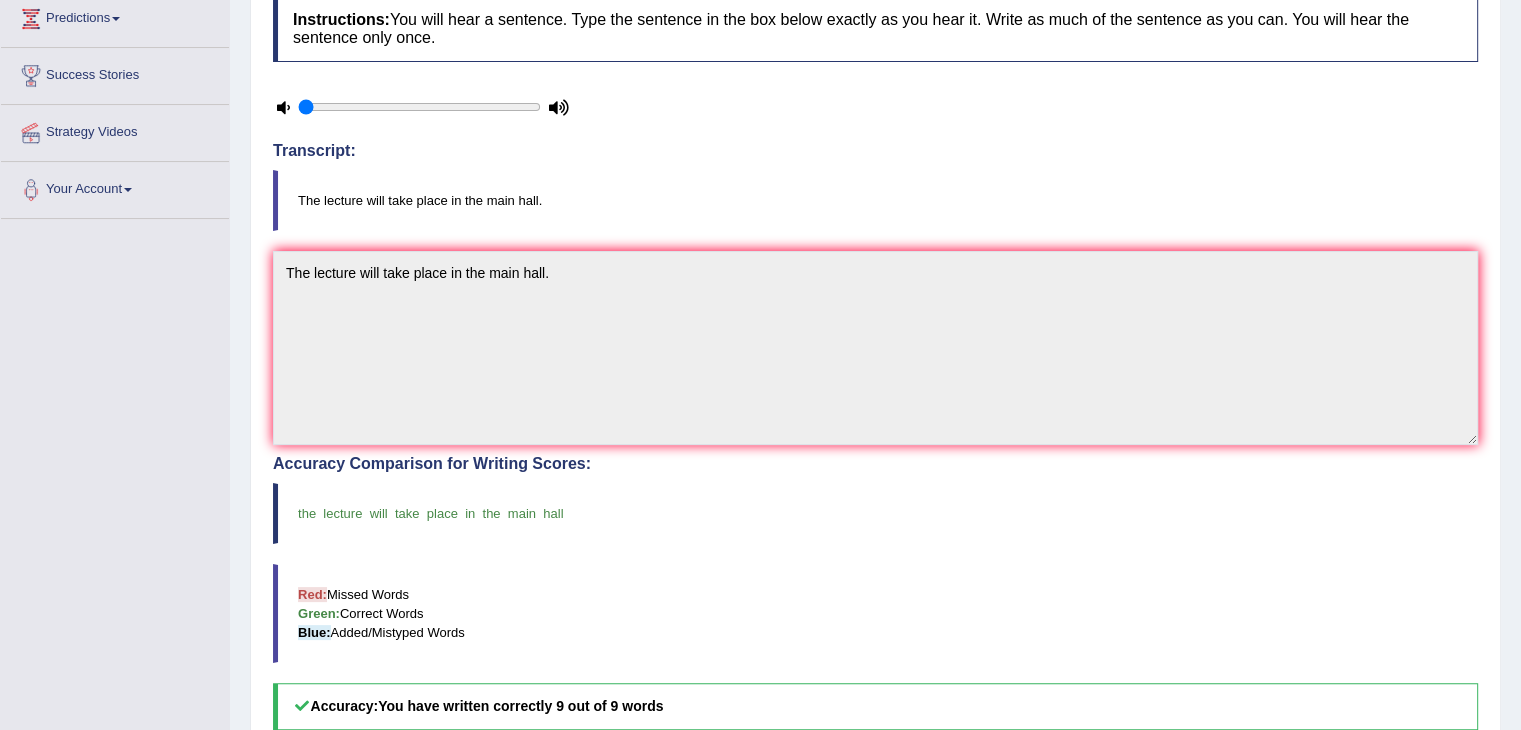 scroll, scrollTop: 0, scrollLeft: 0, axis: both 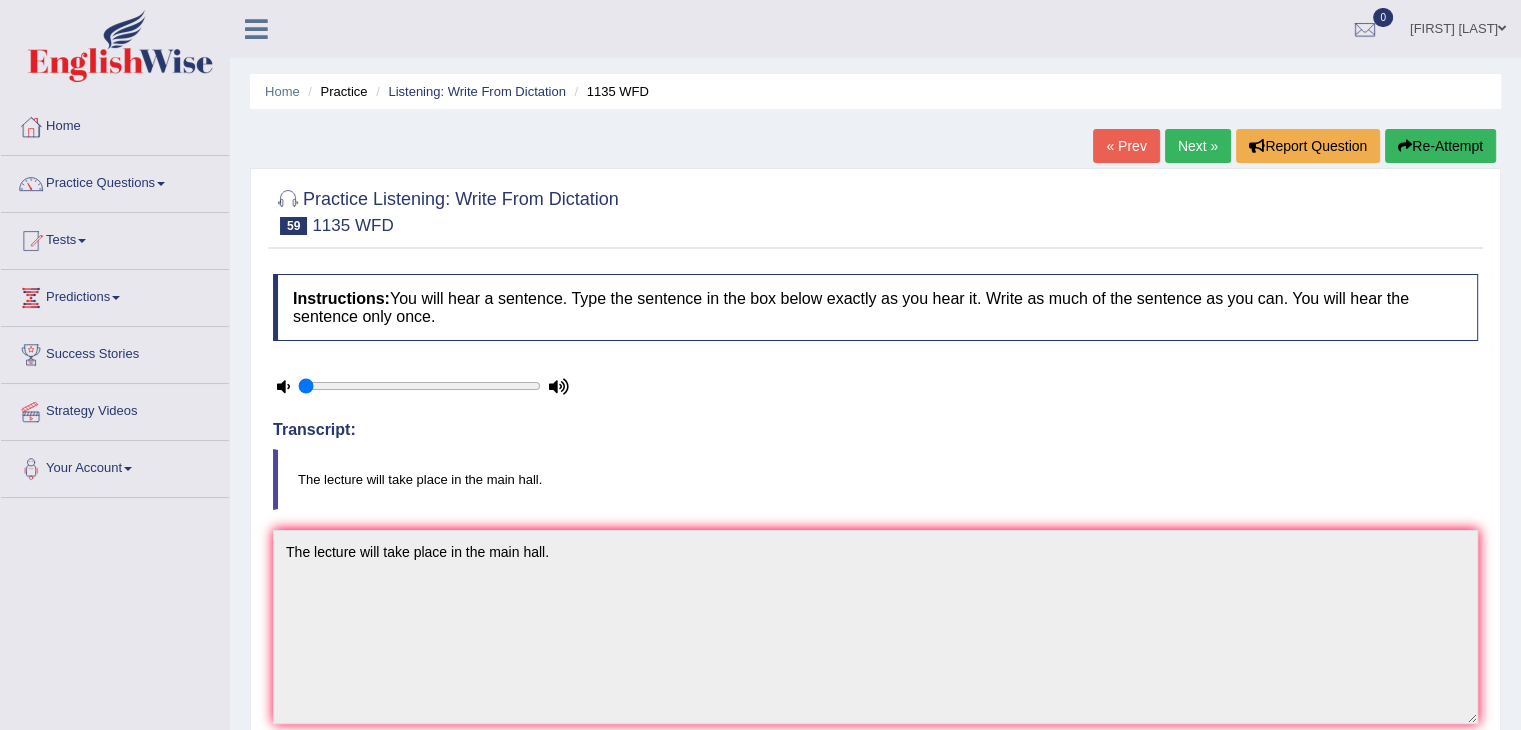 click on "Next »" at bounding box center [1198, 146] 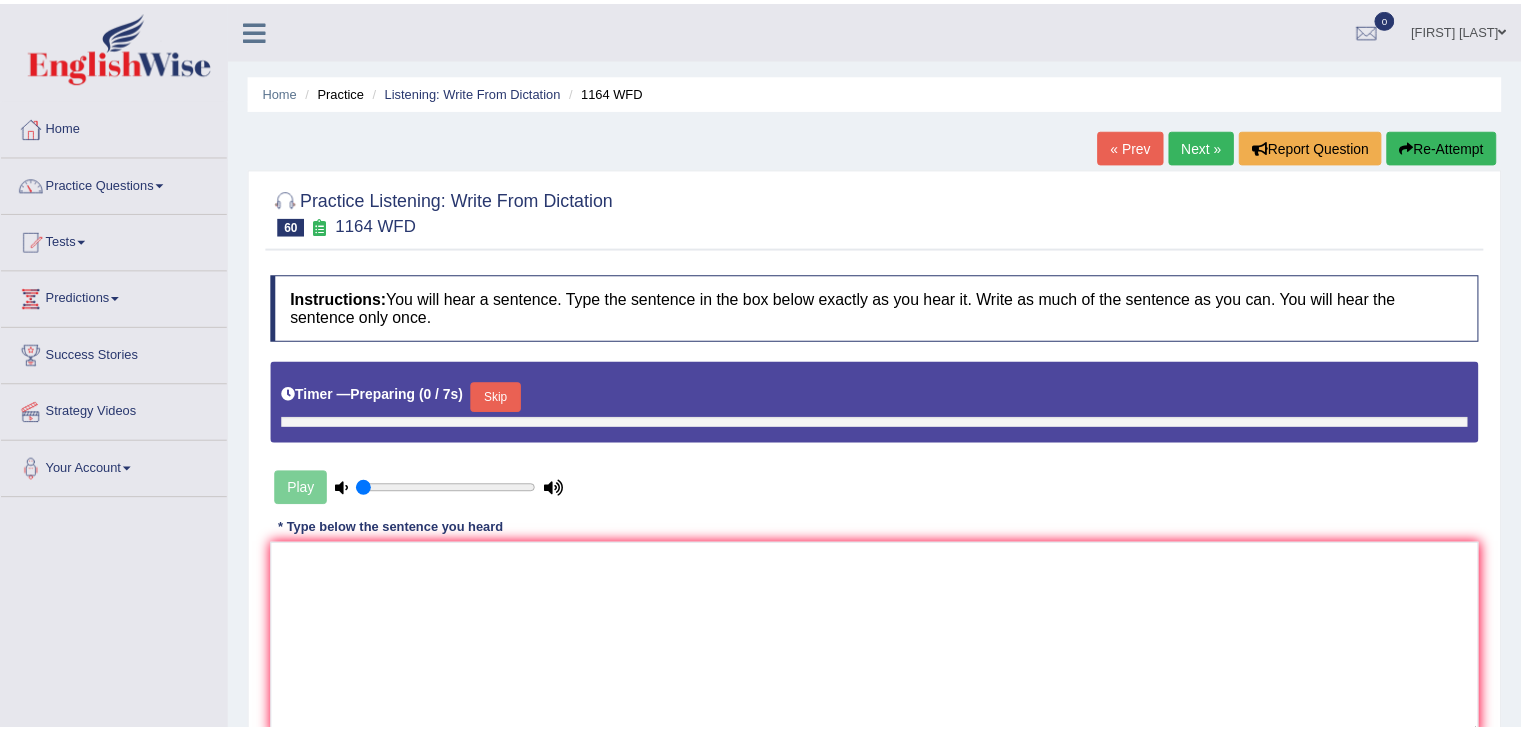 scroll, scrollTop: 0, scrollLeft: 0, axis: both 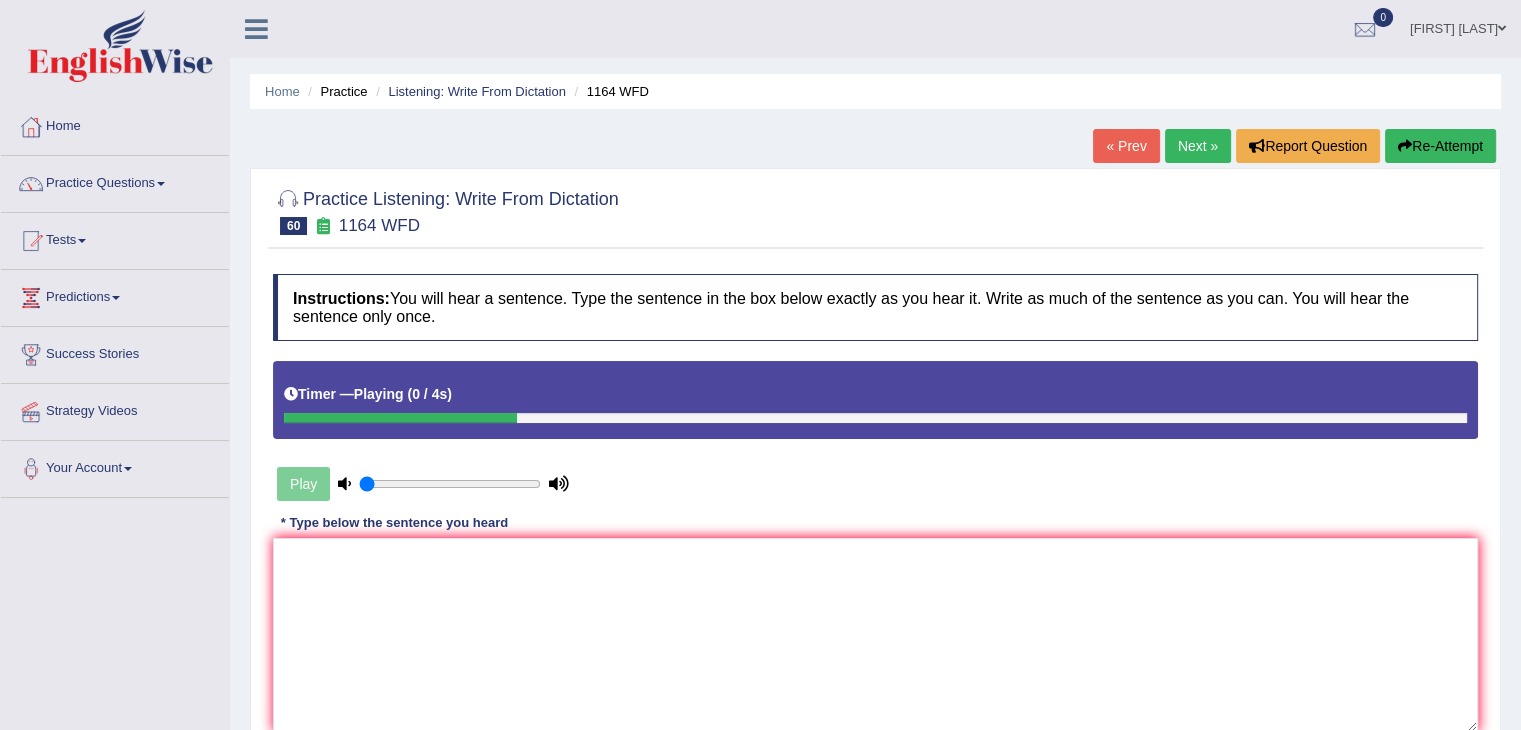 click on "Play" at bounding box center [423, 484] 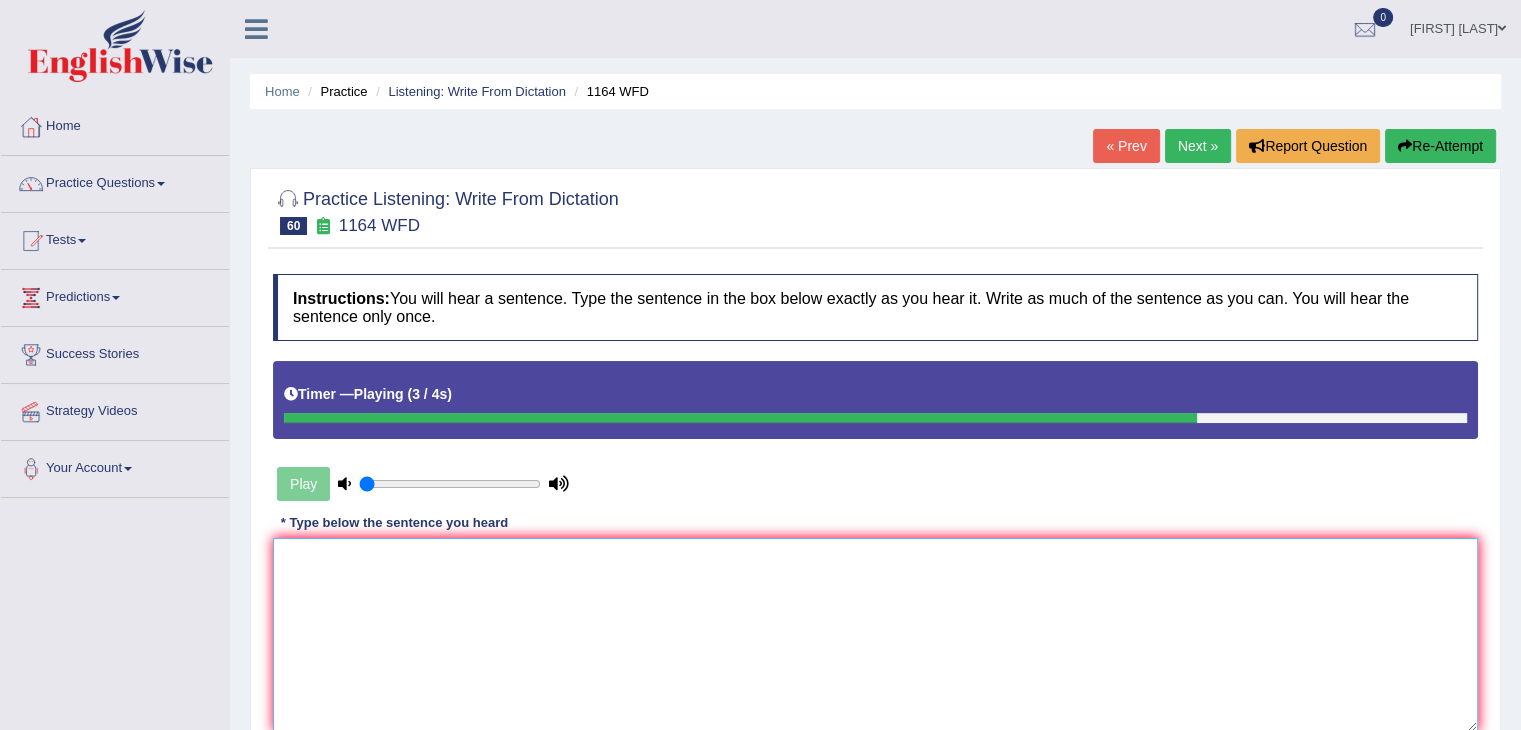 click at bounding box center [875, 635] 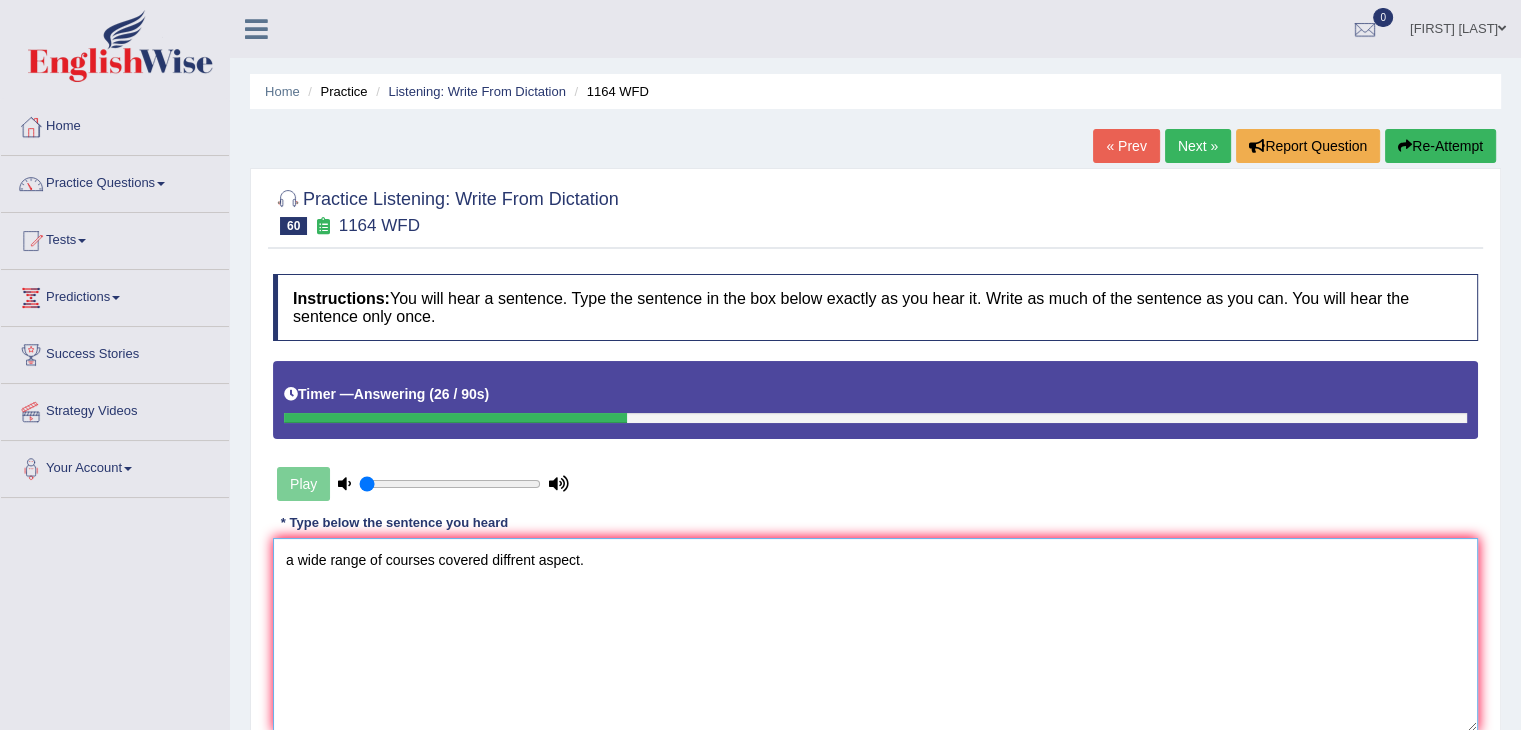 click on "a wide range of courses covered diffrent aspect." at bounding box center (875, 635) 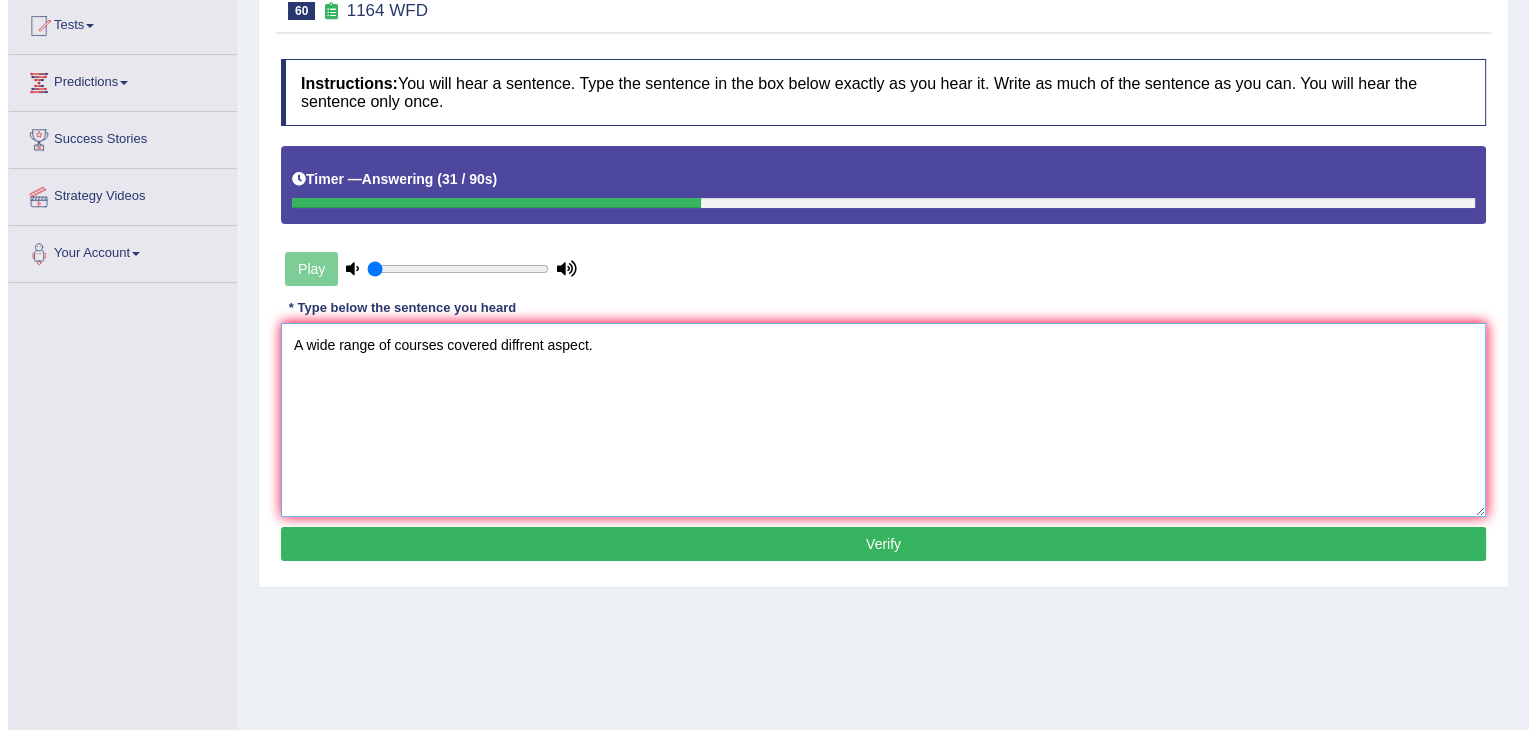 scroll, scrollTop: 216, scrollLeft: 0, axis: vertical 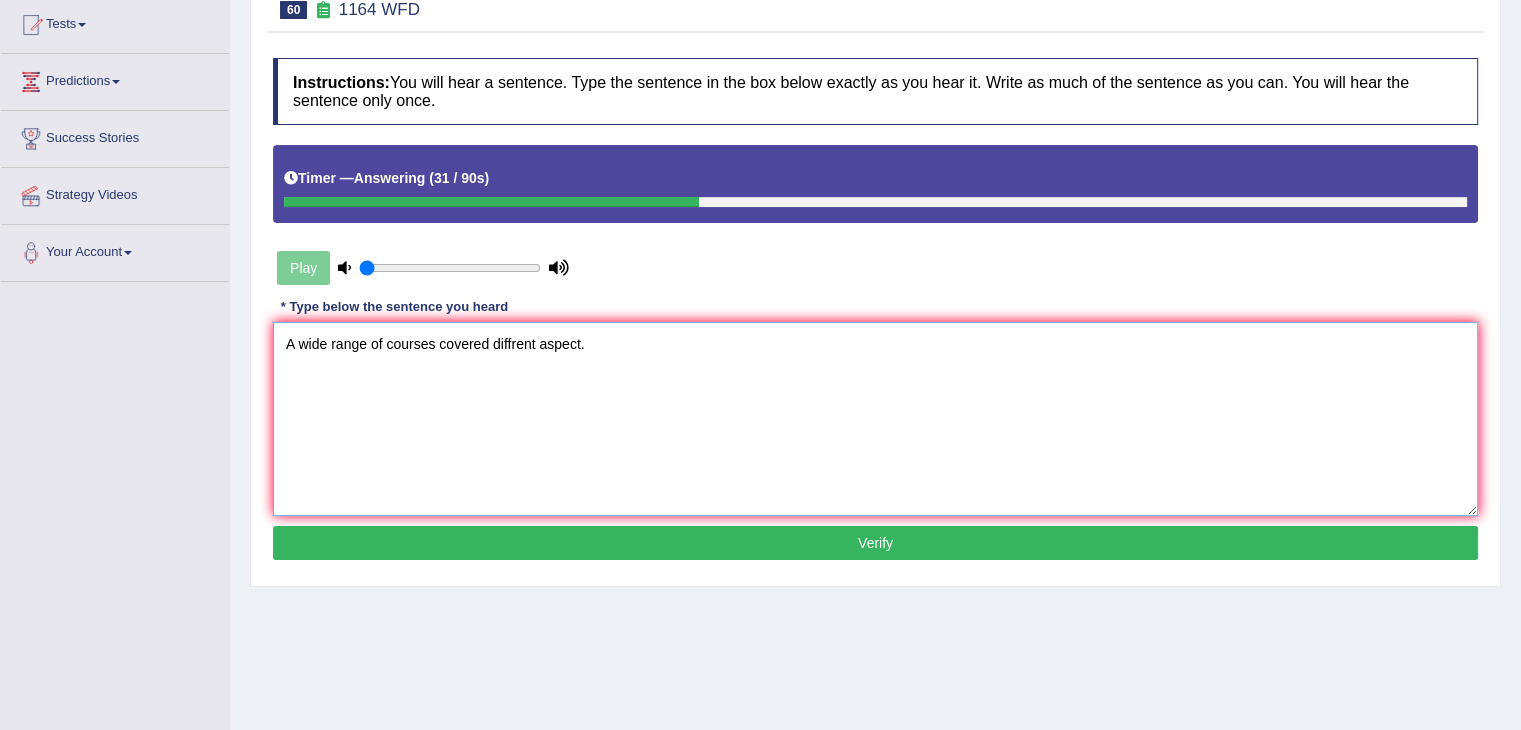 type on "A wide range of courses covered diffrent aspect." 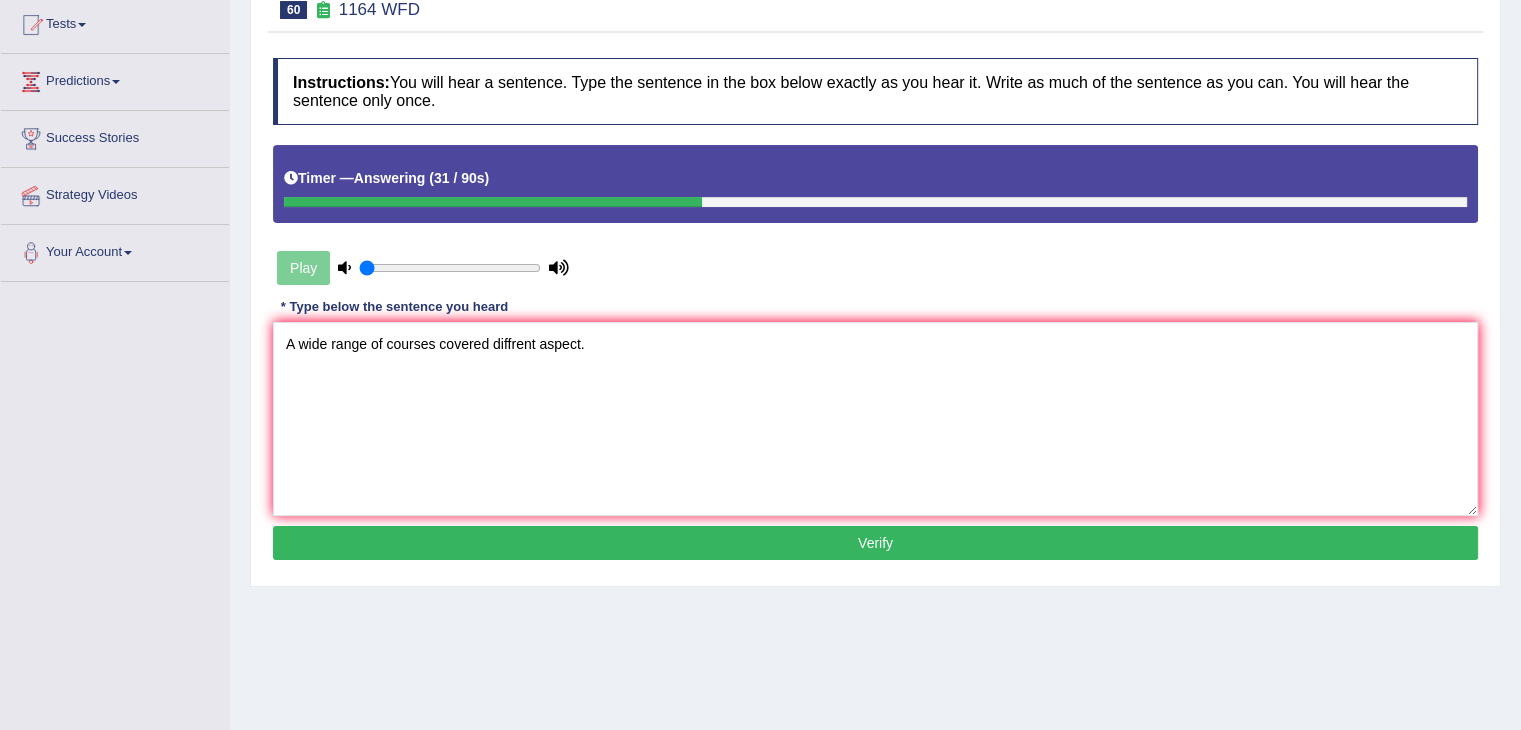 click on "Verify" at bounding box center (875, 543) 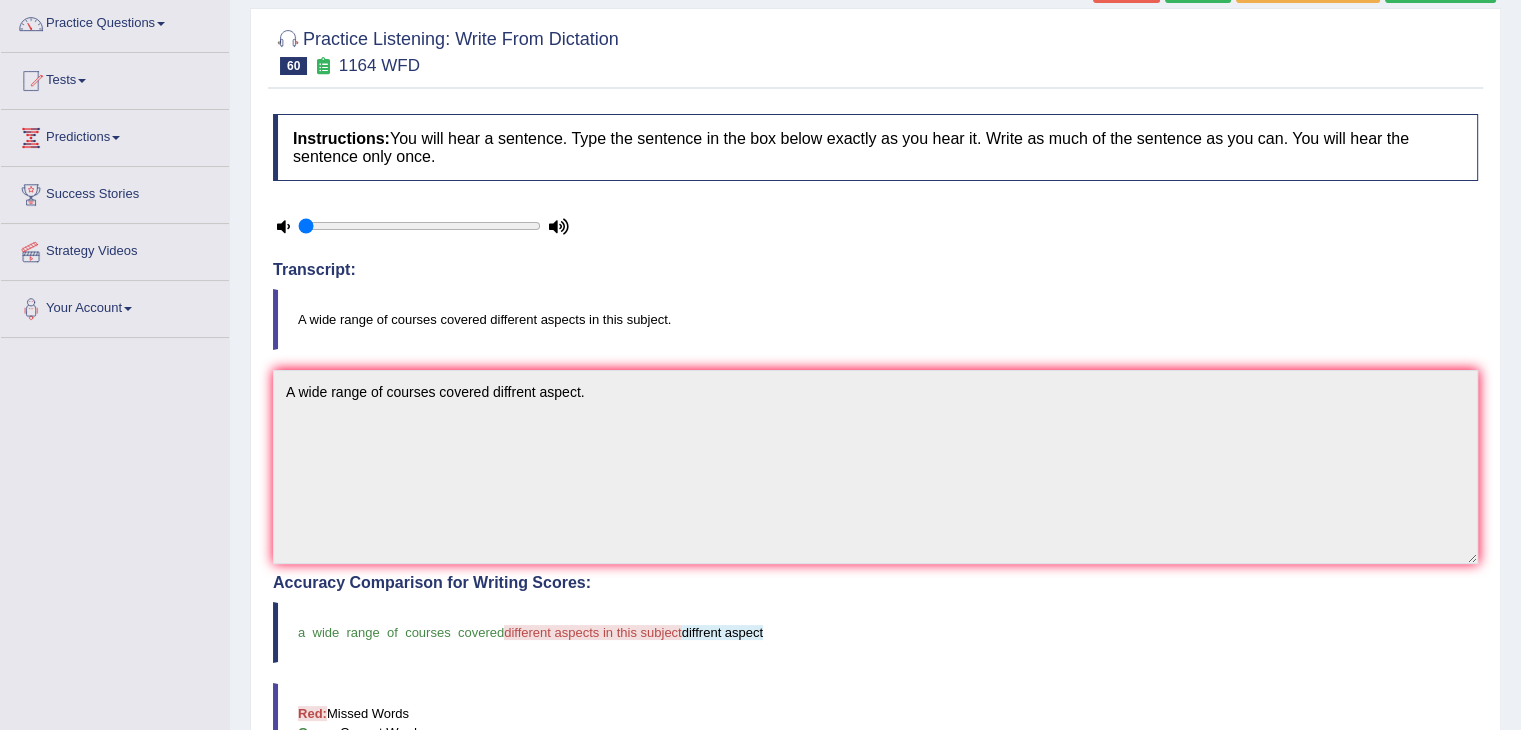 scroll, scrollTop: 0, scrollLeft: 0, axis: both 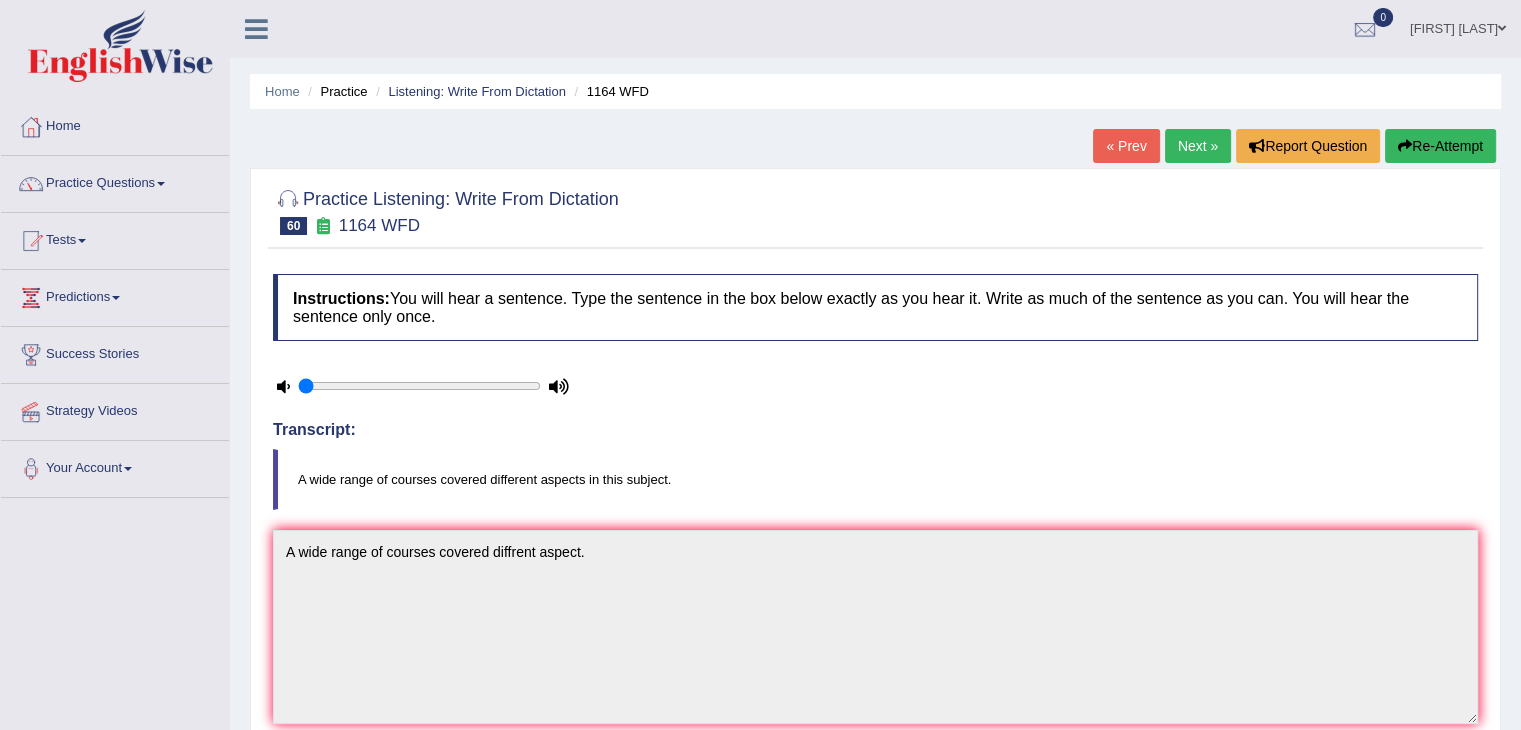 click on "Next »" at bounding box center (1198, 146) 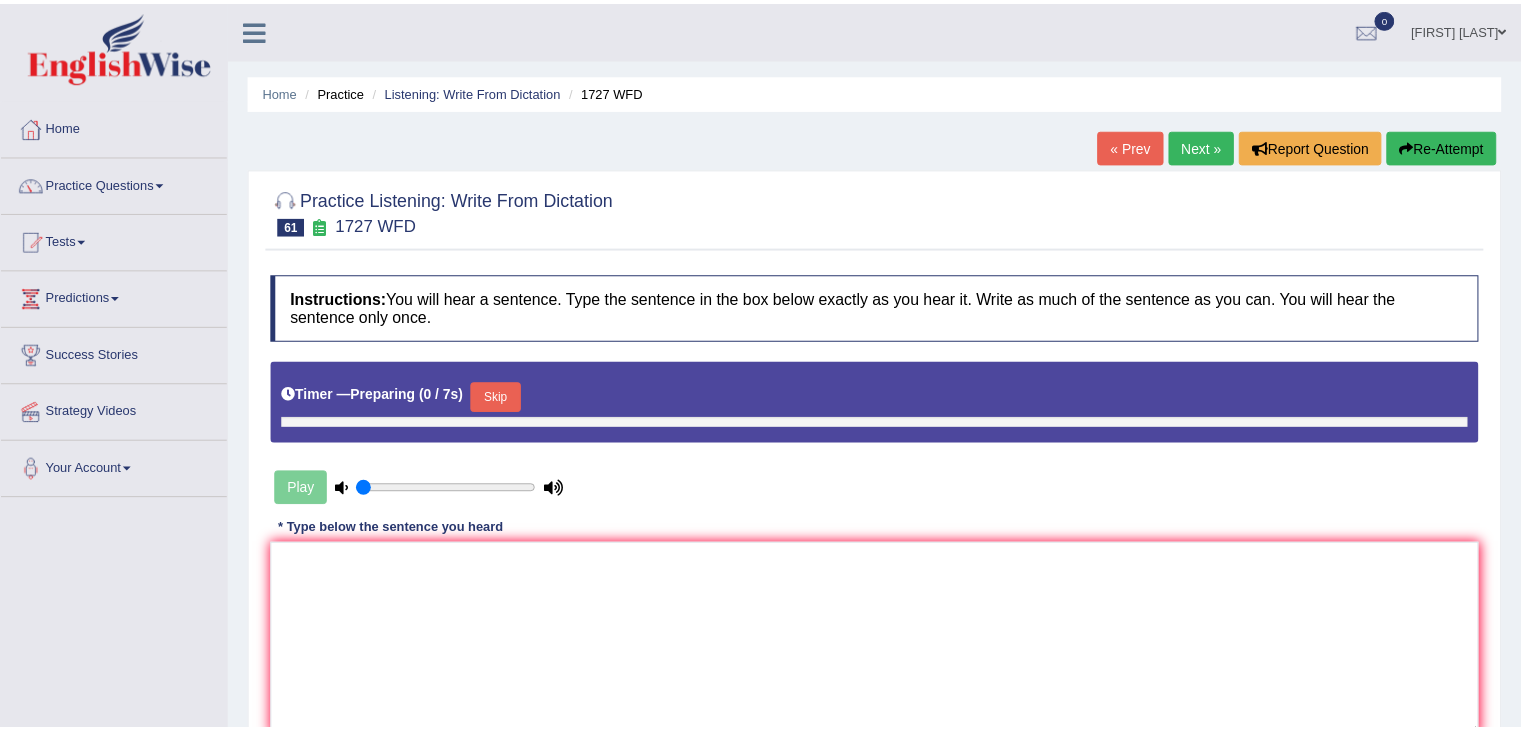 scroll, scrollTop: 0, scrollLeft: 0, axis: both 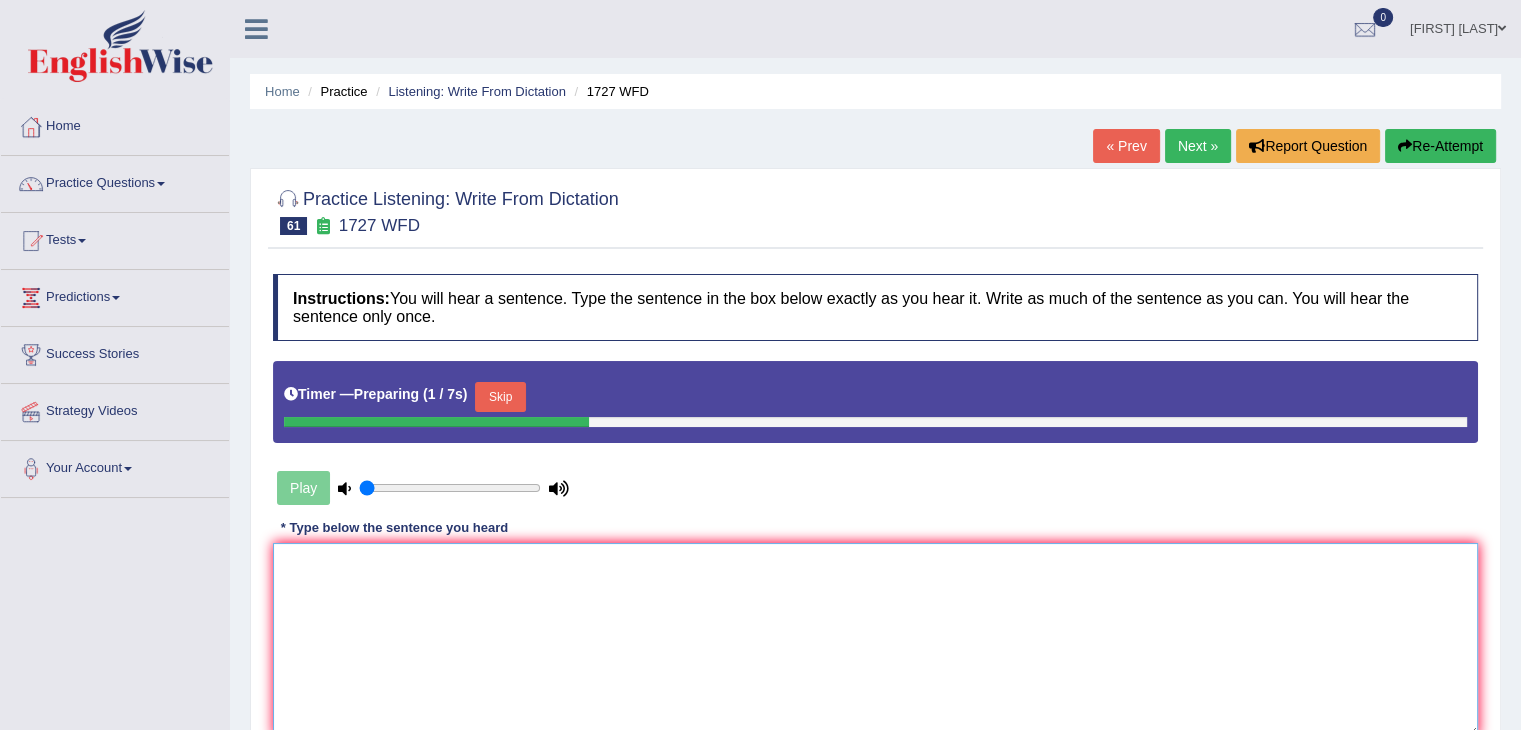 click at bounding box center (875, 640) 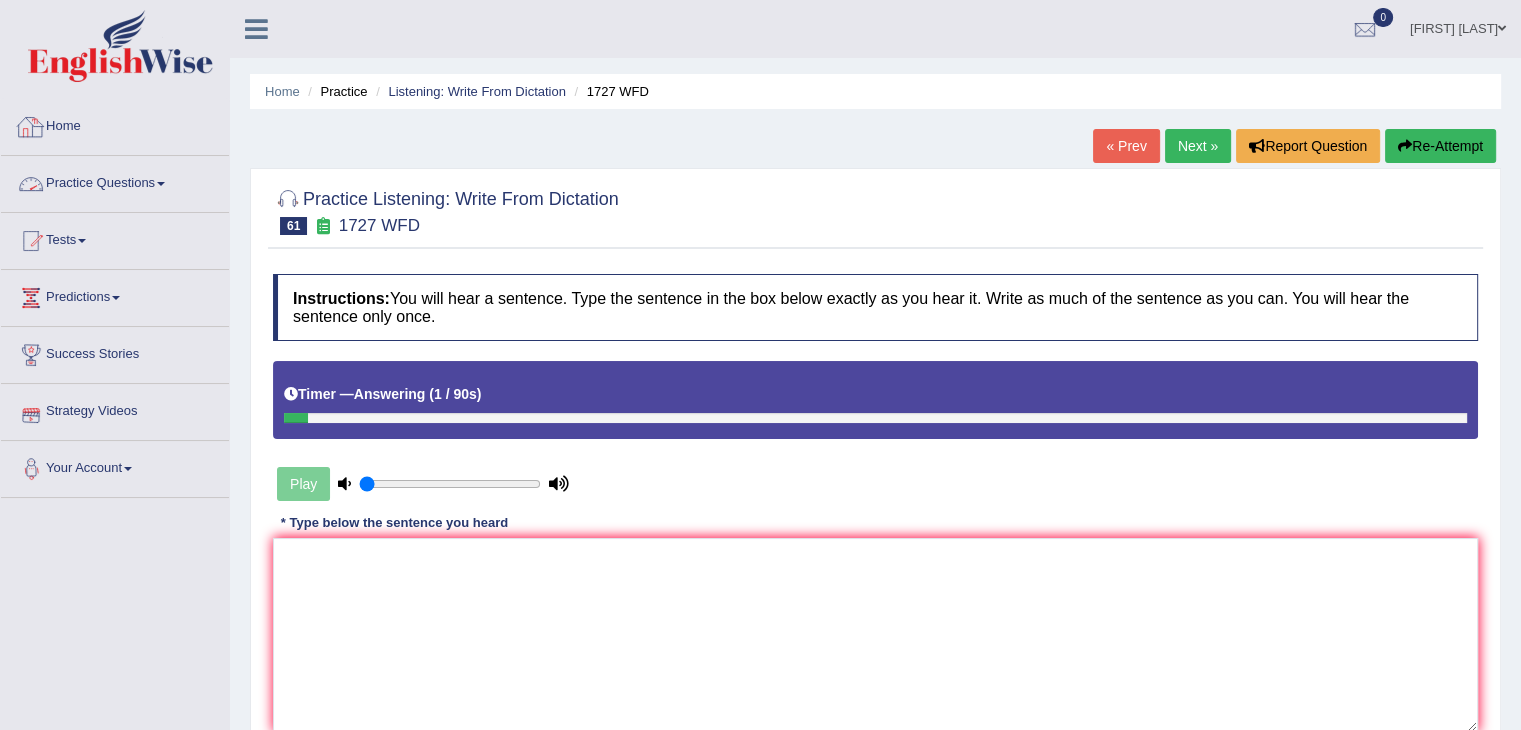 click on "Practice Questions" at bounding box center (115, 181) 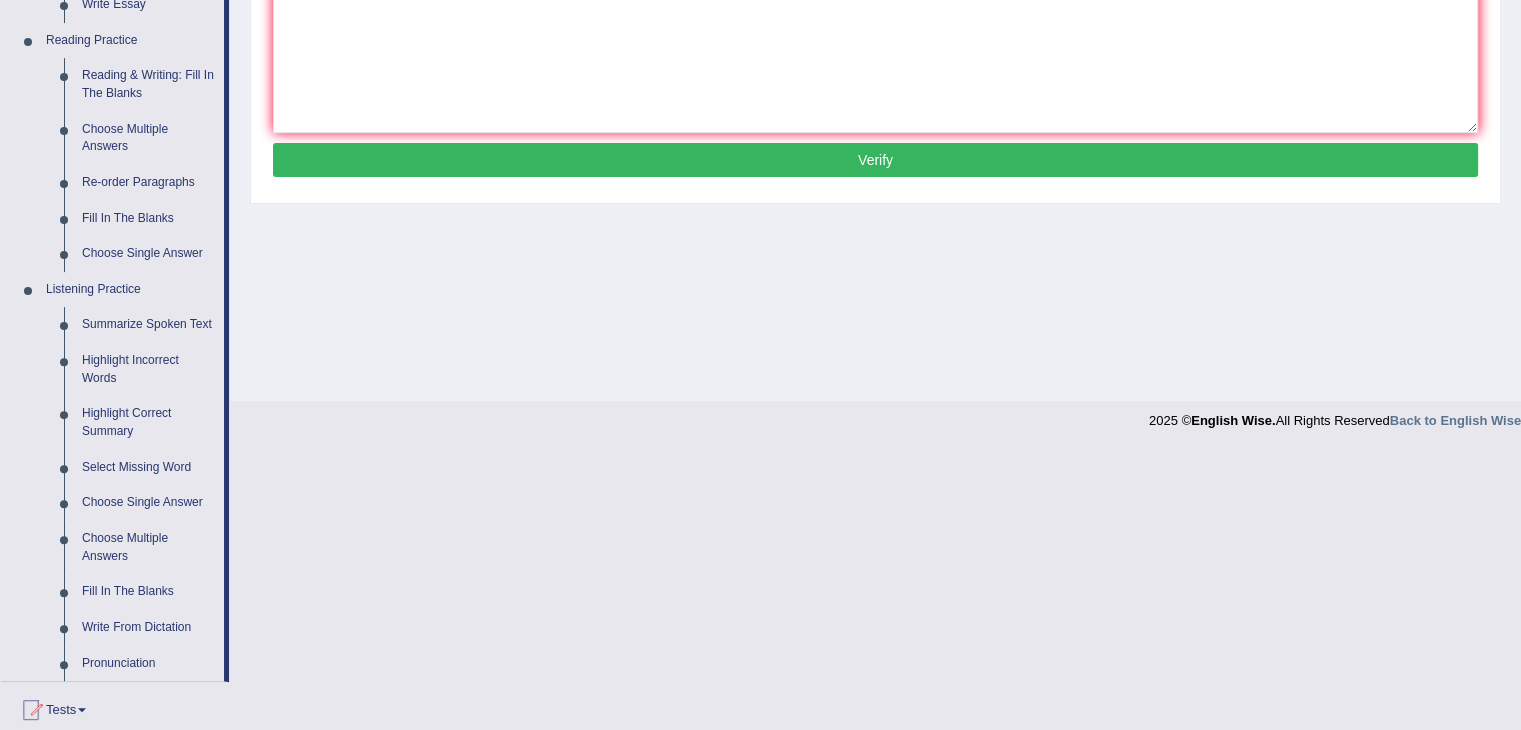 scroll, scrollTop: 600, scrollLeft: 0, axis: vertical 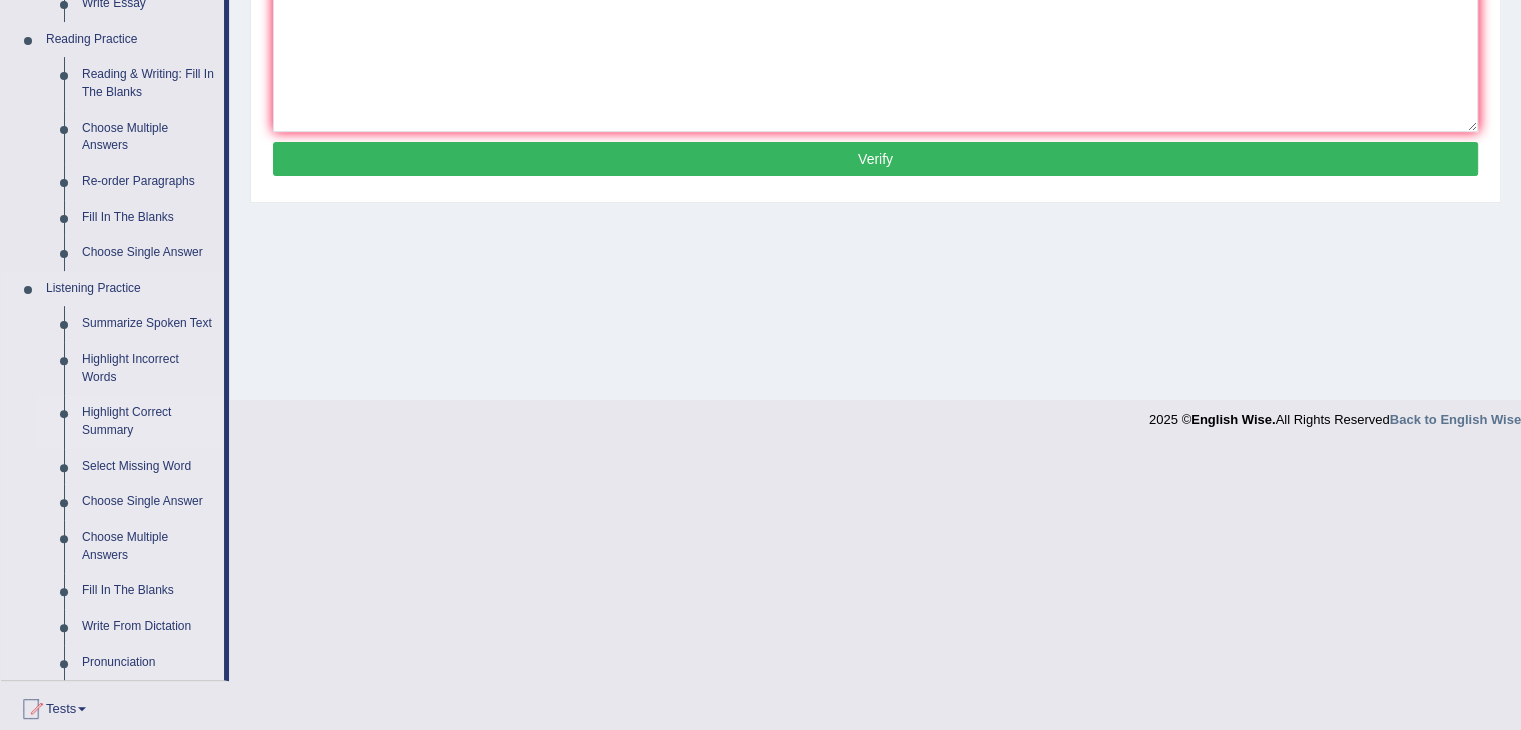 click on "Highlight Correct Summary" at bounding box center (148, 421) 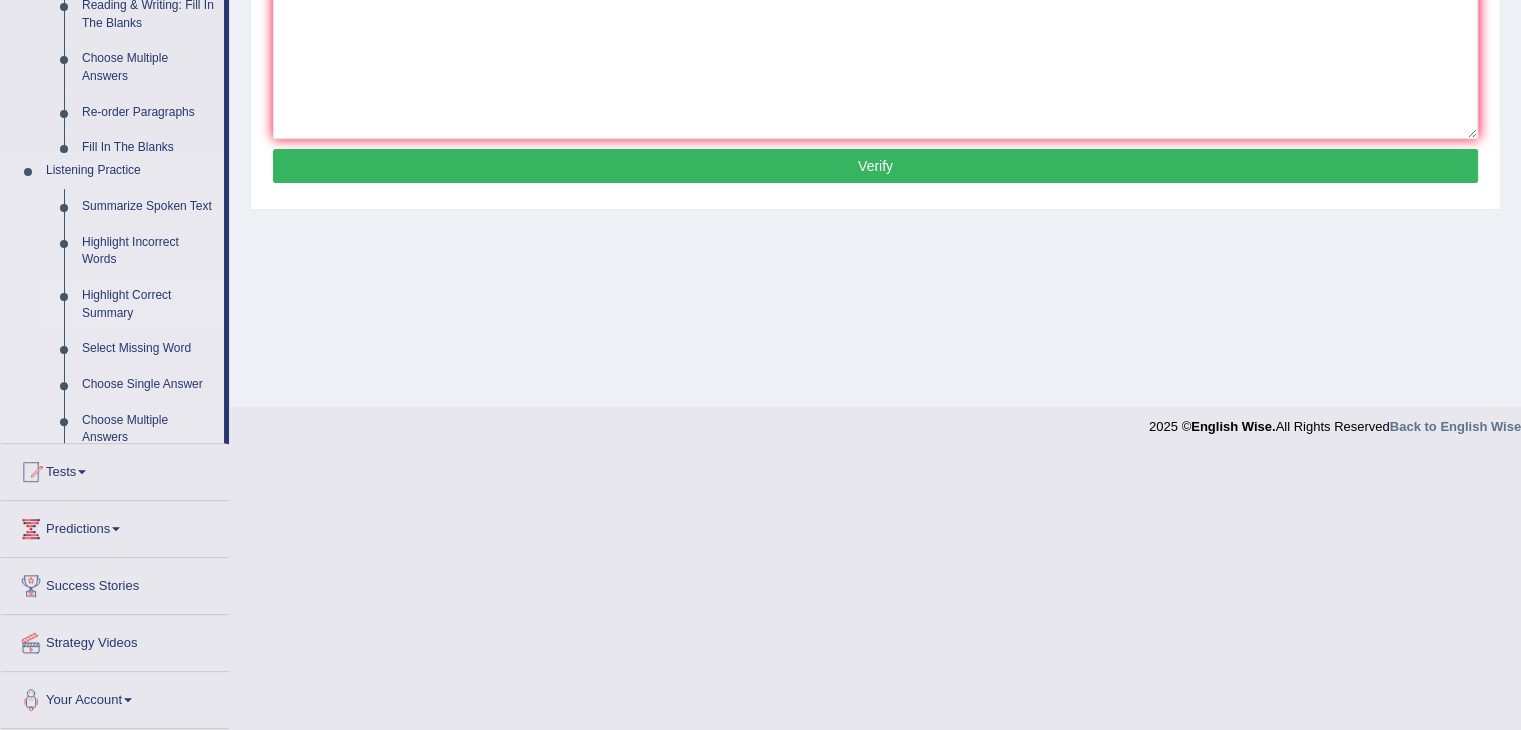 scroll, scrollTop: 320, scrollLeft: 0, axis: vertical 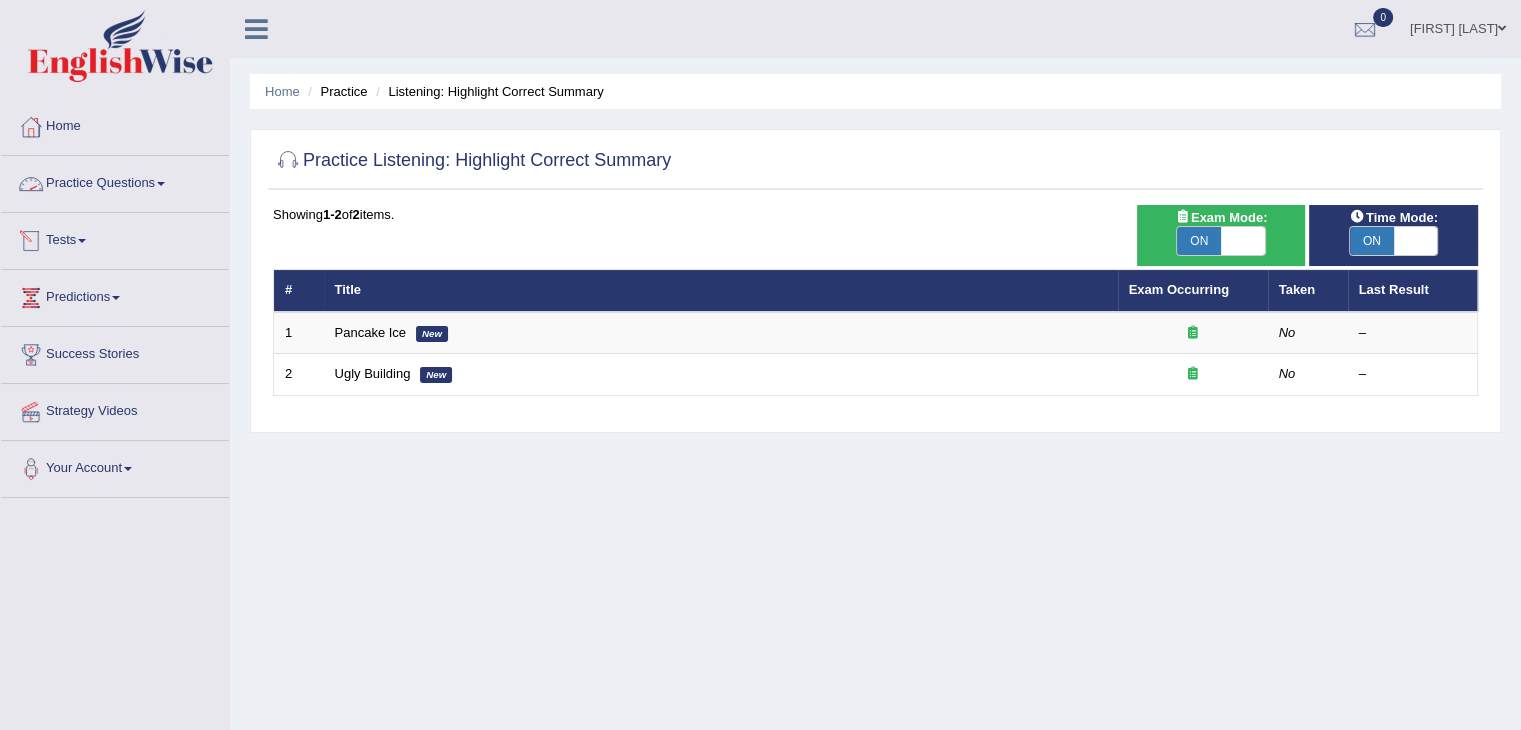 click at bounding box center (31, 184) 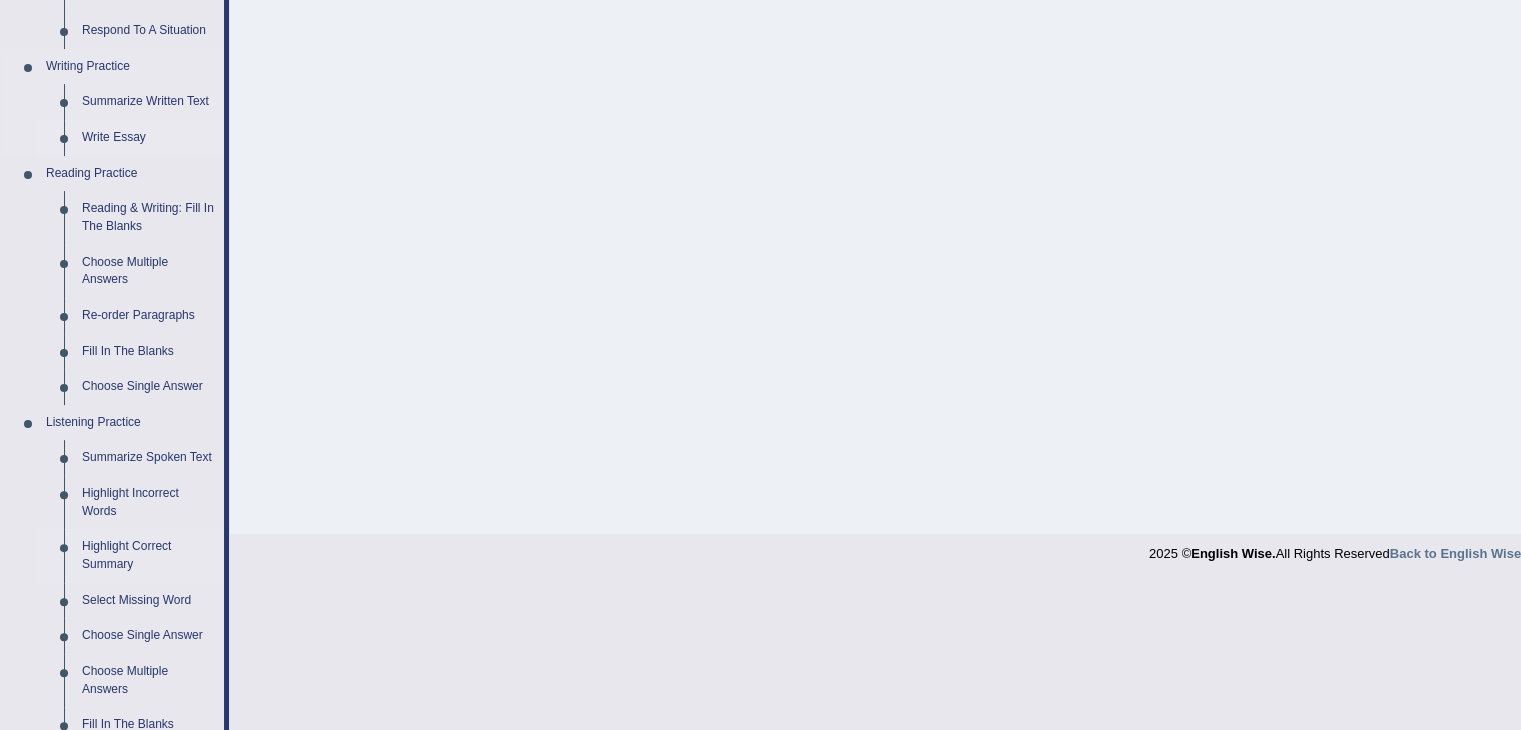 scroll, scrollTop: 464, scrollLeft: 0, axis: vertical 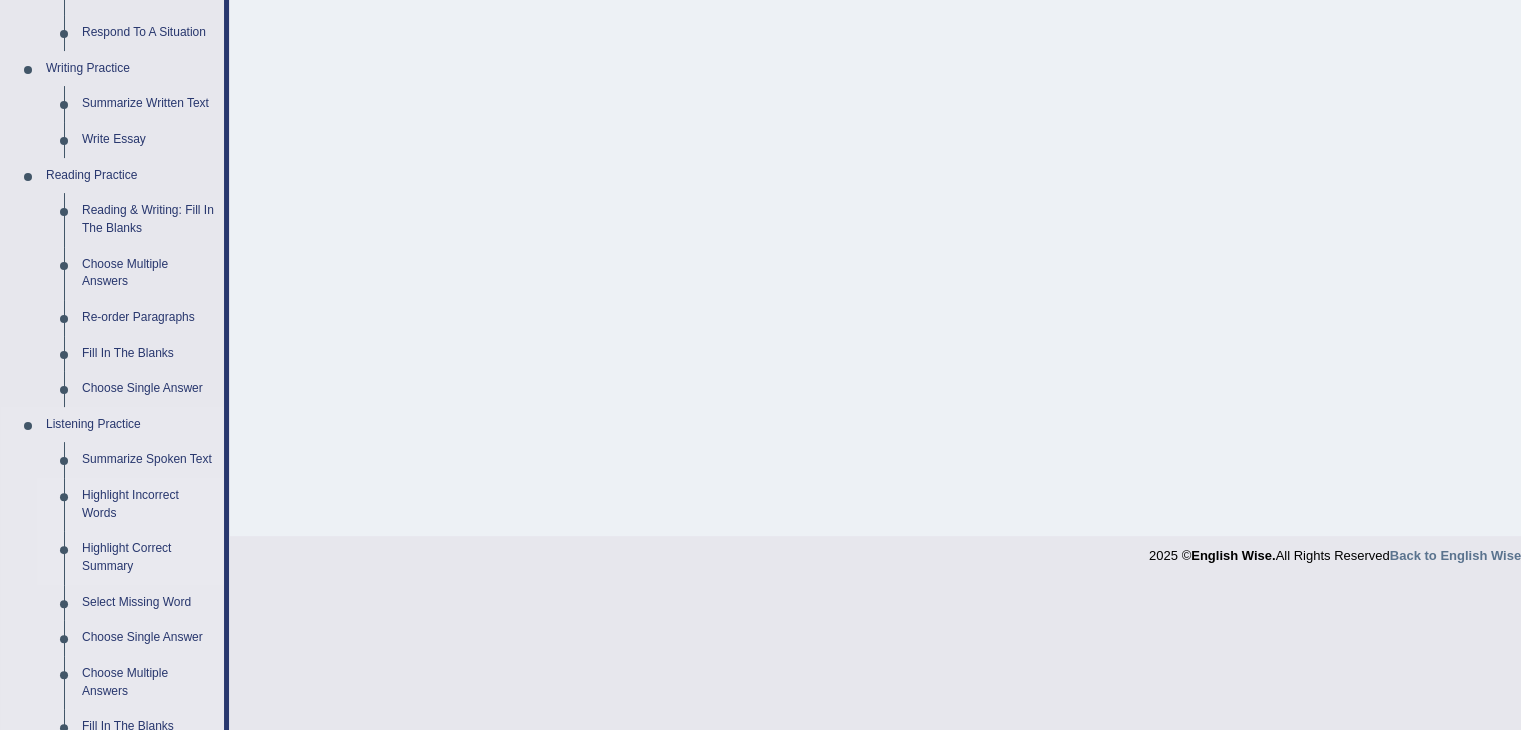 click on "Highlight Incorrect Words" at bounding box center [148, 504] 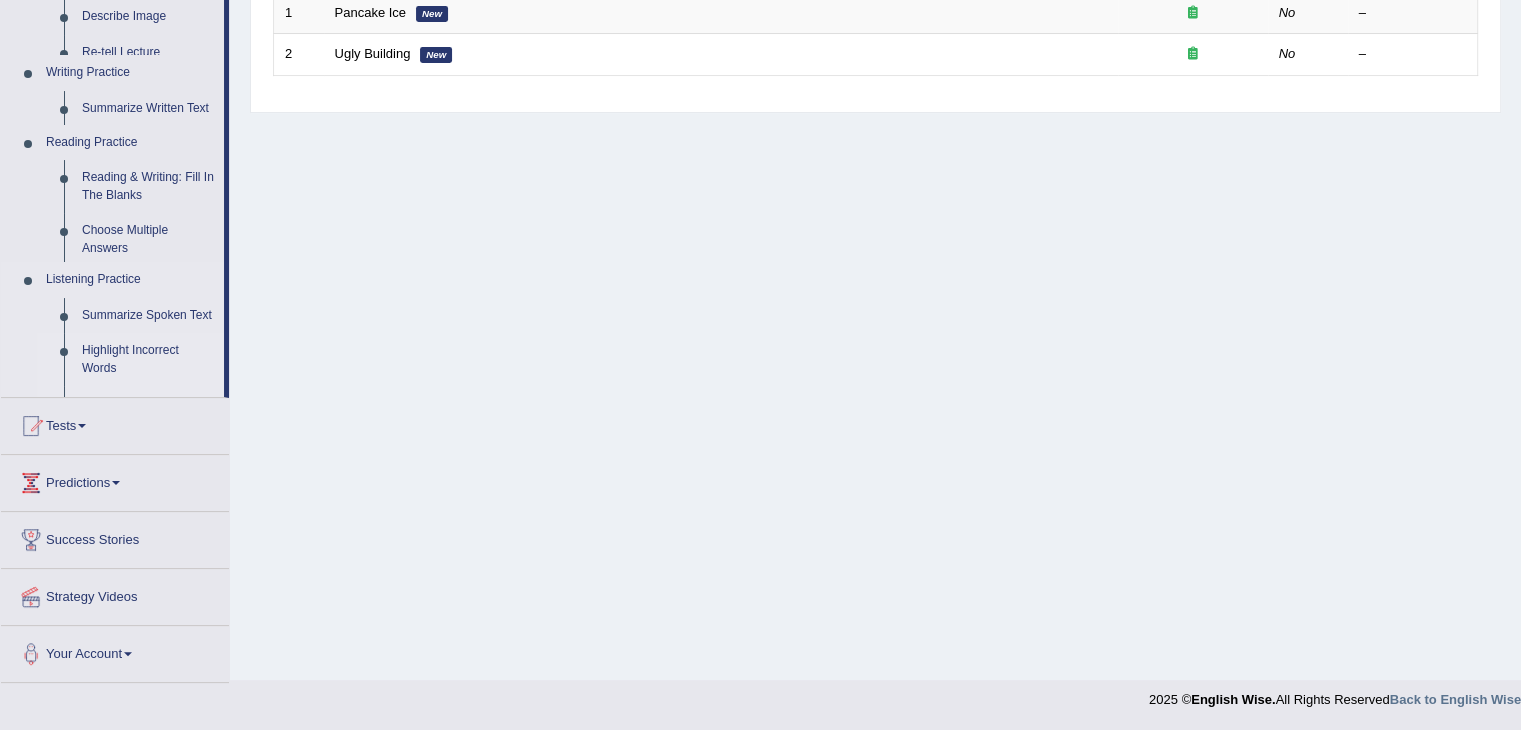 scroll, scrollTop: 320, scrollLeft: 0, axis: vertical 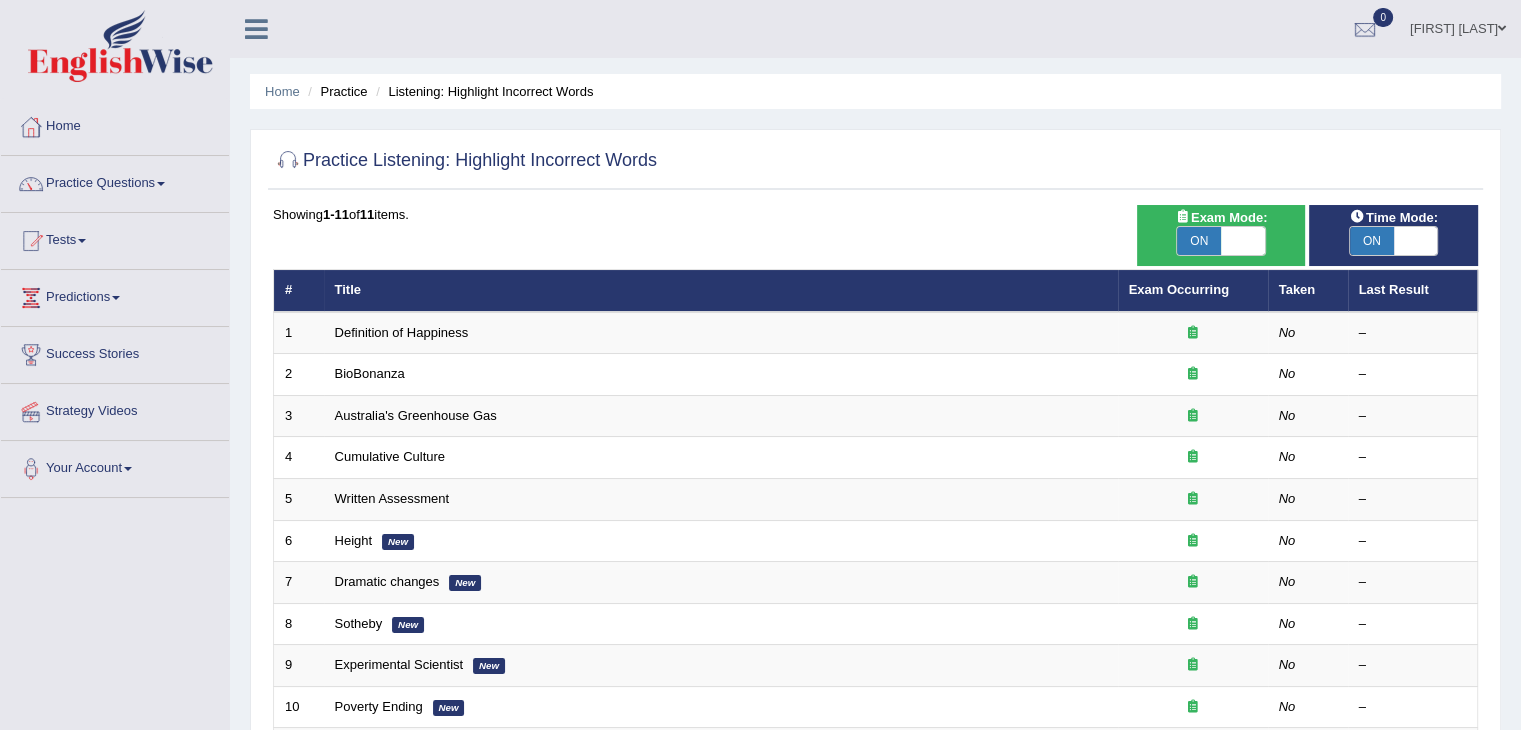 click on "ON" at bounding box center [1199, 241] 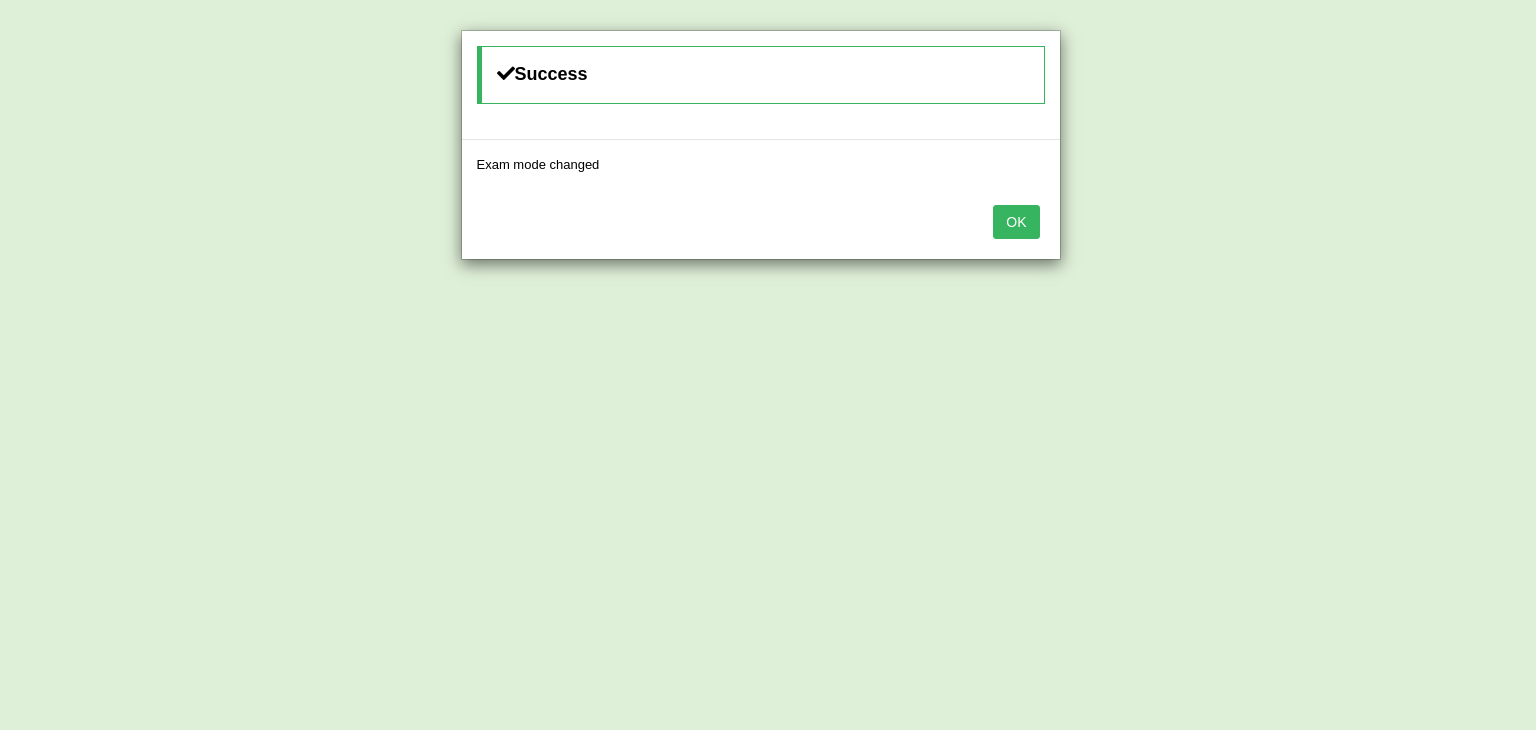 click on "OK" at bounding box center (1016, 222) 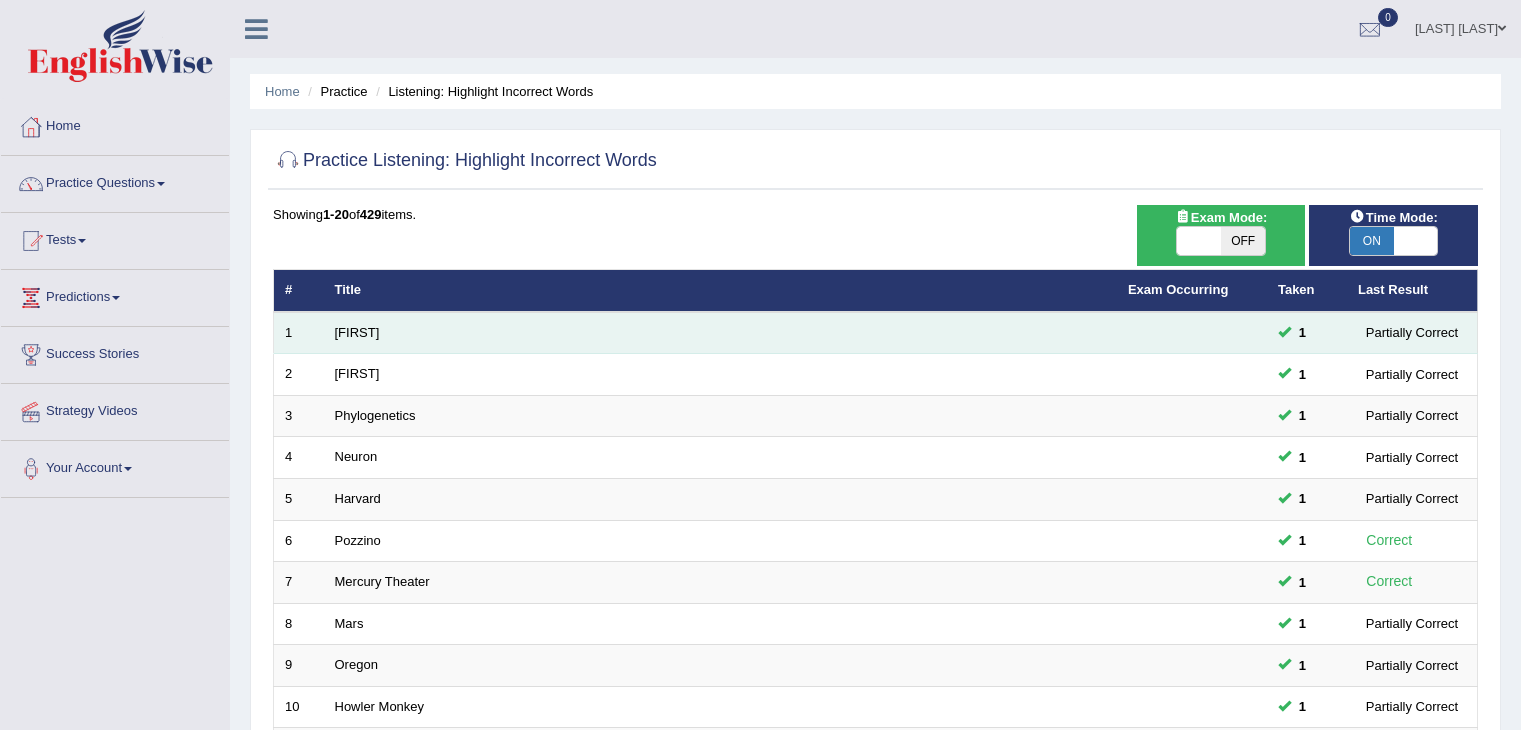 scroll, scrollTop: 0, scrollLeft: 0, axis: both 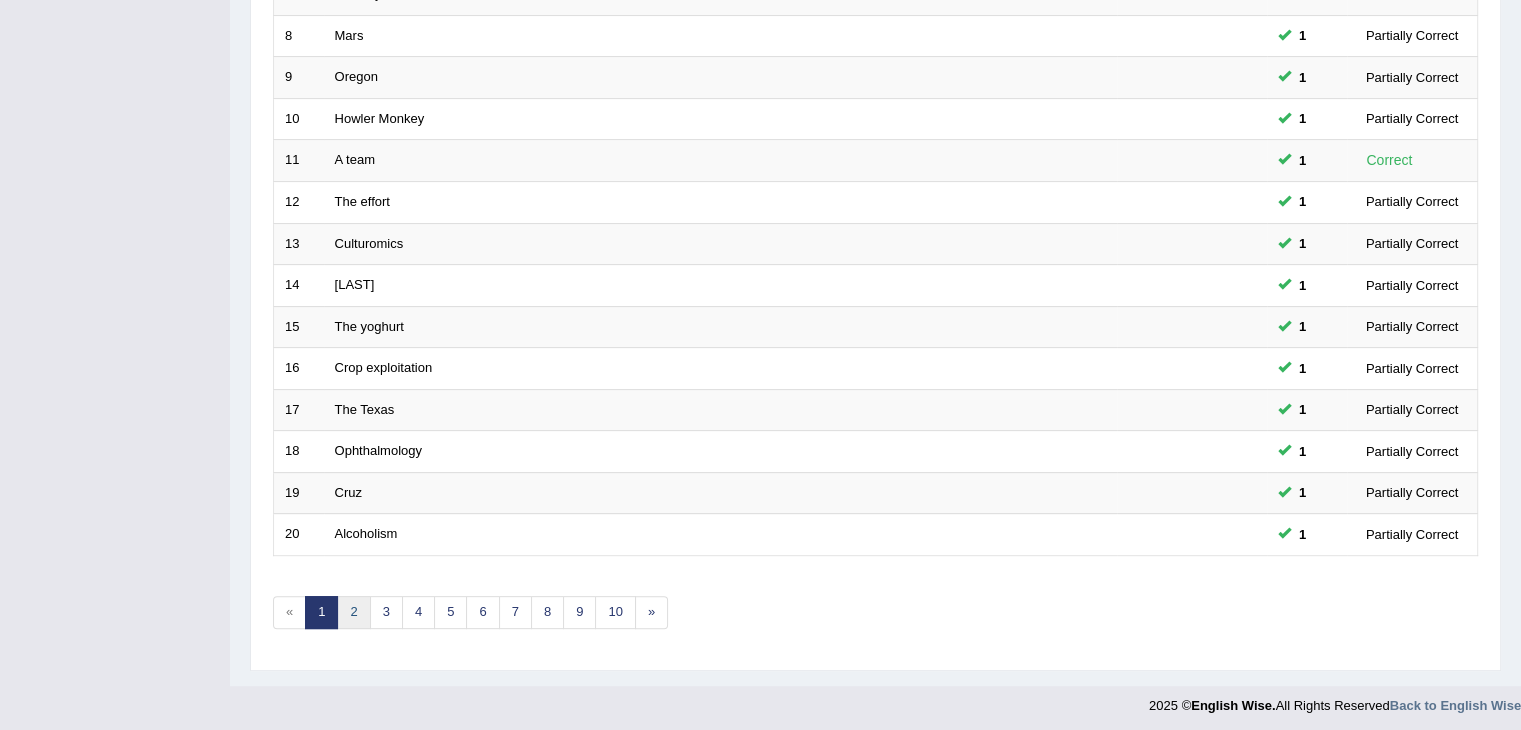 click on "2" at bounding box center (353, 612) 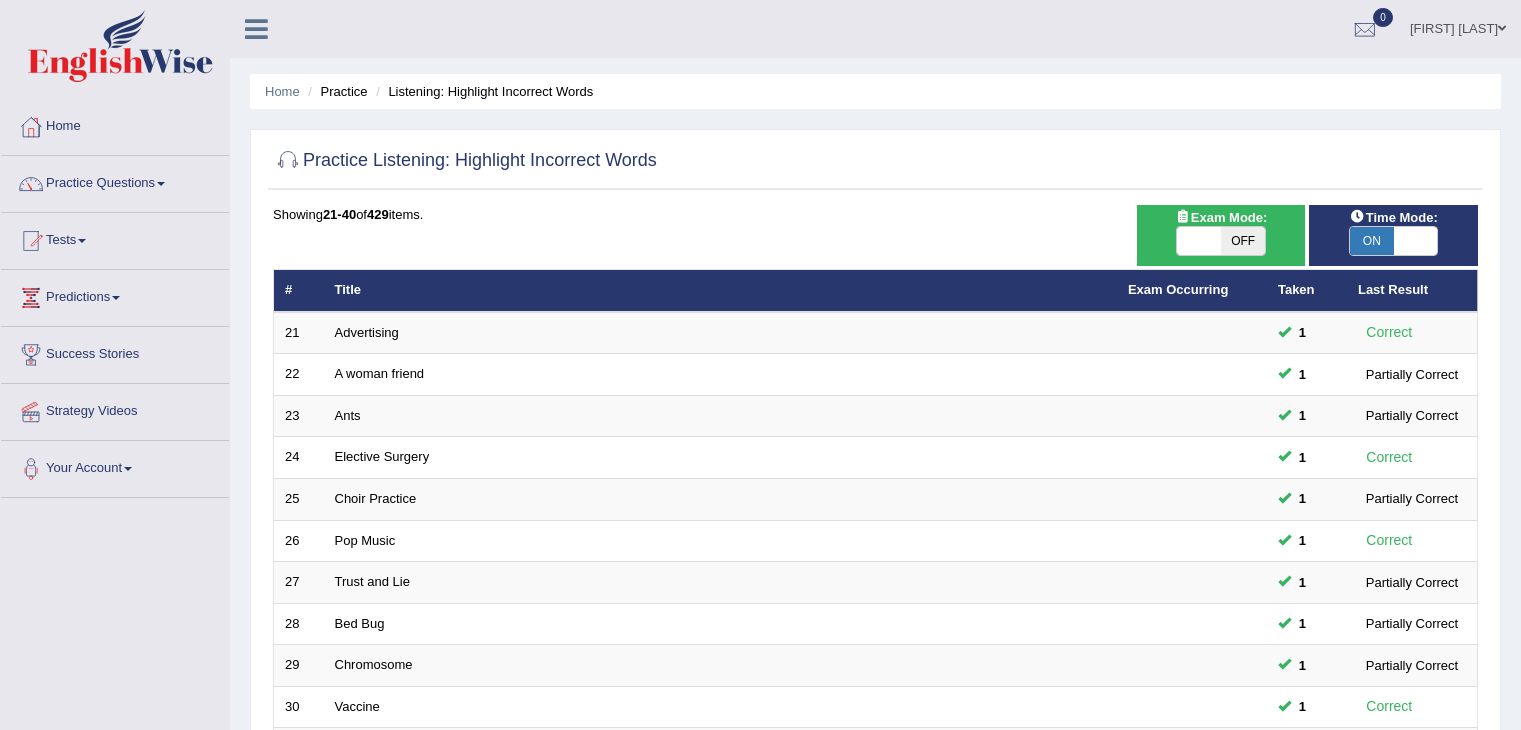 scroll, scrollTop: 0, scrollLeft: 0, axis: both 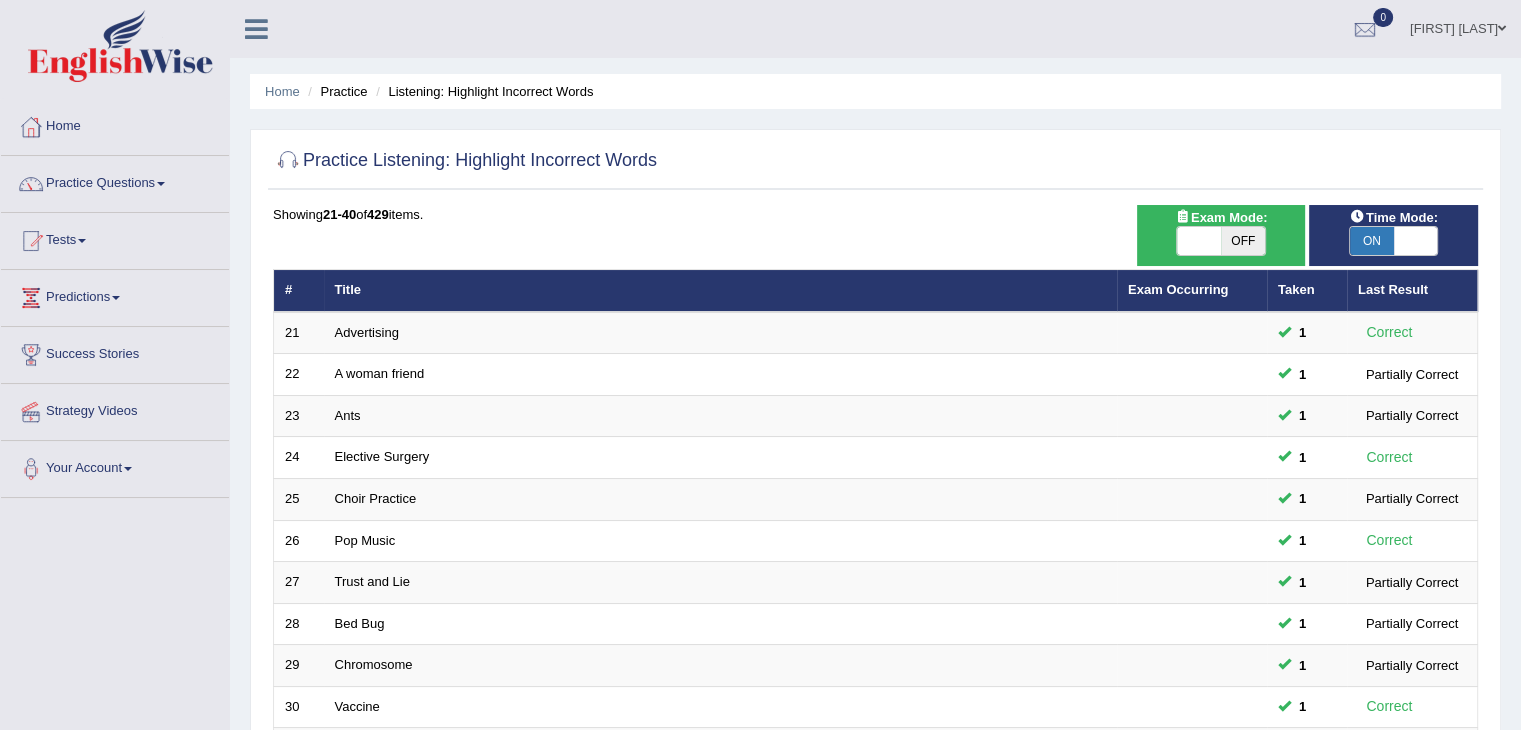 click on "OFF" at bounding box center (1243, 241) 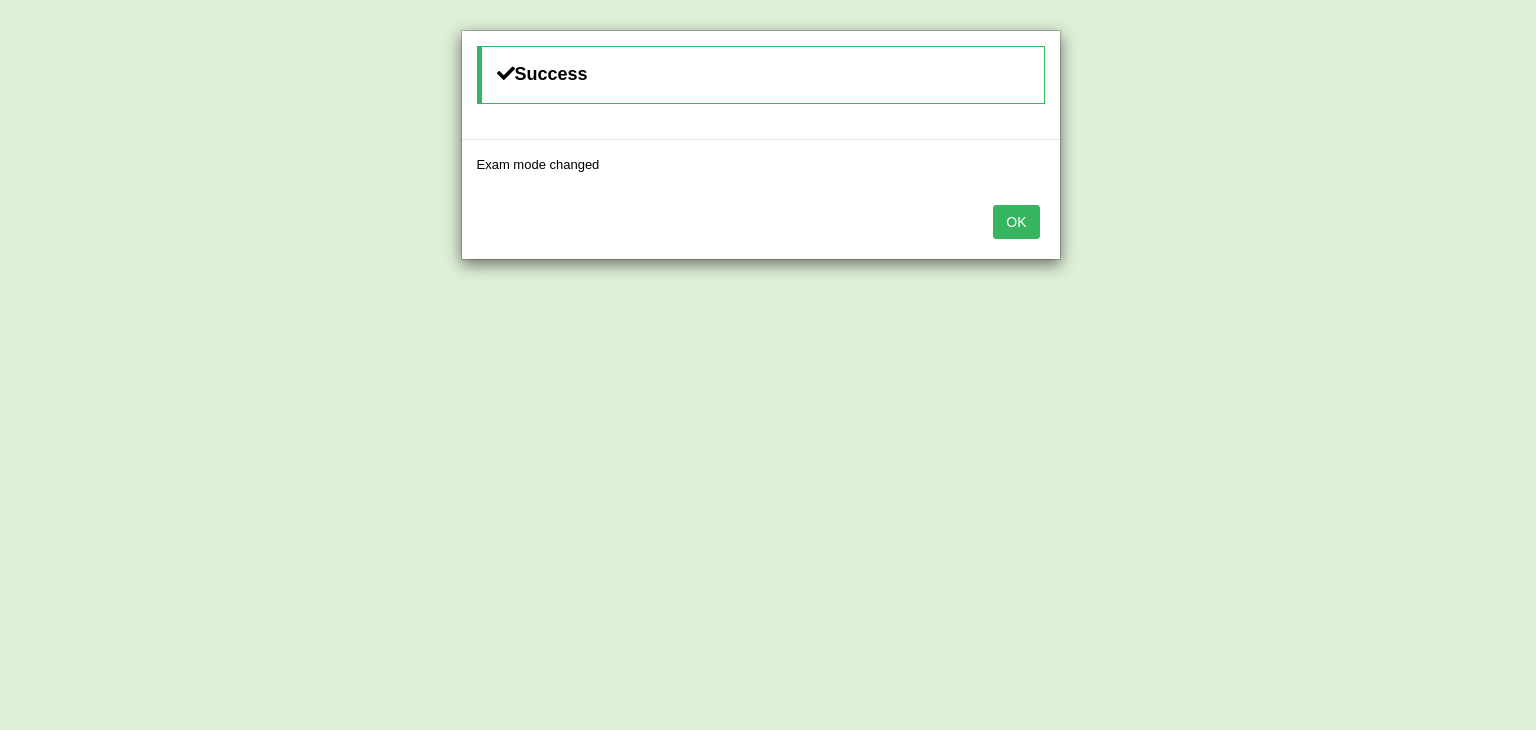 click on "OK" at bounding box center (1016, 222) 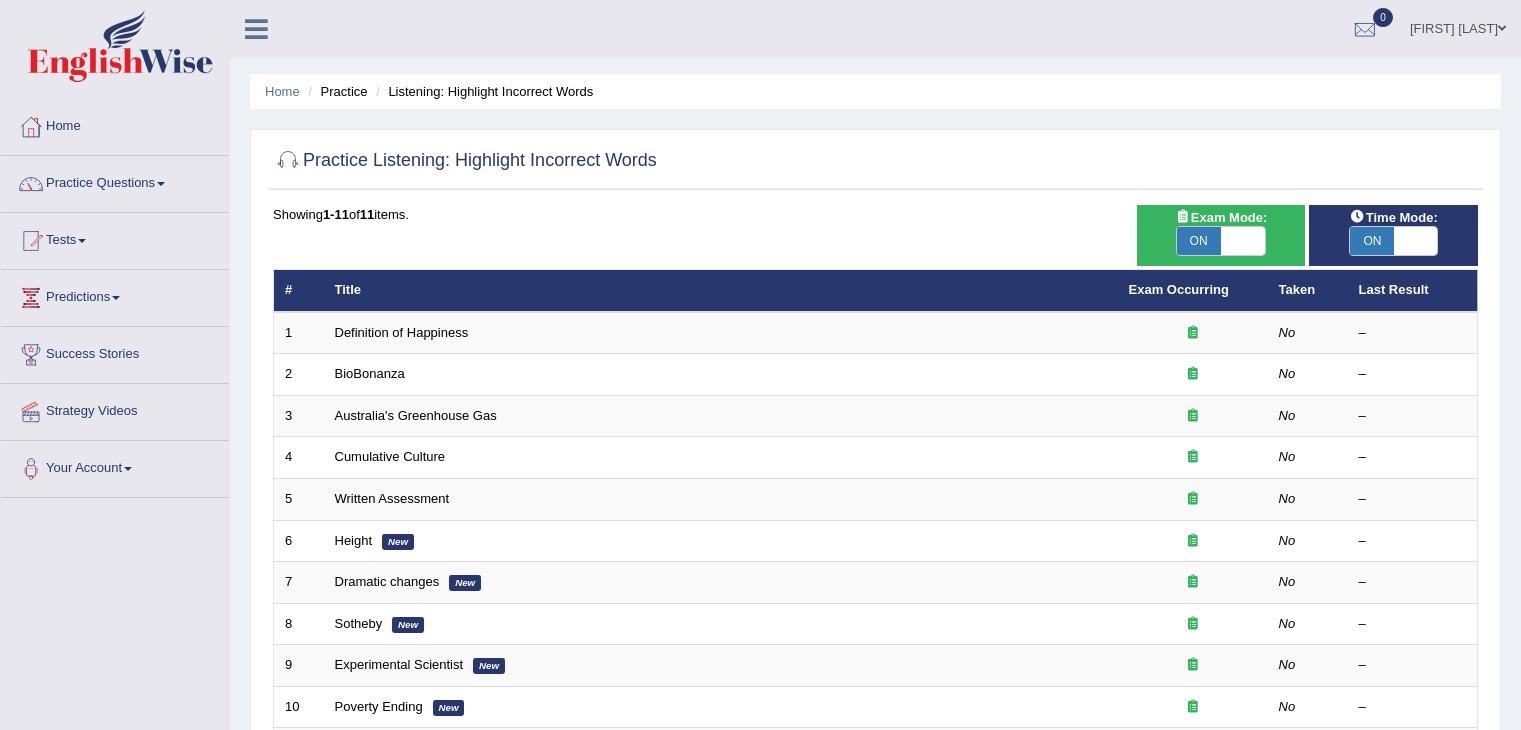 scroll, scrollTop: 0, scrollLeft: 0, axis: both 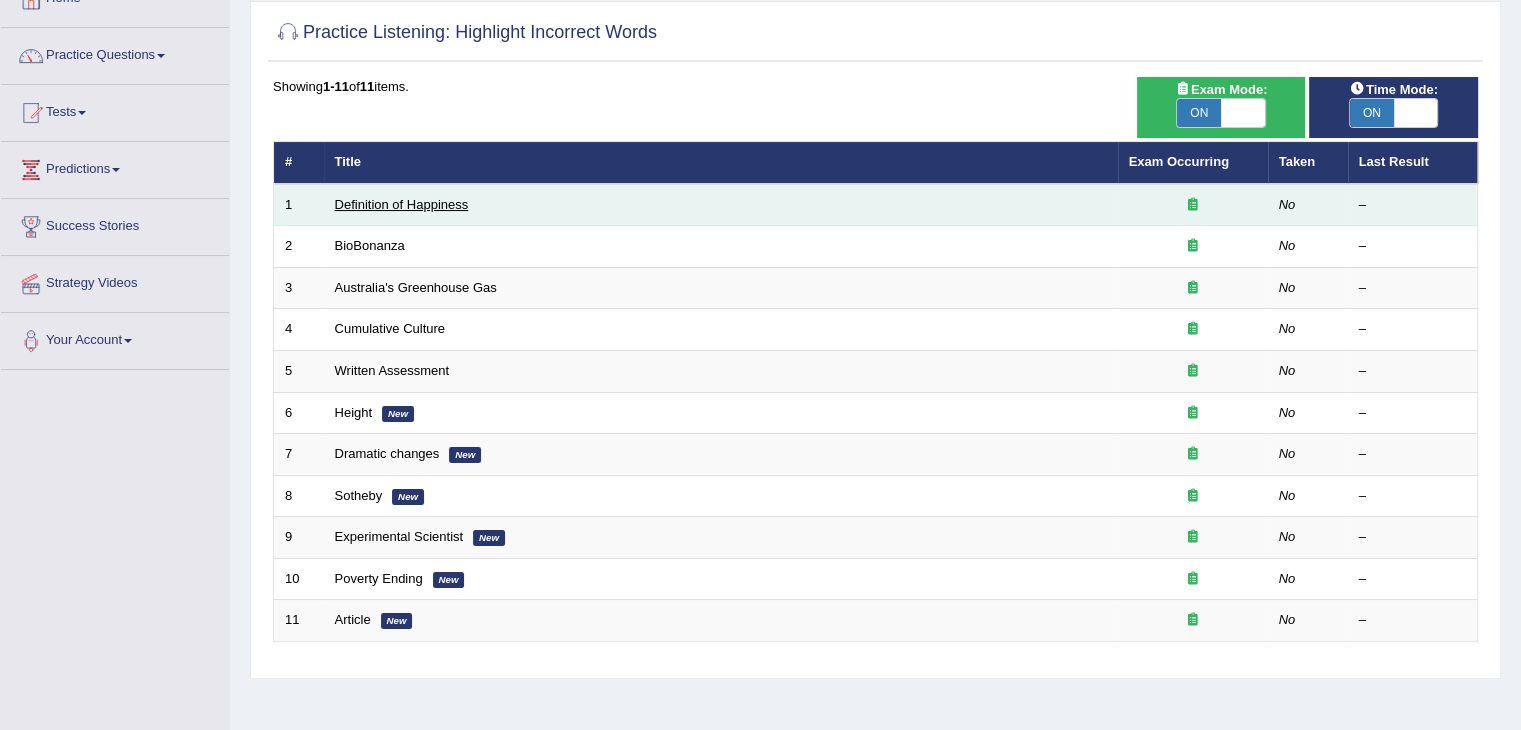 click on "Definition of Happiness" at bounding box center [402, 204] 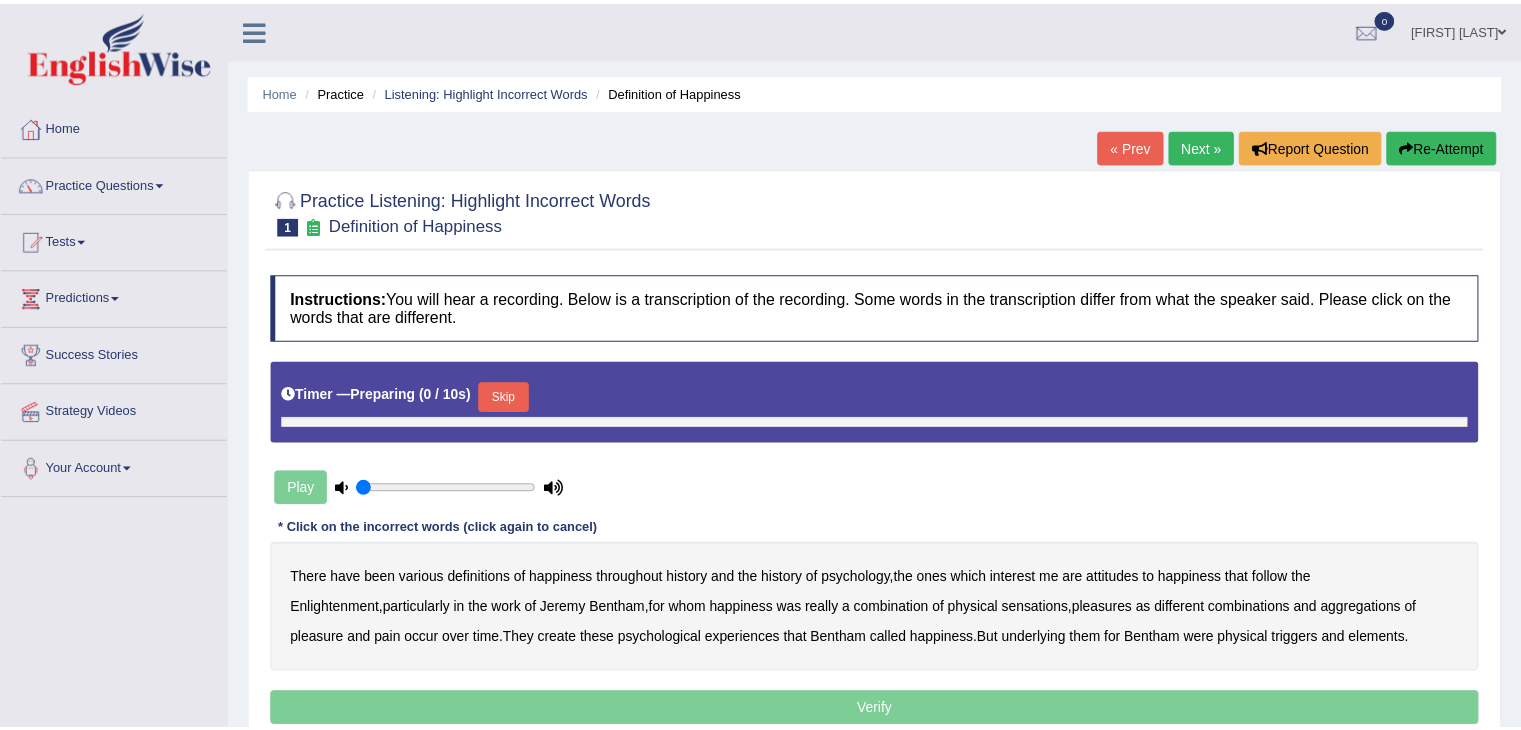 scroll, scrollTop: 0, scrollLeft: 0, axis: both 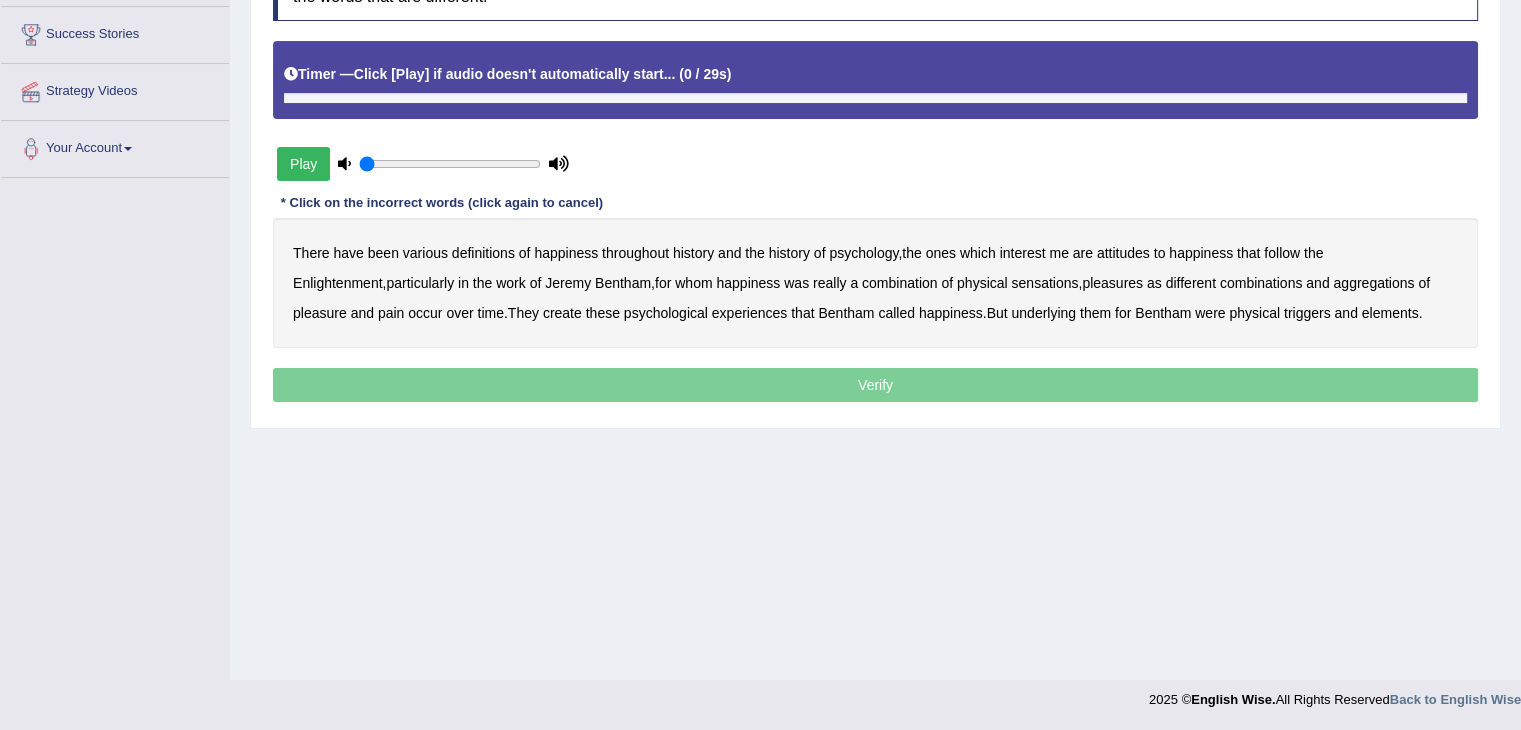 click on "Play" at bounding box center [303, 164] 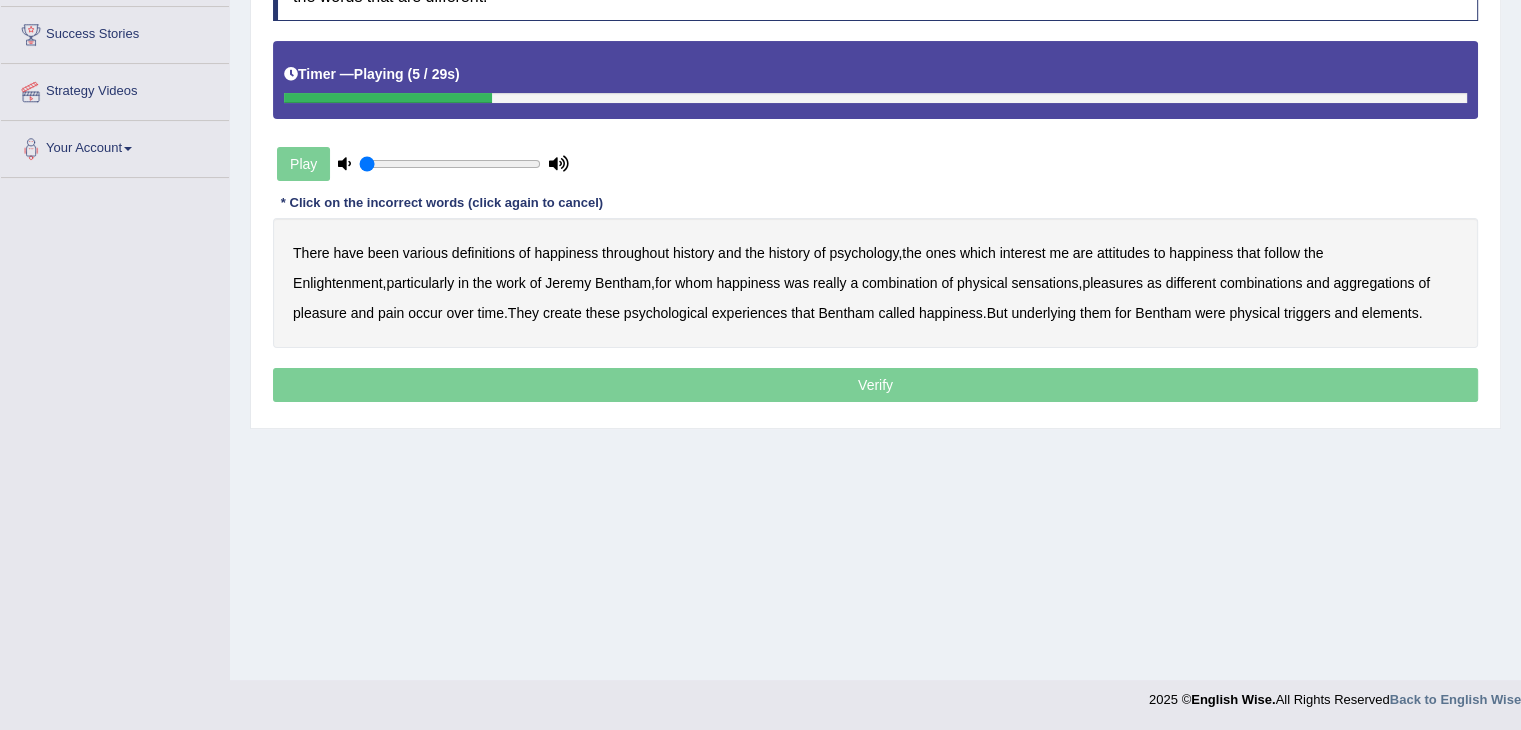 click on "psychology" at bounding box center (863, 253) 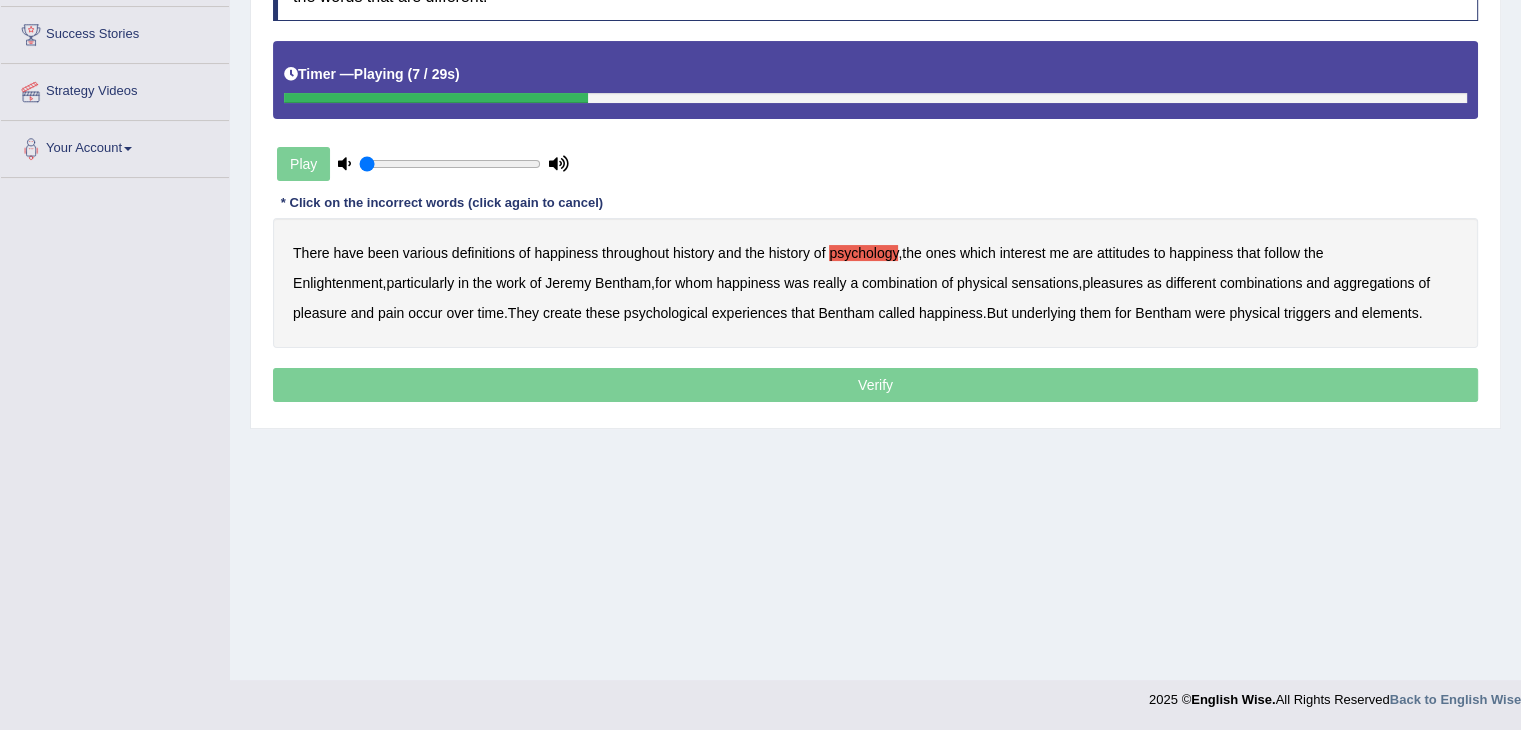 click on "attitudes" at bounding box center [1123, 253] 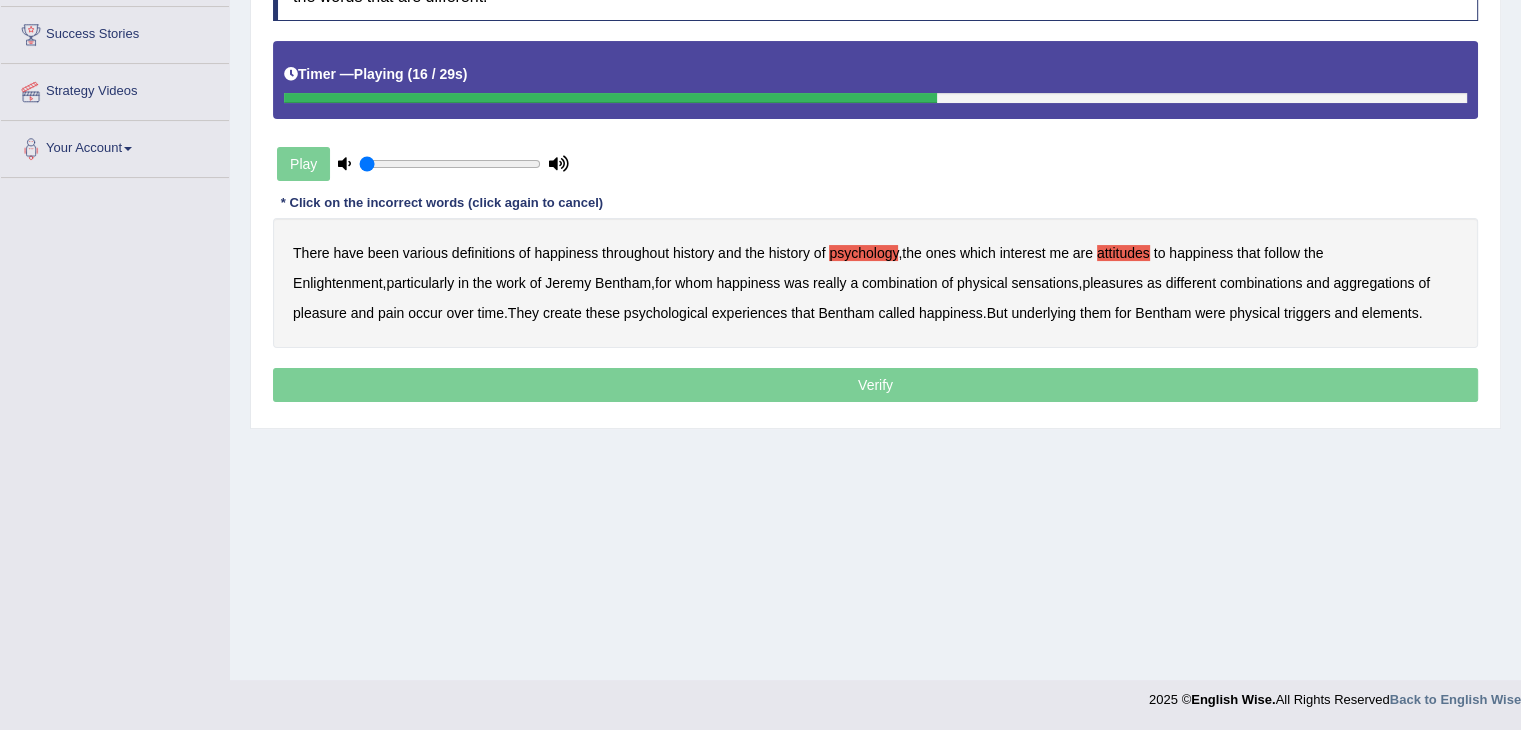 click on "sensations" at bounding box center [1044, 283] 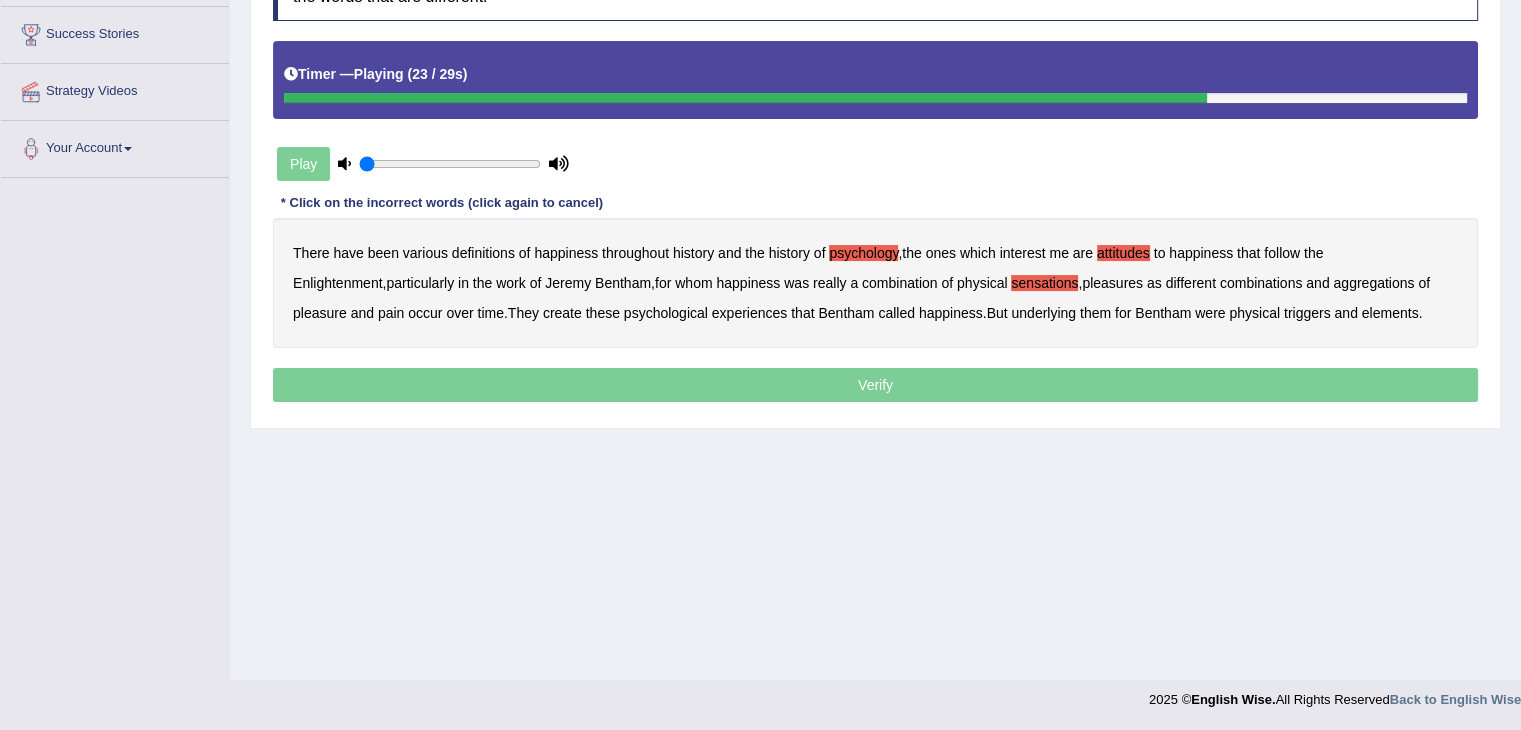 click on "create" at bounding box center [562, 313] 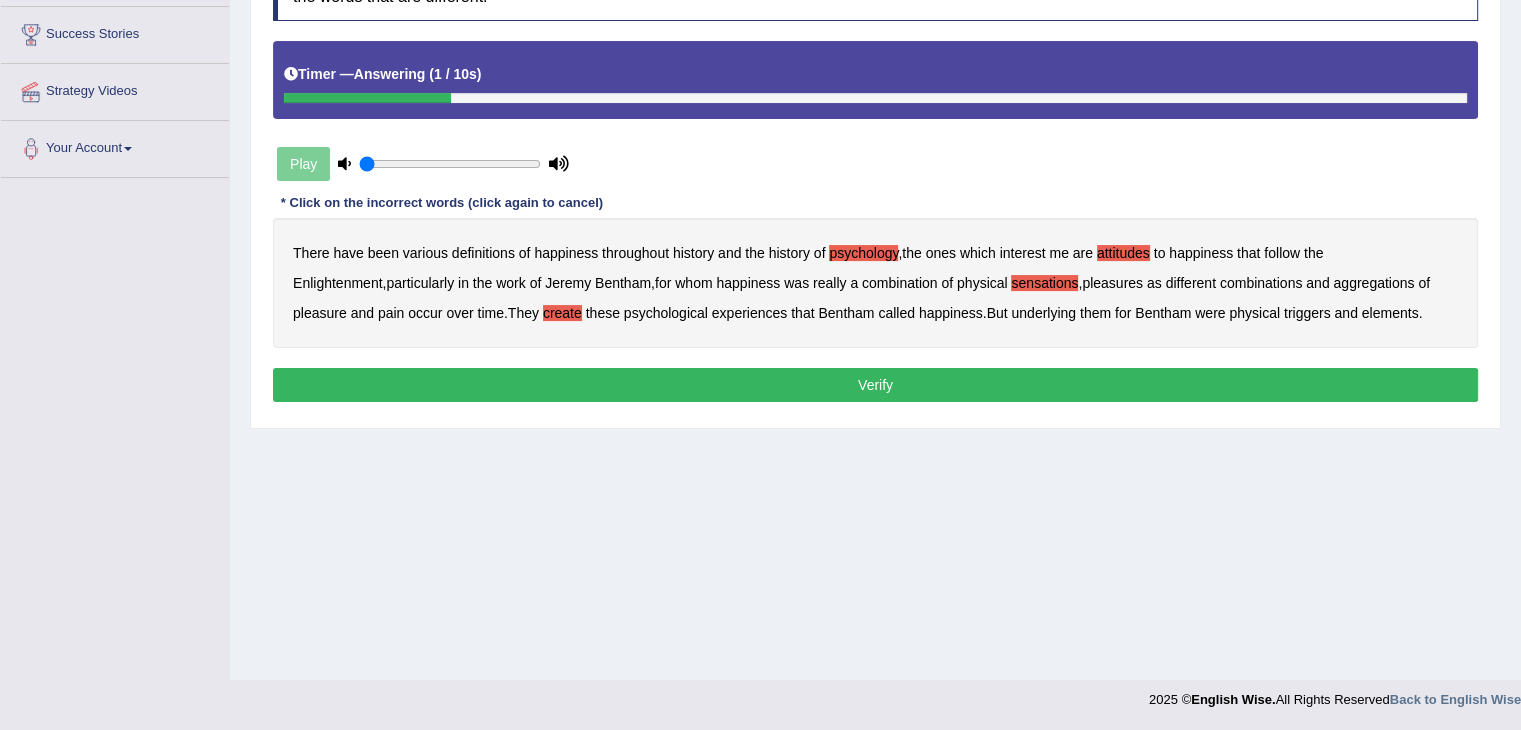 click on "elements" at bounding box center [1390, 313] 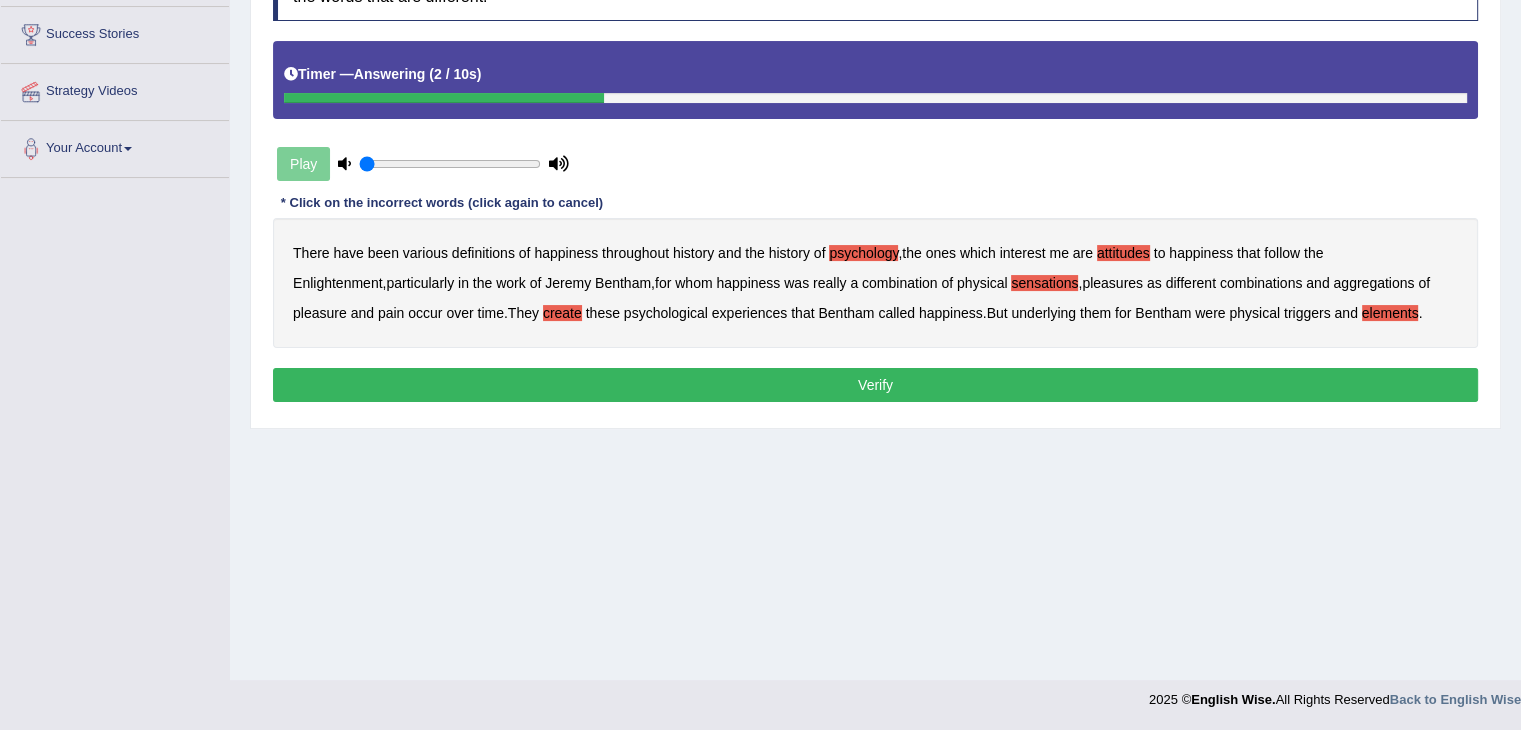 click on "Verify" at bounding box center (875, 385) 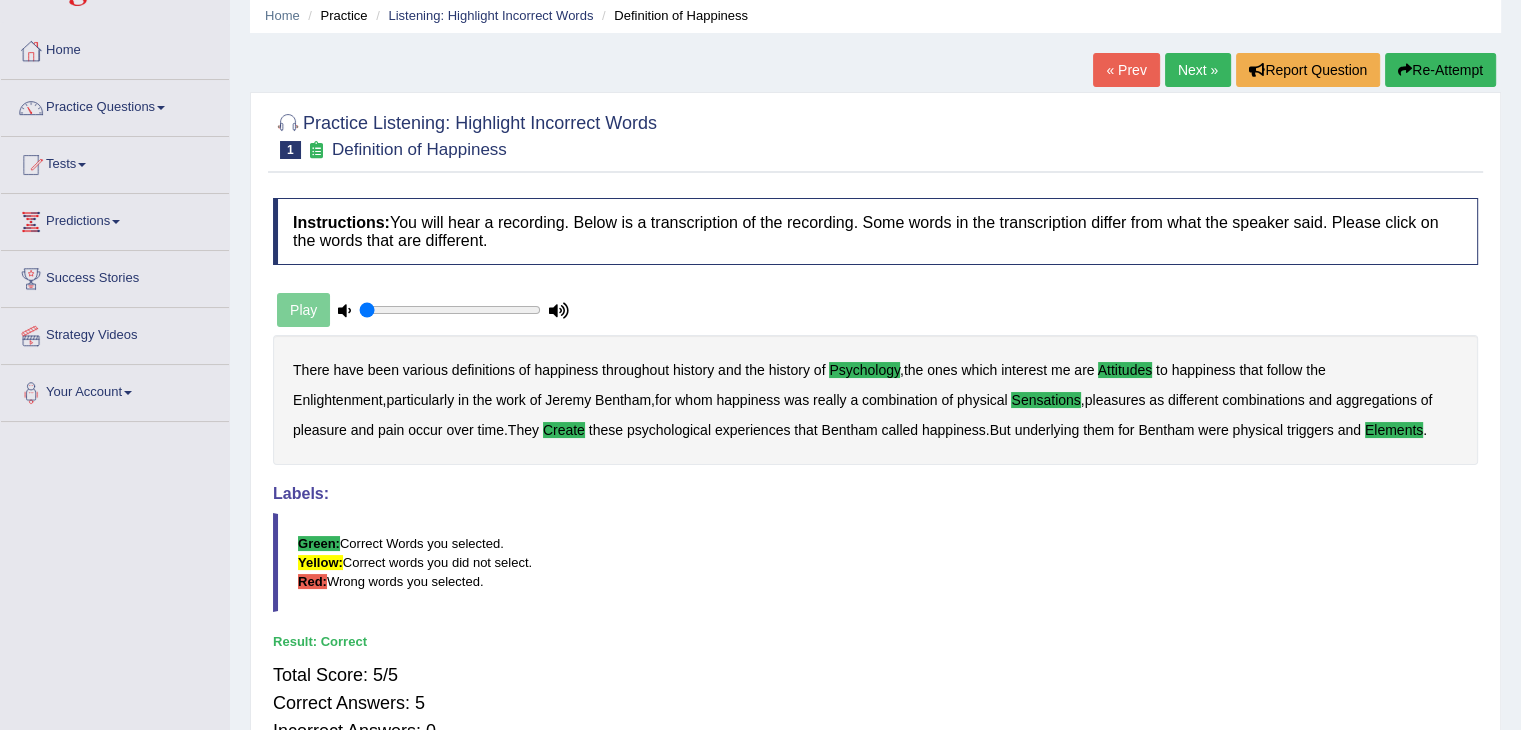 scroll, scrollTop: 68, scrollLeft: 0, axis: vertical 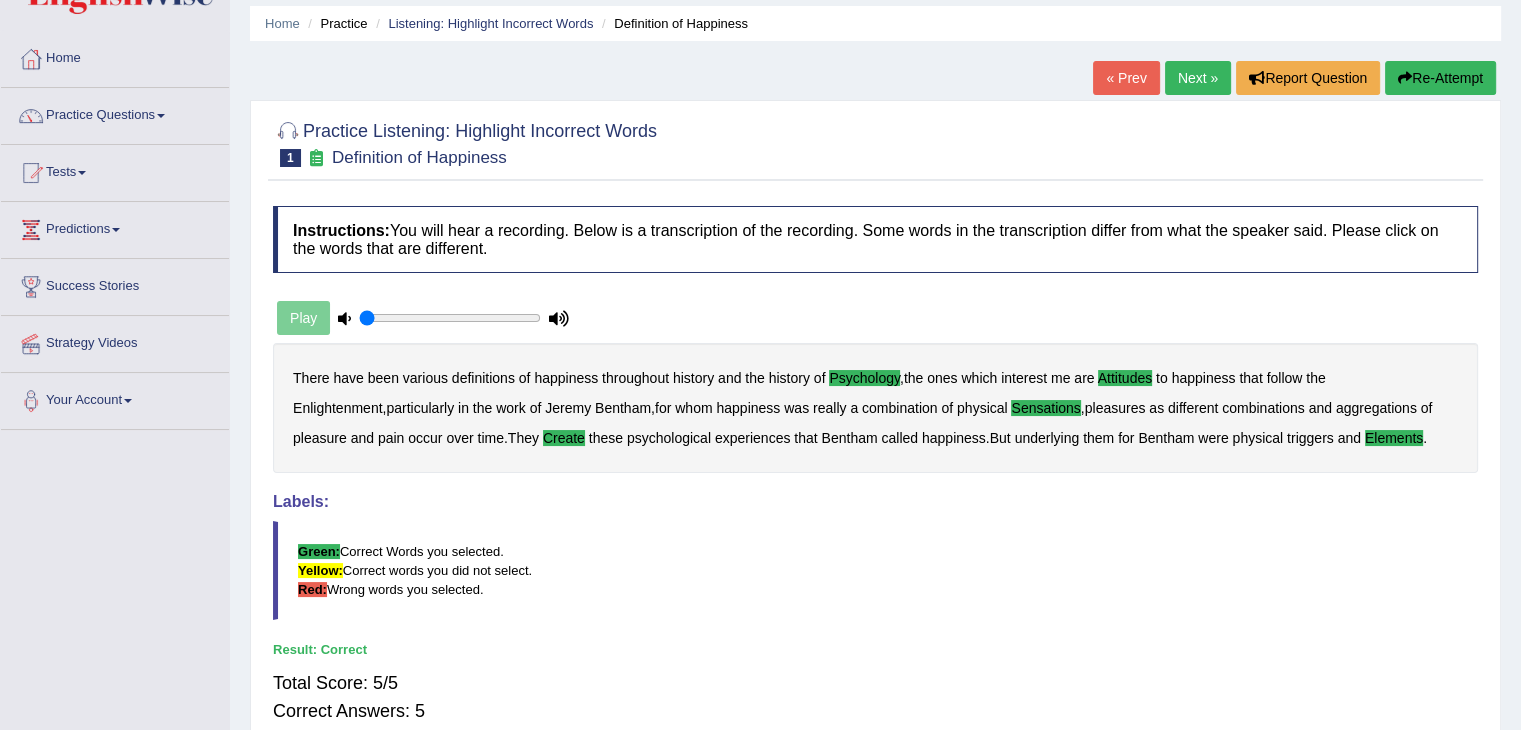 click on "Next »" at bounding box center [1198, 78] 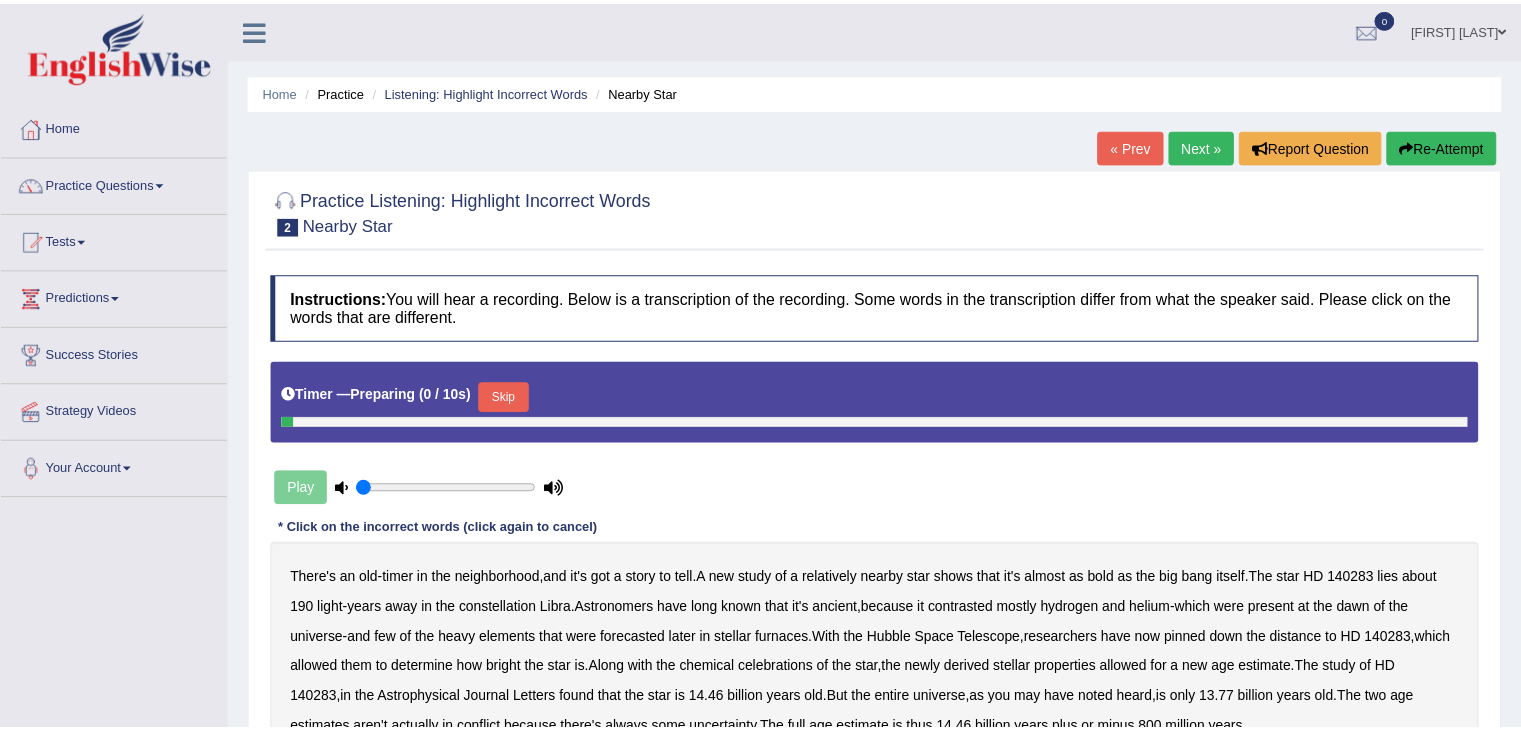 scroll, scrollTop: 0, scrollLeft: 0, axis: both 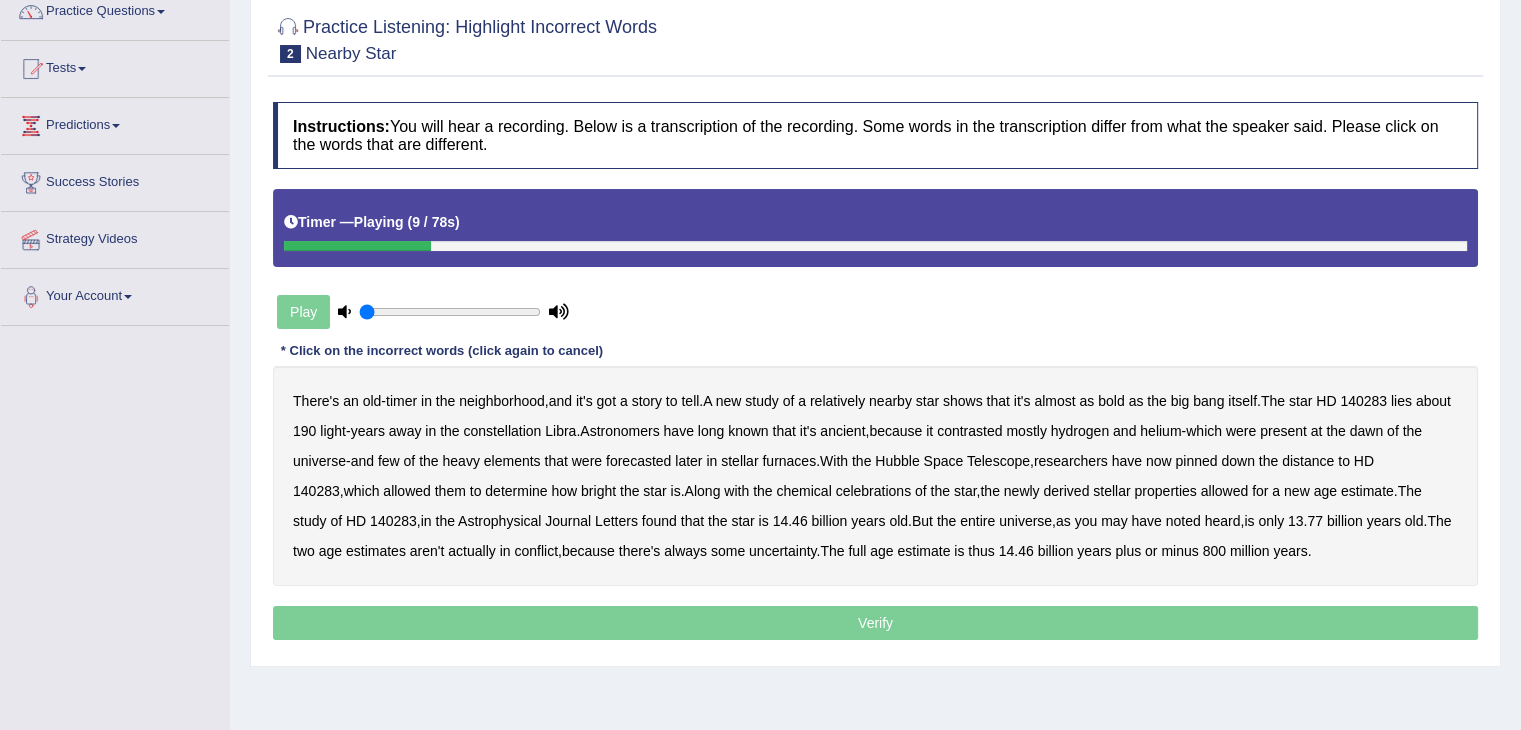 click on "There's   an   old - timer   in   the   neighborhood ,  and   it's   got   a   story   to   tell .  A   new   study   of   a   relatively   nearby   star   shows   that   it's   almost   as   bold   as   the   big   bang   itself .  The   star   [STAR_NAME]   lies   about   190   light - years   away   in   the   constellation   [CONSTELLATION] .  Astronomers   have   long   known   that   it's   ancient ,  because   it   contrasted   mostly   hydrogen   and   helium  -  which   were   present   at   the   dawn   of   the   universe  -  and   few   of   the   heavy   elements   that   were   forecasted   later   in   stellar   furnaces .  With   the   Hubble   Space   Telescope ,  researchers   have   now   pinned   down   the   distance   to   [STAR_NAME] ,  which   allowed   them   to   determine   how   bright   the   star   is .  Along   with   the   chemical   celebrations   of   the   star ,  the   newly   derived   stellar   properties   allowed   for   a   new   age   estimate .  The   study   of   [STAR_NAME]" at bounding box center [875, 476] 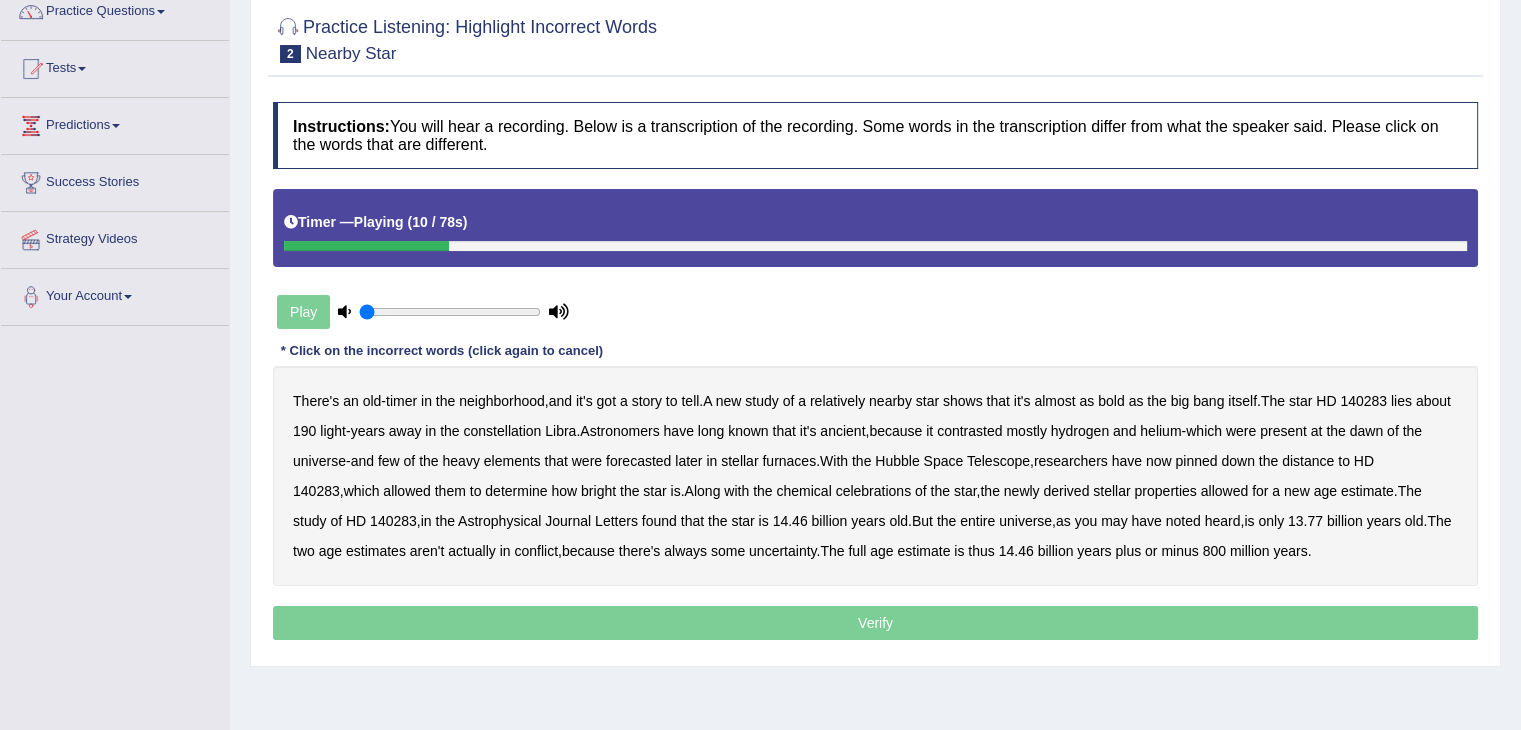 click on "bold" at bounding box center [1111, 401] 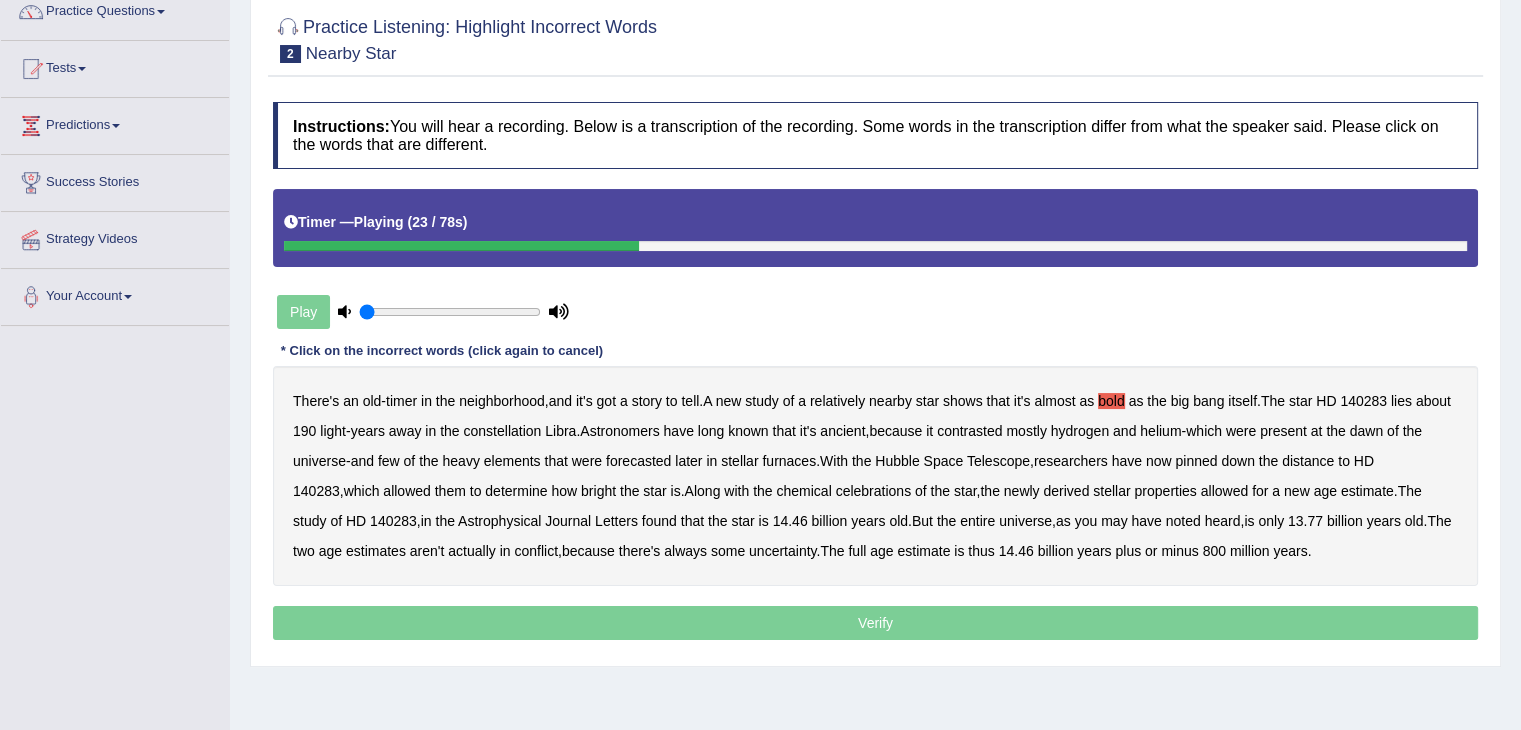 click on "contrasted" at bounding box center (969, 431) 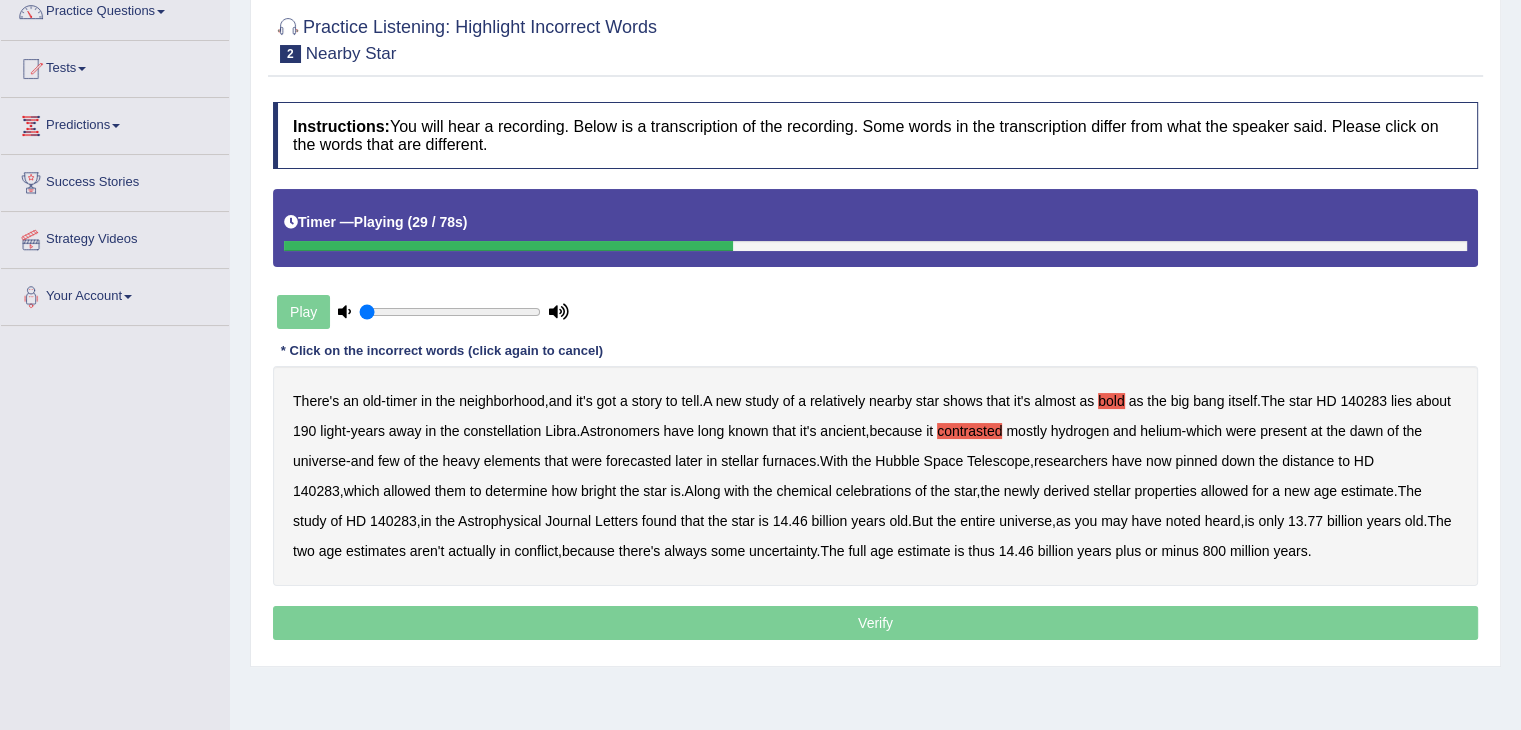 click on "forecasted" at bounding box center (638, 461) 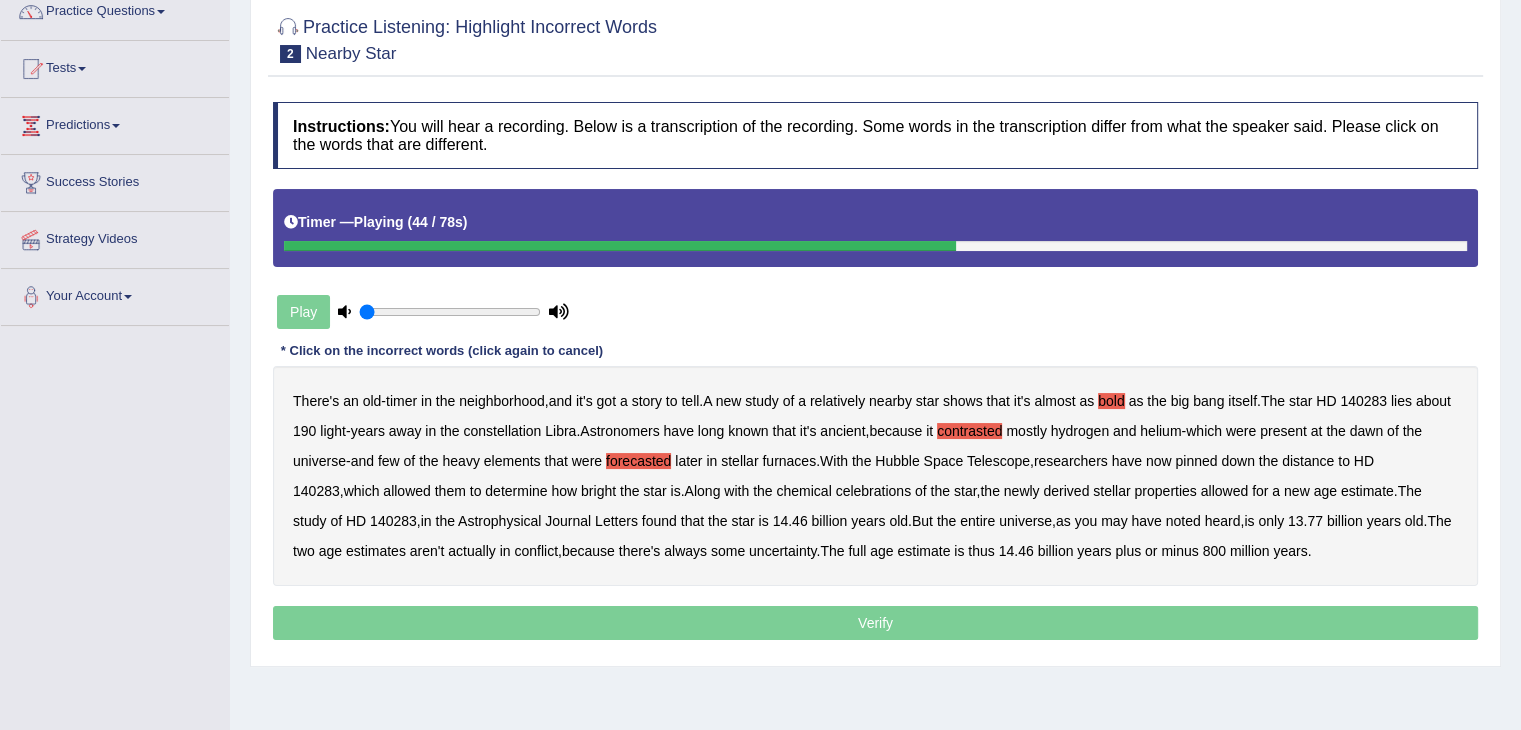 click on "celebrations" at bounding box center (874, 491) 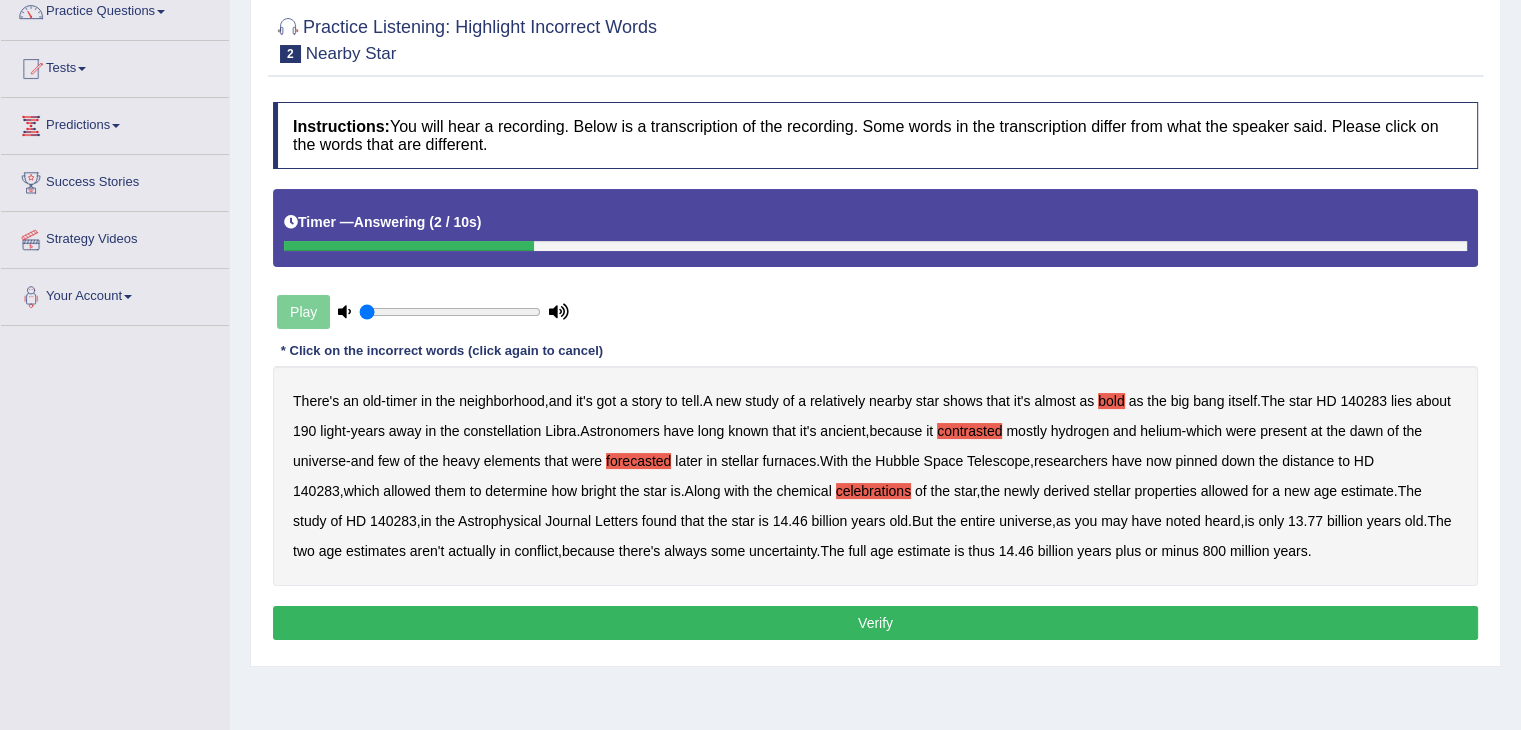 click on "Verify" at bounding box center [875, 623] 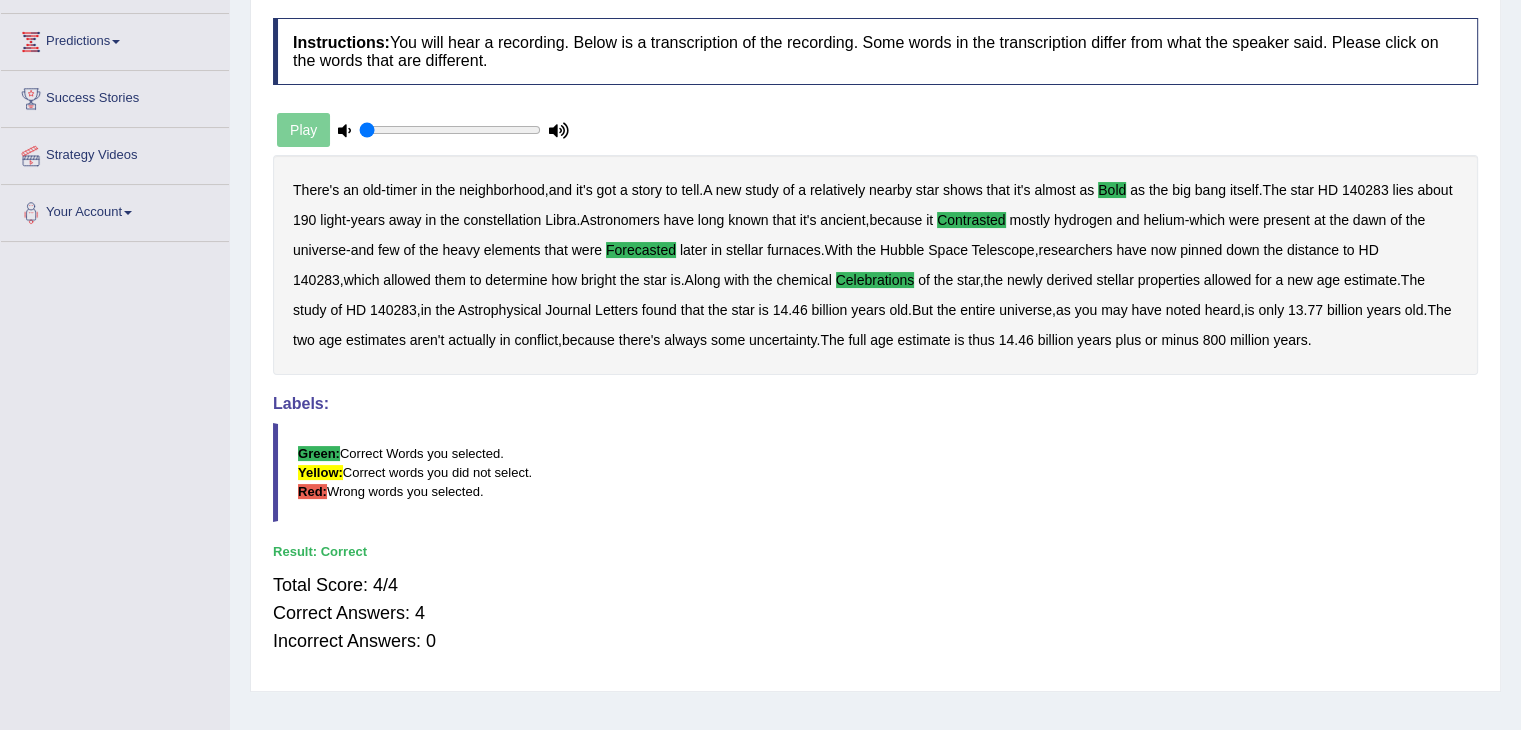 scroll, scrollTop: 0, scrollLeft: 0, axis: both 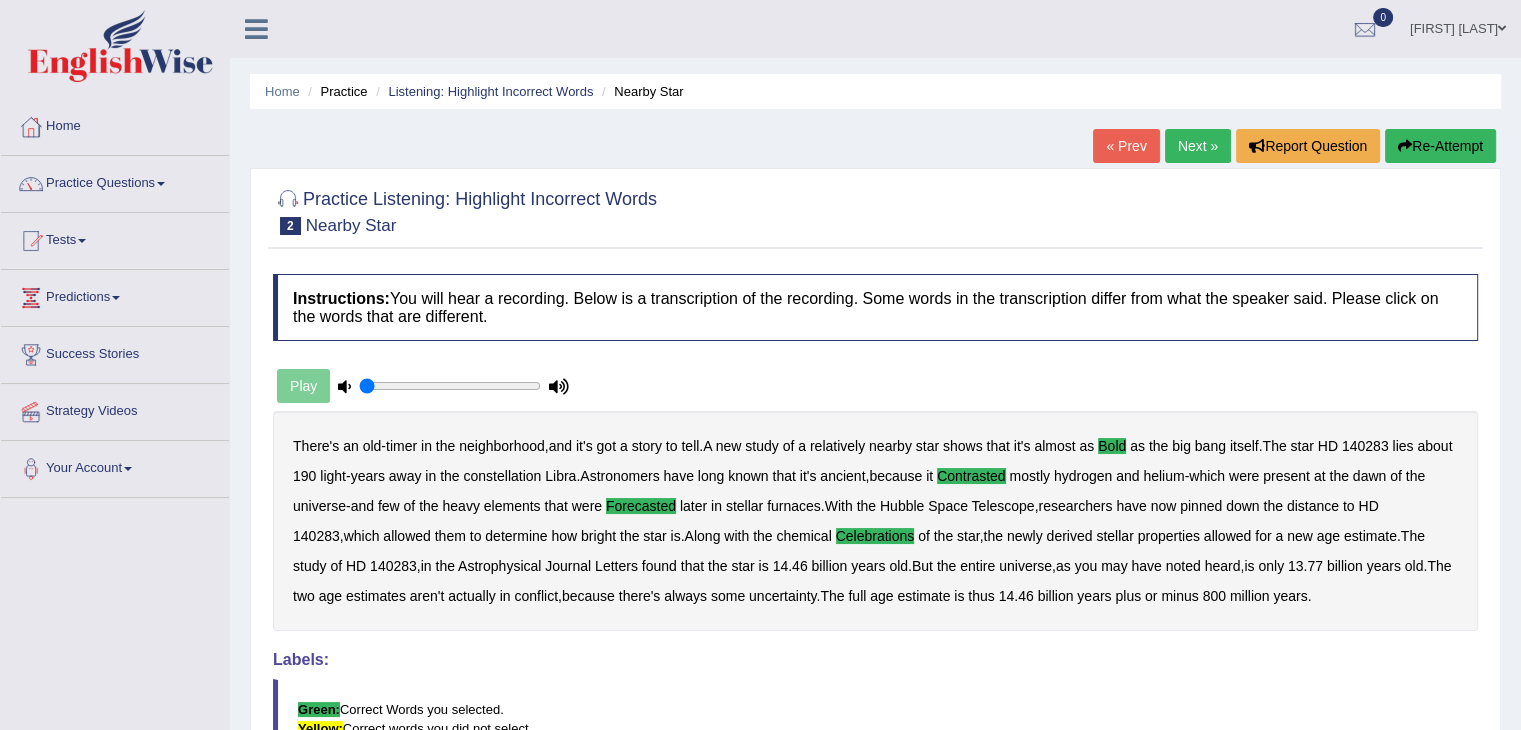click on "Next »" at bounding box center [1198, 146] 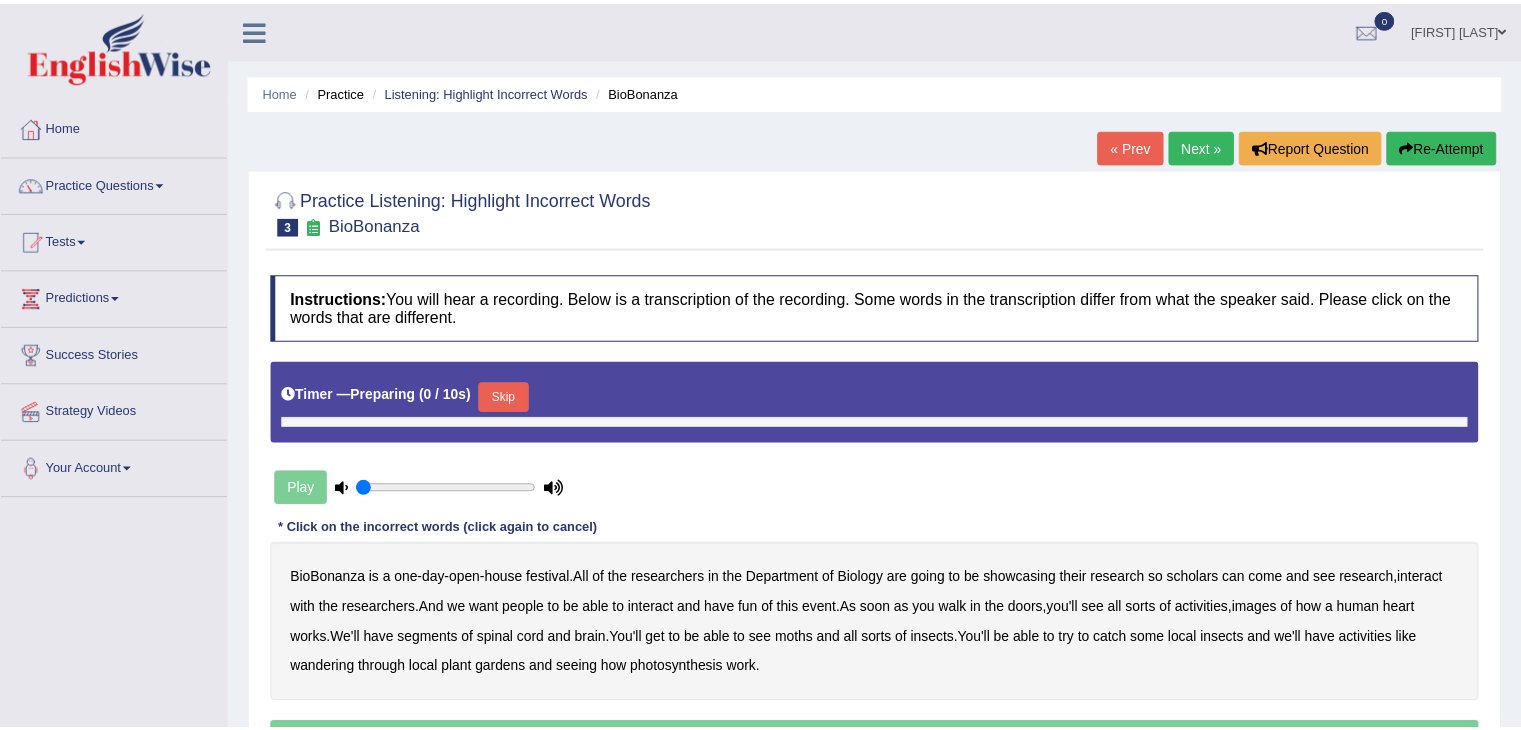 scroll, scrollTop: 0, scrollLeft: 0, axis: both 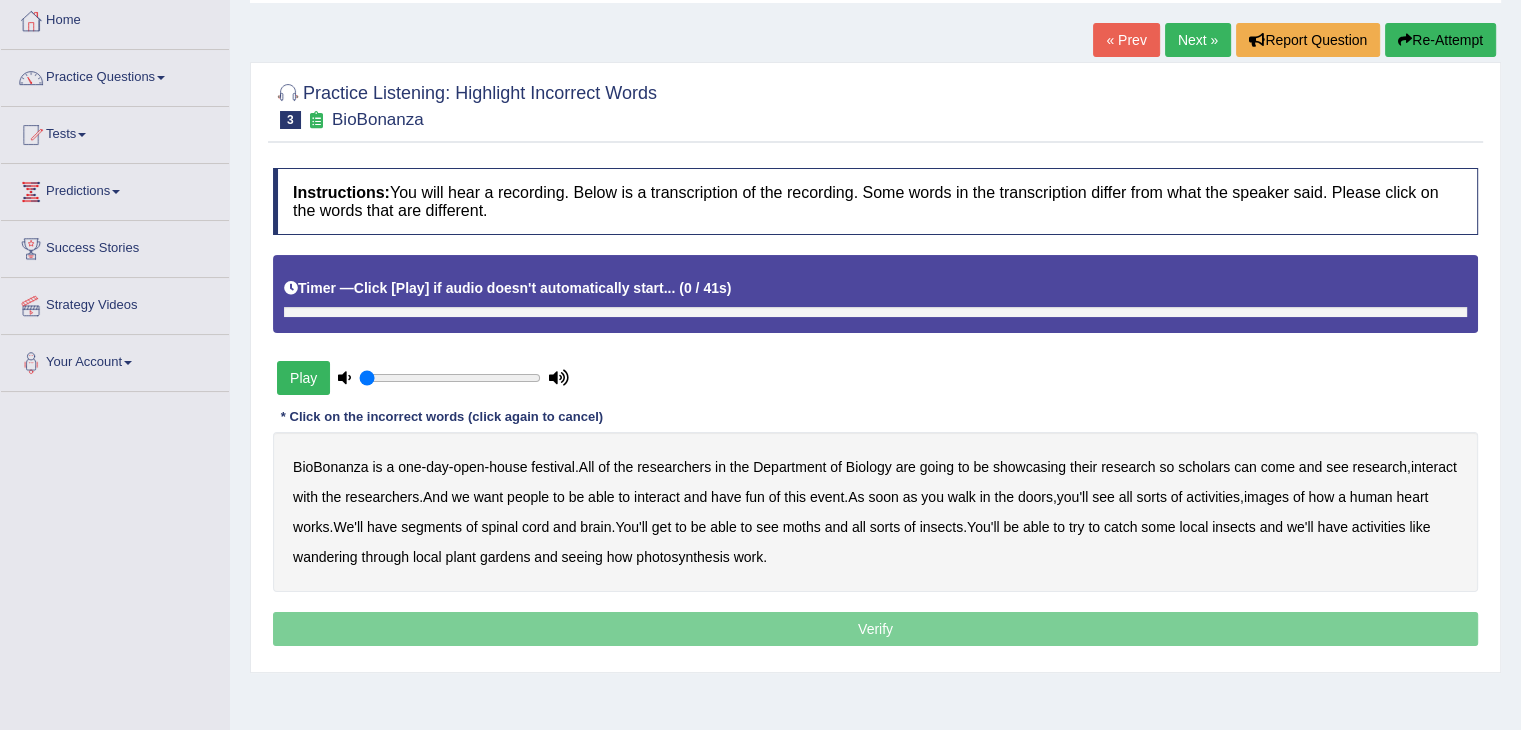 click on "Play" at bounding box center [303, 378] 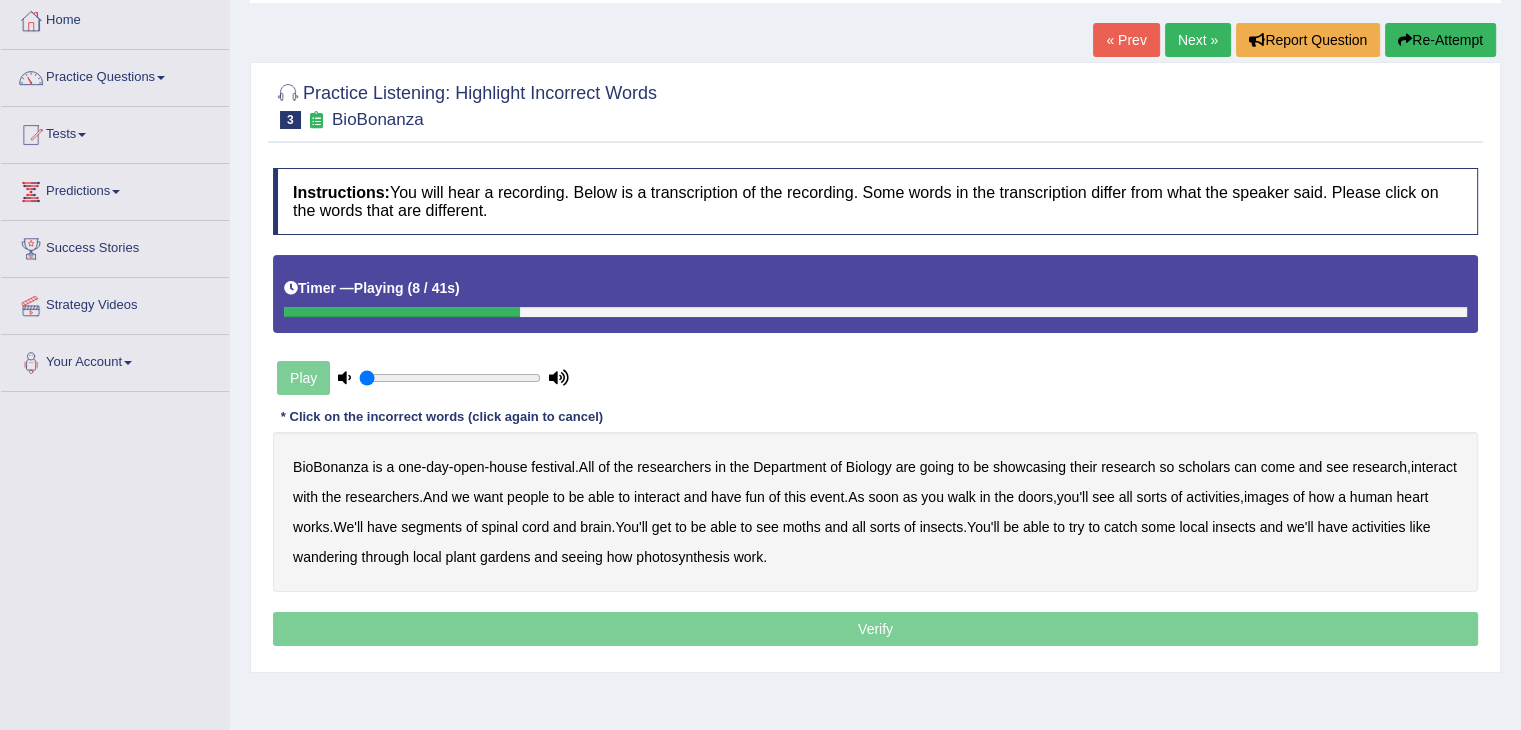 click on "BioBonanza   is   a   one - day - open - house   festival .  All   of   the   researchers   in   the   Department   of   Biology   are   going   to   be   showcasing   their   research   so   scholars   can   come   and   see   research ,  interact   with   the   researchers .  And   we   want   people   to   be   able   to   interact   and   have   fun   of   this   event .  As   soon   as   you   walk   in   the   doors ,  you'll   see   all   sorts   of   activities ,  images   of   how   a   human   heart   works .  We'll   have   segments   of   spinal   cord   and   brain .  You'll   get   to   be   able   to   see   moths   and   all   sorts   of   insects .  You'll   be   able   to   try   to   catch   some   local   insects   and   we'll   have   activities   like   wandering   through   local   plant   gardens   and   seeing   how   photosynthesis   work ." at bounding box center (875, 512) 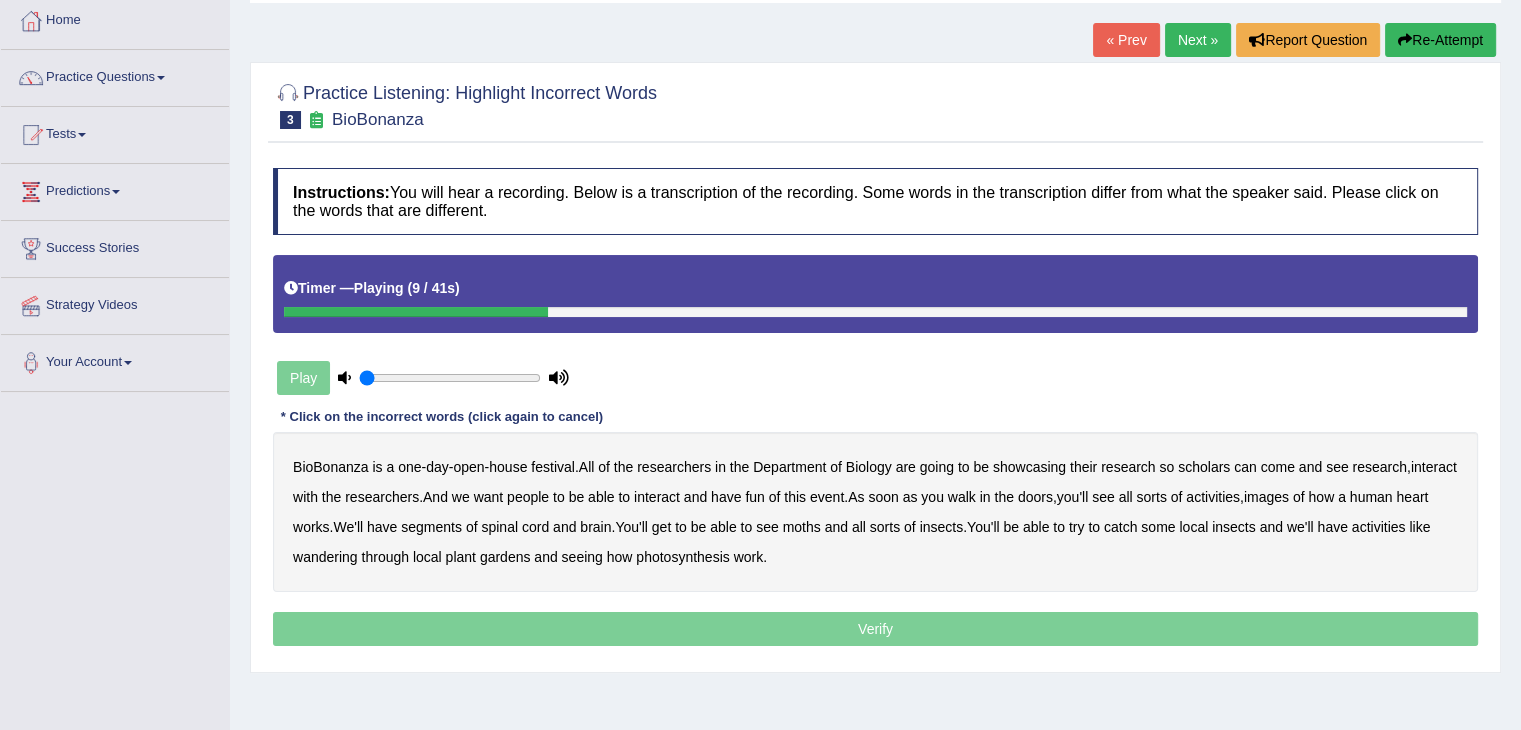 click on "All" at bounding box center (587, 467) 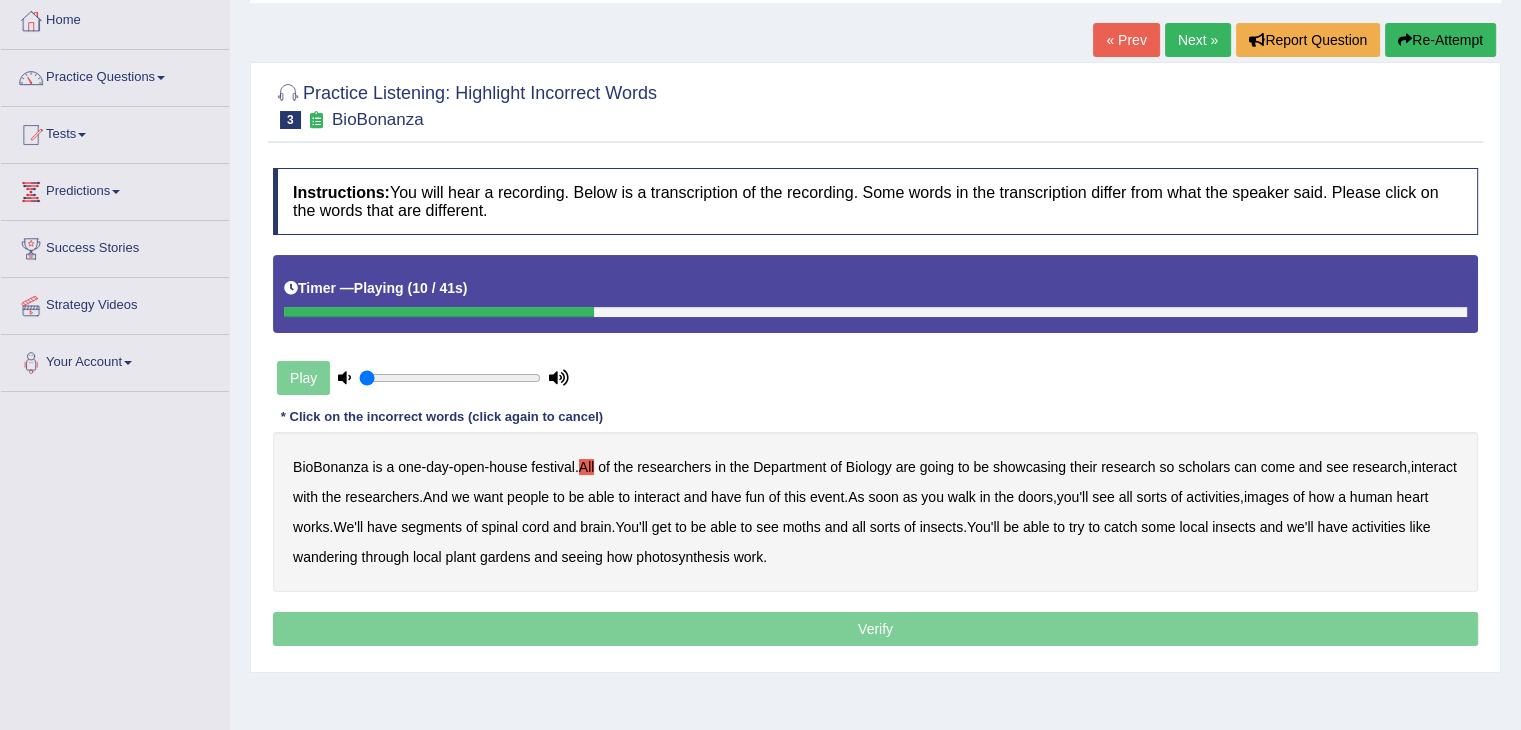 click on "BioBonanza   is   a   one - day - open - house   festival .  All   of   the   researchers   in   the   Department   of   Biology   are   going   to   be   showcasing   their   research   so   scholars   can   come   and   see   research ,  interact   with   the   researchers .  And   we   want   people   to   be   able   to   interact   and   have   fun   of   this   event .  As   soon   as   you   walk   in   the   doors ,  you'll   see   all   sorts   of   activities ,  images   of   how   a   human   heart   works .  We'll   have   segments   of   spinal   cord   and   brain .  You'll   get   to   be   able   to   see   moths   and   all   sorts   of   insects .  You'll   be   able   to   try   to   catch   some   local   insects   and   we'll   have   activities   like   wandering   through   local   plant   gardens   and   seeing   how   photosynthesis   work ." at bounding box center [875, 512] 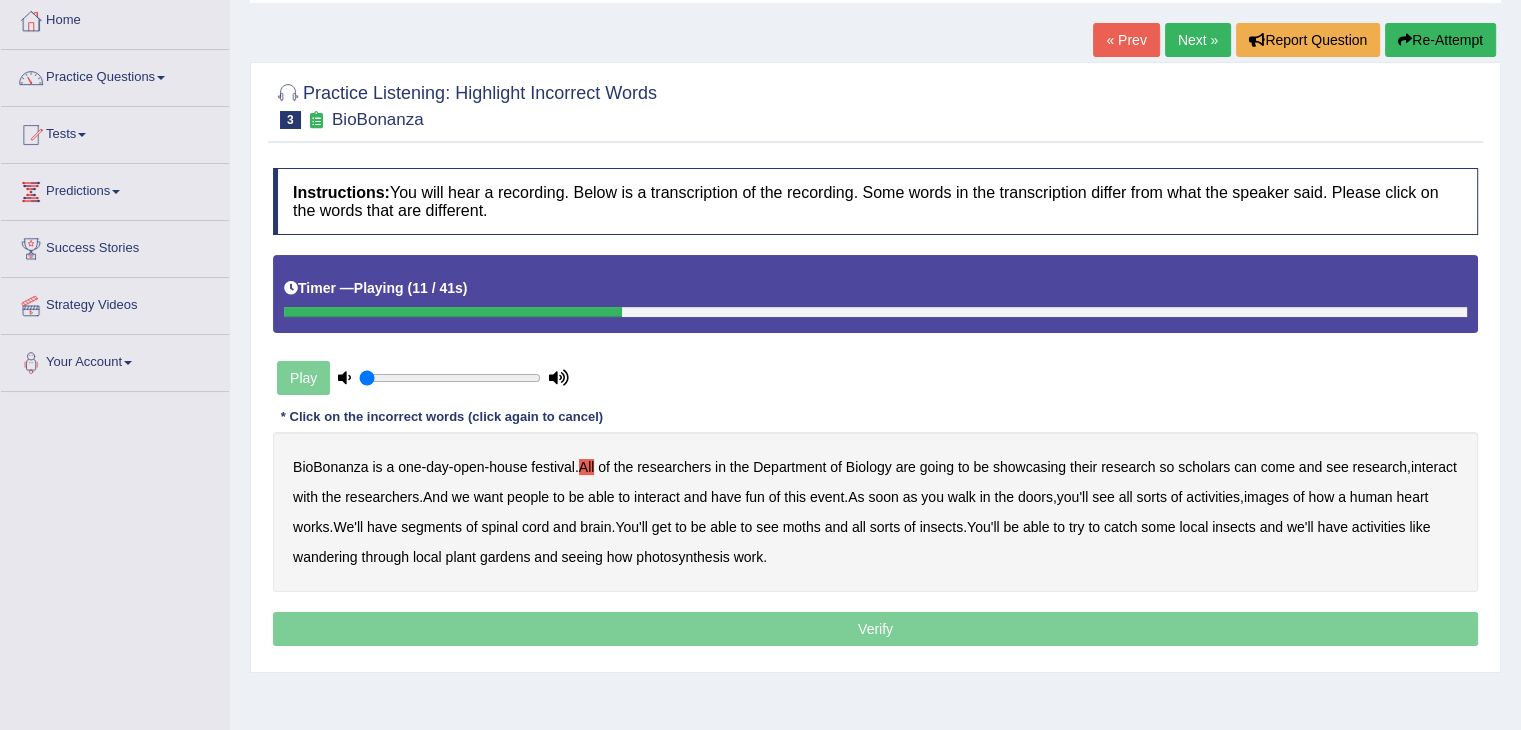 click on "of" at bounding box center [604, 467] 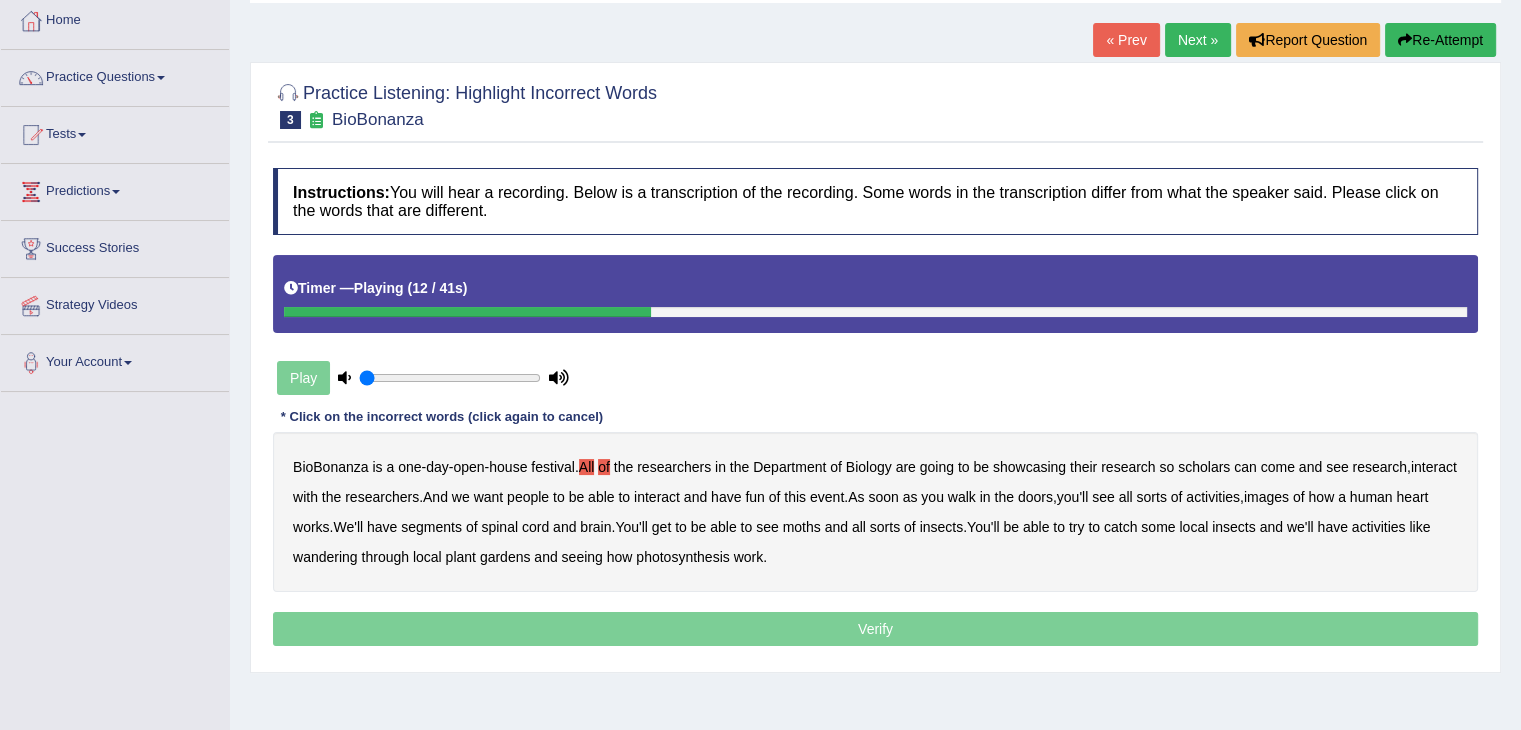 click on "the" at bounding box center (623, 467) 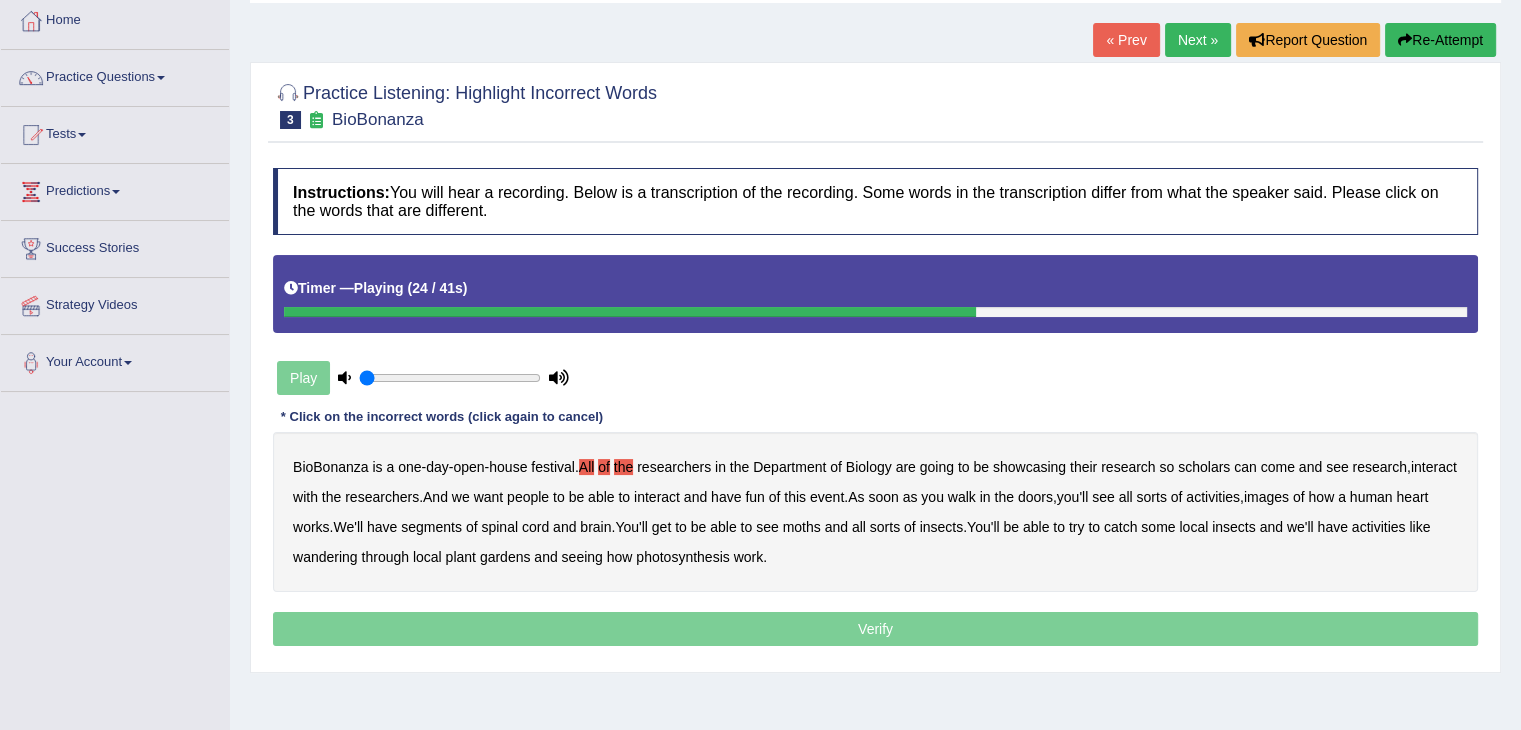 click on "images" at bounding box center (1266, 497) 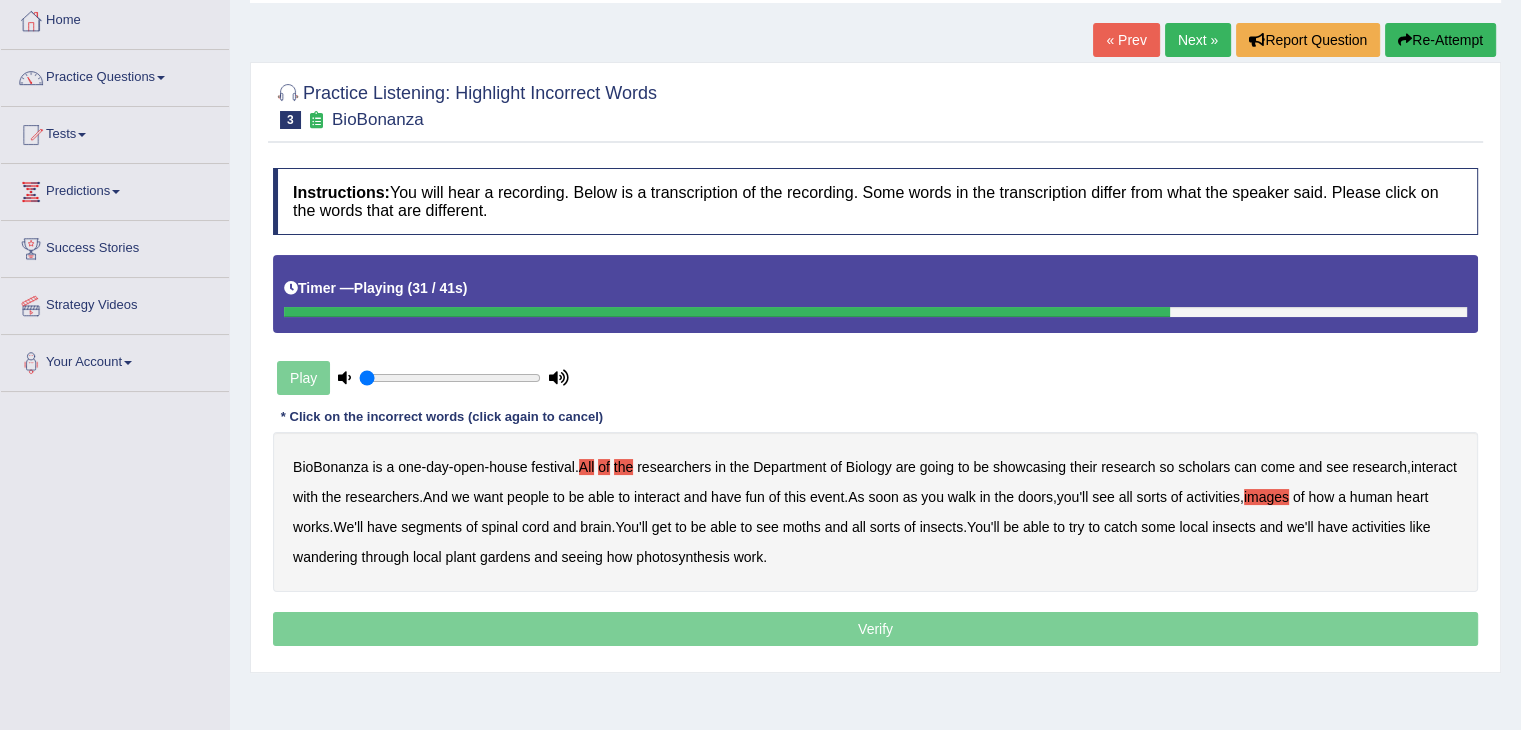click on "moths" at bounding box center [802, 527] 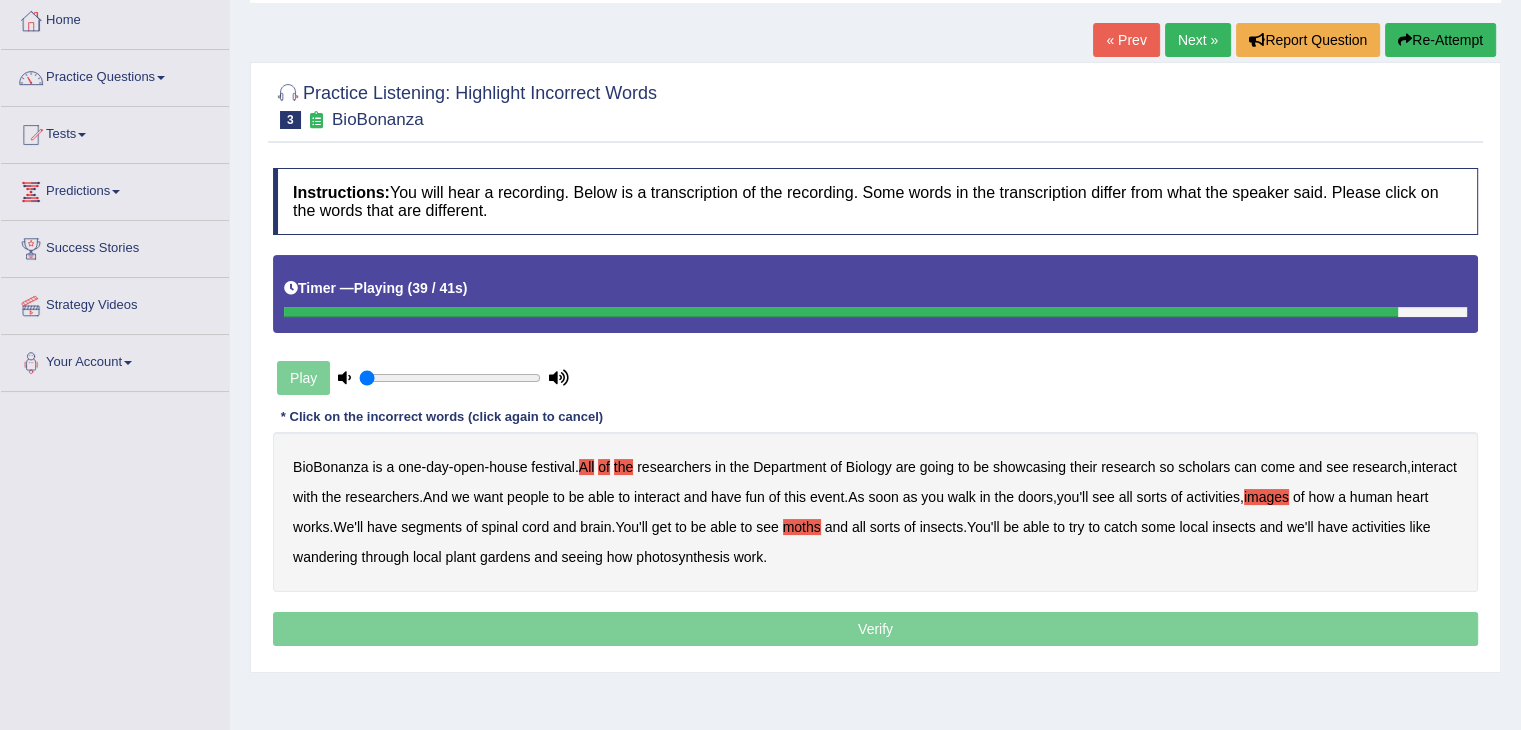 click on "wandering" at bounding box center (325, 557) 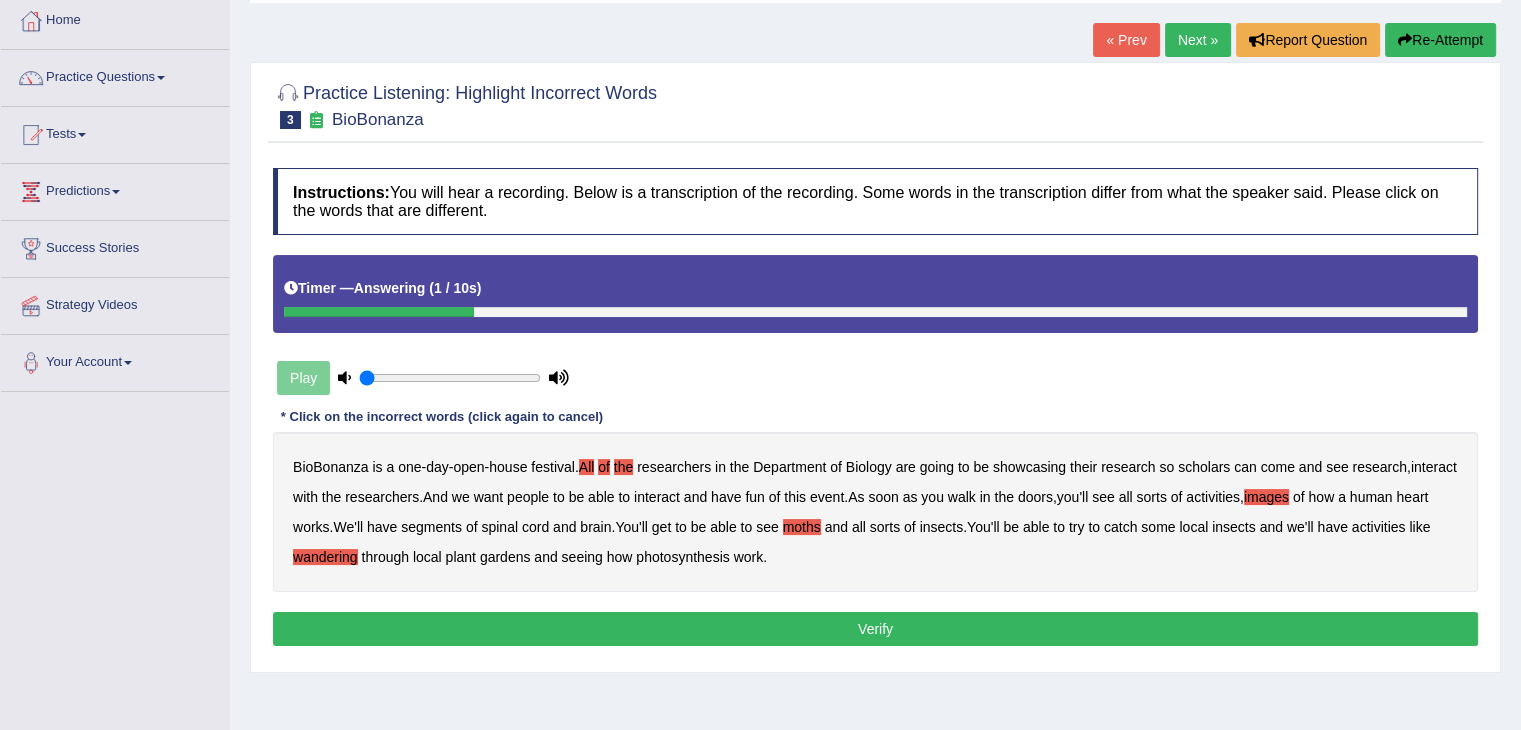 click on "Verify" at bounding box center (875, 629) 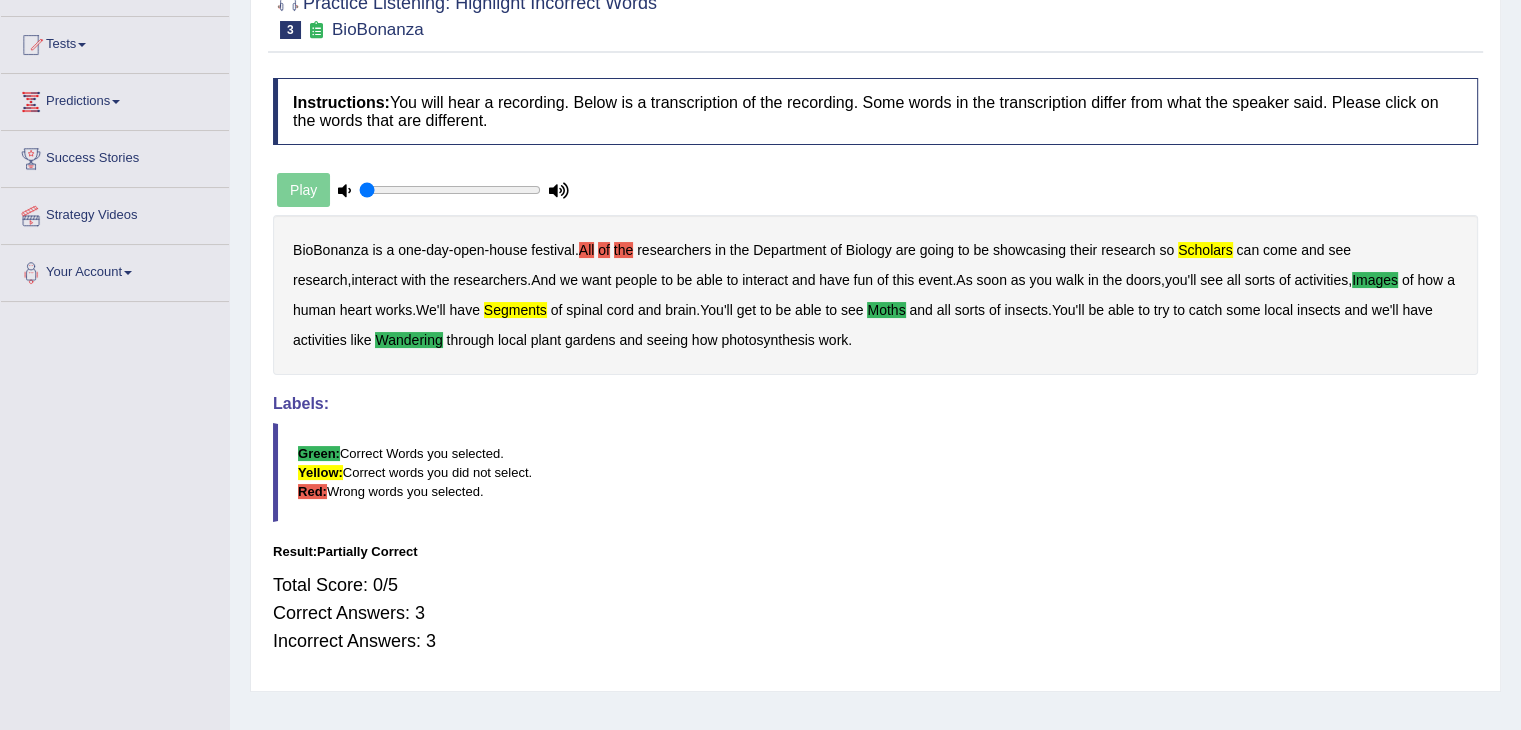 scroll, scrollTop: 0, scrollLeft: 0, axis: both 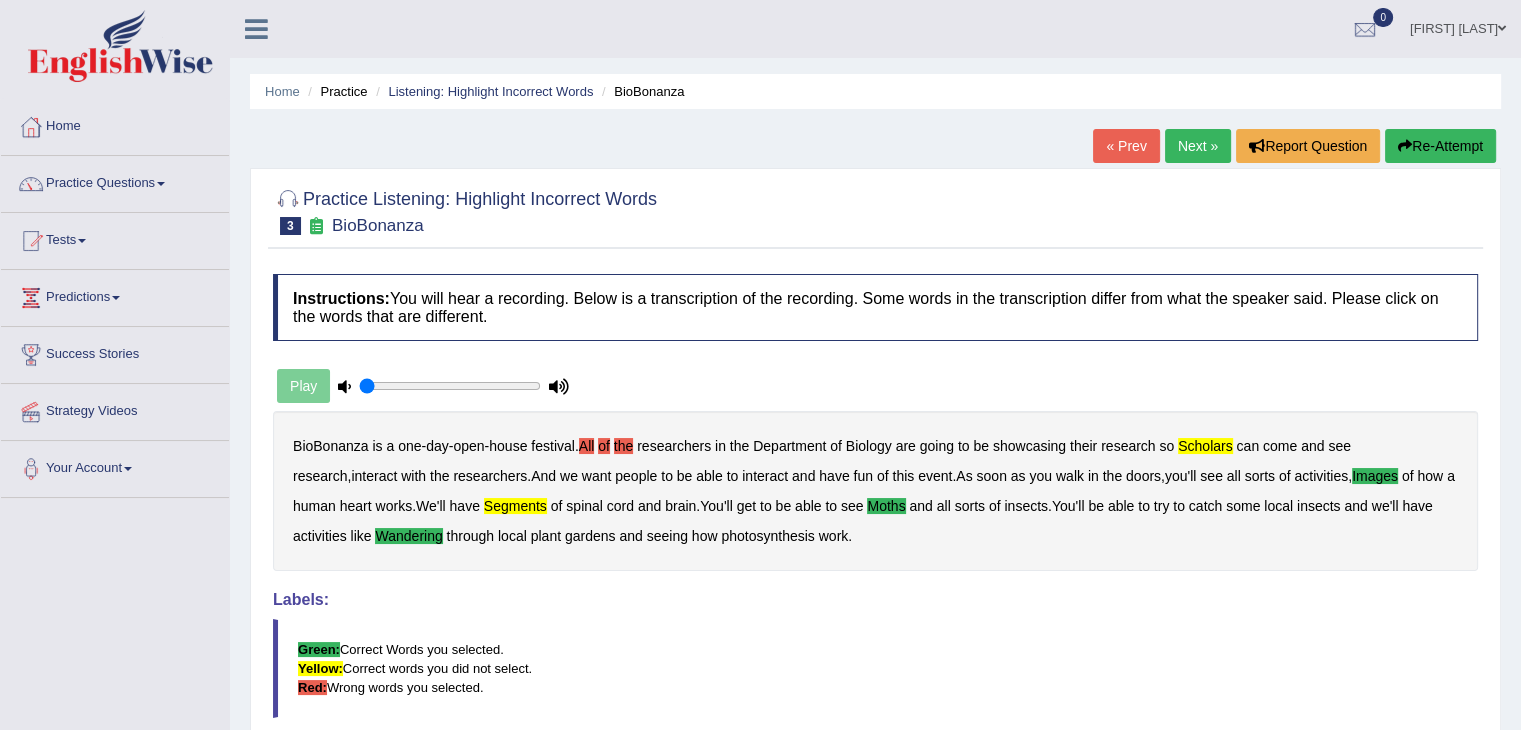 click on "Next »" at bounding box center (1198, 146) 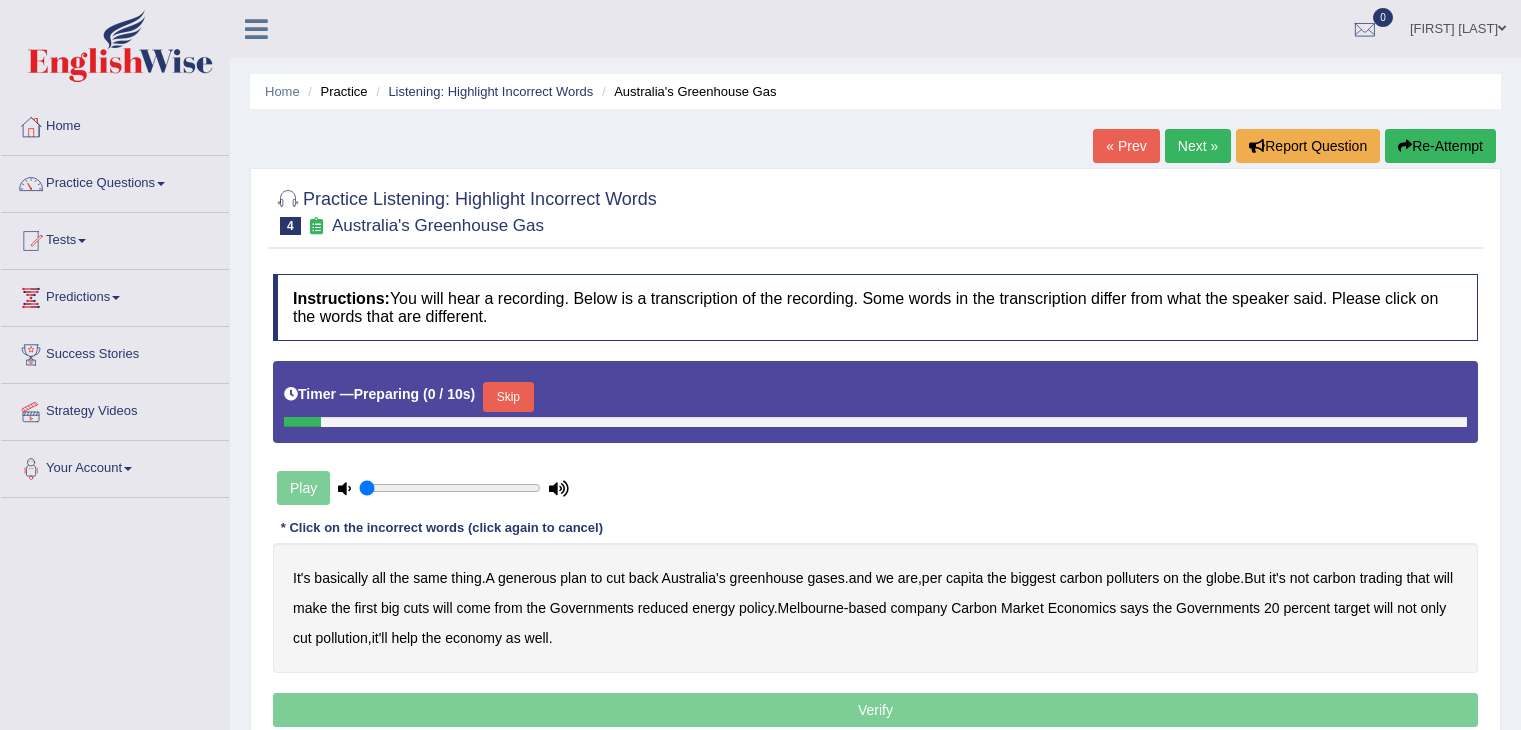 scroll, scrollTop: 0, scrollLeft: 0, axis: both 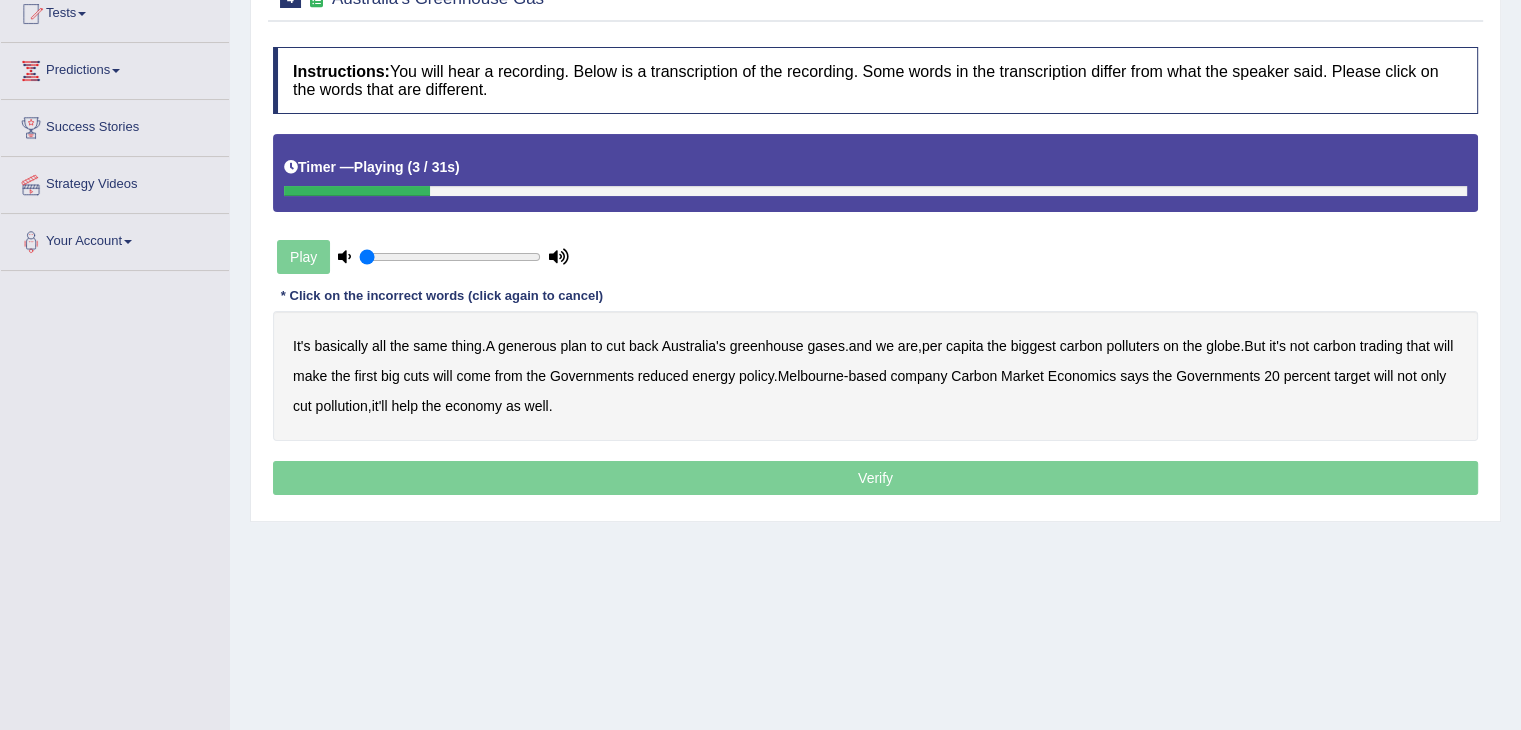click on "generous" at bounding box center [527, 346] 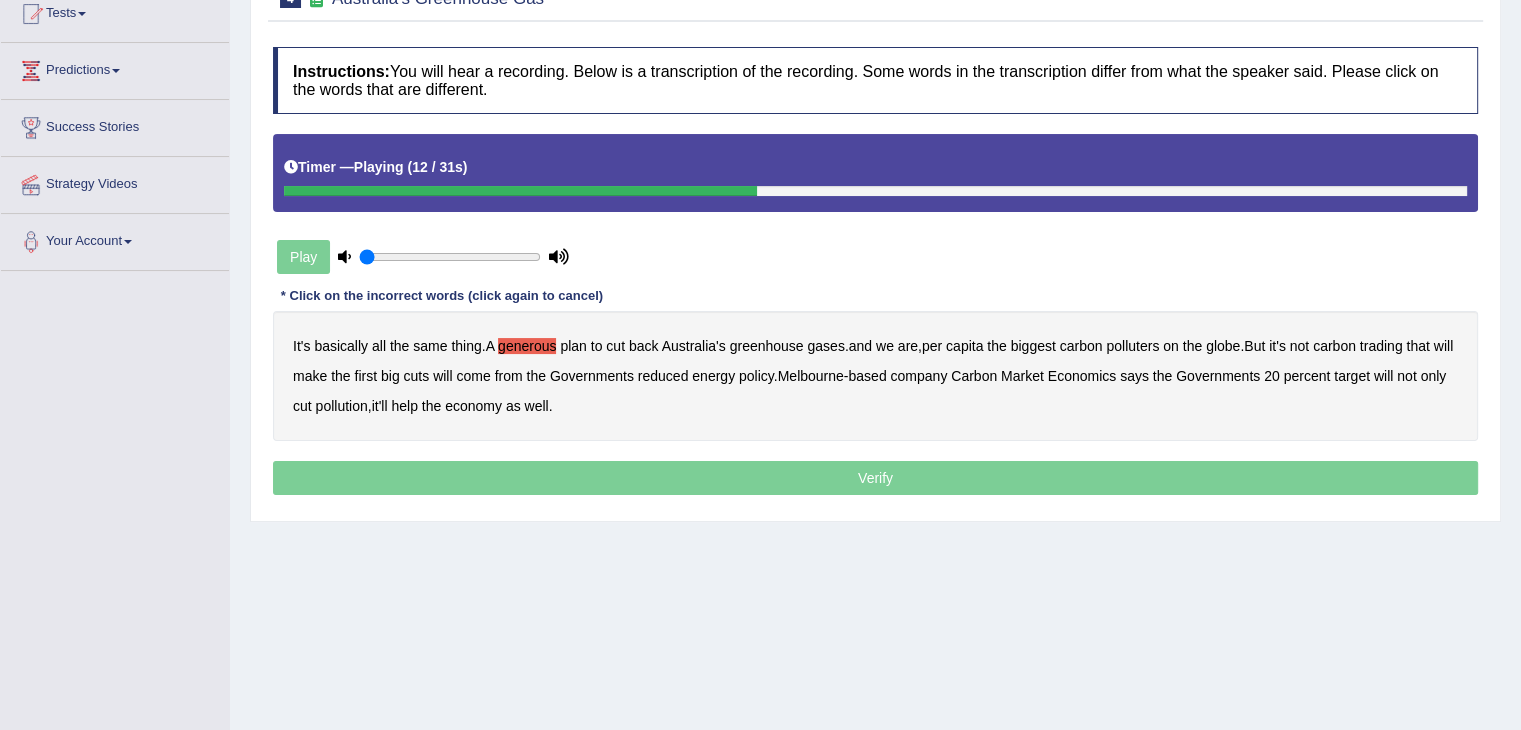 click on "globe" at bounding box center [1223, 346] 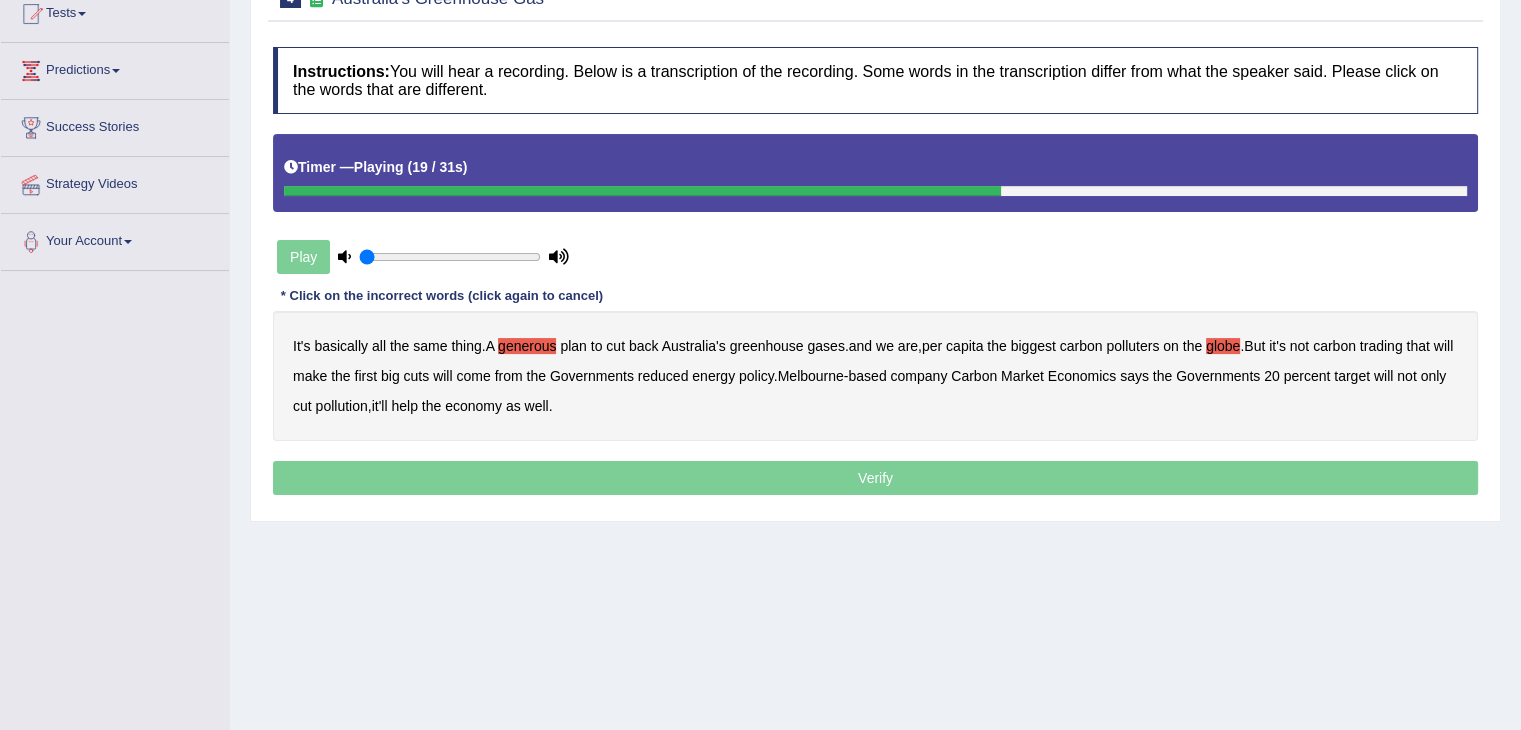 click on "Governments" at bounding box center [592, 376] 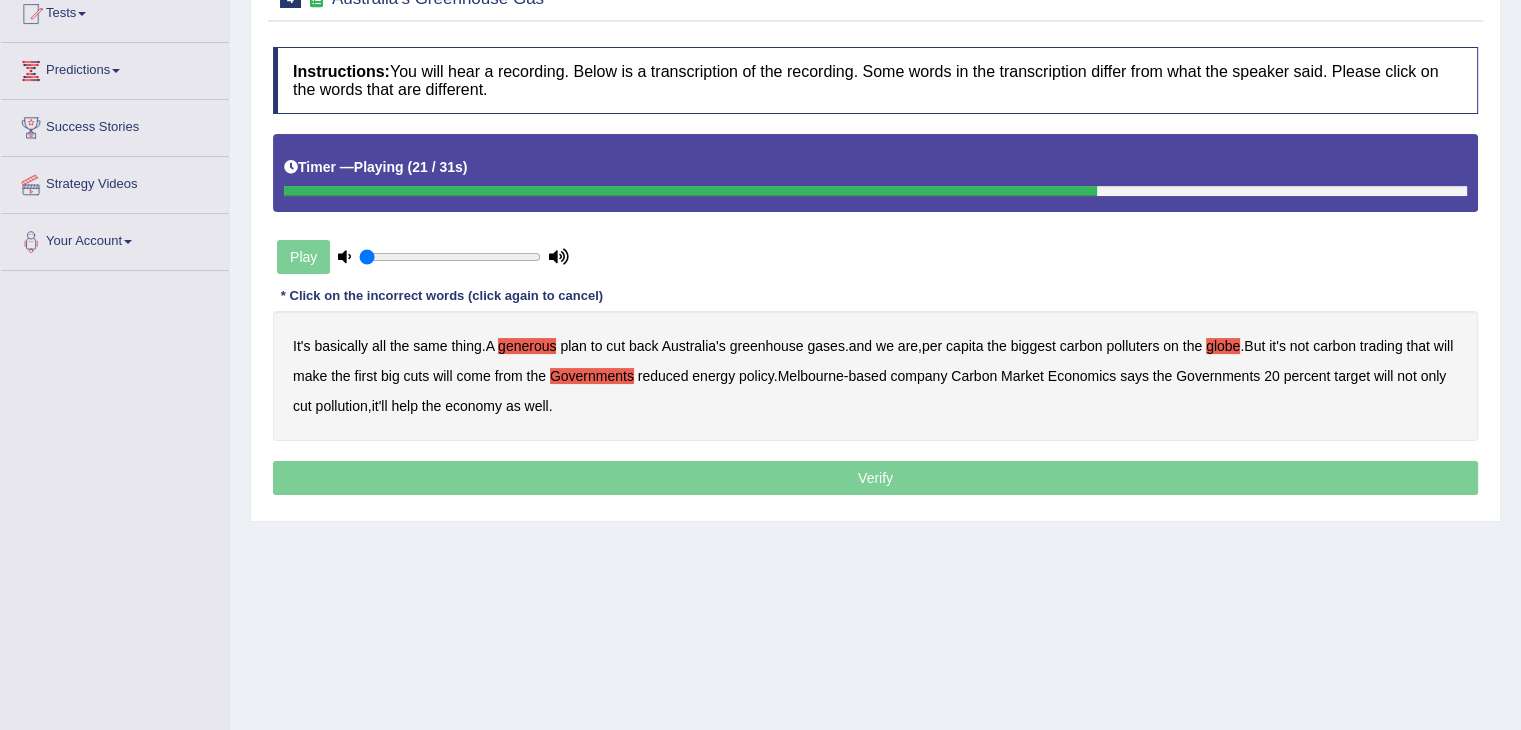 click on "Governments" at bounding box center (592, 376) 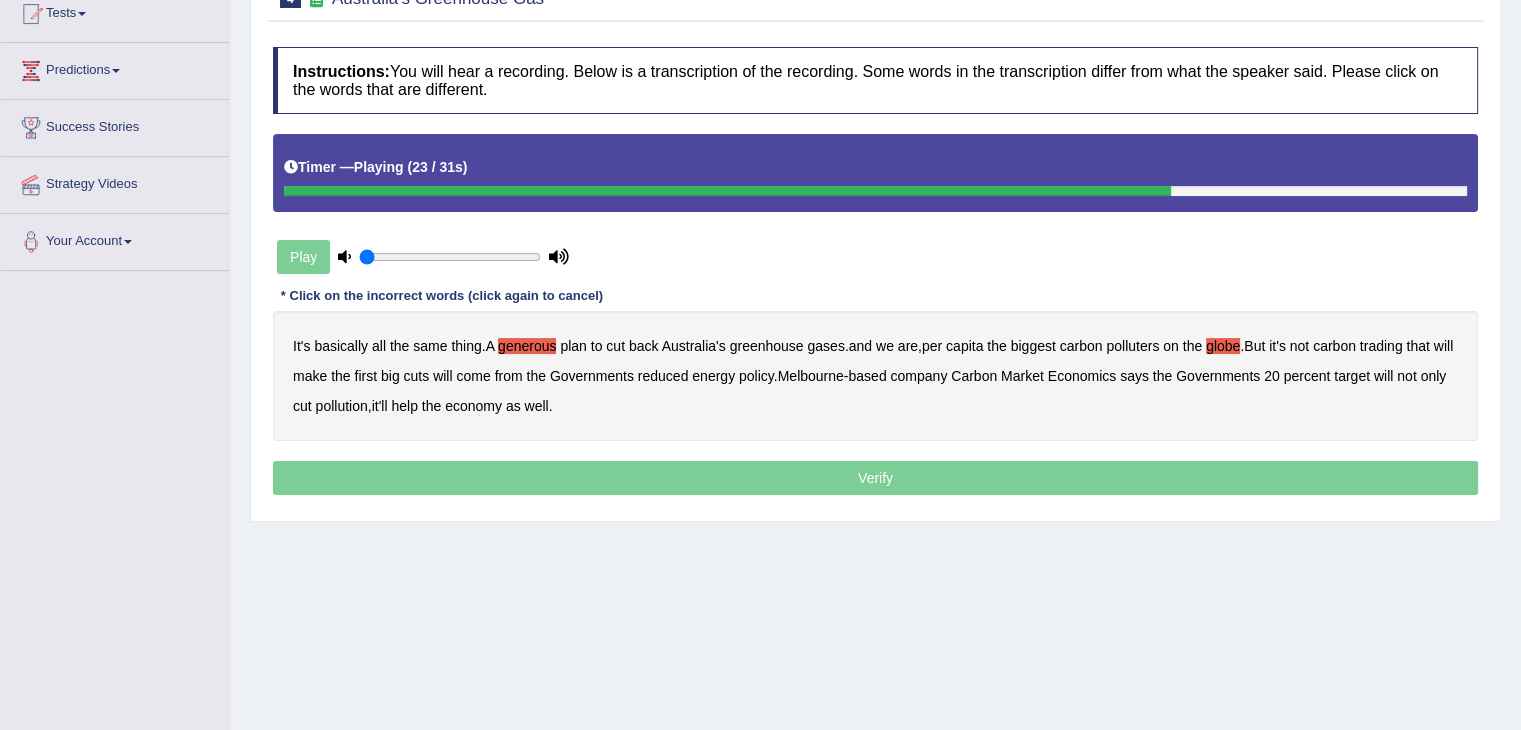 click on "reduced" at bounding box center (663, 376) 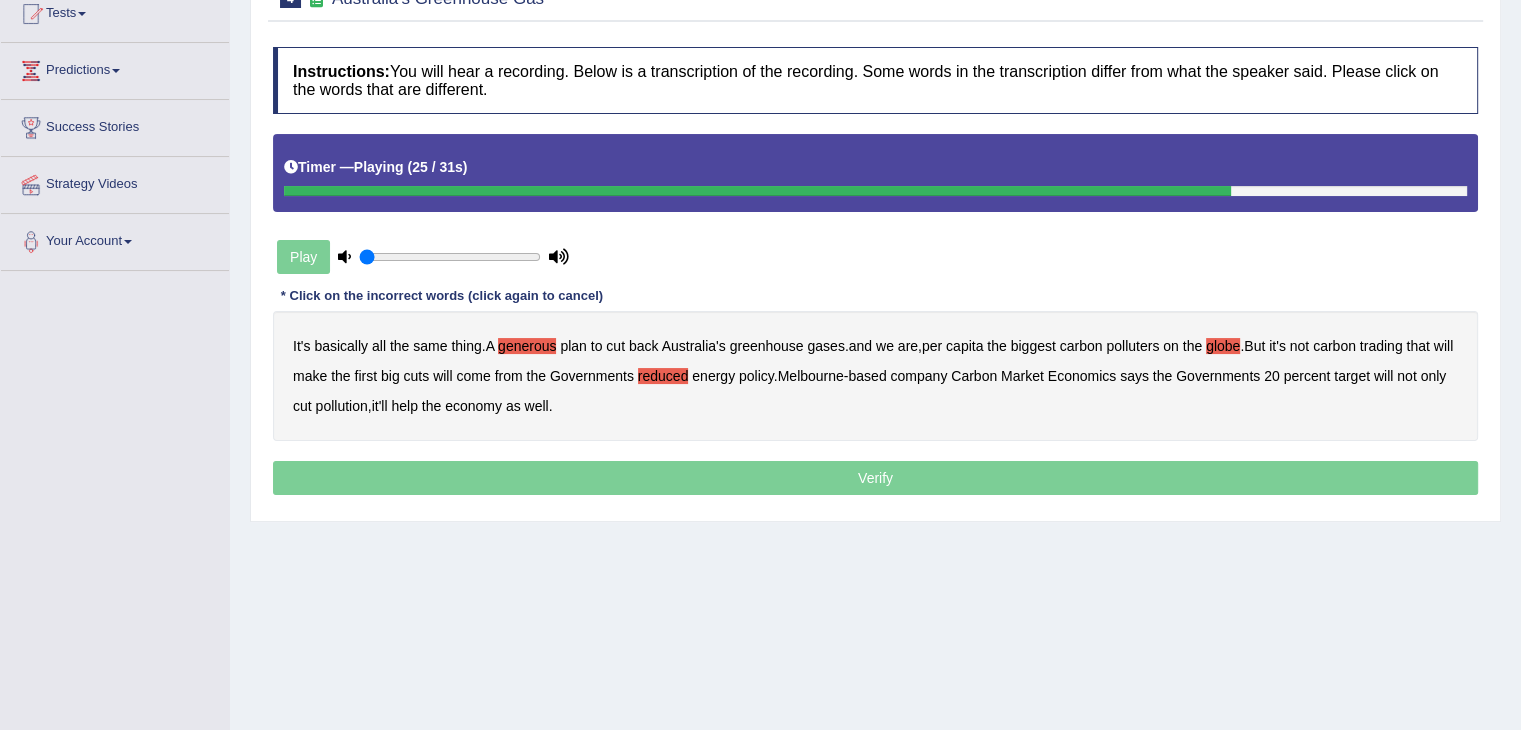 click on "policy" at bounding box center [756, 376] 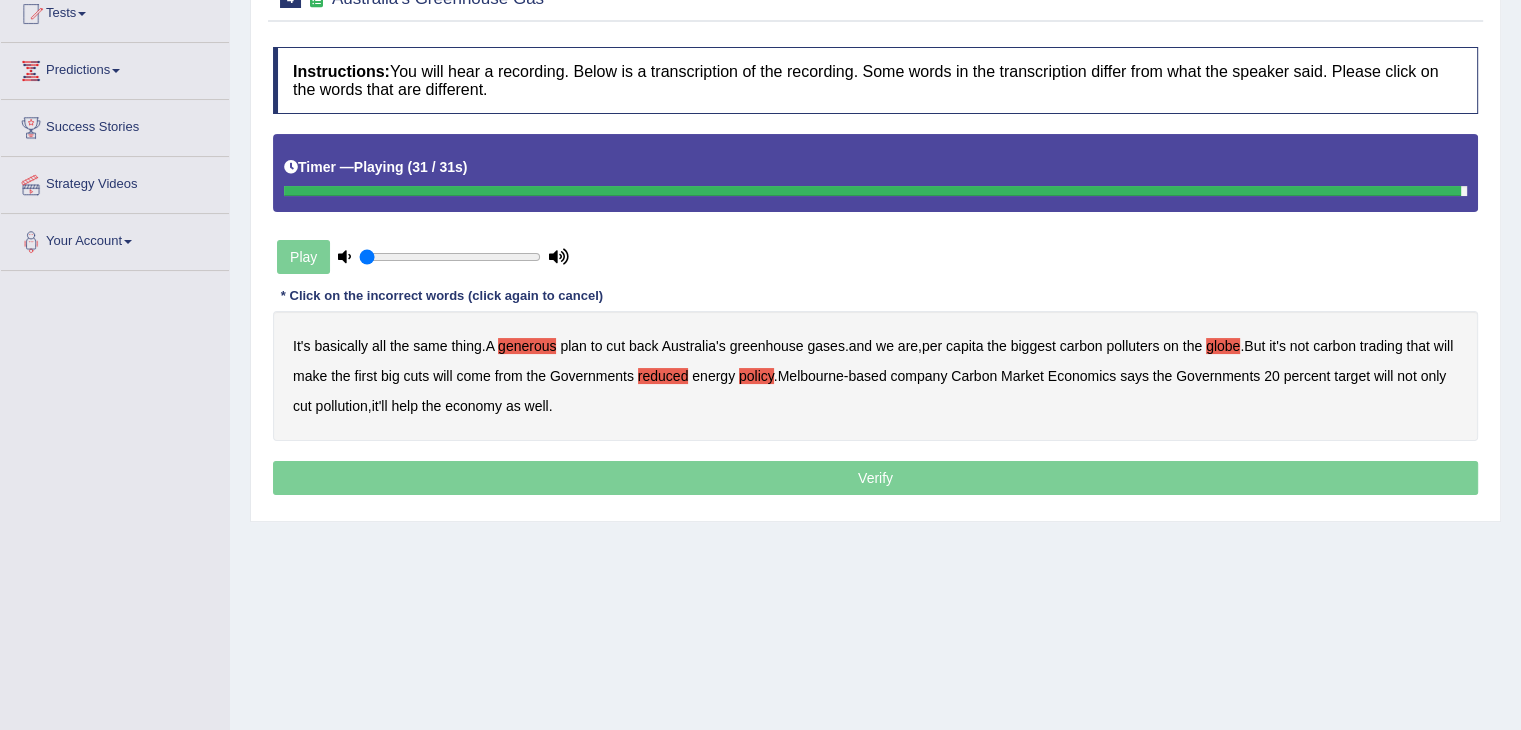 click on "Verify" at bounding box center (875, 478) 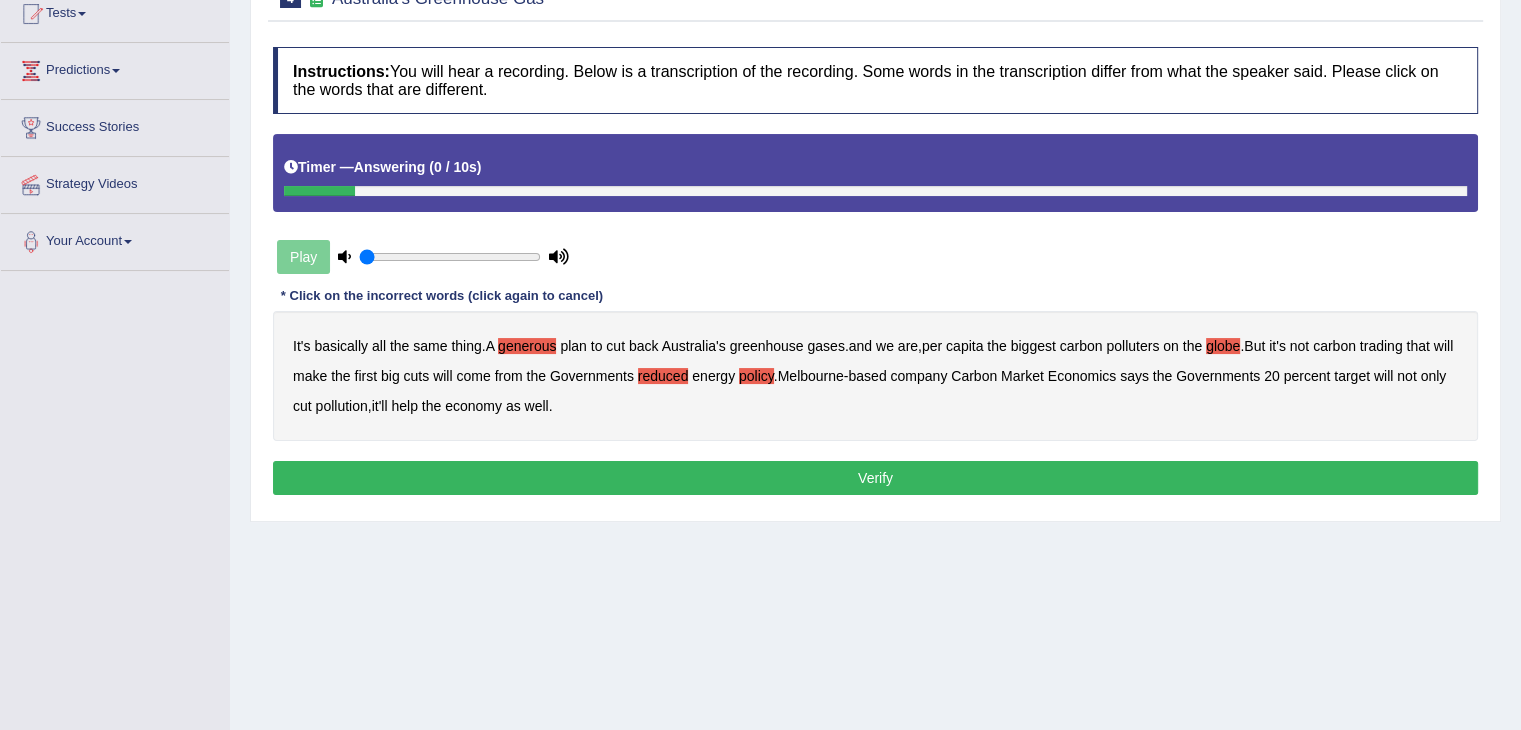 click on "Verify" at bounding box center [875, 478] 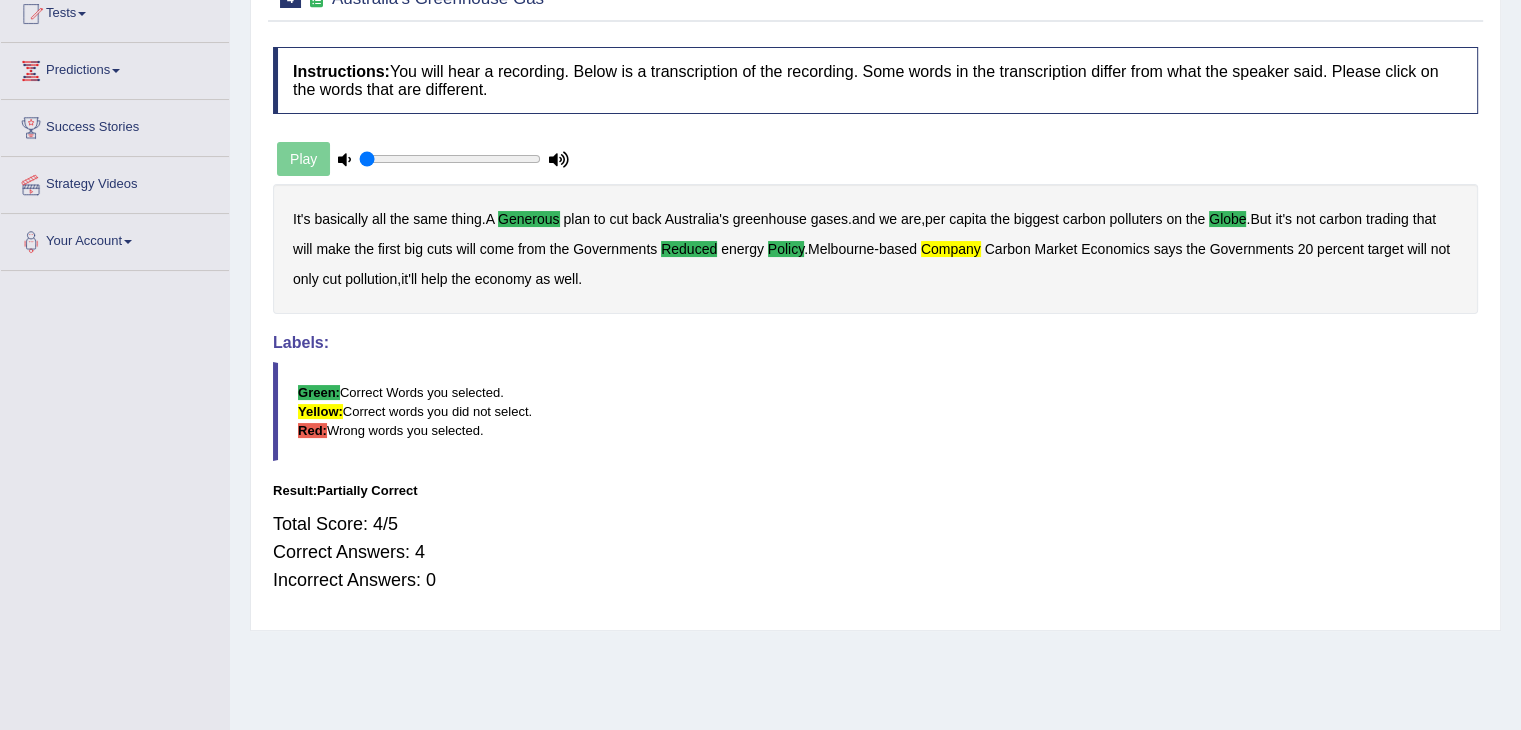 scroll, scrollTop: 0, scrollLeft: 0, axis: both 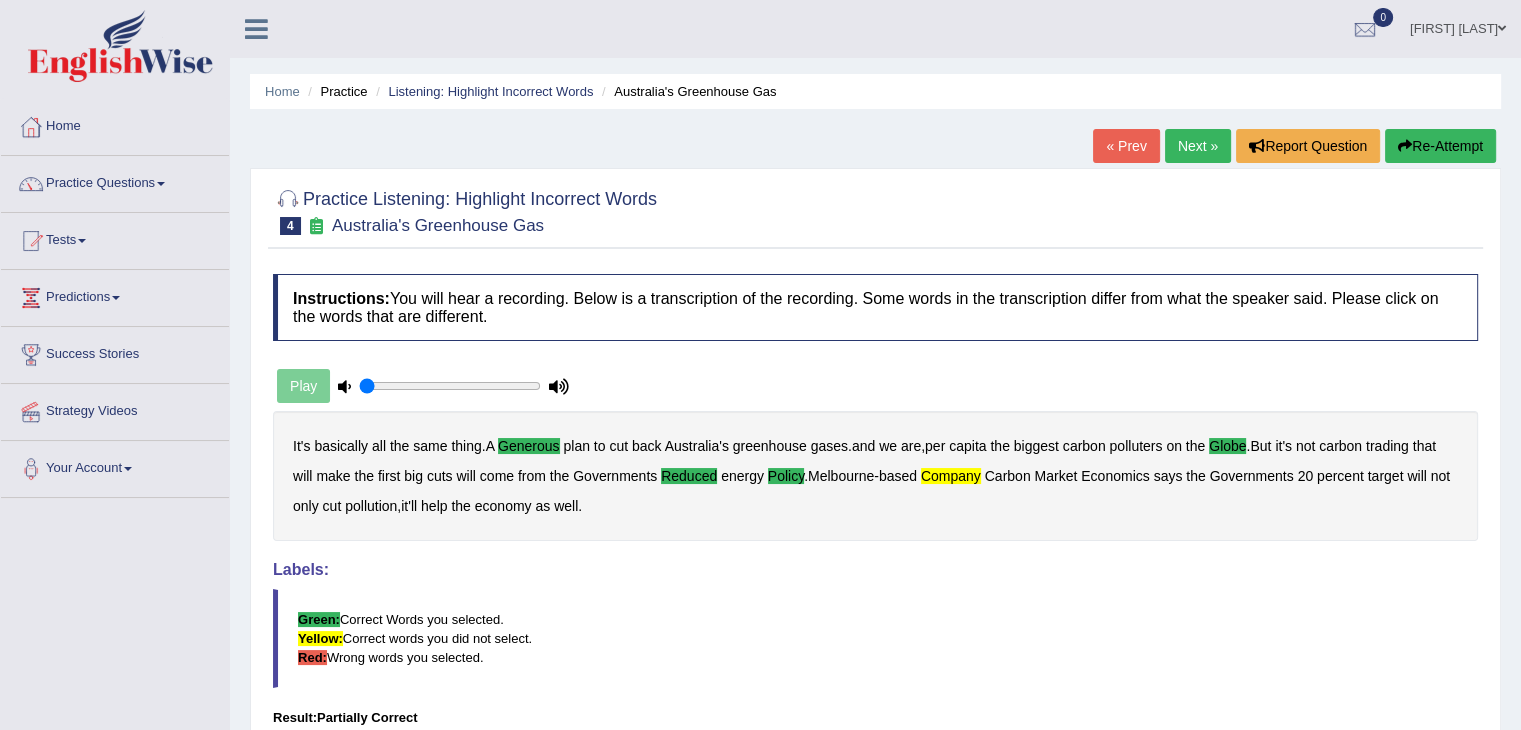 click on "Next »" at bounding box center [1198, 146] 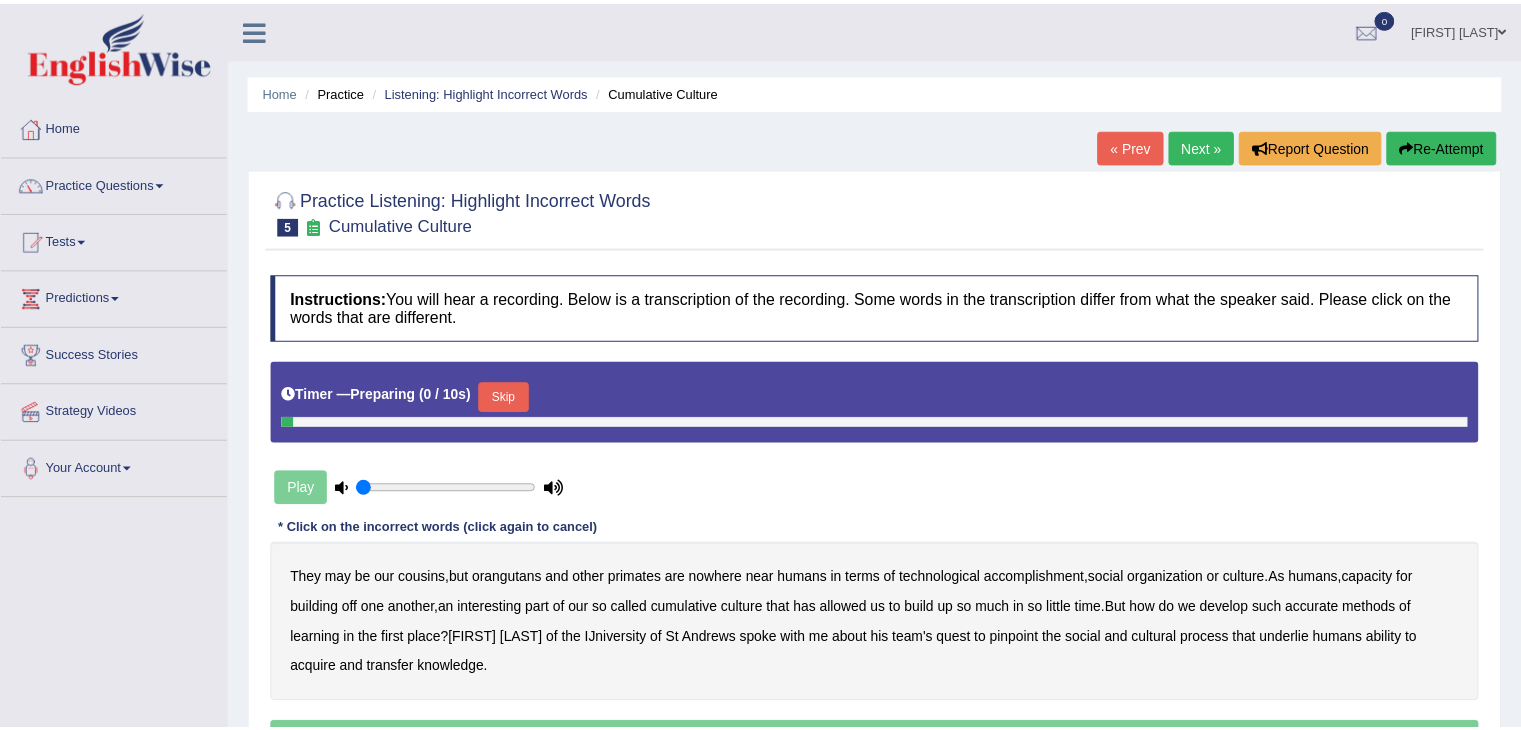 scroll, scrollTop: 0, scrollLeft: 0, axis: both 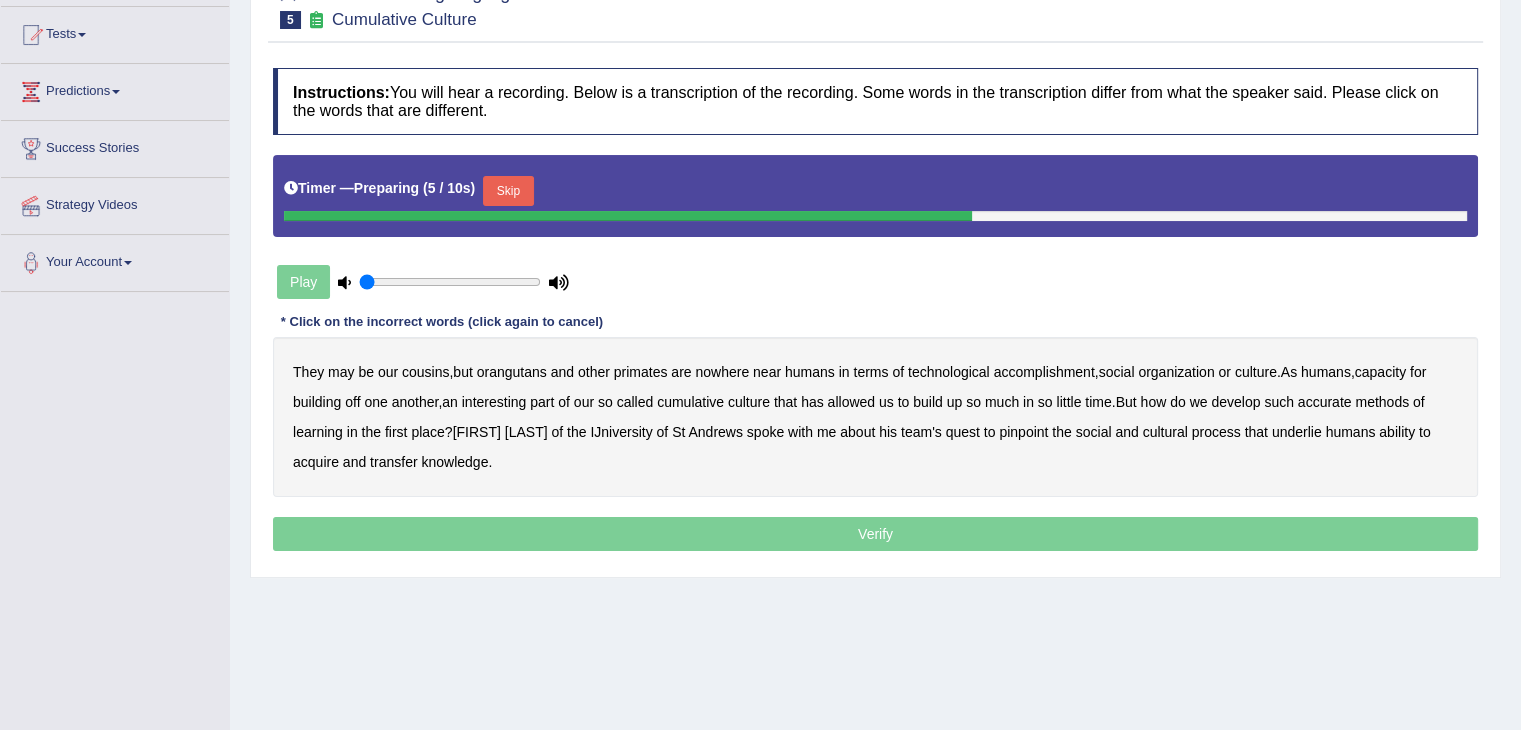 click on "They   may   be   our   cousins ,  but   orangutans   and   other   primates   are   nowhere   near   humans   in   terms   of   technological   accomplishment ,  social   organization   or   culture .  As   humans ,  capacity   for   building   off   one   another ,  an   interesting   part   of   our   so   called   cumulative   culture   that   has   allowed   us   to   build   up   so   much   in   so   little   time .  But   how   do   we   develop   such   accurate   methods   of   learning   in   the   first   place ?  Kevin   Leyland   of   the   IJniversity   of   St   Andrews   spoke   with   me   about   his   team's   quest   to   pinpoint   the   social   and   cultural   process   that   underlie   humans   ability   to   acquire   and   transfer   knowledge ." at bounding box center [875, 417] 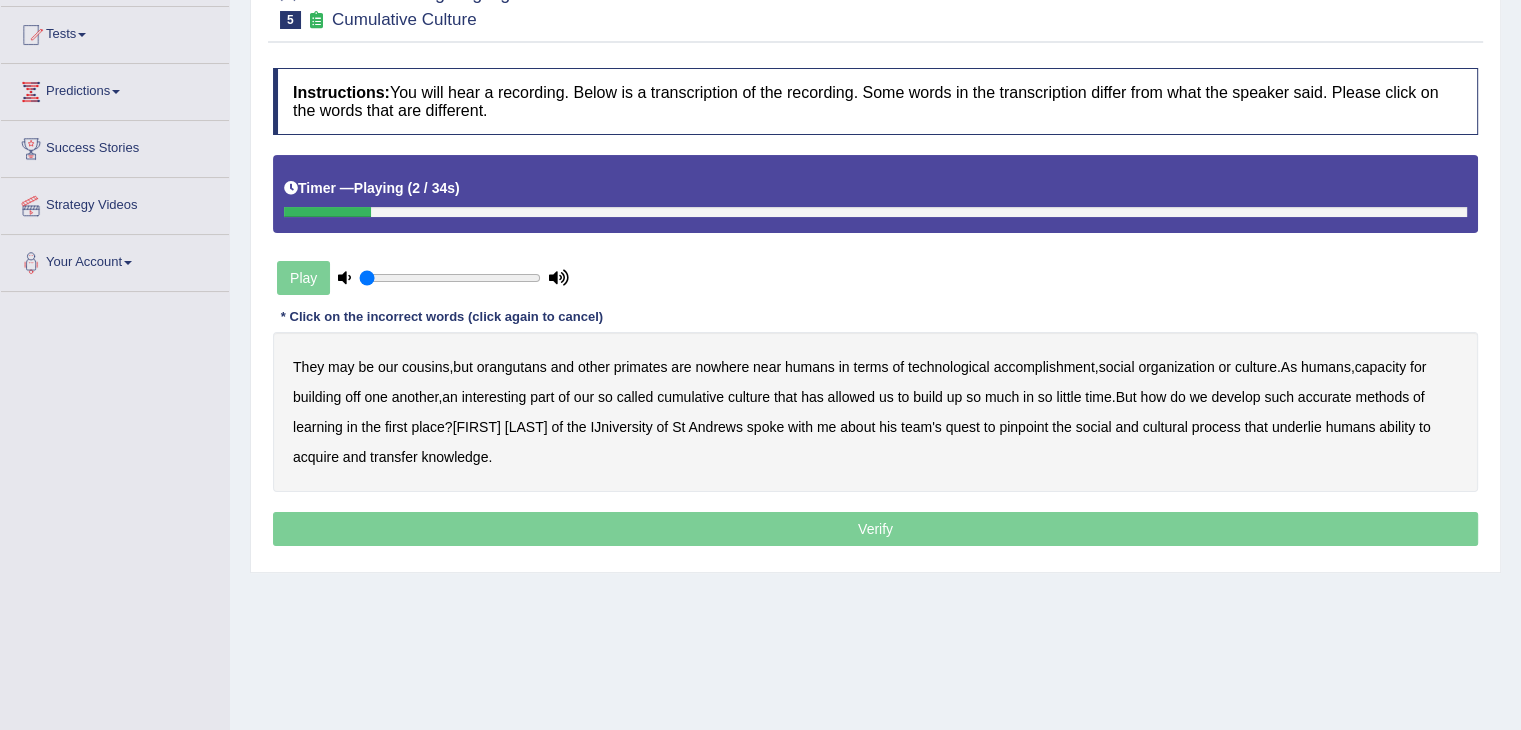 click on "orangutans" at bounding box center [512, 367] 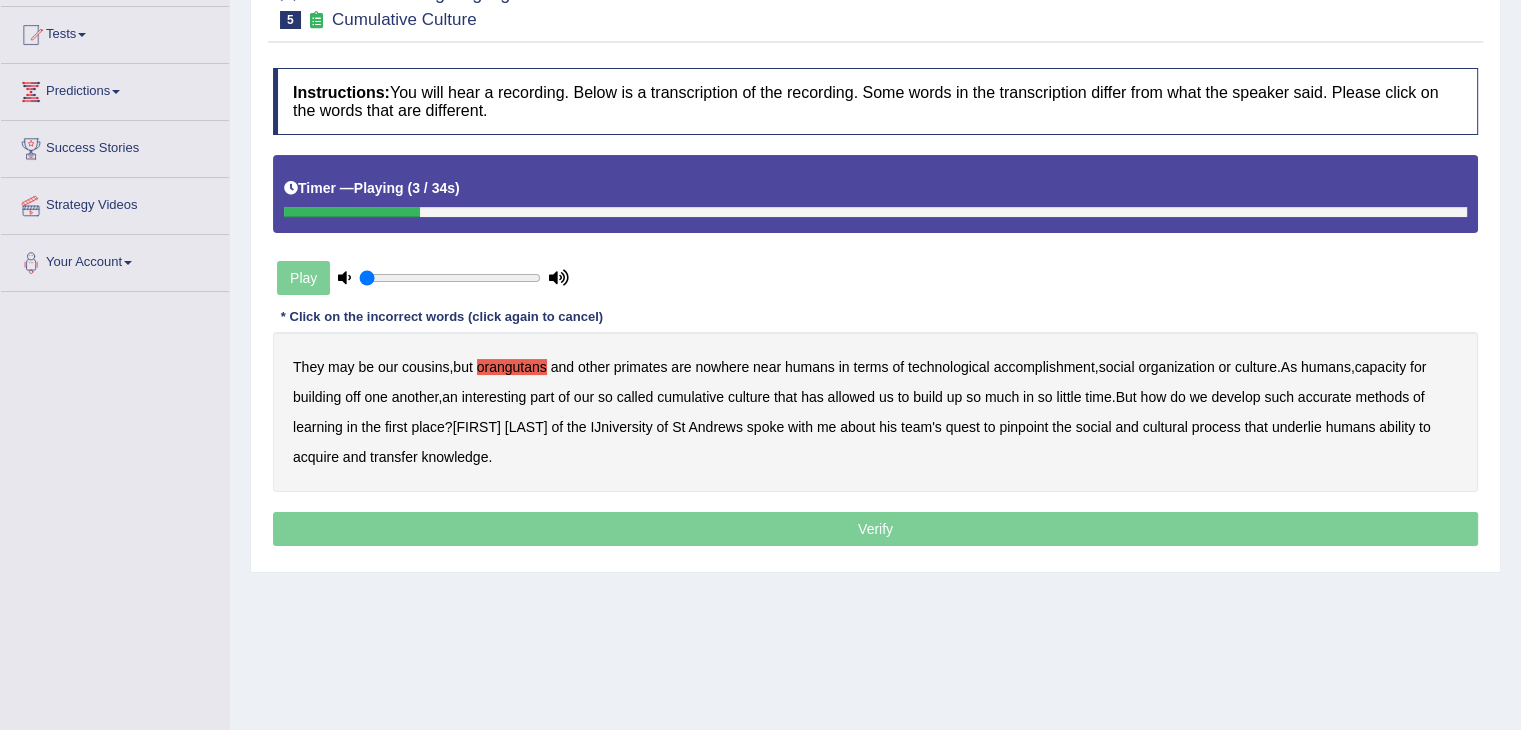 click on "orangutans" at bounding box center [512, 367] 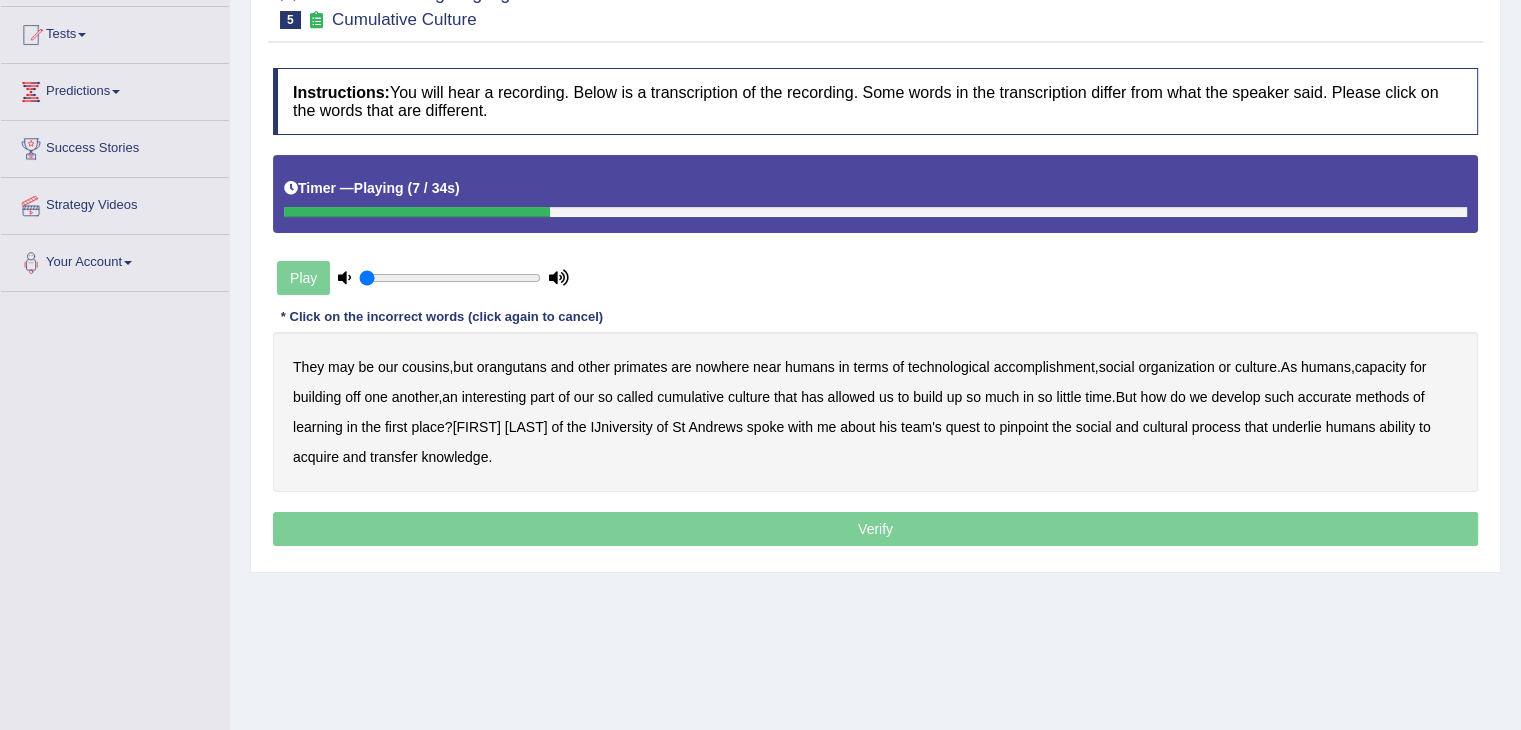 click on "accomplishment" at bounding box center [1044, 367] 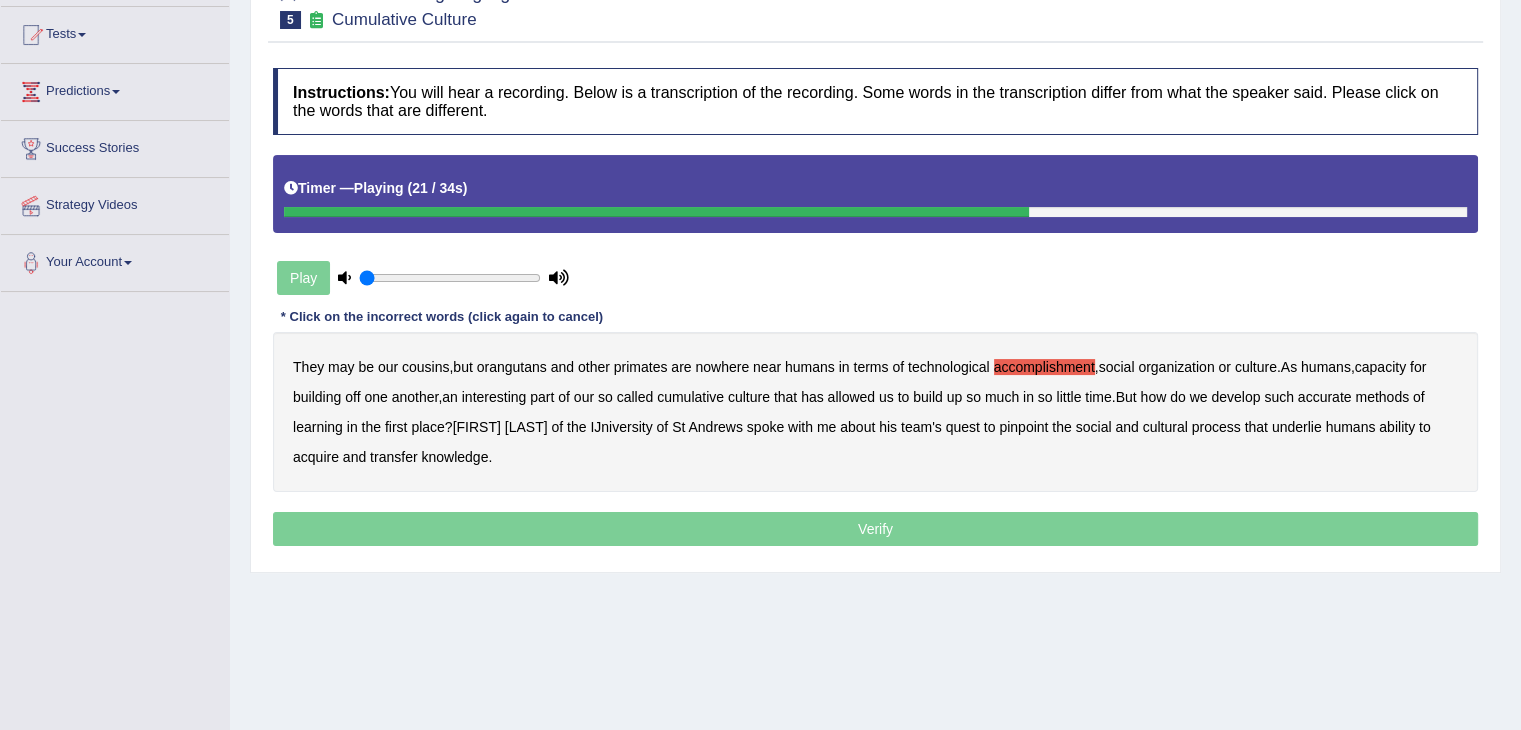 click on "accurate" at bounding box center [1325, 397] 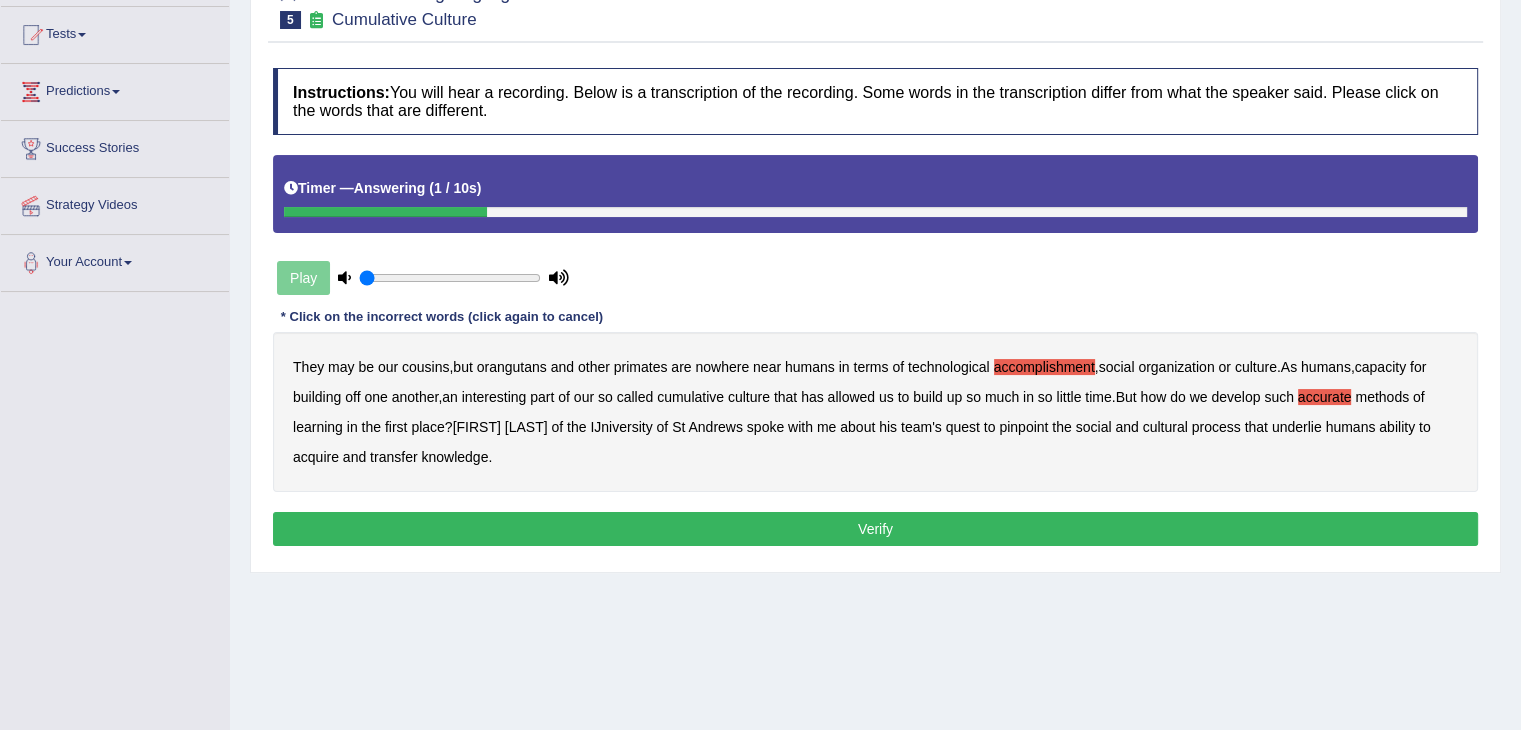 click on "transfer" at bounding box center (393, 457) 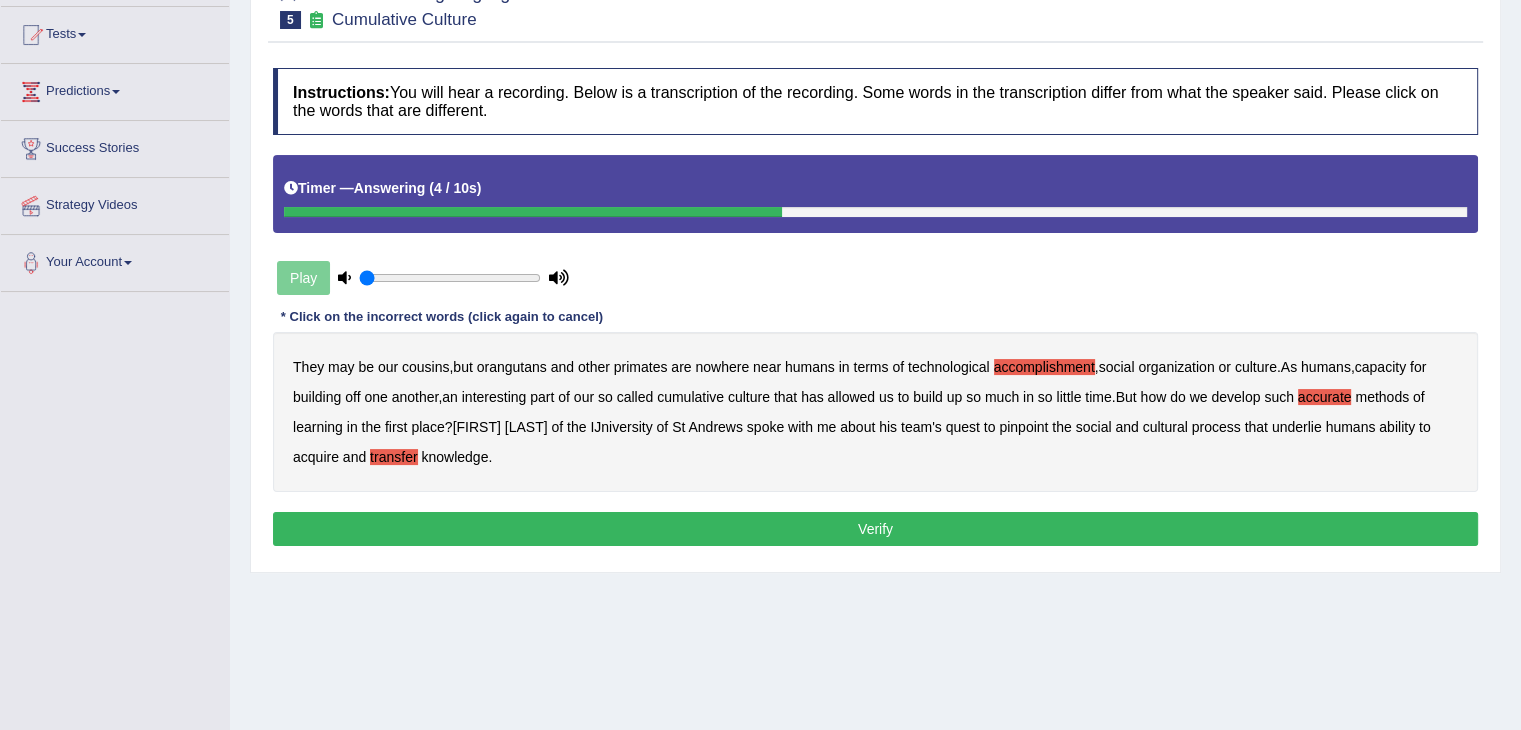 click on "Verify" at bounding box center (875, 529) 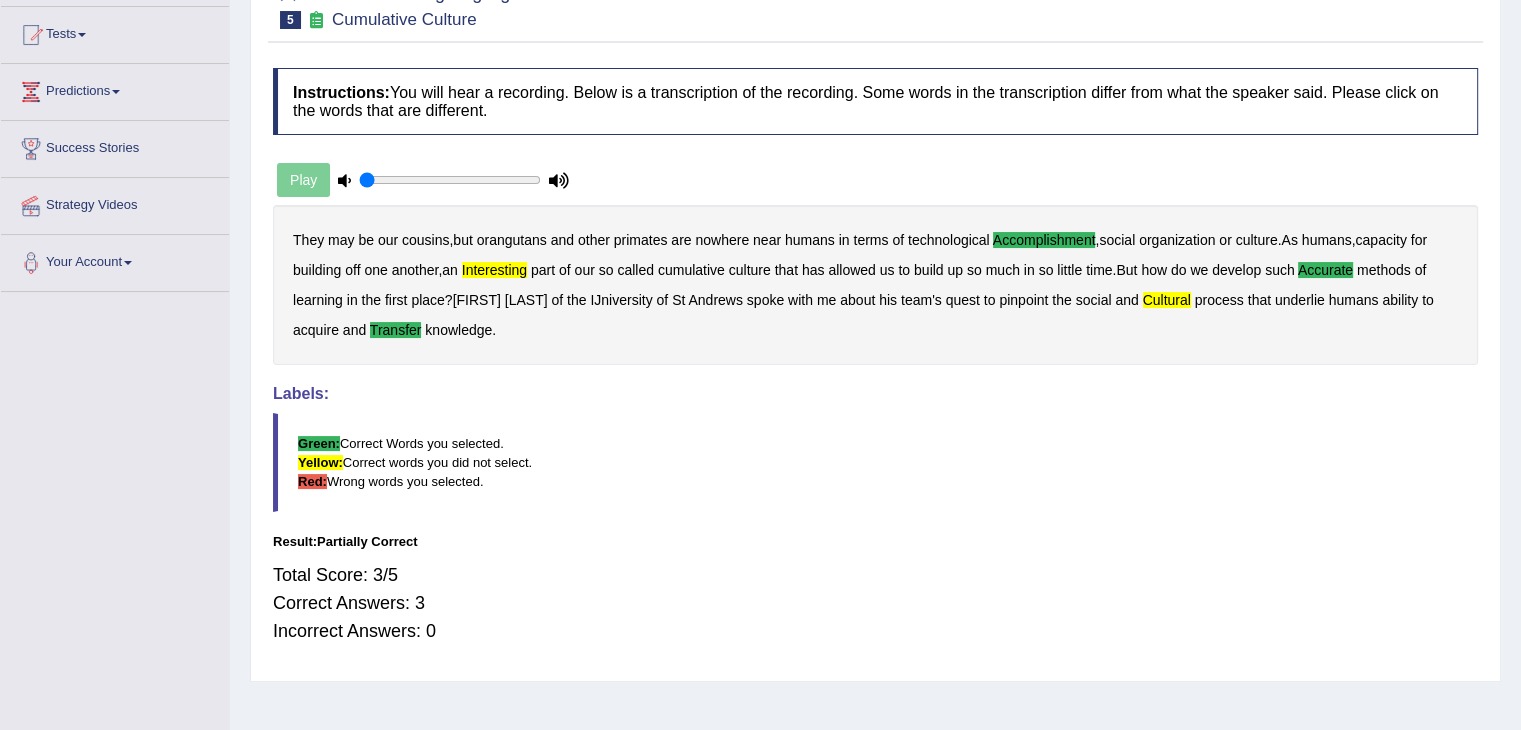 scroll, scrollTop: 0, scrollLeft: 0, axis: both 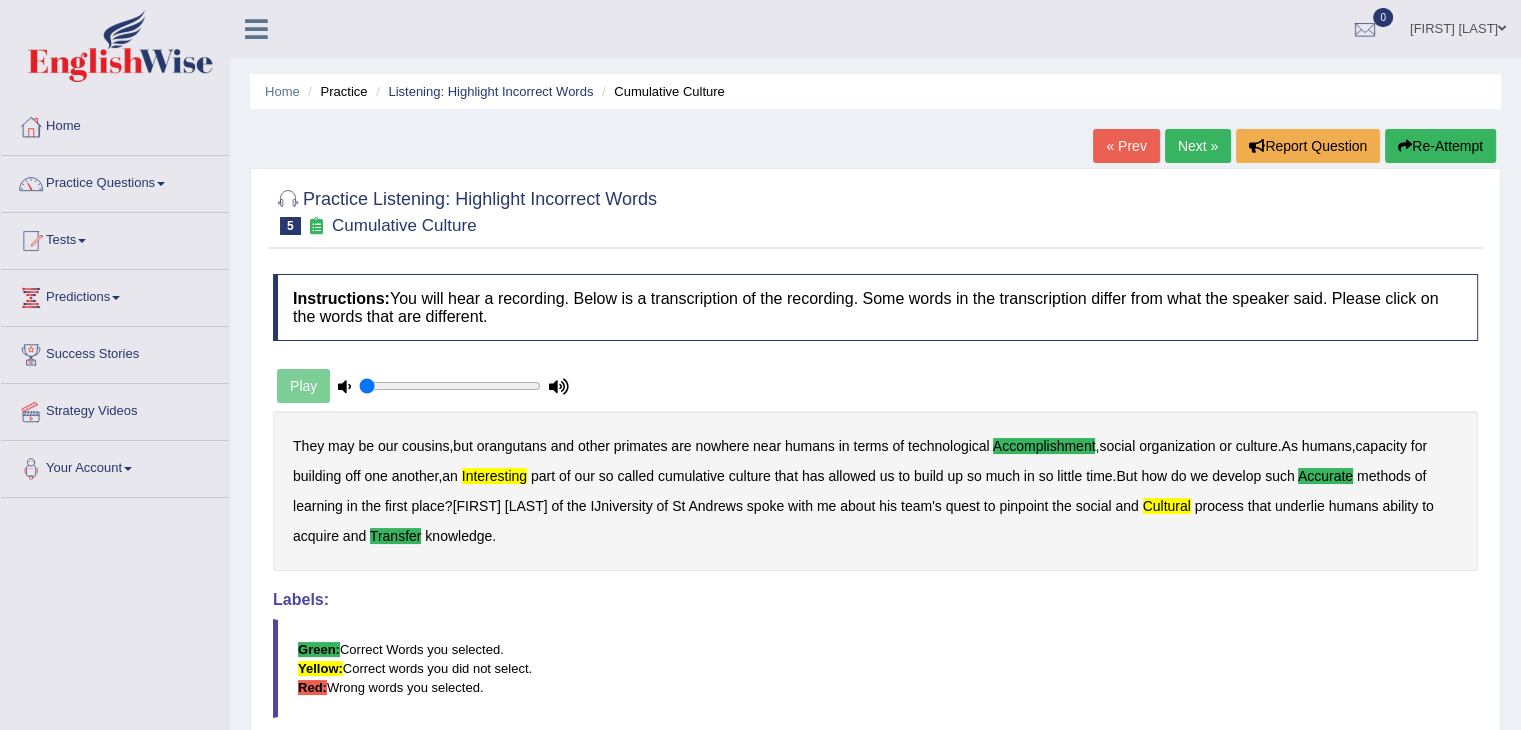click on "Next »" at bounding box center (1198, 146) 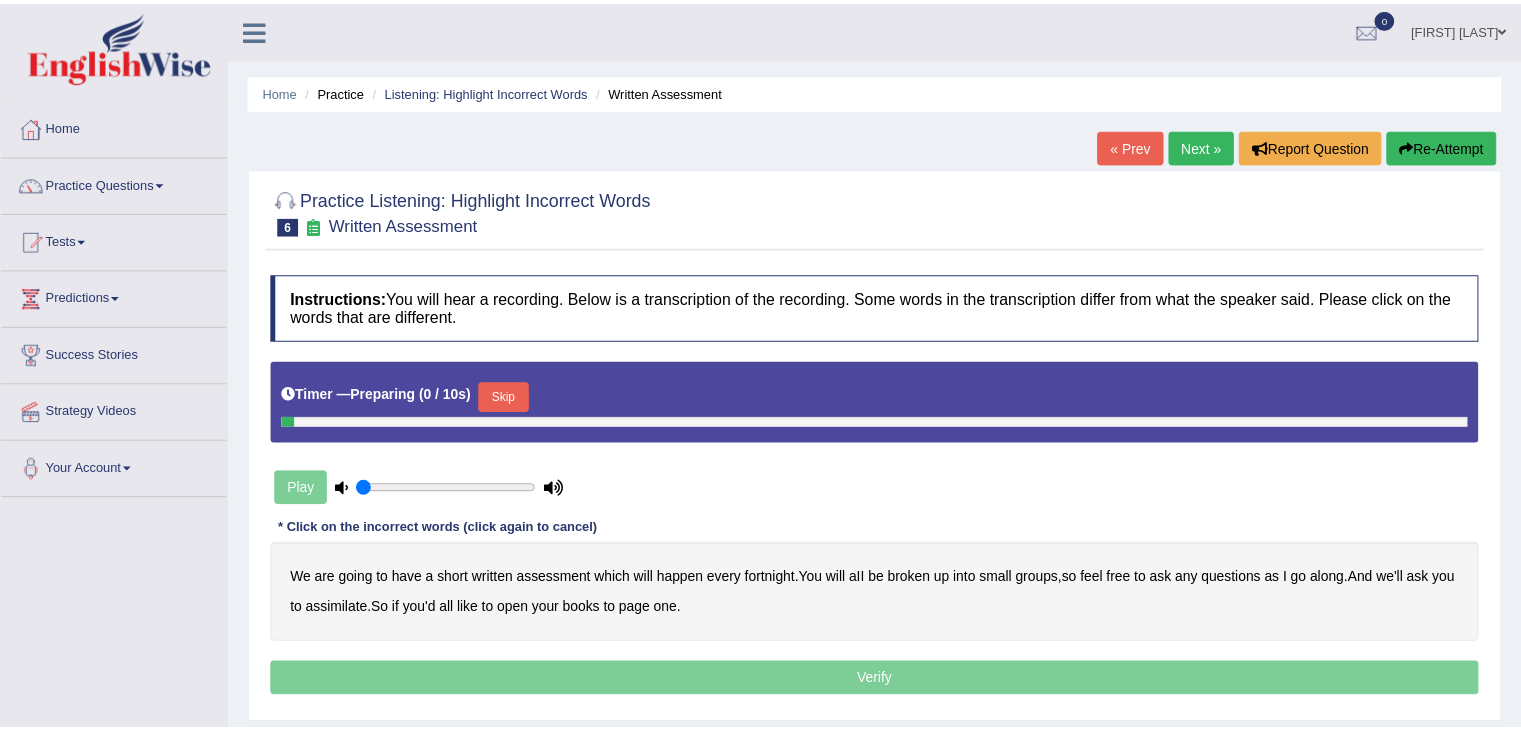 scroll, scrollTop: 0, scrollLeft: 0, axis: both 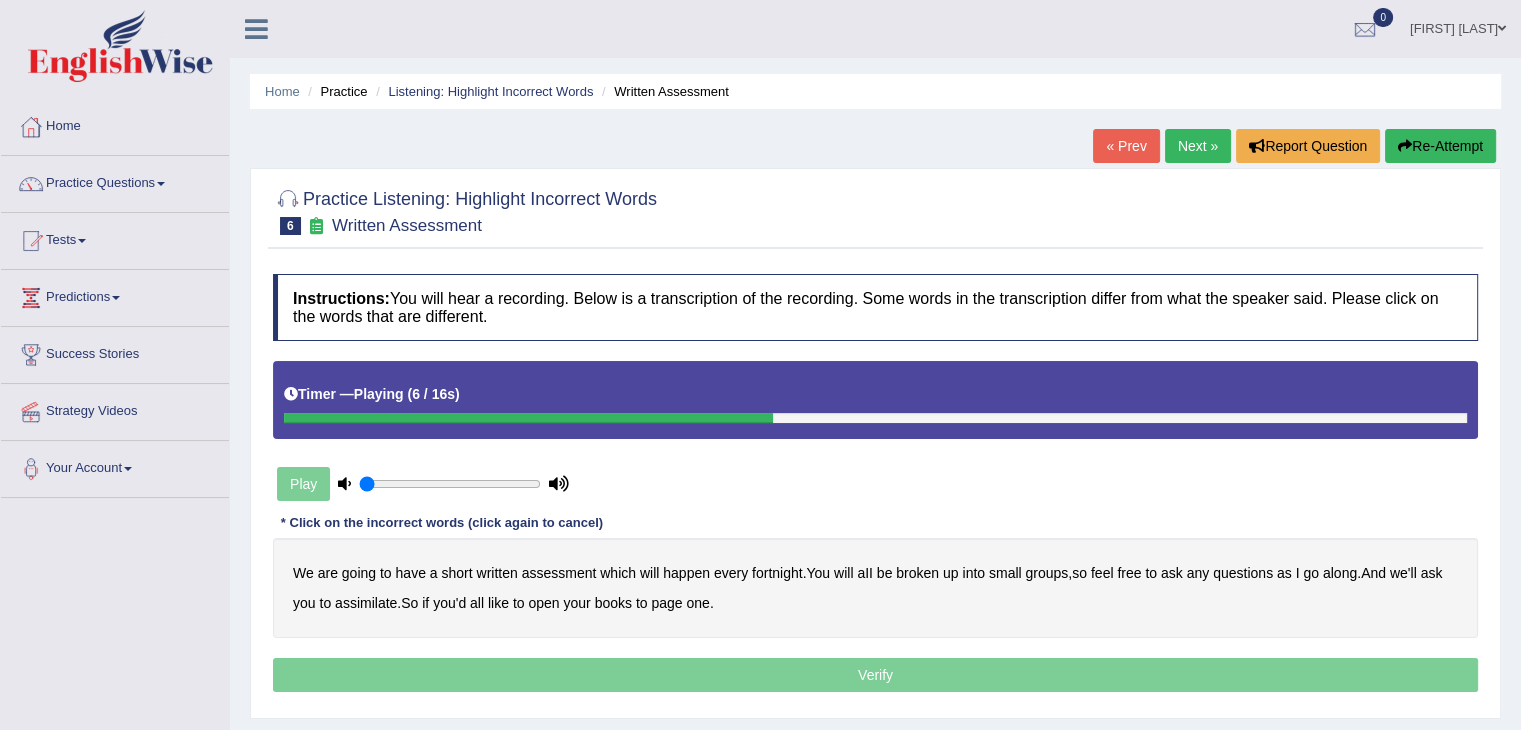 click on "broken" at bounding box center (917, 573) 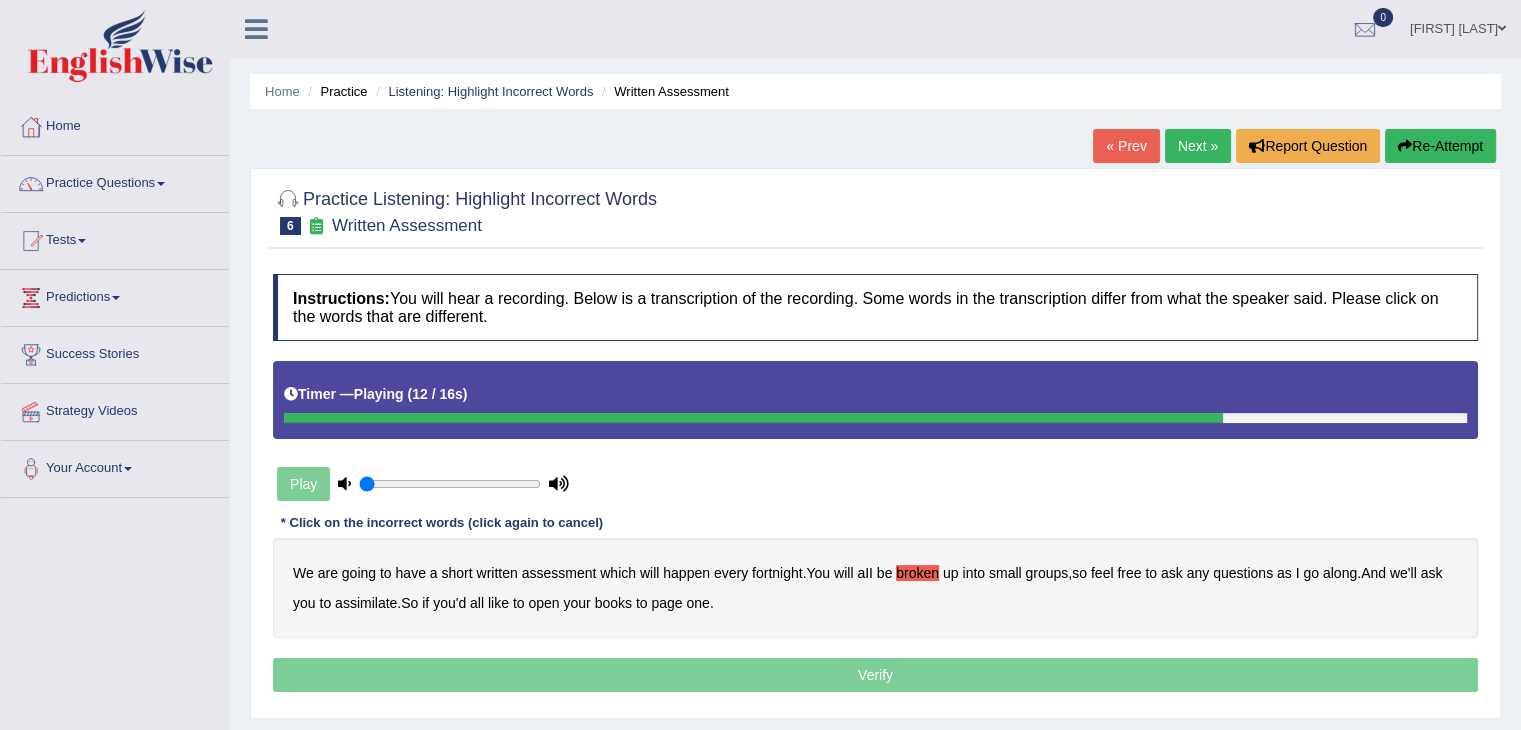 click on "assimilate" at bounding box center (366, 603) 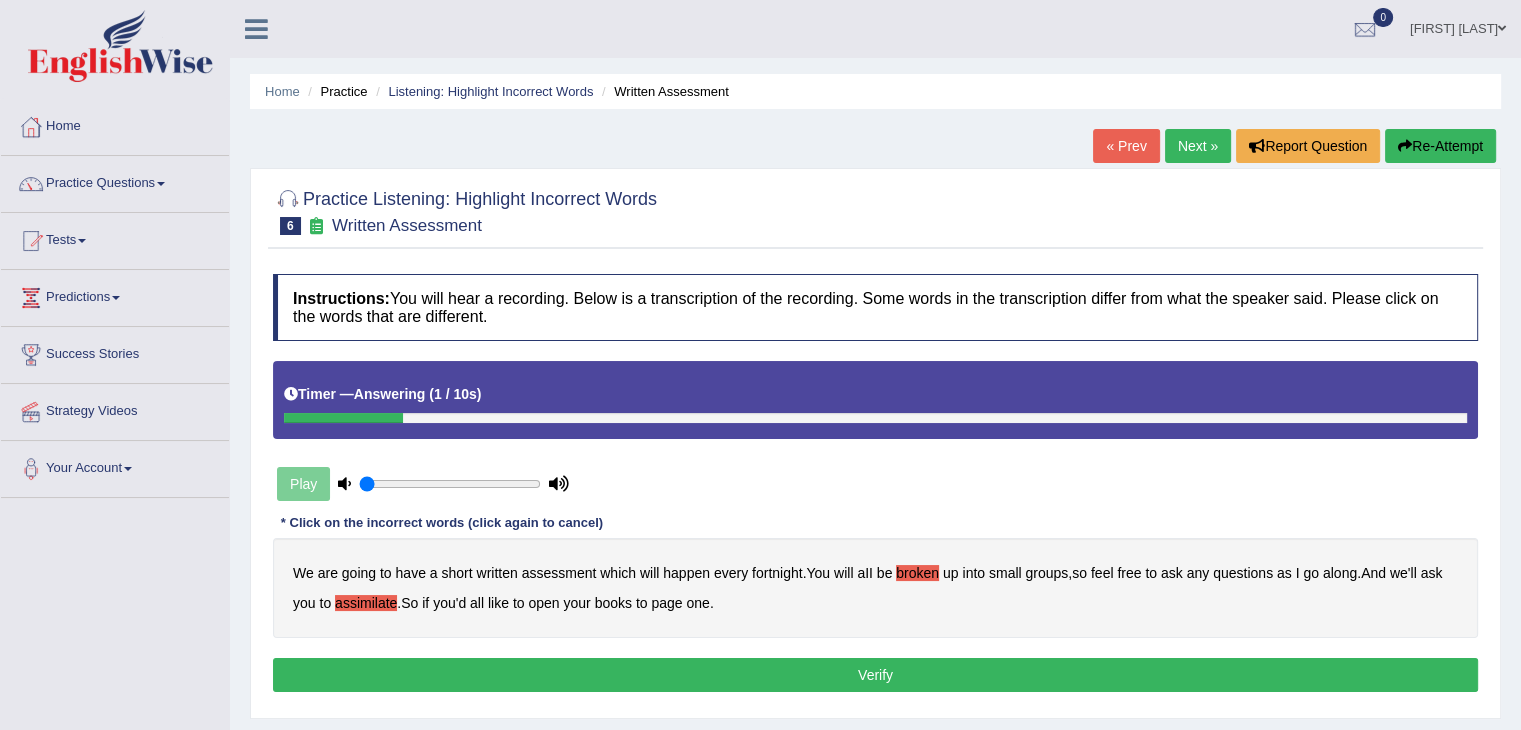 click on "Verify" at bounding box center [875, 675] 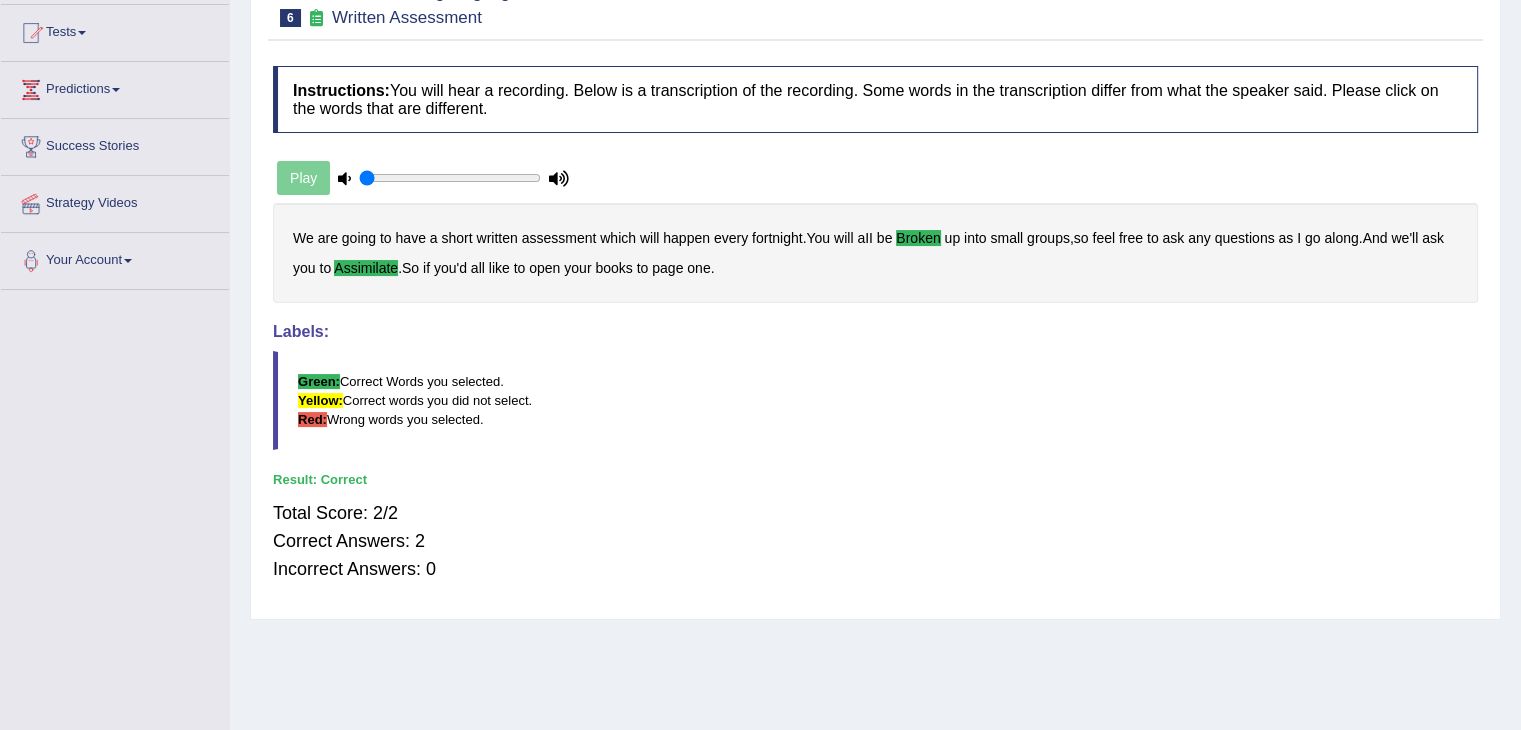 scroll, scrollTop: 0, scrollLeft: 0, axis: both 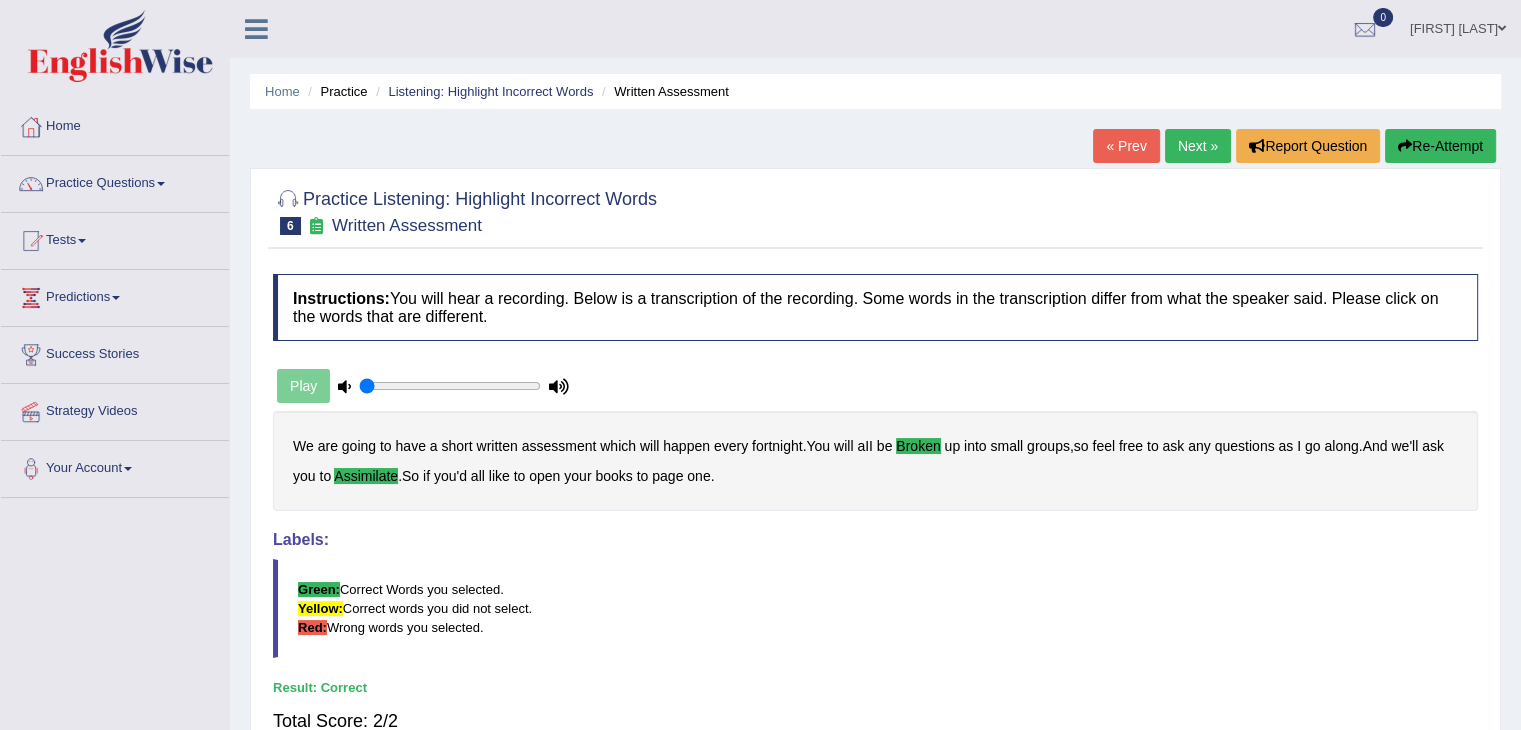 click on "Next »" at bounding box center [1198, 146] 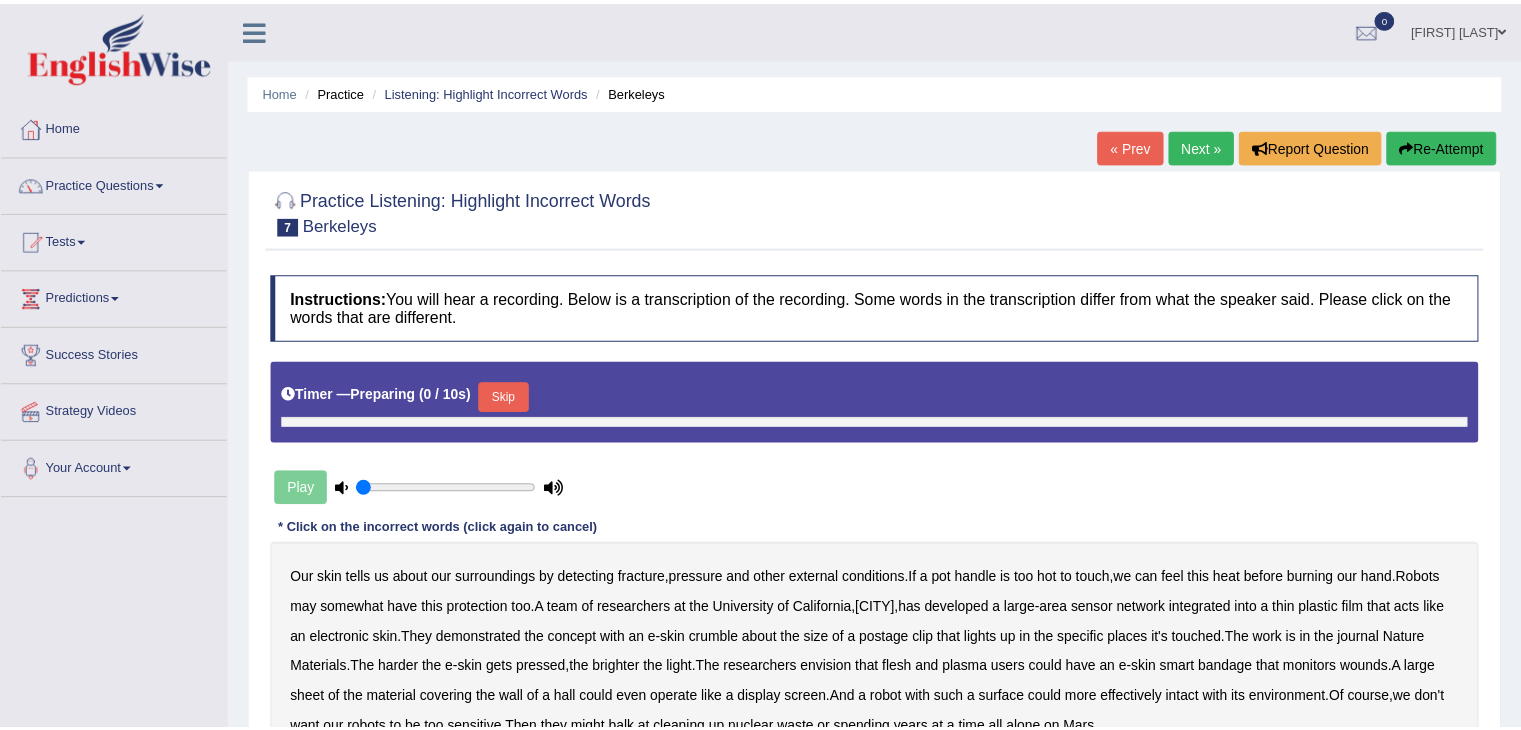 scroll, scrollTop: 0, scrollLeft: 0, axis: both 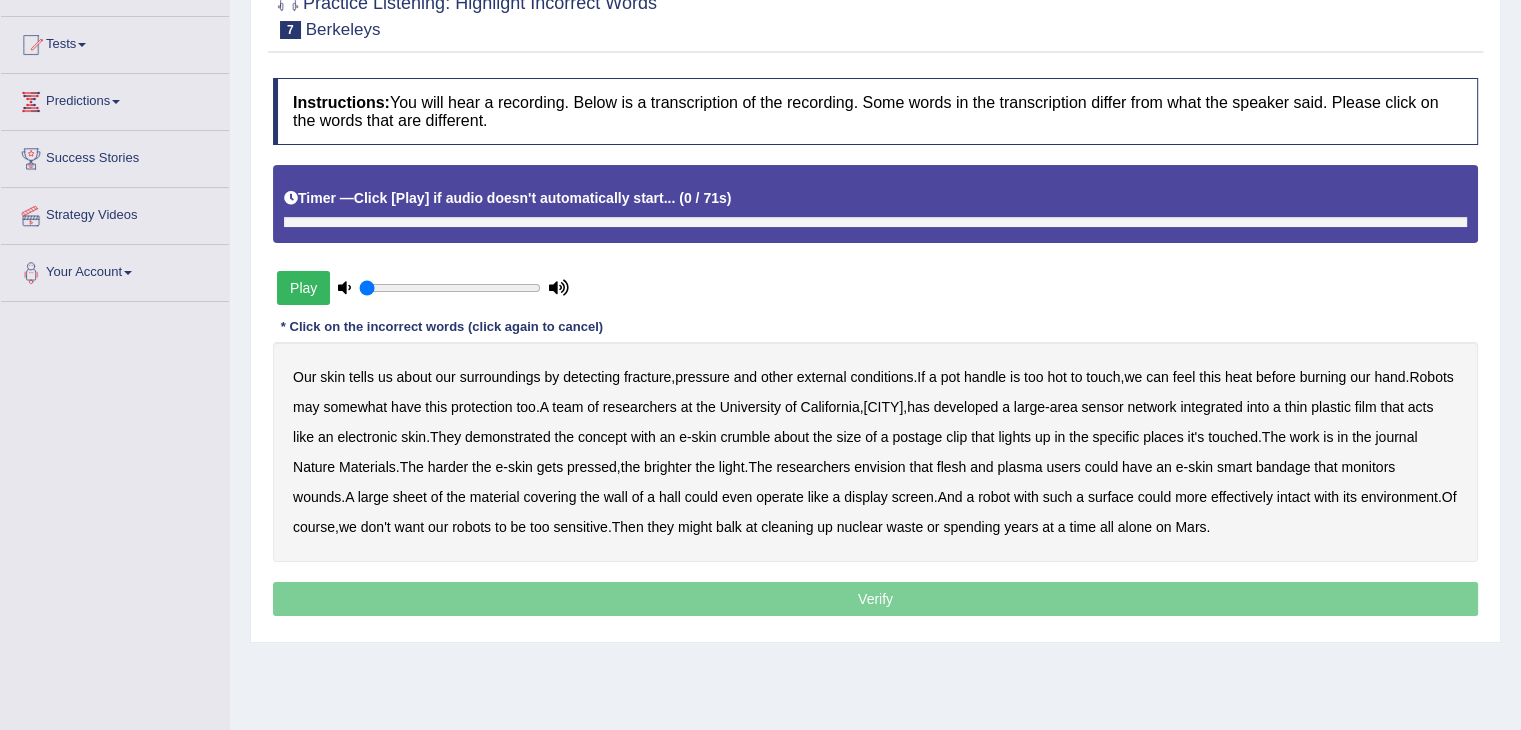 click on "Play" at bounding box center [303, 288] 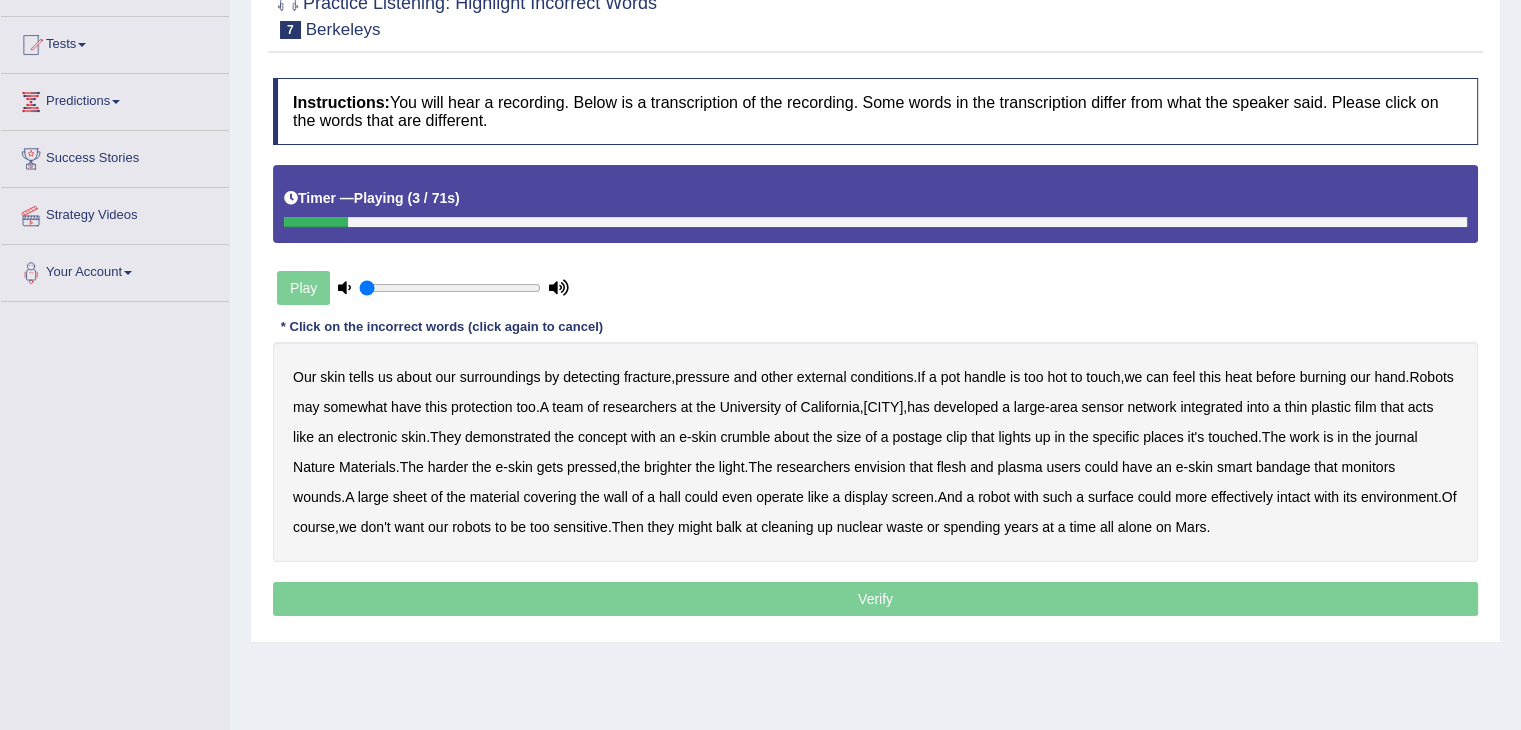 click on "fracture" at bounding box center [647, 377] 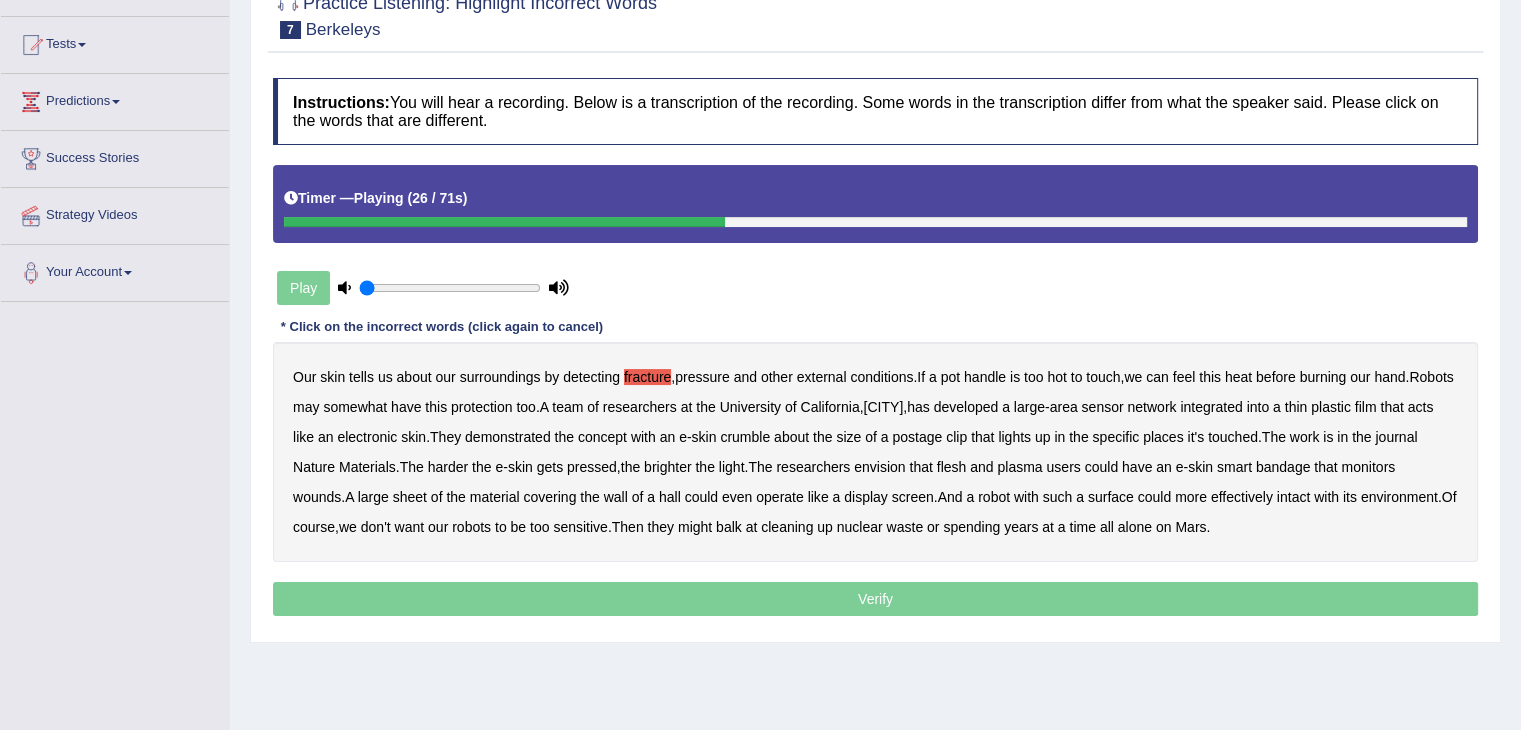 click on "crumble" at bounding box center [745, 437] 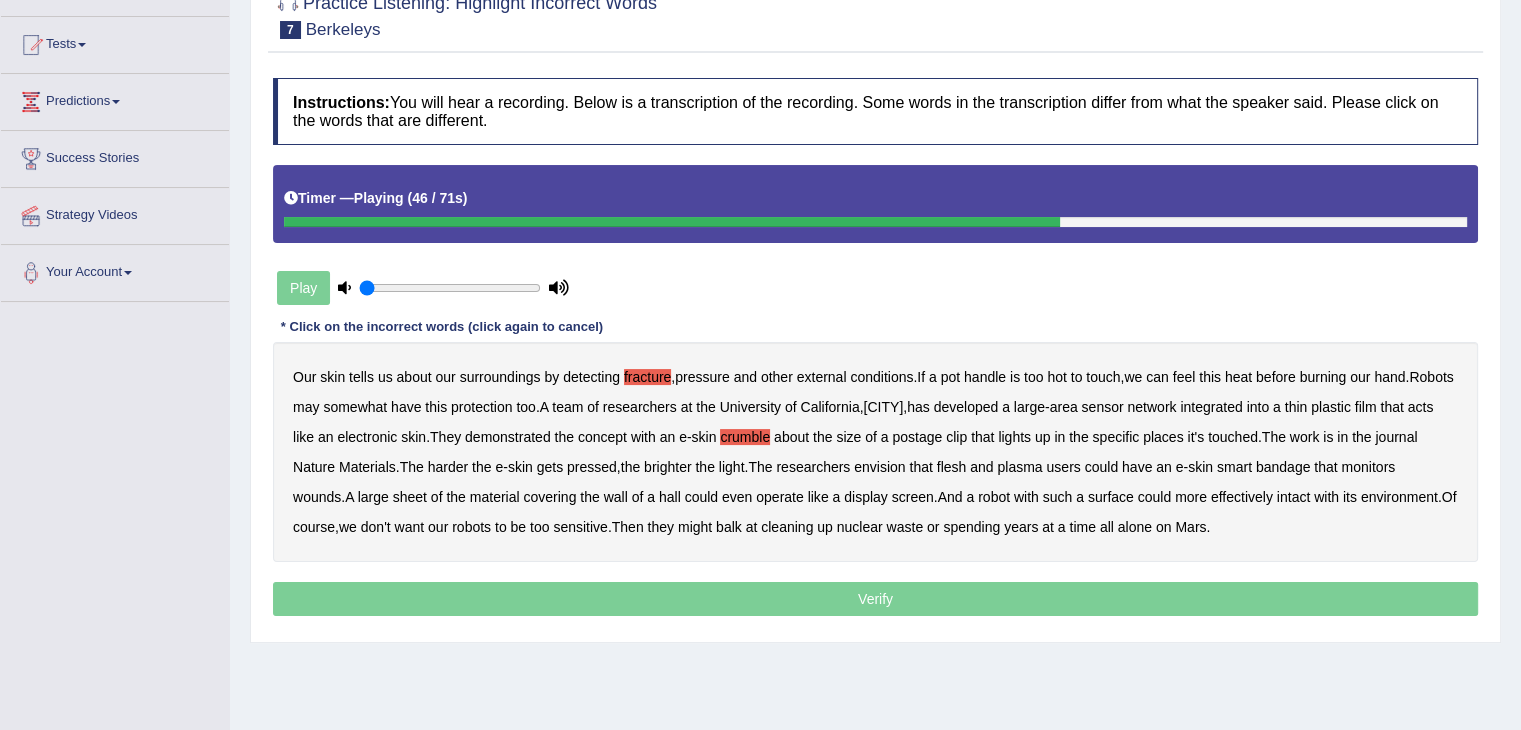 click on "hall" at bounding box center (670, 497) 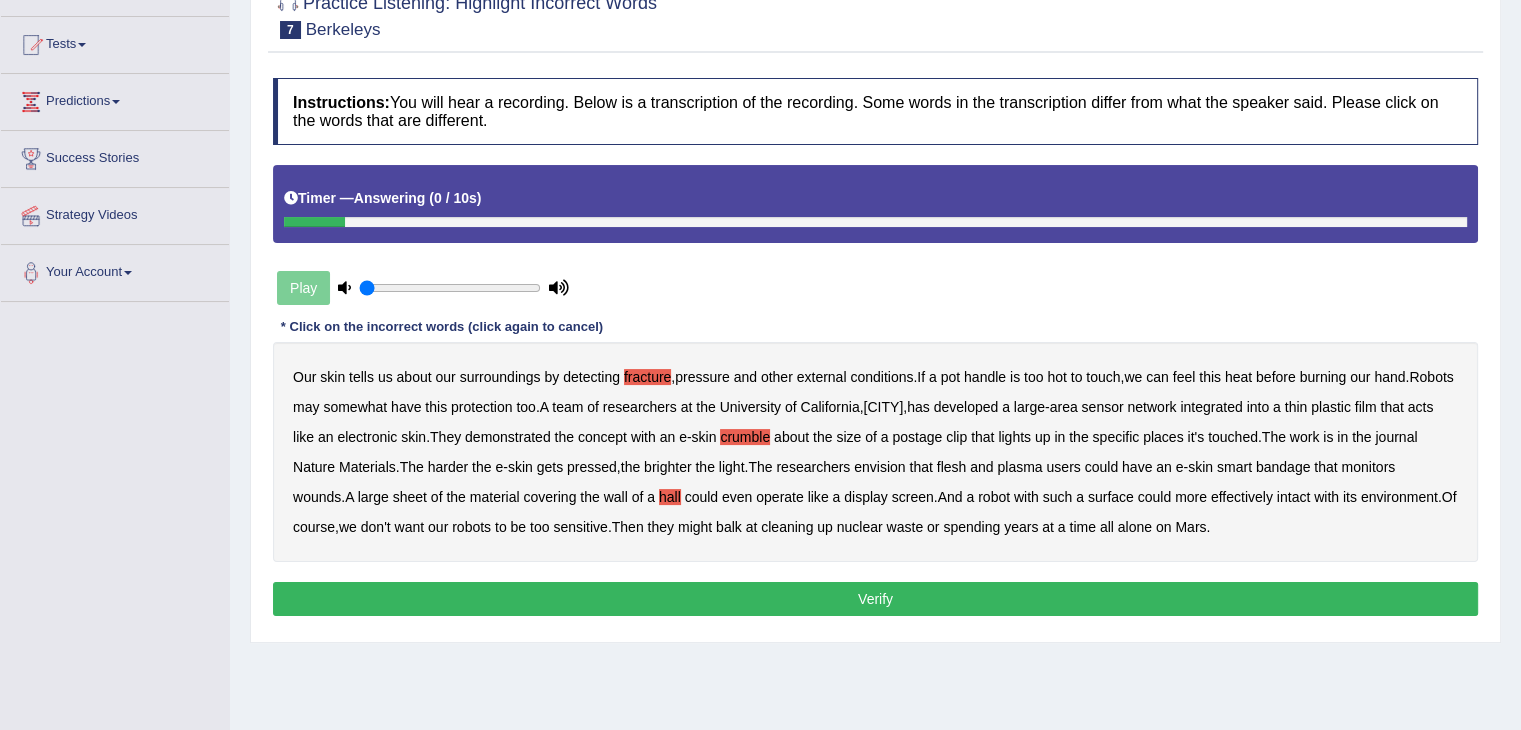 click on "Verify" at bounding box center [875, 599] 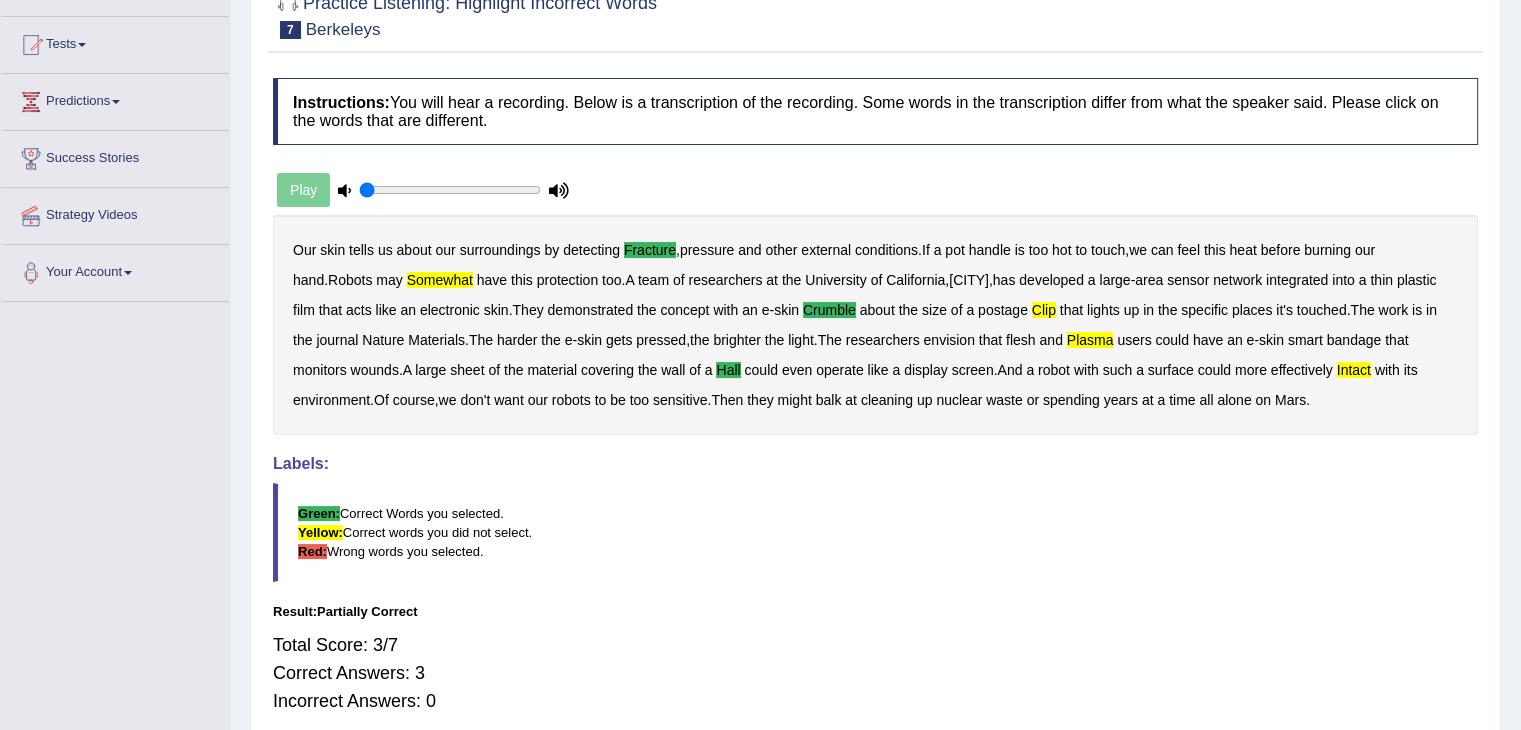 scroll, scrollTop: 0, scrollLeft: 0, axis: both 